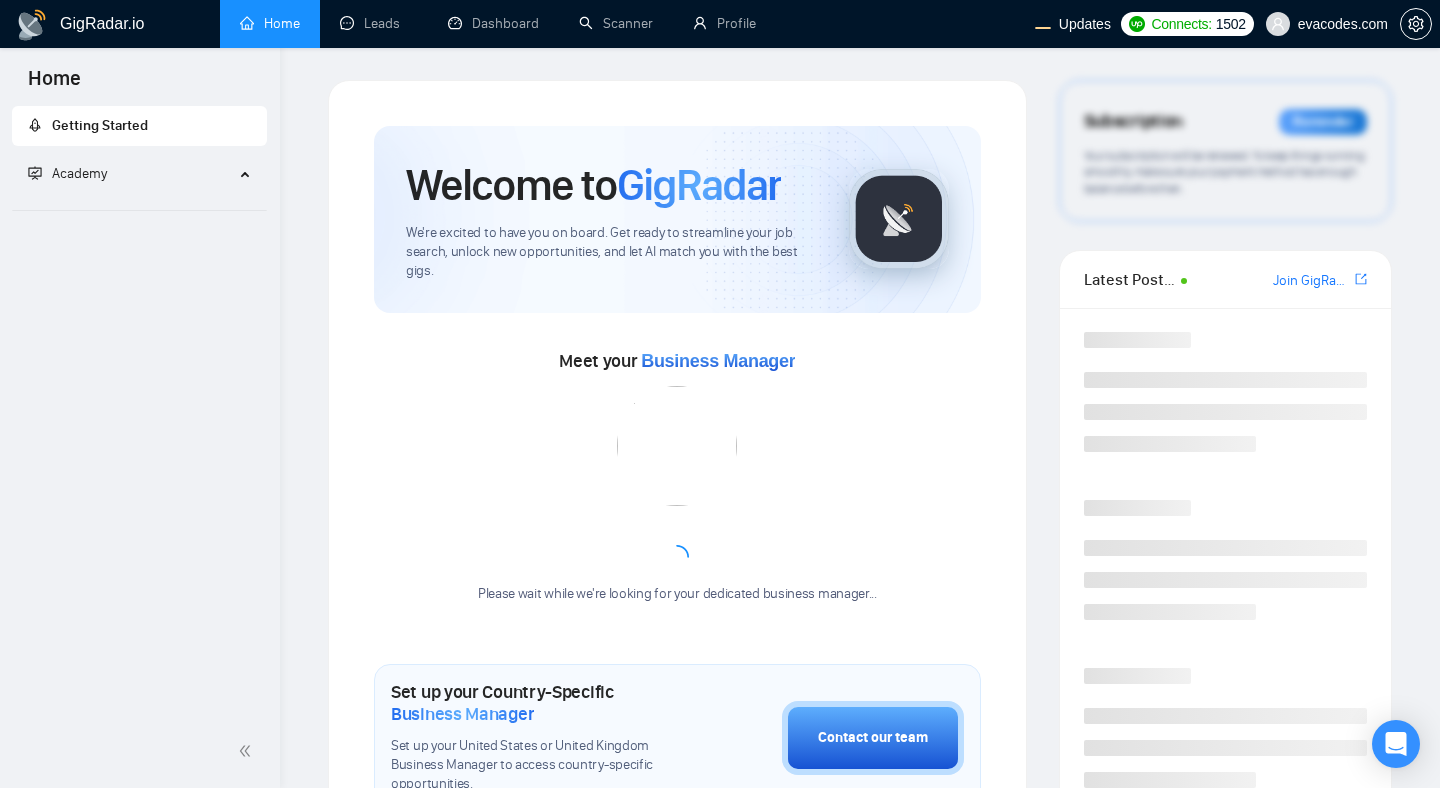 scroll, scrollTop: 0, scrollLeft: 0, axis: both 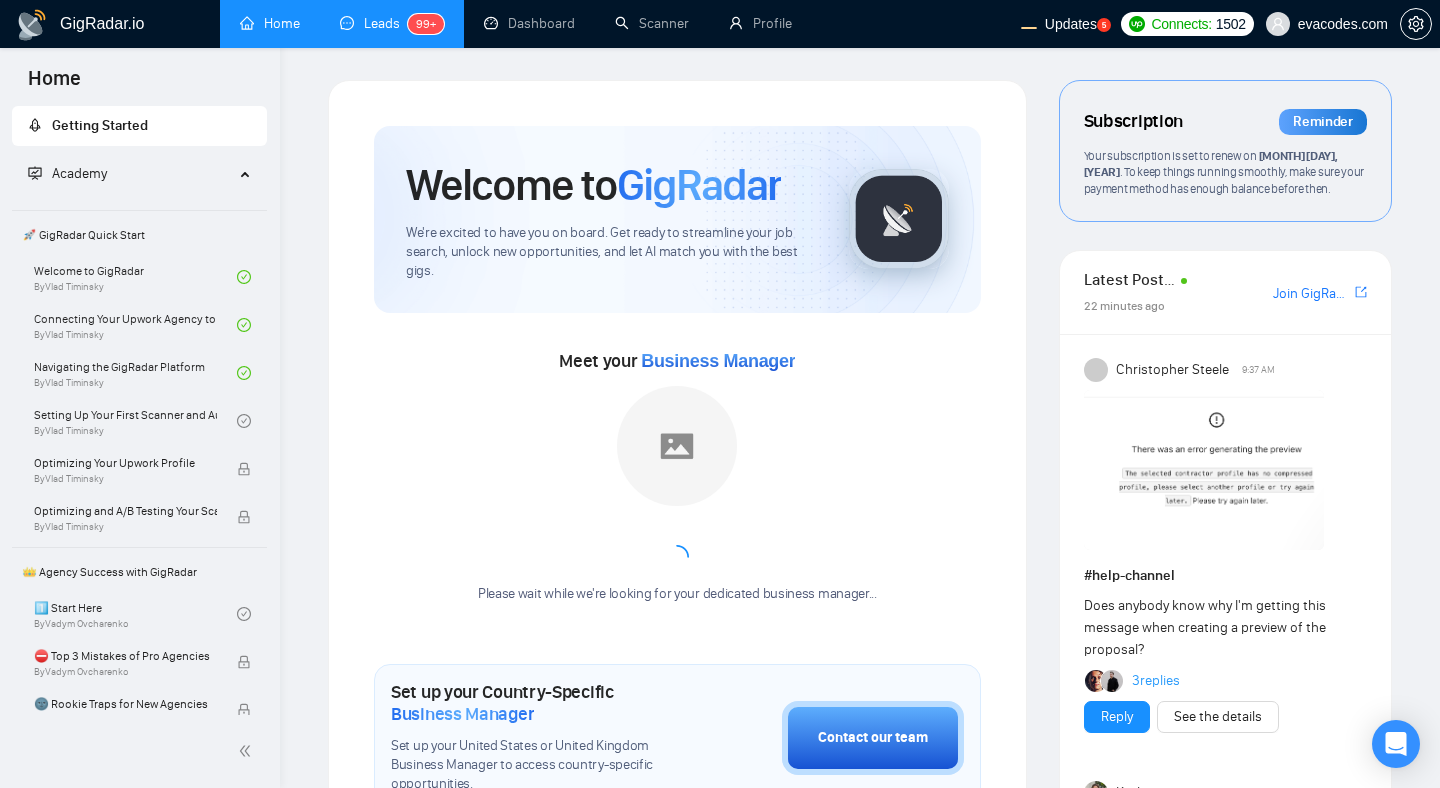 click on "Leads 99+" at bounding box center (392, 23) 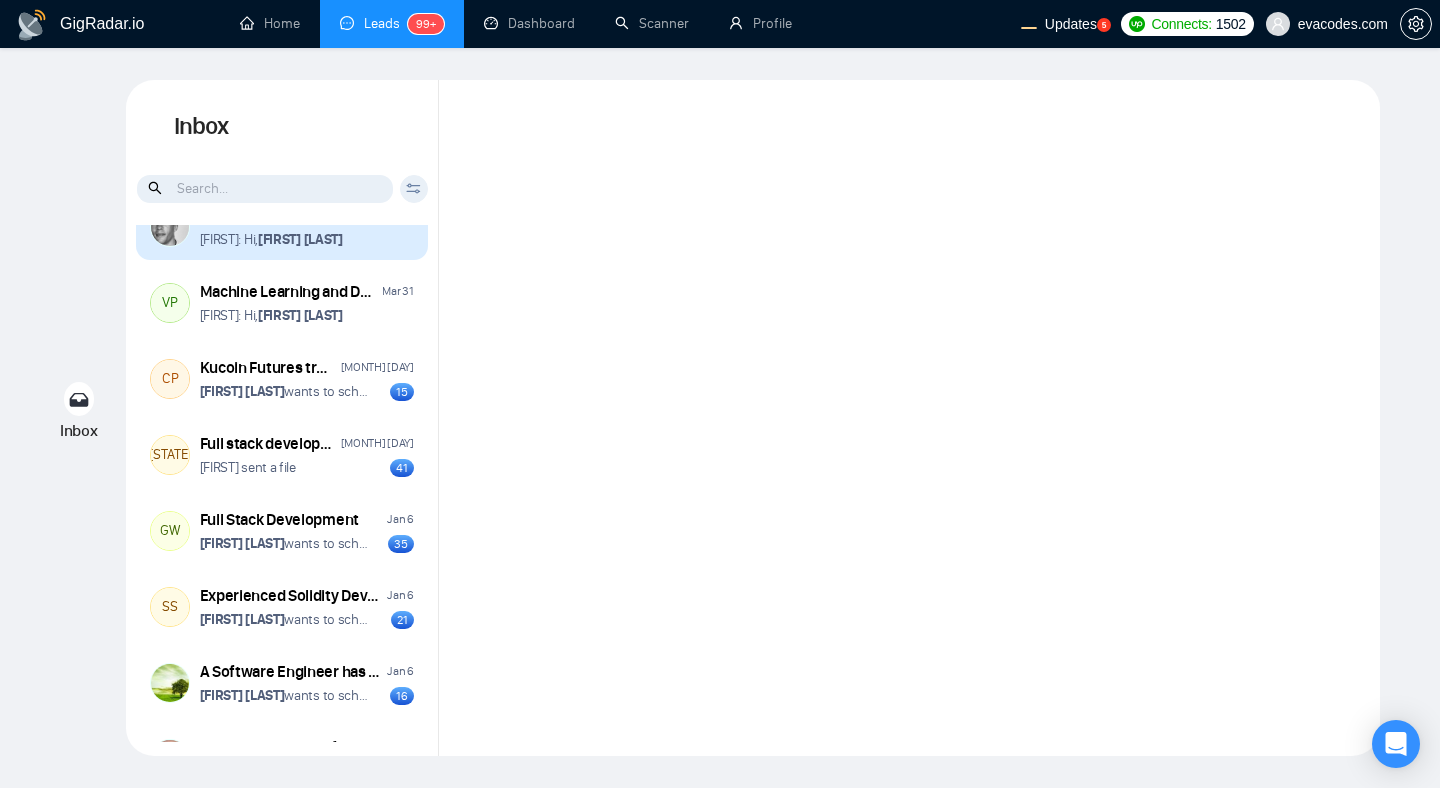 scroll, scrollTop: 118, scrollLeft: 0, axis: vertical 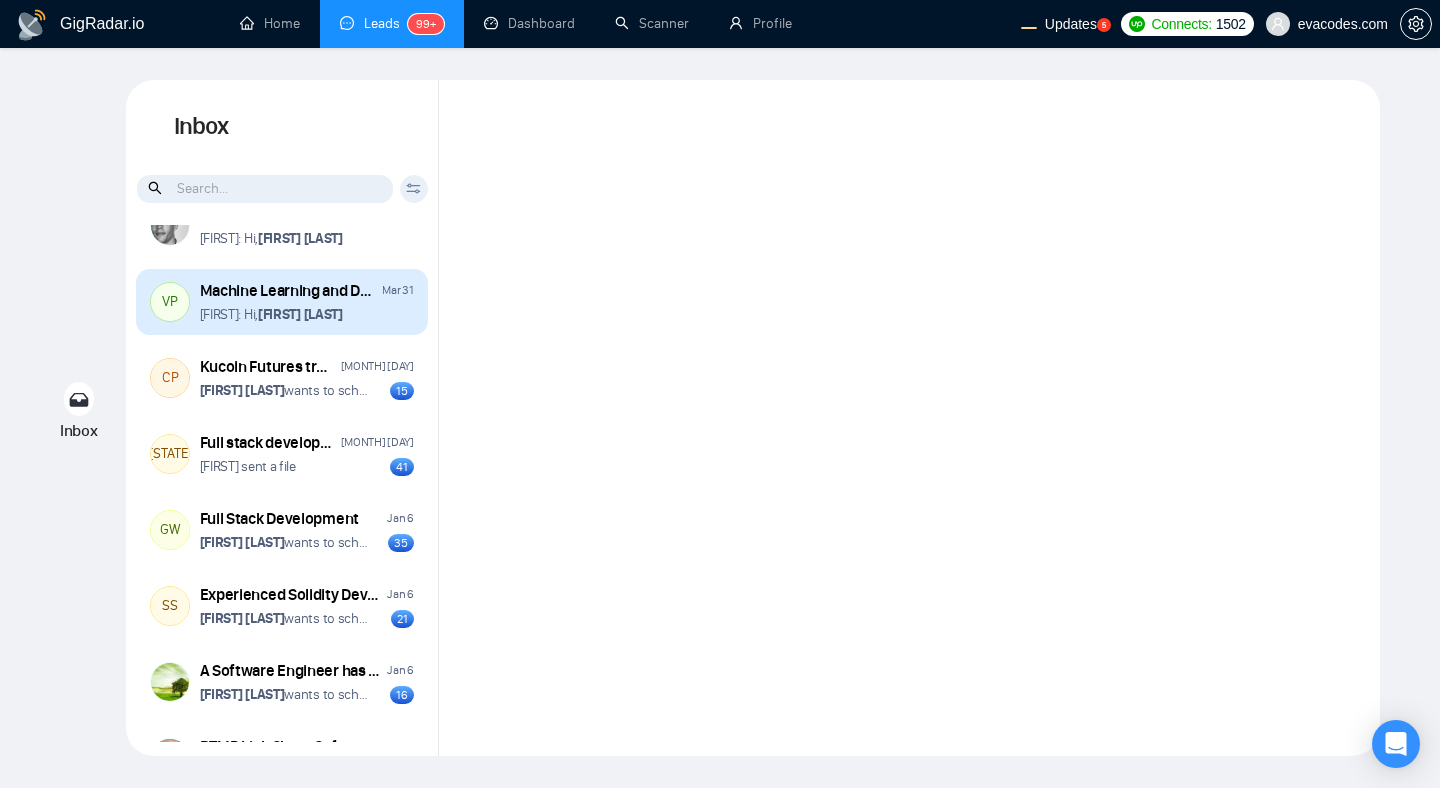 click on "Anna: Hi,  Vihang Patel" at bounding box center (307, 314) 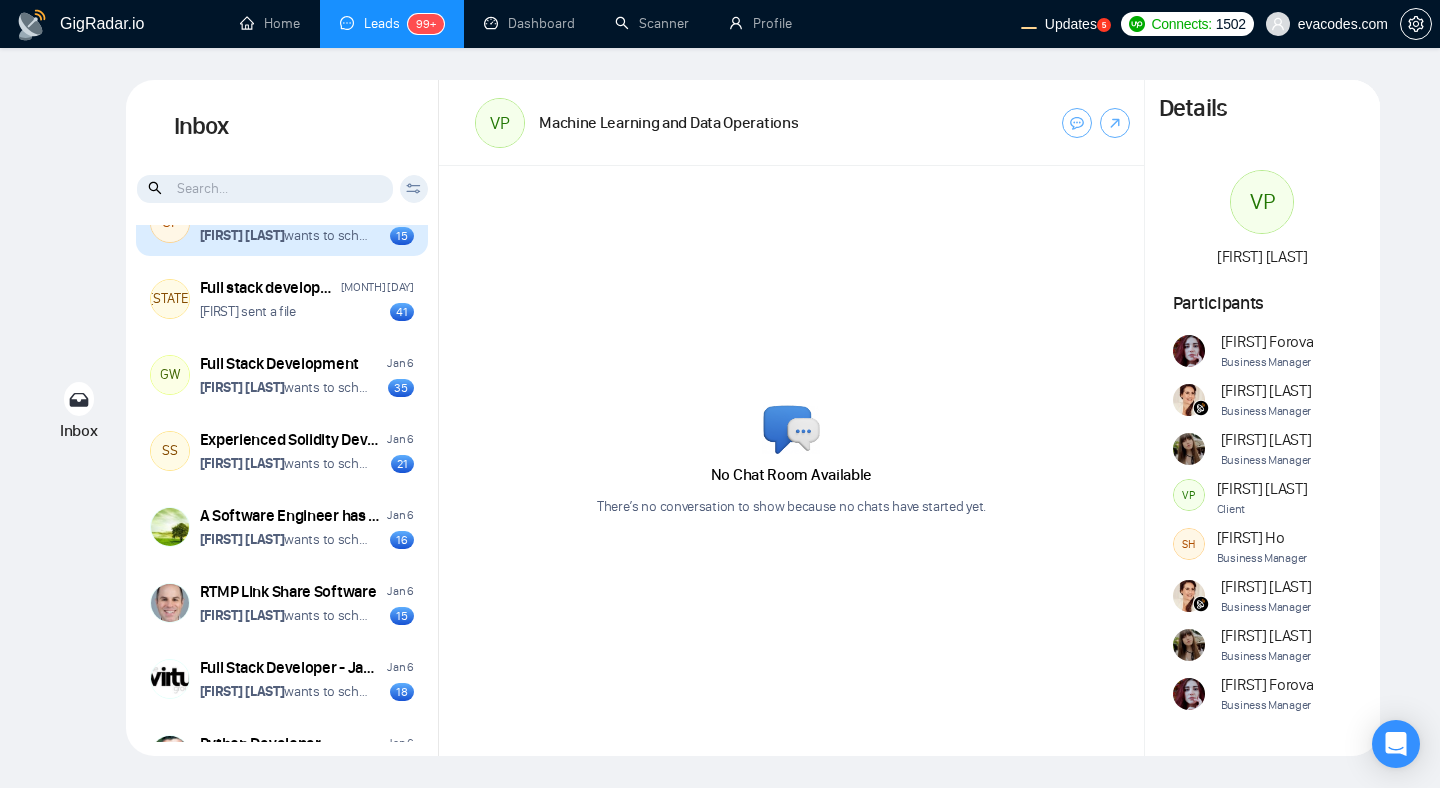 scroll, scrollTop: 0, scrollLeft: 0, axis: both 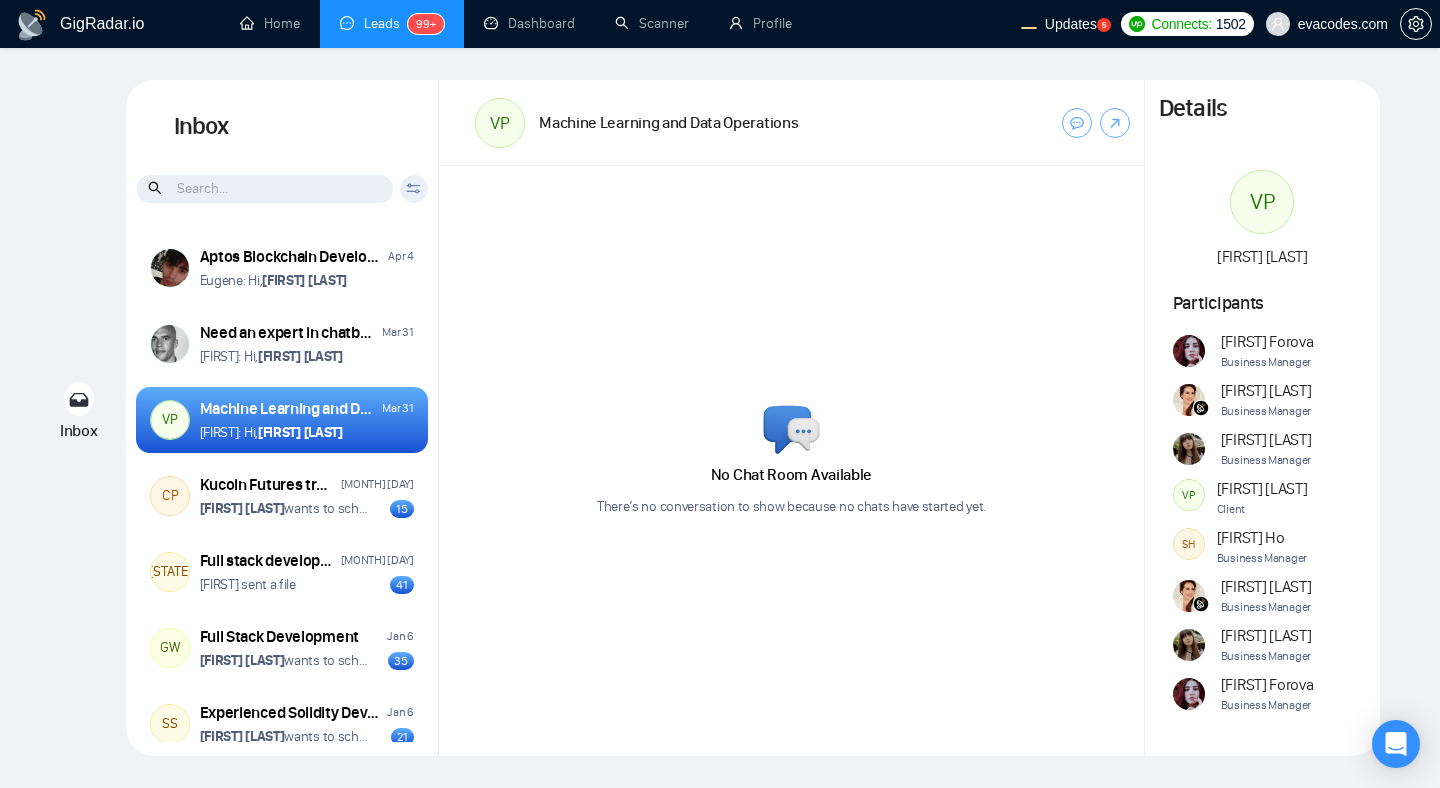 click on "No Chat Room Available There’s no conversation to show because no chats have started yet." at bounding box center [791, 461] 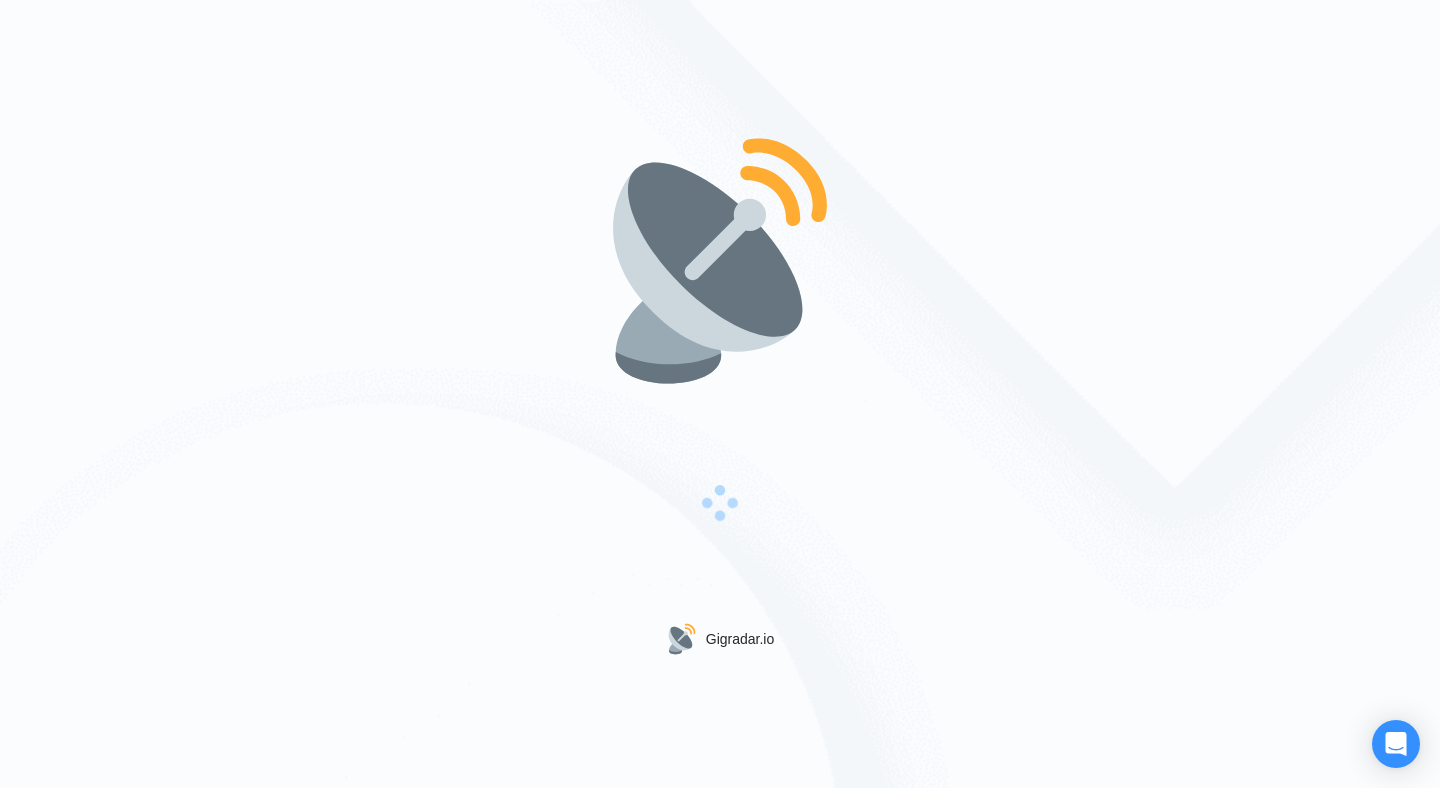 scroll, scrollTop: 0, scrollLeft: 0, axis: both 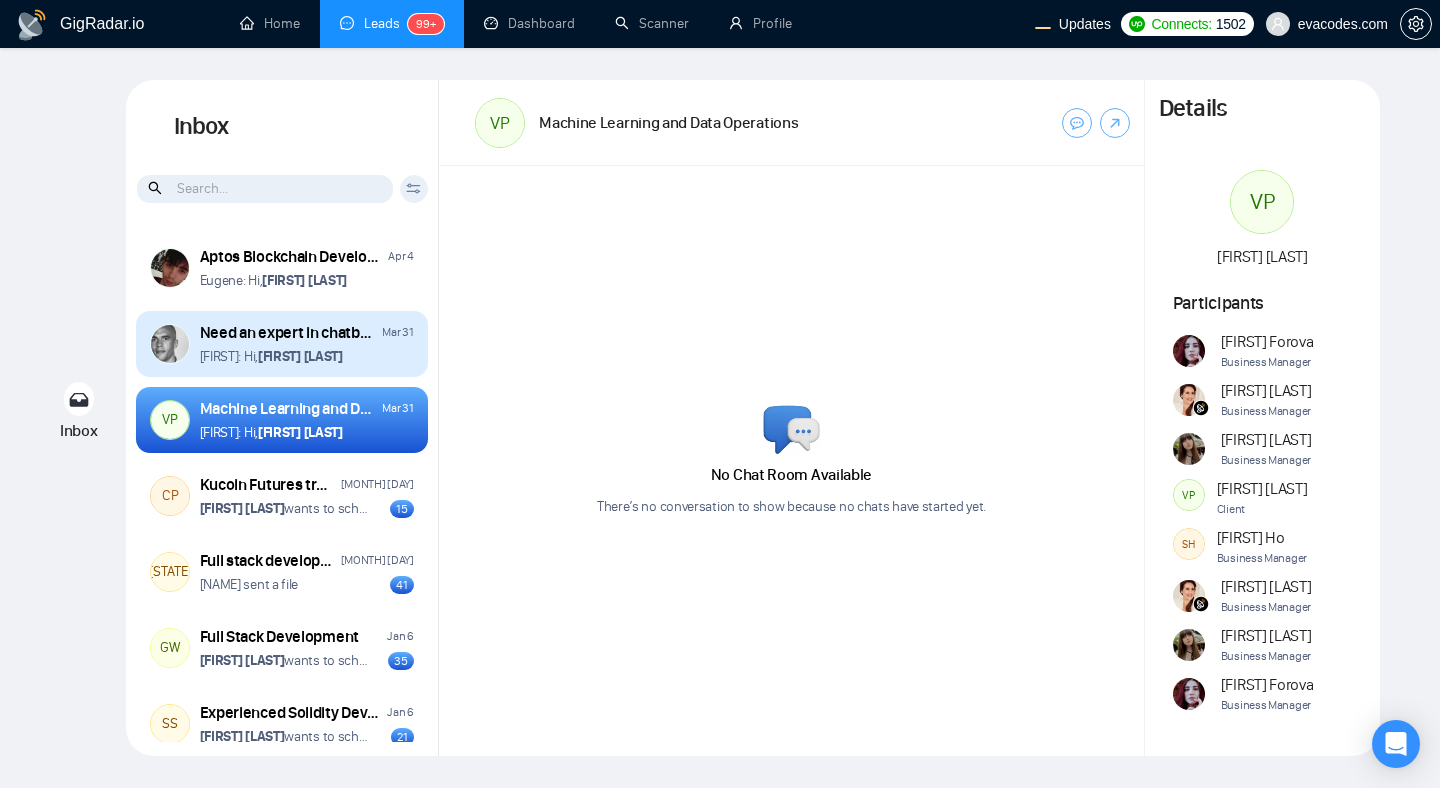 click on "[FIRST]: Hi, [FIRST] [LAST]" at bounding box center (307, 356) 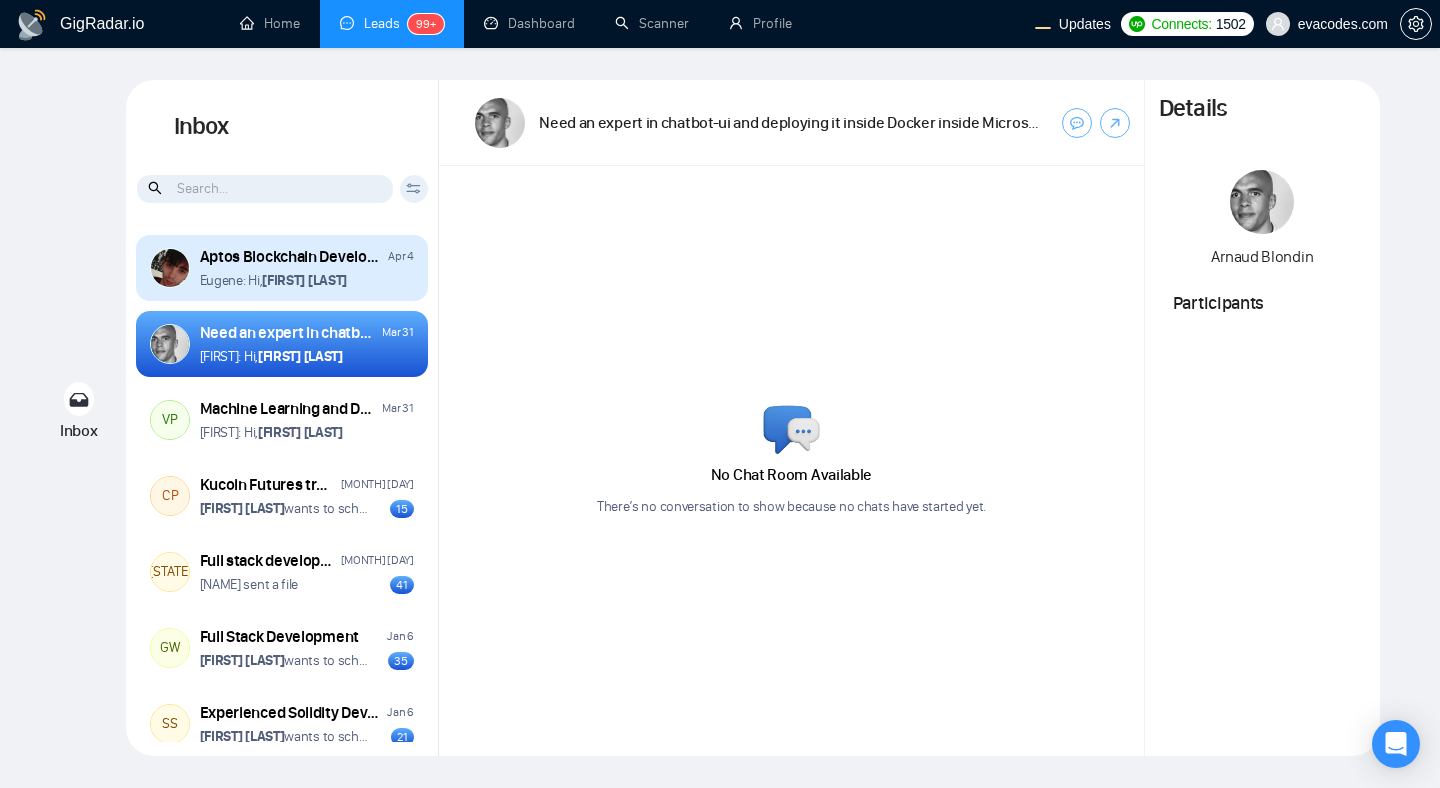click on "[FIRST]: Hi, [FIRST] [LAST]" at bounding box center (307, 280) 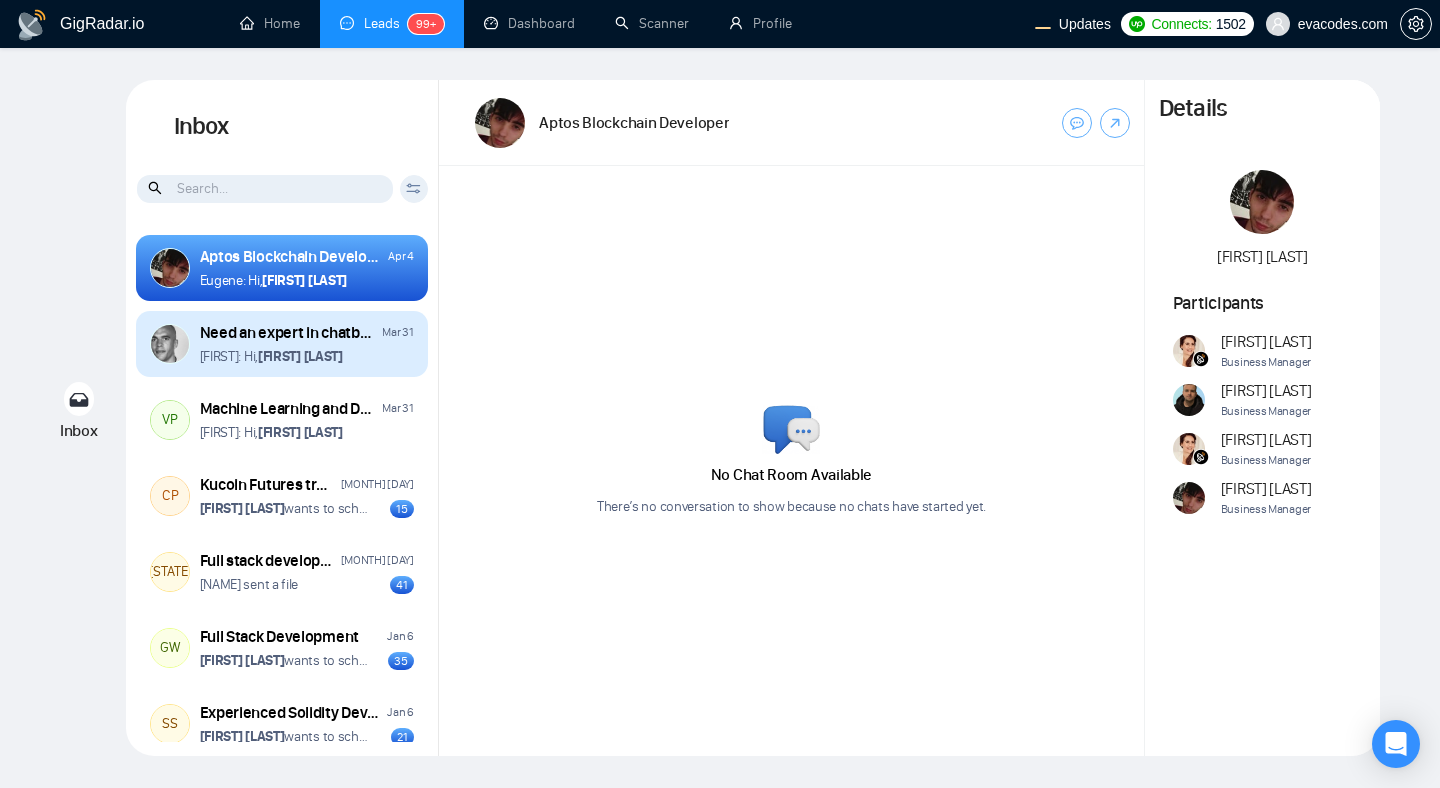 click on "Anna: Hi,  Arnaud Blondin" at bounding box center (307, 356) 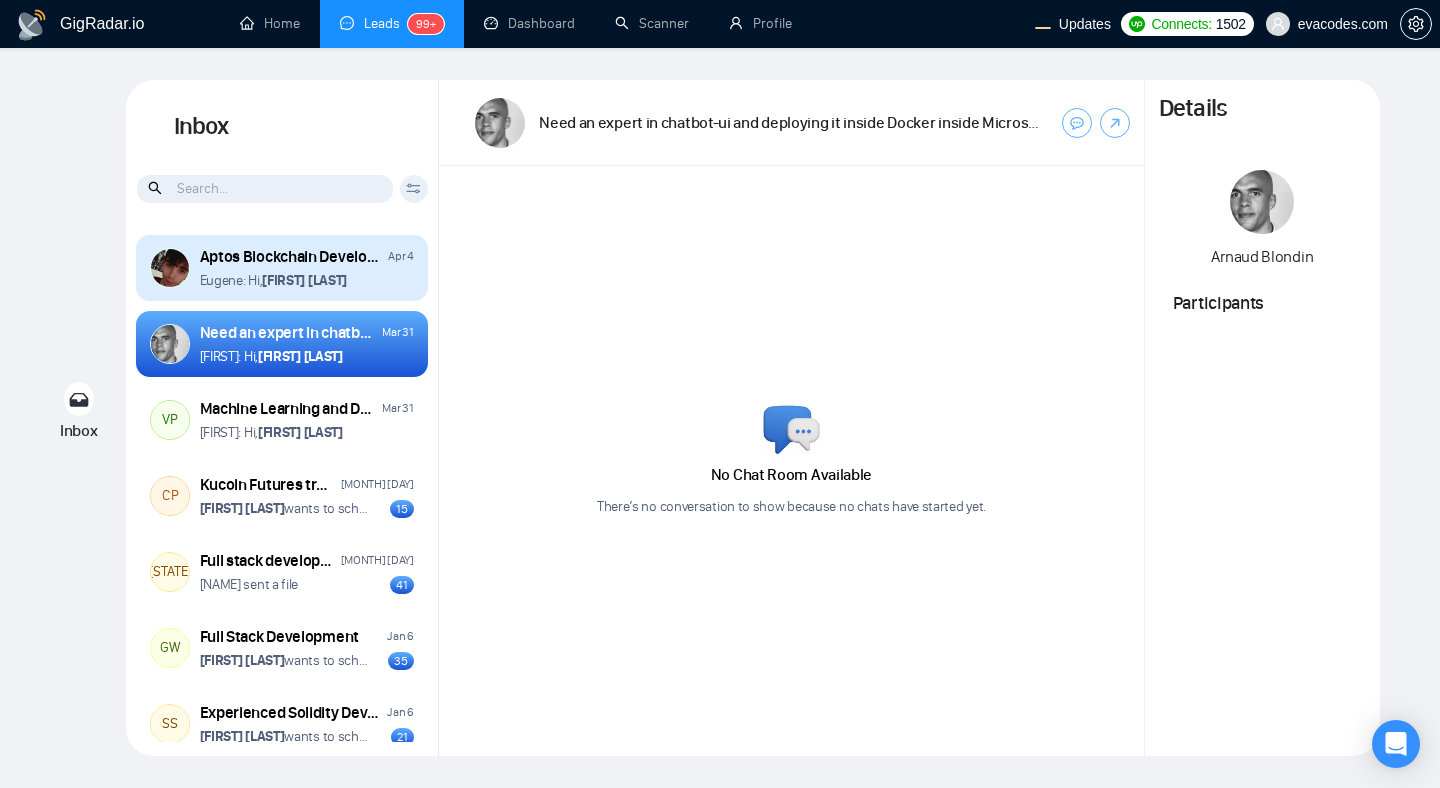 click on "Eugene: Hi,  Cesar Villarroya" at bounding box center [307, 280] 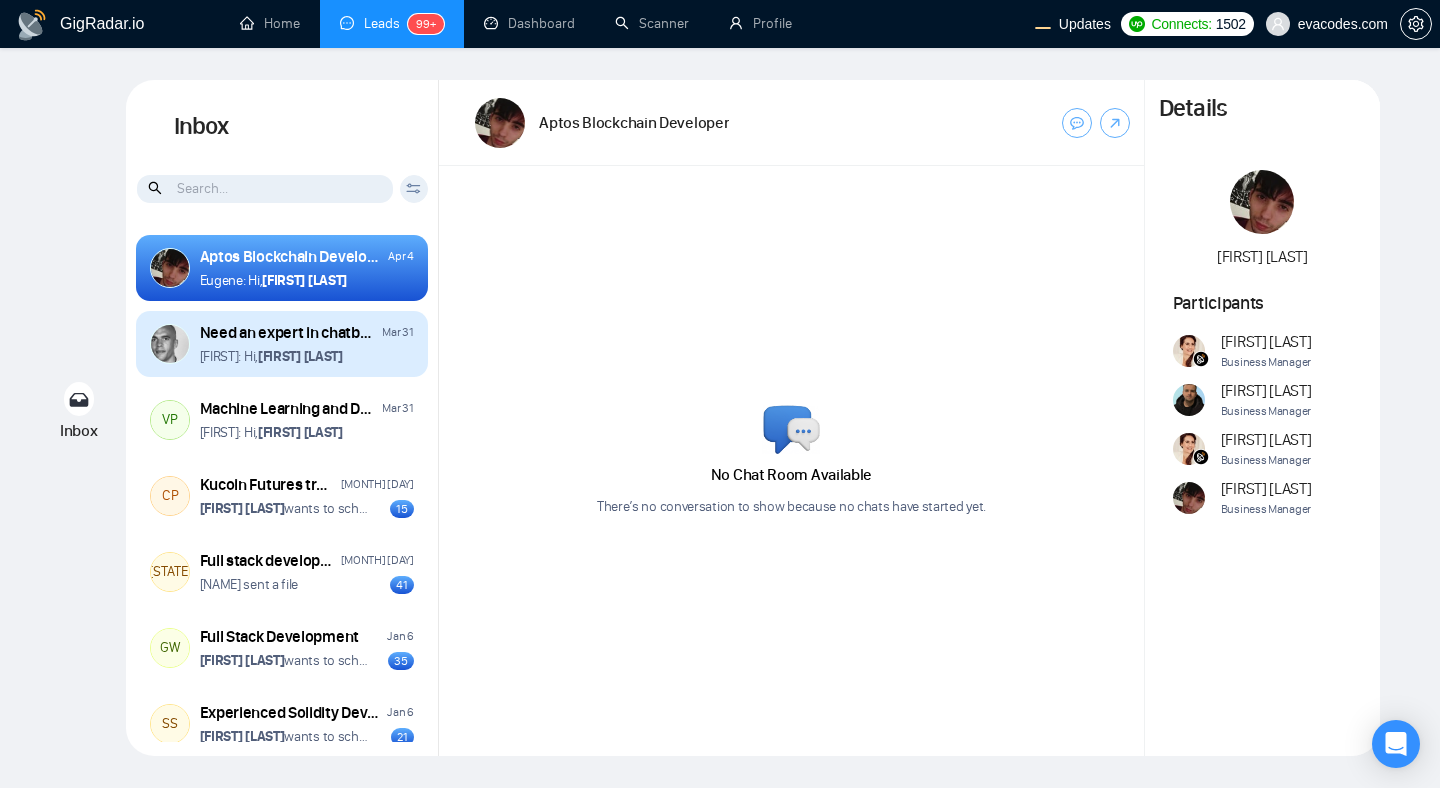 click on "Anna: Hi,  Arnaud Blondin" at bounding box center (307, 356) 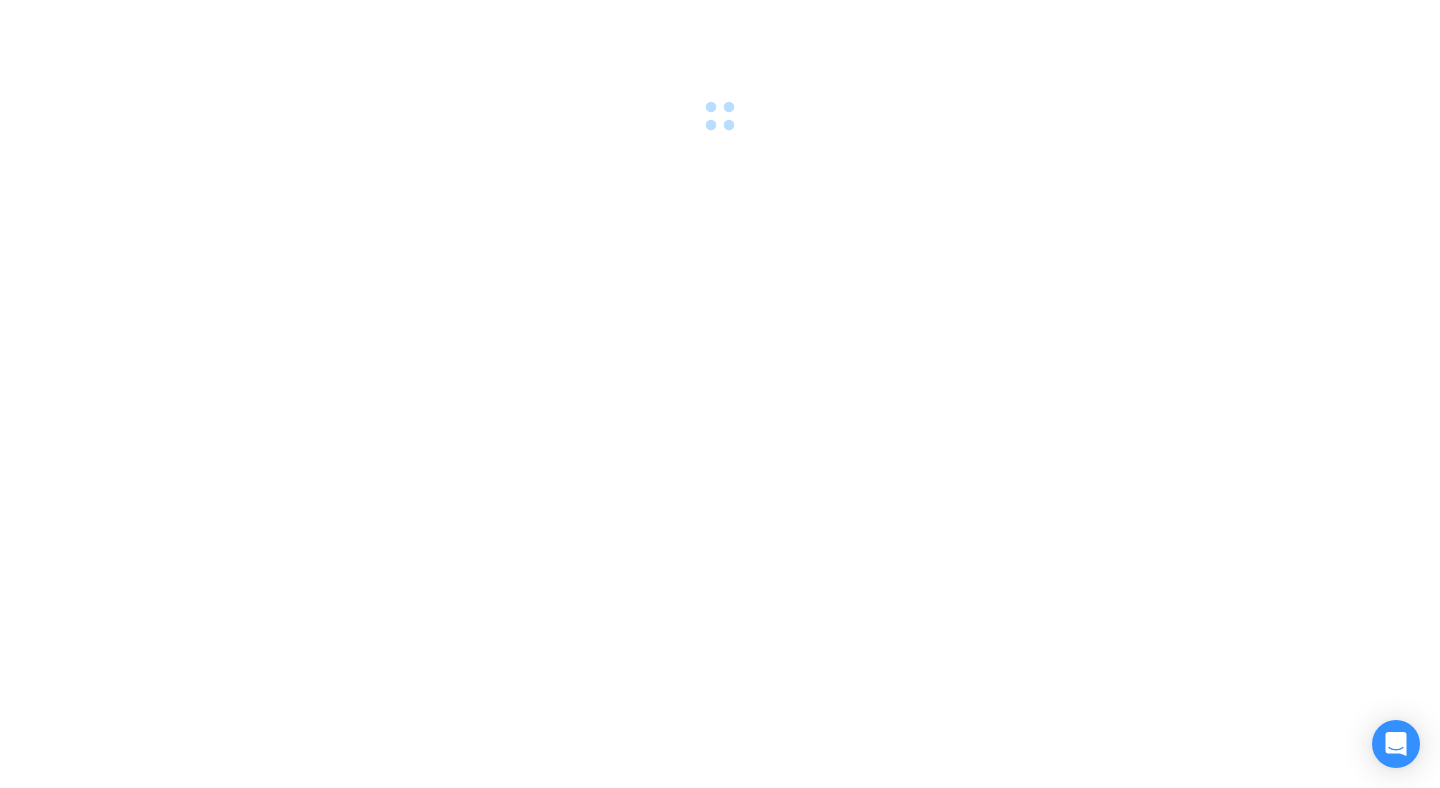 scroll, scrollTop: 0, scrollLeft: 0, axis: both 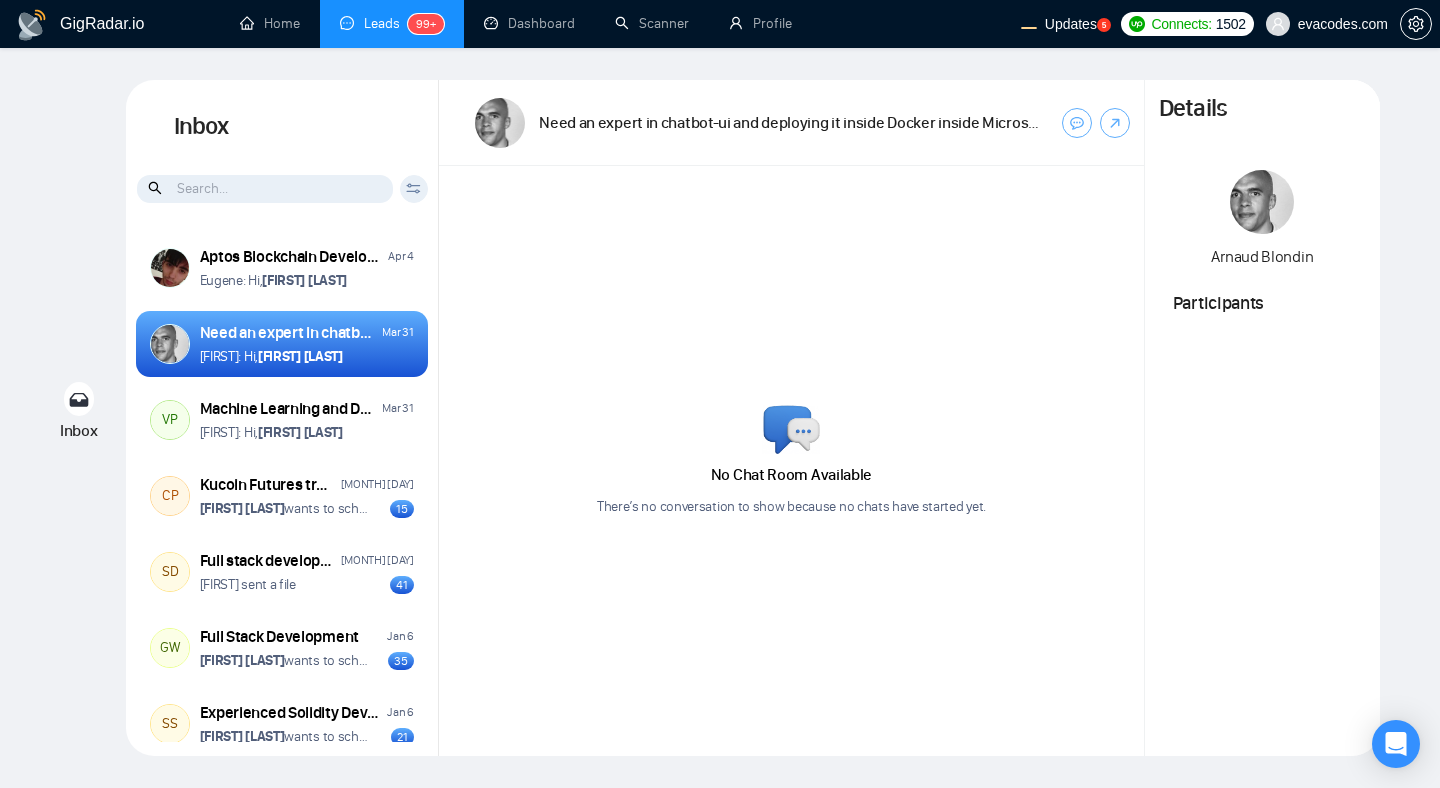 click on "Participants" at bounding box center (1262, 336) 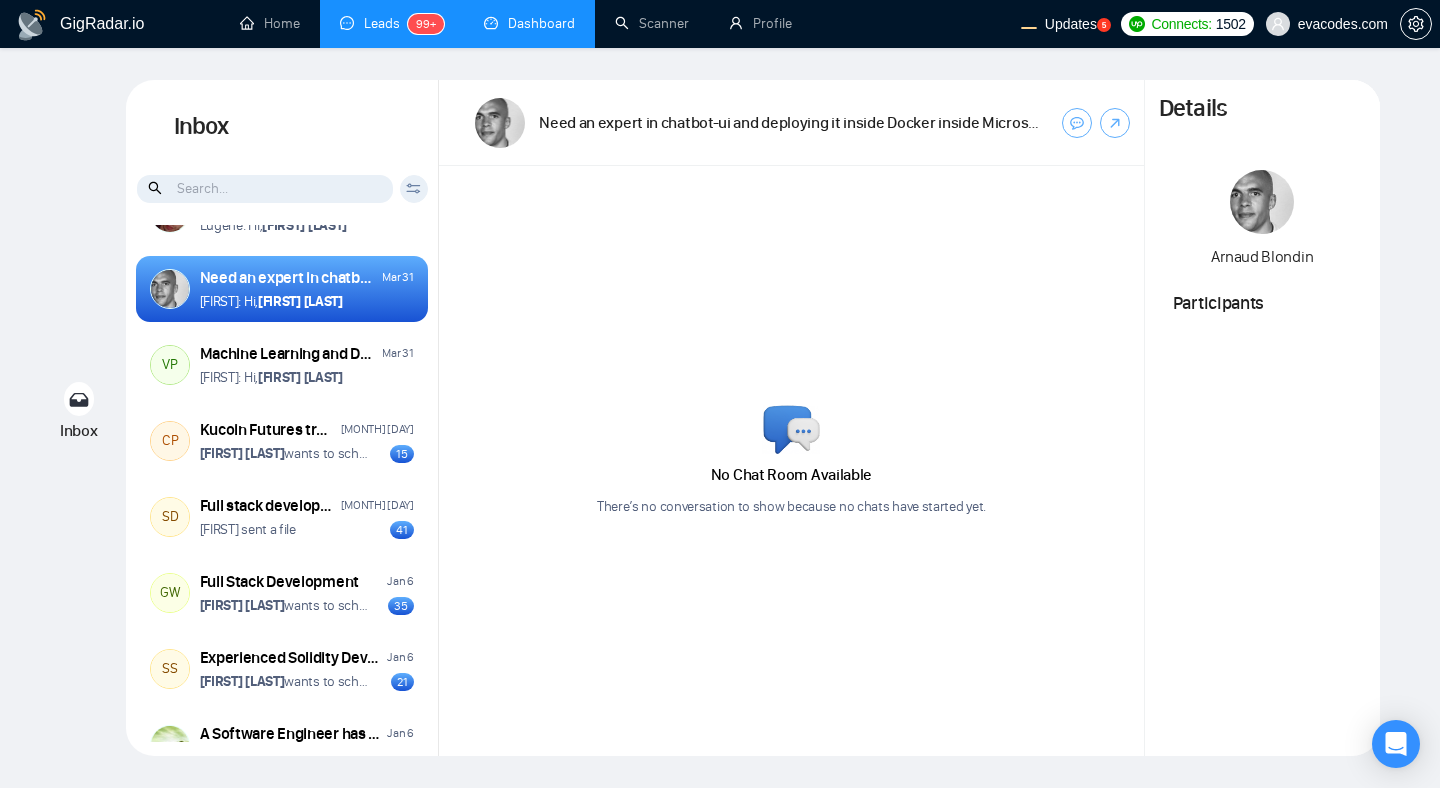 scroll, scrollTop: 58, scrollLeft: 0, axis: vertical 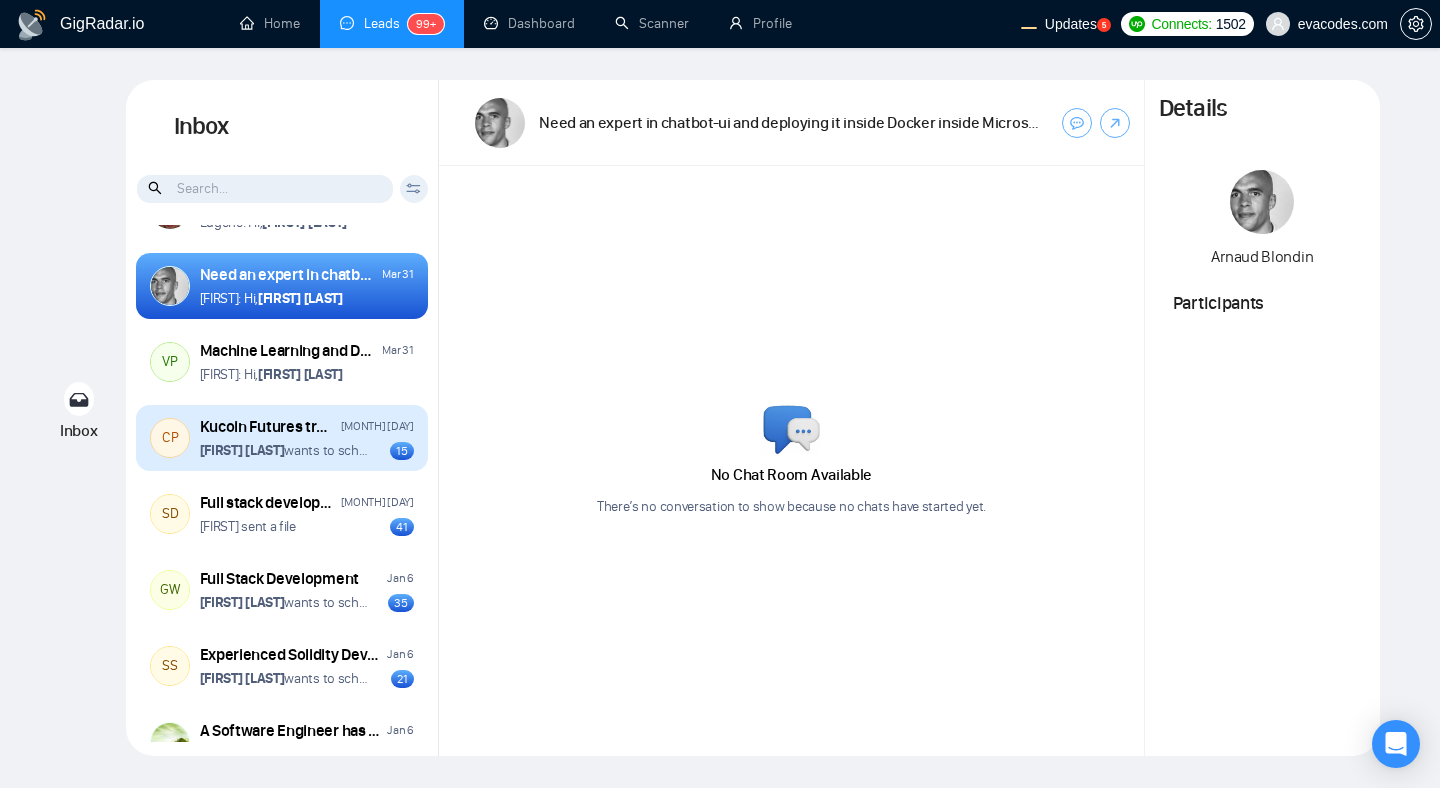 click on "Vitaliy Basiuk  wants to schedule a 60-minute meeting" at bounding box center [285, 450] 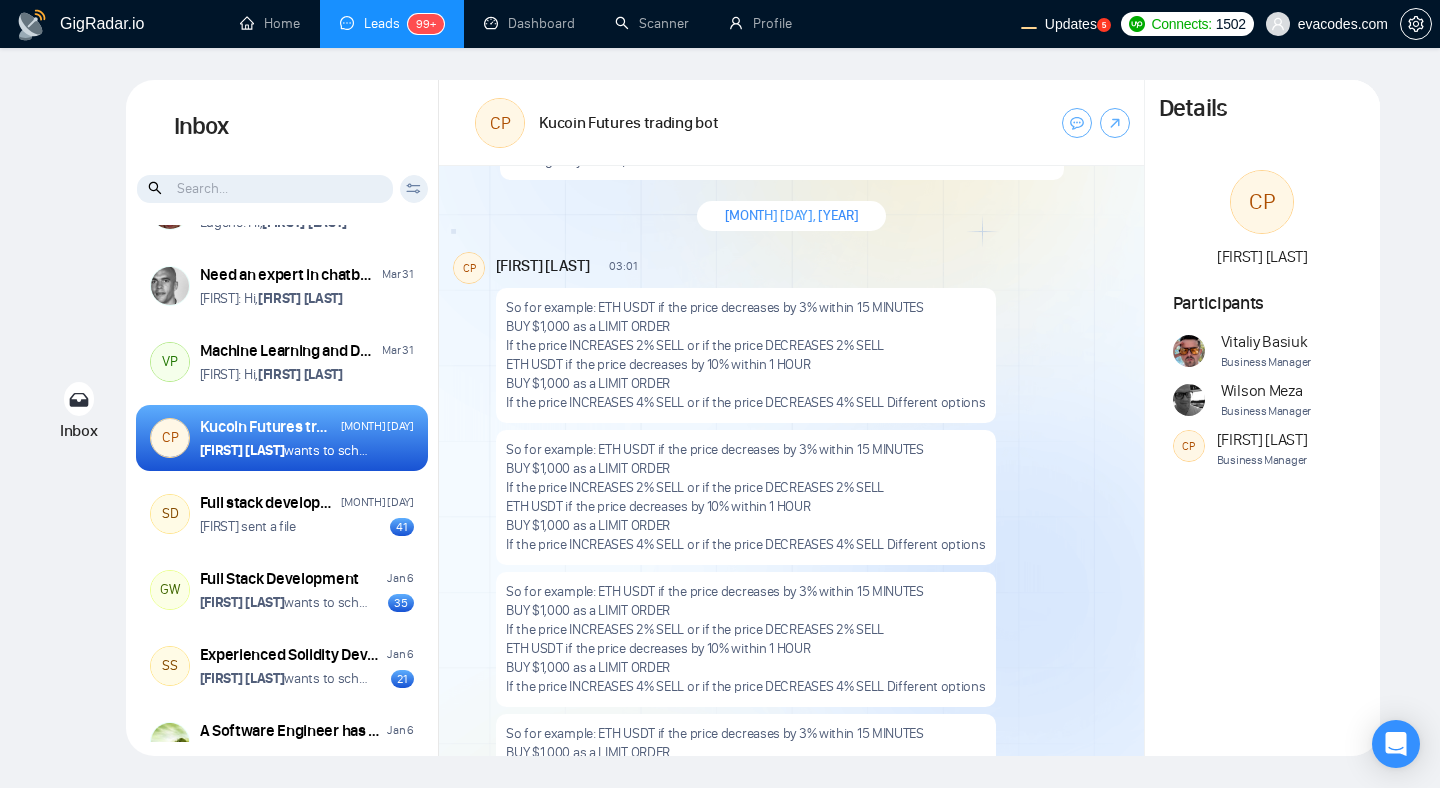 scroll, scrollTop: 1250, scrollLeft: 0, axis: vertical 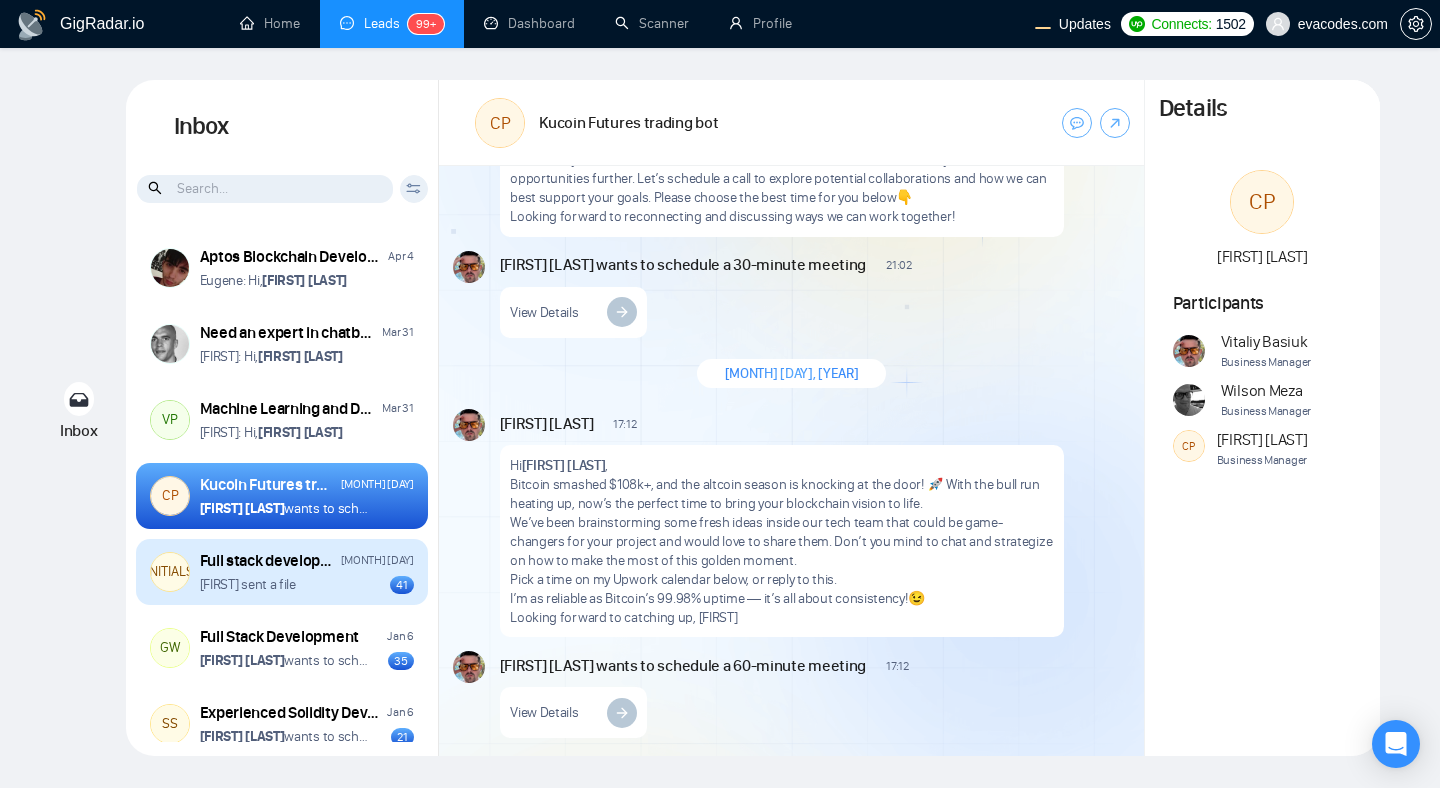 click on "Ruslan  sent a file 41" at bounding box center [307, 584] 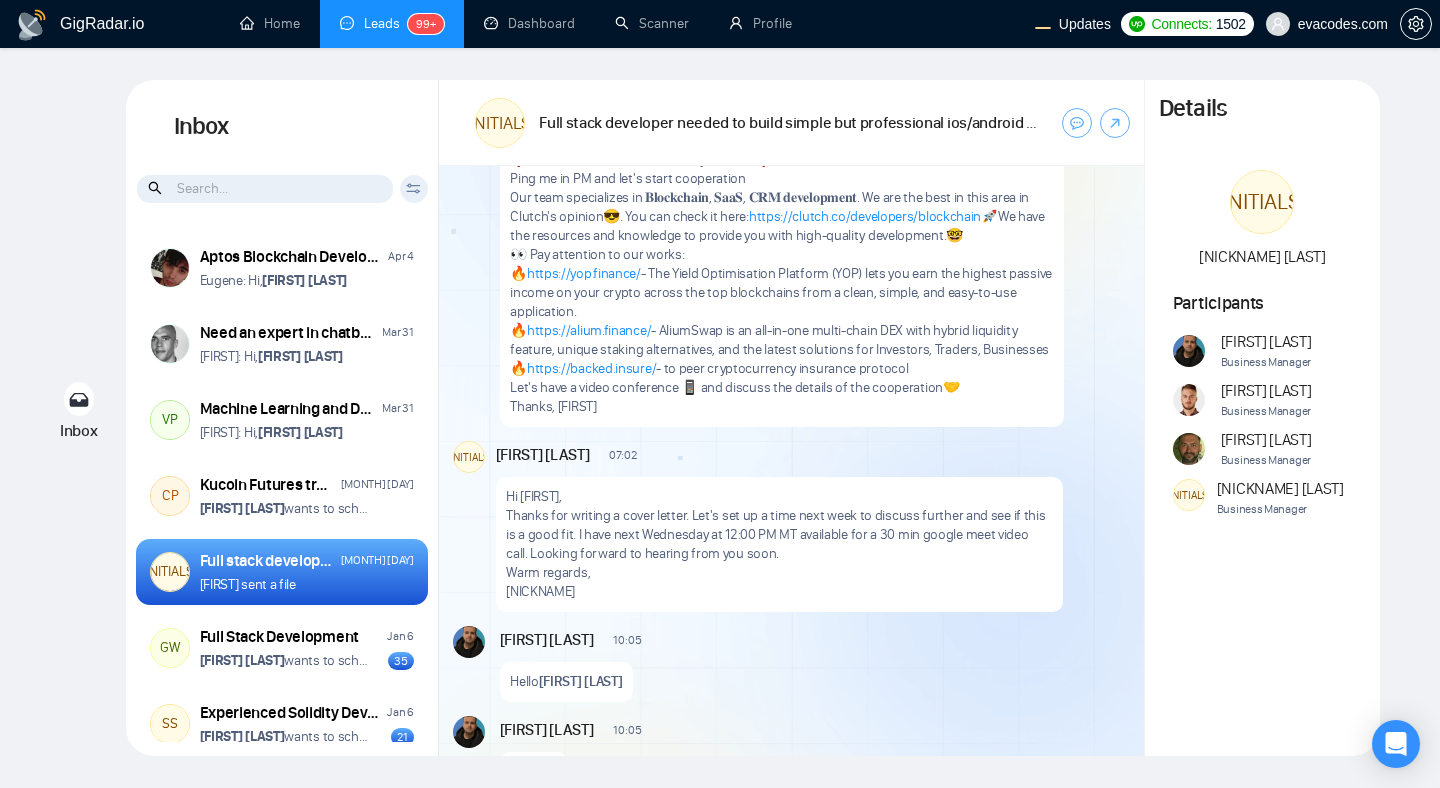 scroll, scrollTop: 0, scrollLeft: 0, axis: both 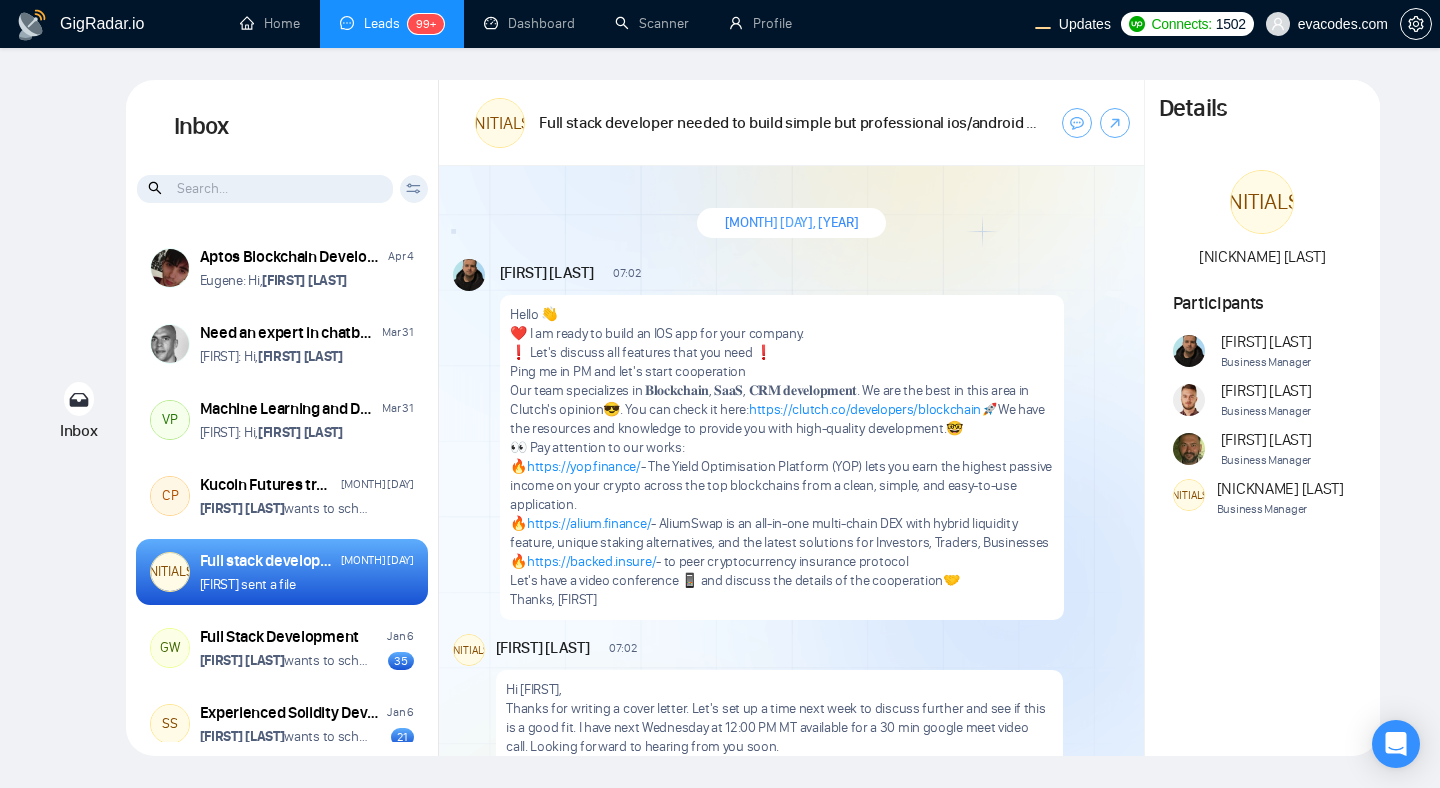 click on "❗ Let's discuss all features that you need ❗" at bounding box center [781, 352] 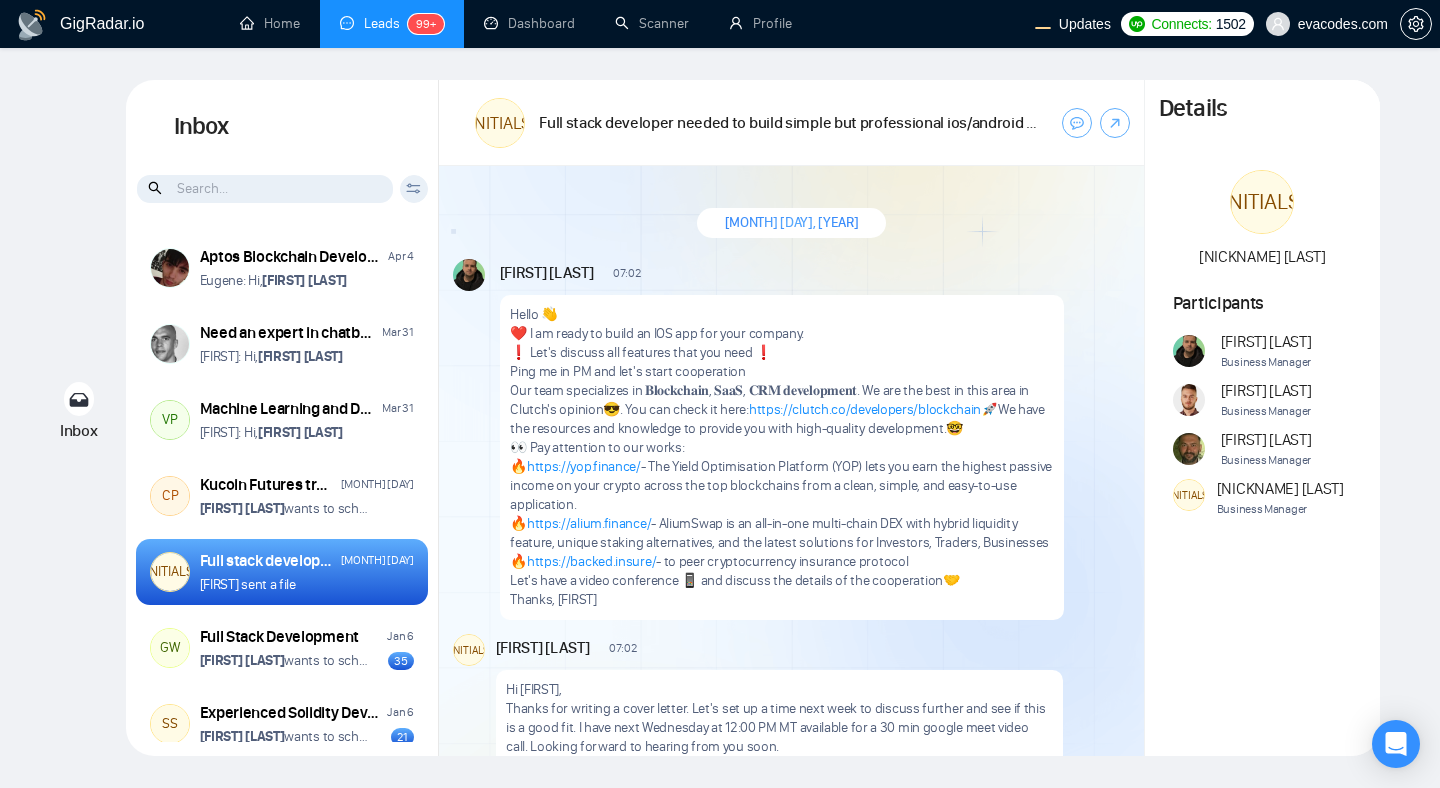 click on "❗ Let's discuss all features that you need ❗" at bounding box center [781, 352] 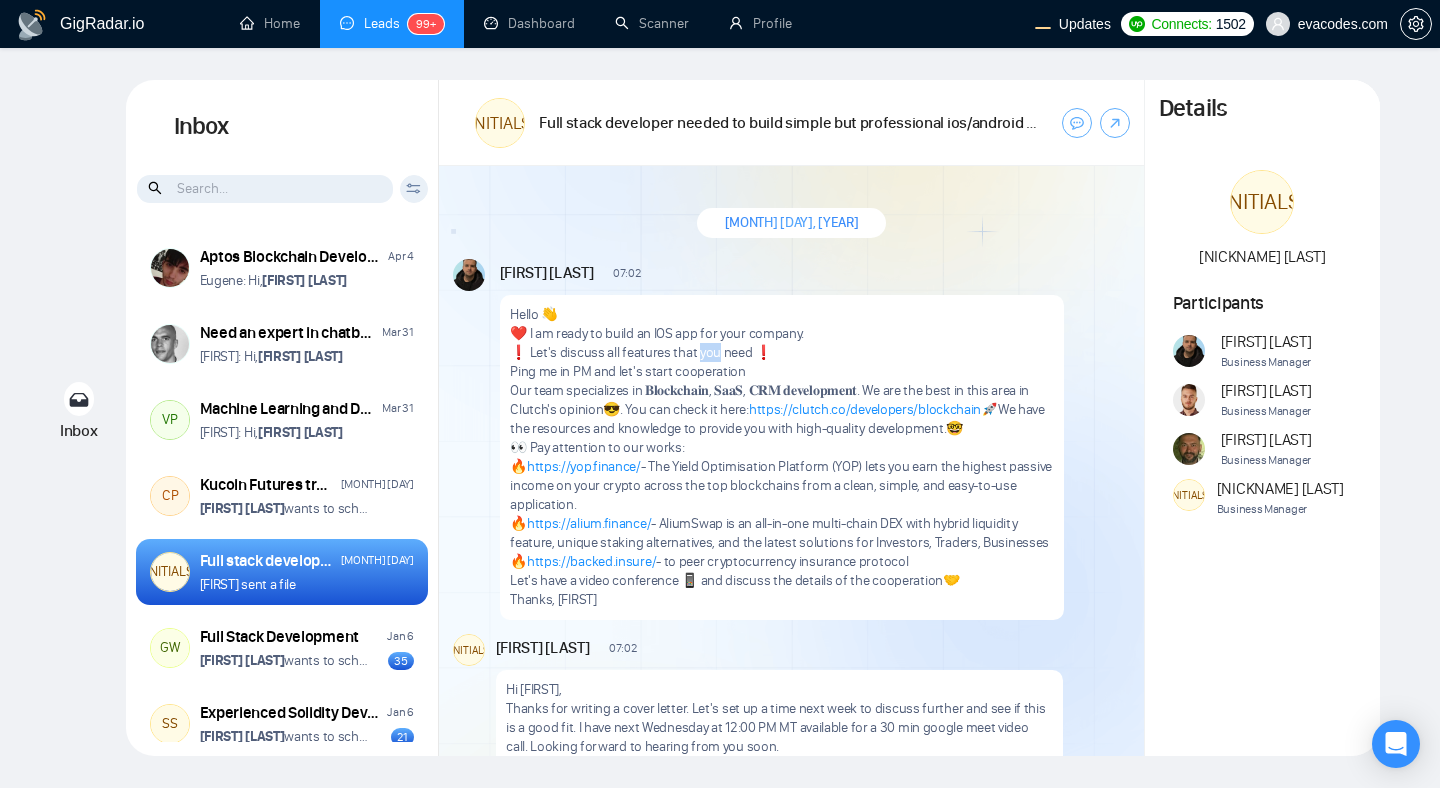 click on "❗ Let's discuss all features that you need ❗" at bounding box center (781, 352) 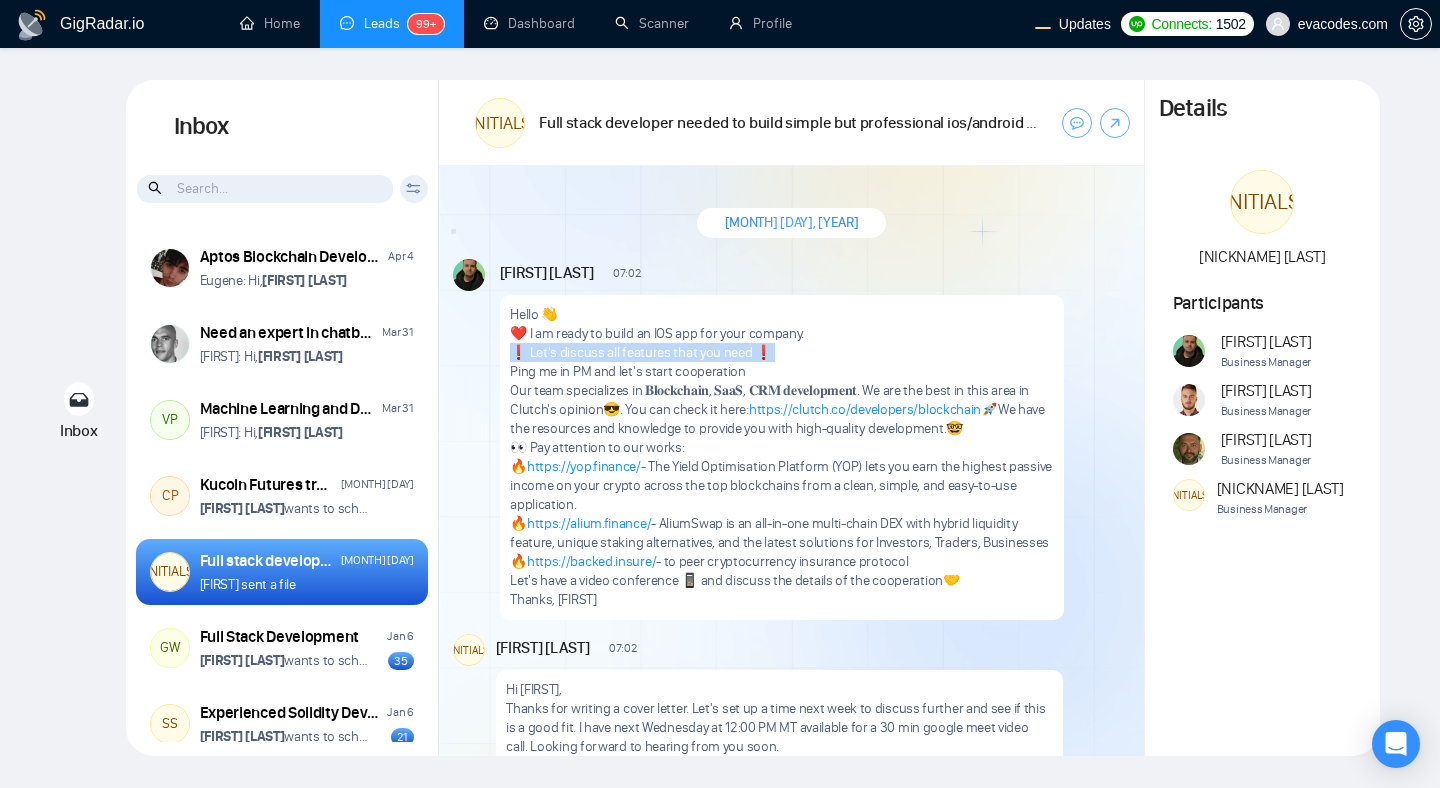 click on "Ping me in PM and let's start cooperation" at bounding box center (781, 371) 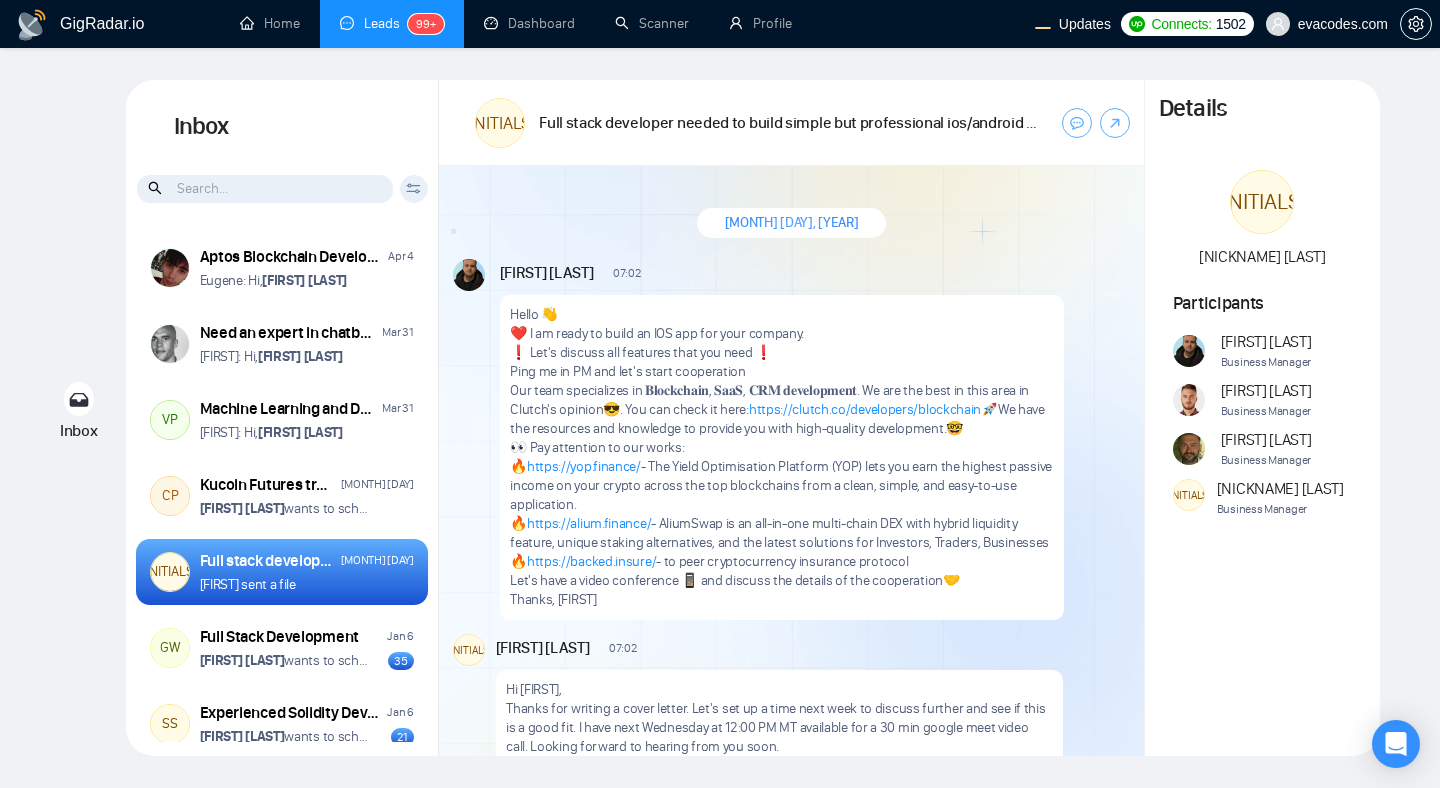 click on "Ping me in PM and let's start cooperation" at bounding box center [781, 371] 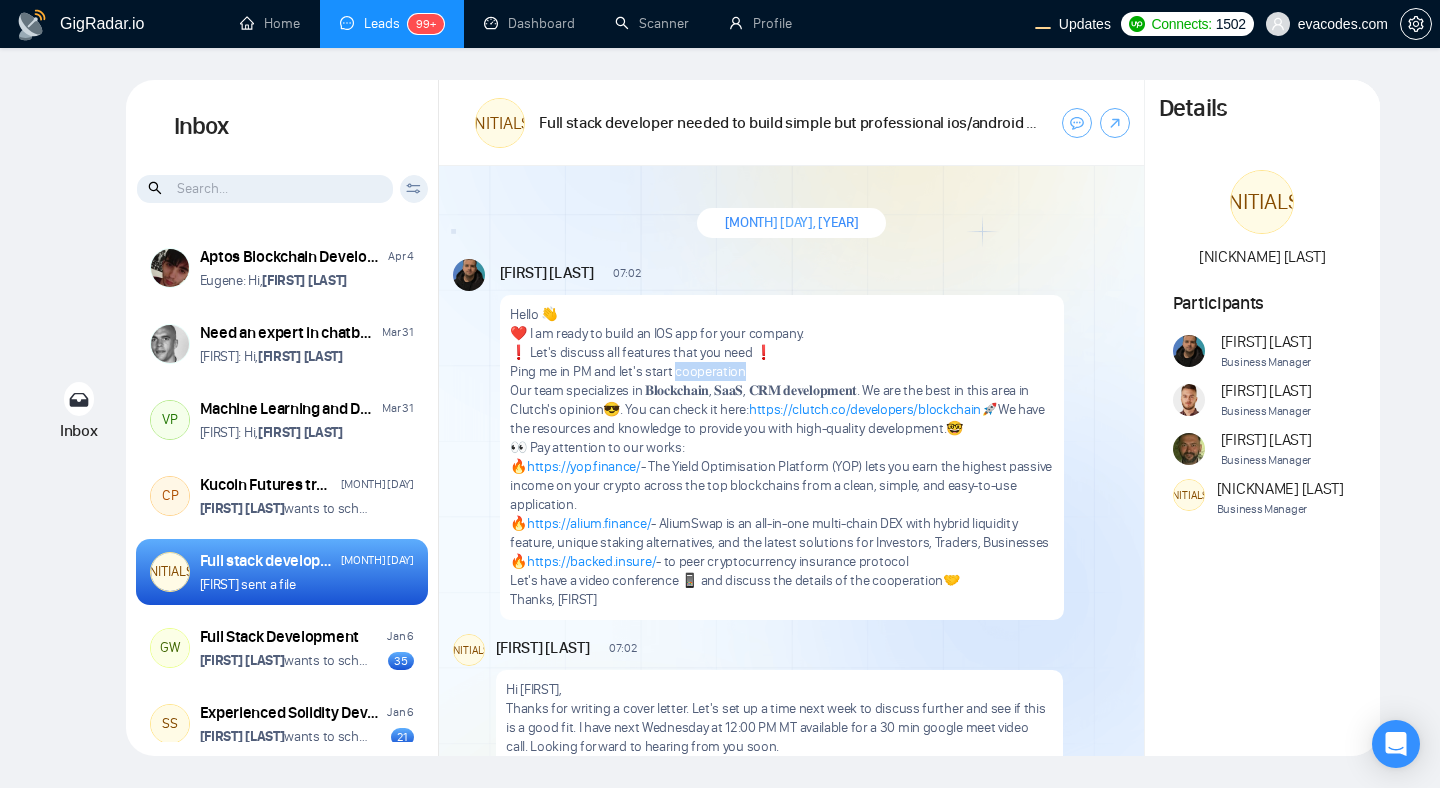 click on "Ping me in PM and let's start cooperation" at bounding box center (781, 371) 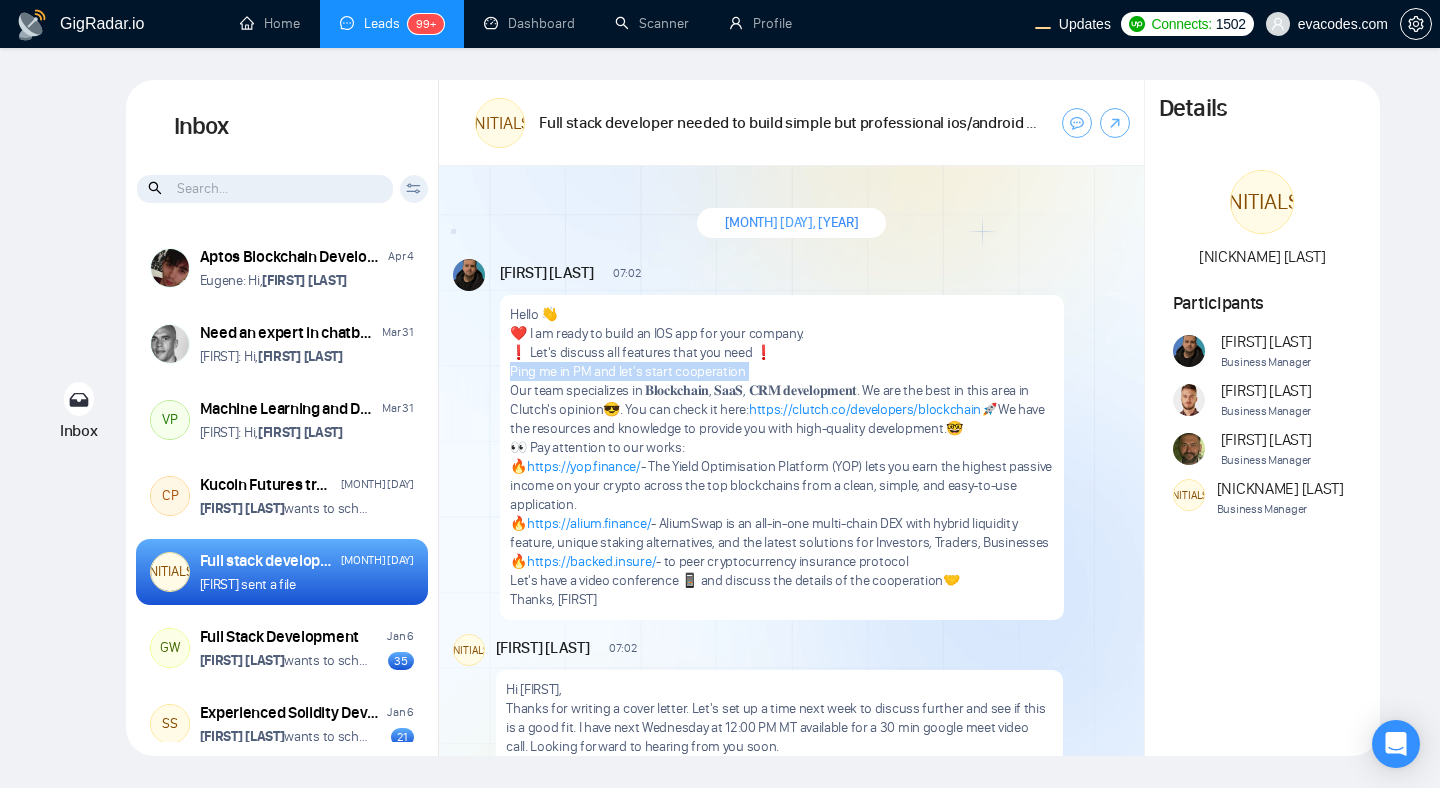 click on "Our team specializes in 𝐁𝐥𝐨𝐜𝐤𝐜𝐡𝐚𝐢𝐧, 𝐒𝐚𝐚𝐒, 𝐂𝐑𝐌 𝐝𝐞𝐯𝐞𝐥𝐨𝐩𝐦𝐞𝐧𝐭. We are the best in this area in Clutch's opinion😎. You can check it here:  https://clutch.co/developers/blockchain🚀
We have the resources and knowledge to provide you with high-quality development.🤓" at bounding box center [781, 409] 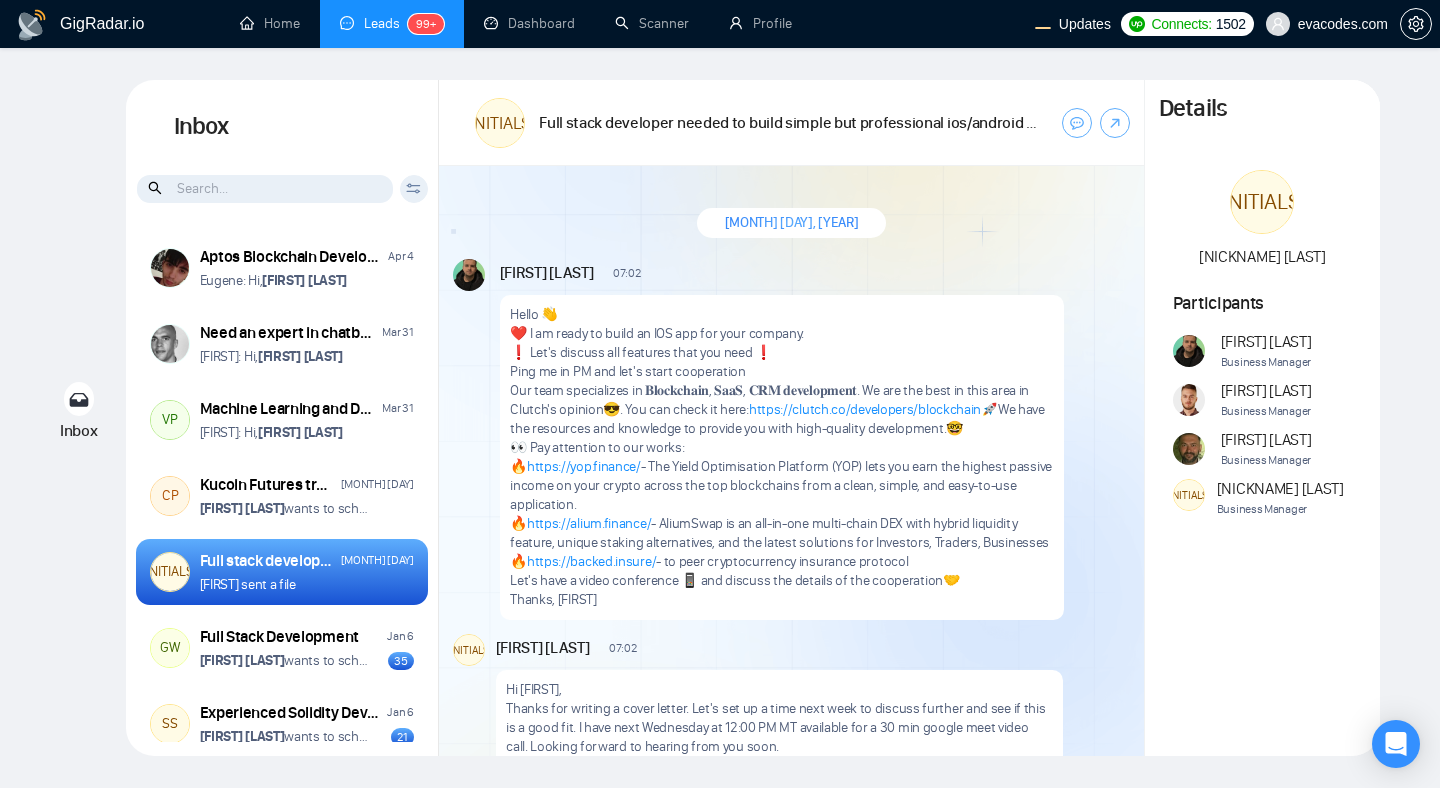 click on "Our team specializes in 𝐁𝐥𝐨𝐜𝐤𝐜𝐡𝐚𝐢𝐧, 𝐒𝐚𝐚𝐒, 𝐂𝐑𝐌 𝐝𝐞𝐯𝐞𝐥𝐨𝐩𝐦𝐞𝐧𝐭. We are the best in this area in Clutch's opinion😎. You can check it here:  https://clutch.co/developers/blockchain🚀
We have the resources and knowledge to provide you with high-quality development.🤓" at bounding box center (781, 409) 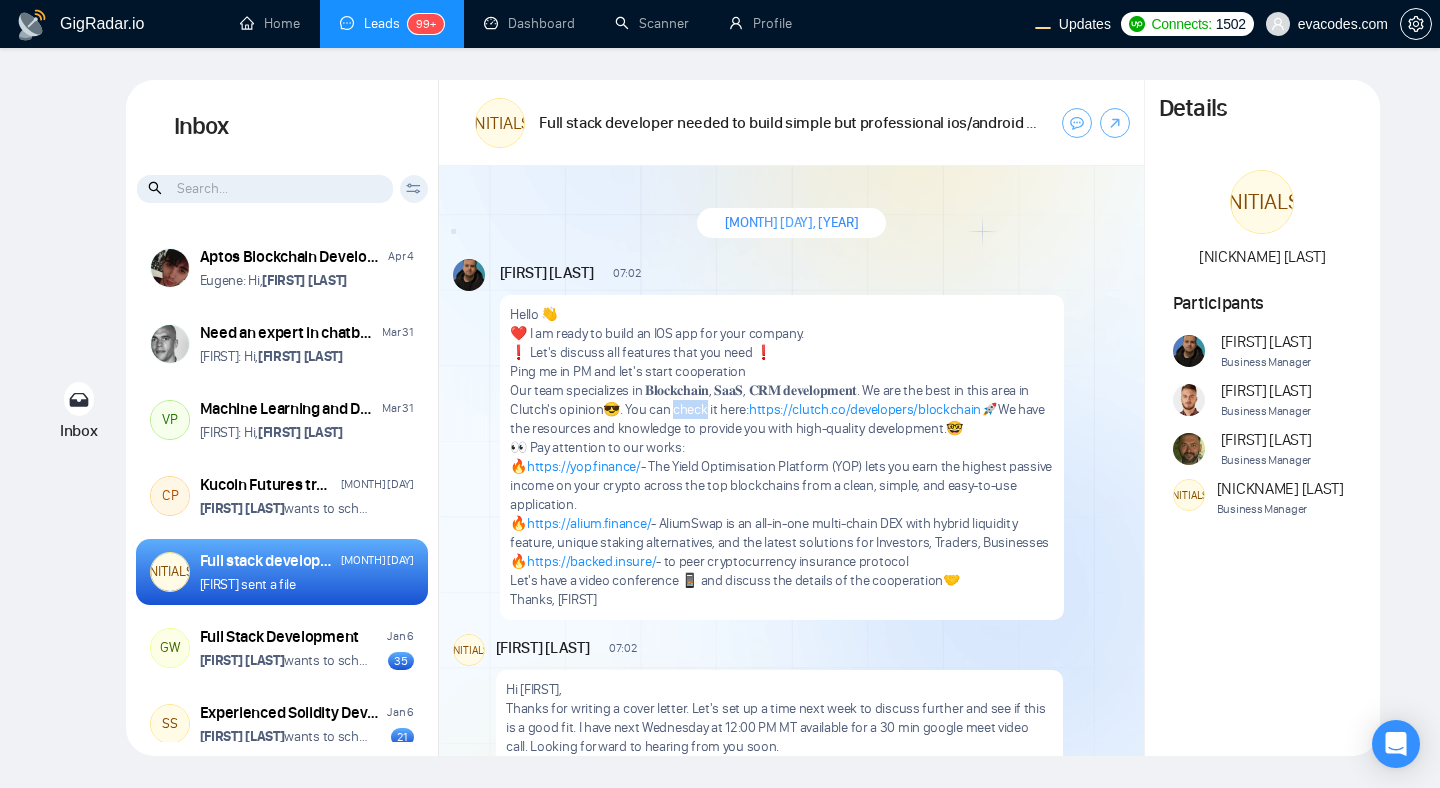 click on "Our team specializes in 𝐁𝐥𝐨𝐜𝐤𝐜𝐡𝐚𝐢𝐧, 𝐒𝐚𝐚𝐒, 𝐂𝐑𝐌 𝐝𝐞𝐯𝐞𝐥𝐨𝐩𝐦𝐞𝐧𝐭. We are the best in this area in Clutch's opinion😎. You can check it here:  https://clutch.co/developers/blockchain🚀
We have the resources and knowledge to provide you with high-quality development.🤓" at bounding box center (781, 409) 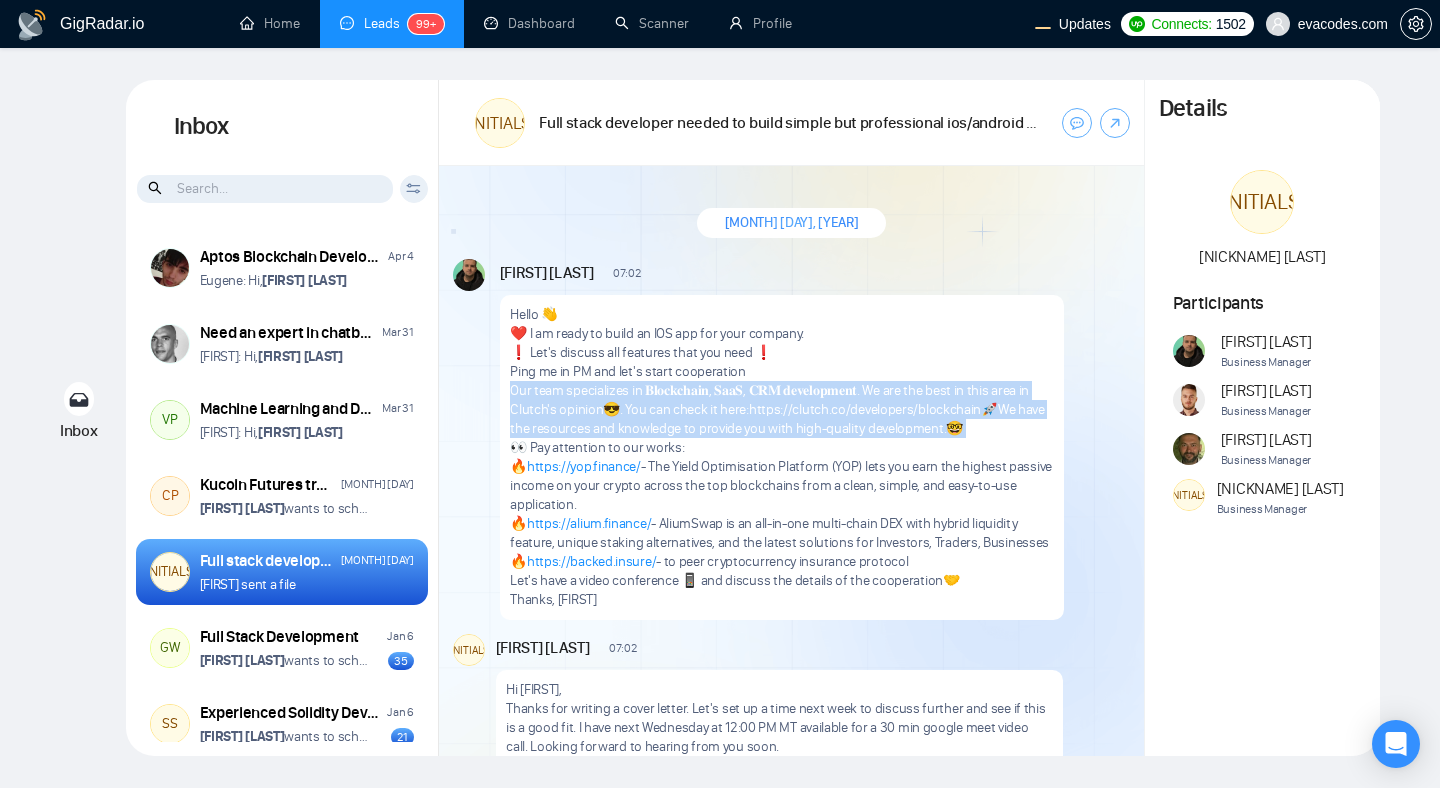 click on "🔥  https://yop.finance/  - The Yield Optimisation Platform (YOP) lets you earn the highest passive income on your crypto across the top blockchains from a clean, simple, and easy-to-use application." at bounding box center [781, 485] 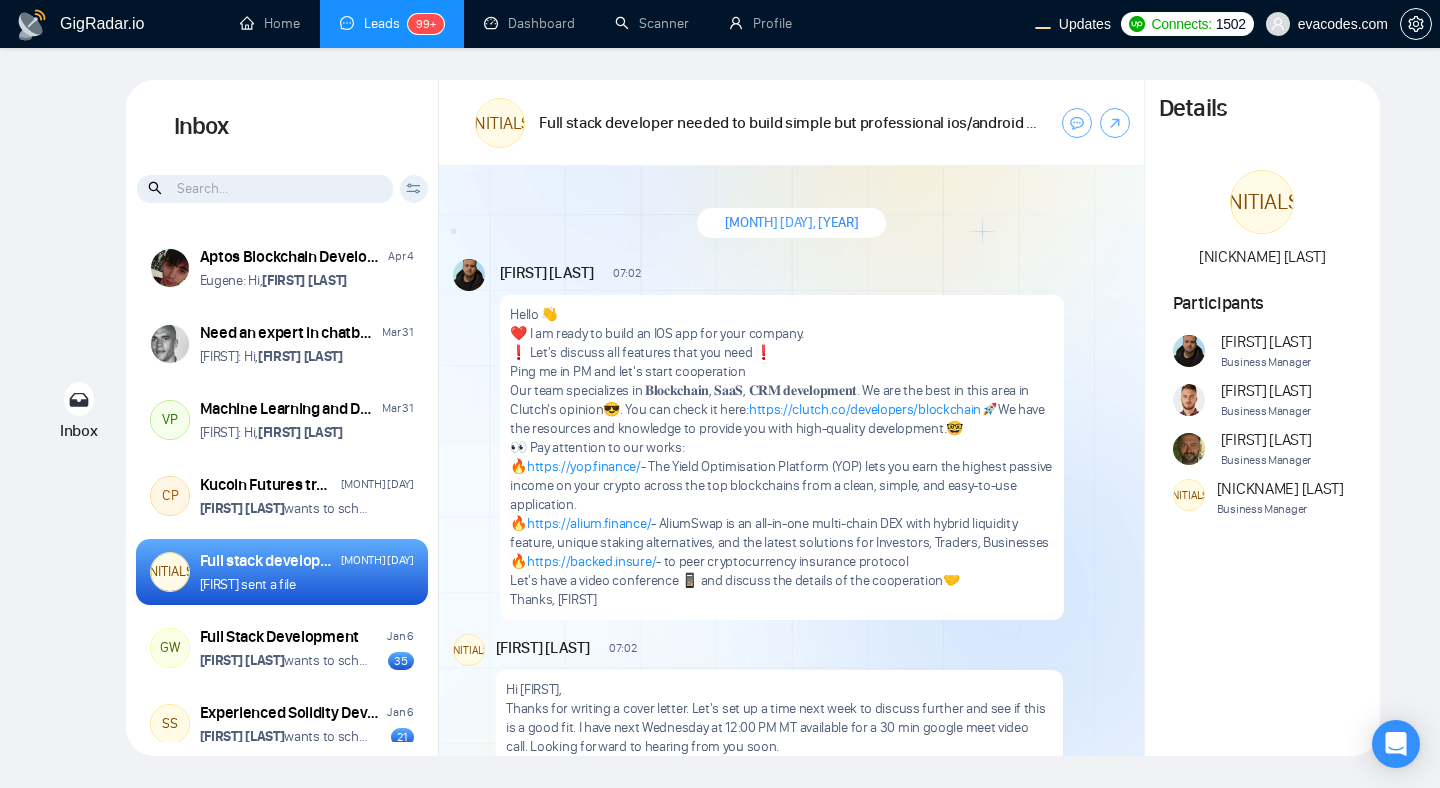 click on "🔥  https://yop.finance/  - The Yield Optimisation Platform (YOP) lets you earn the highest passive income on your crypto across the top blockchains from a clean, simple, and easy-to-use application." at bounding box center (781, 485) 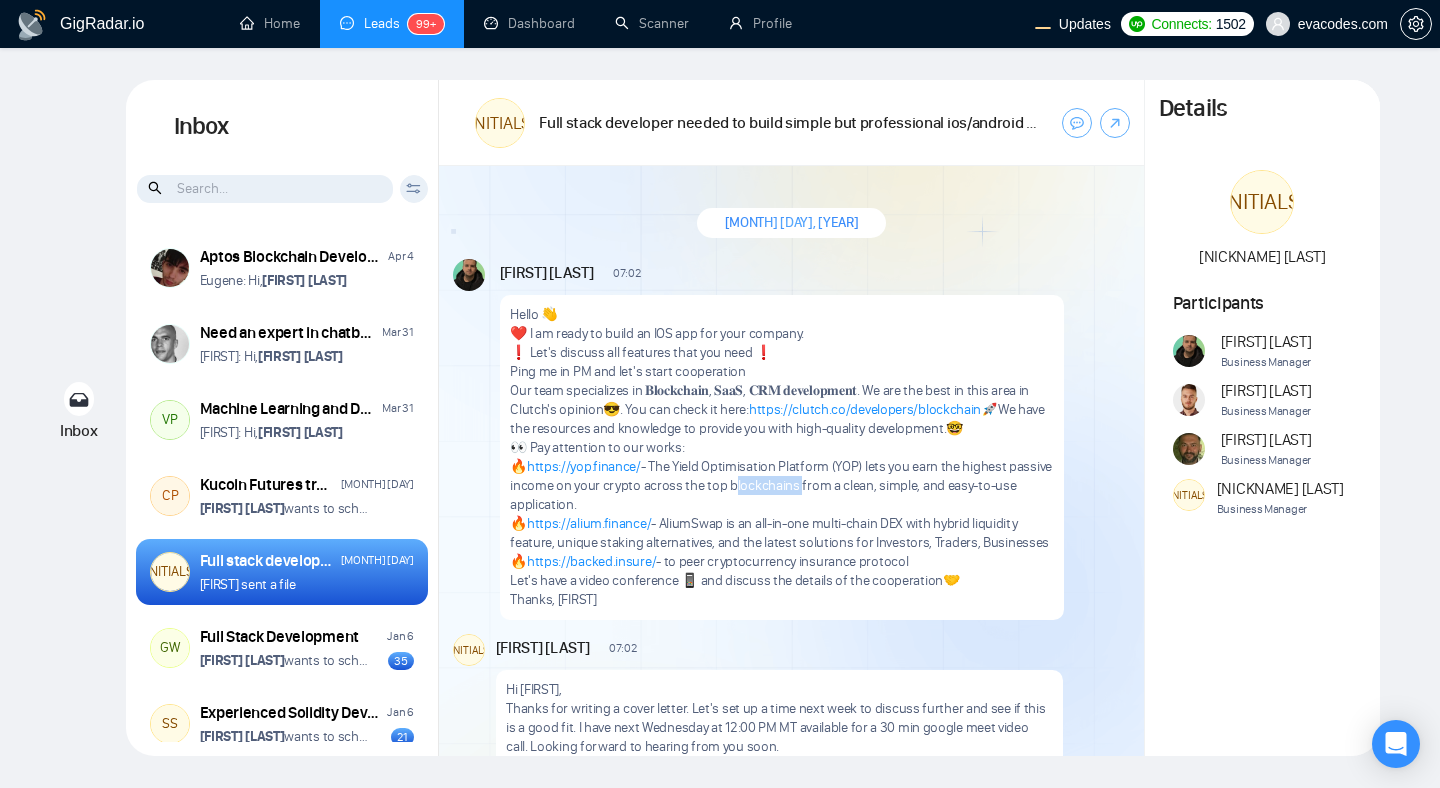 click on "🔥  https://yop.finance/  - The Yield Optimisation Platform (YOP) lets you earn the highest passive income on your crypto across the top blockchains from a clean, simple, and easy-to-use application." at bounding box center [781, 485] 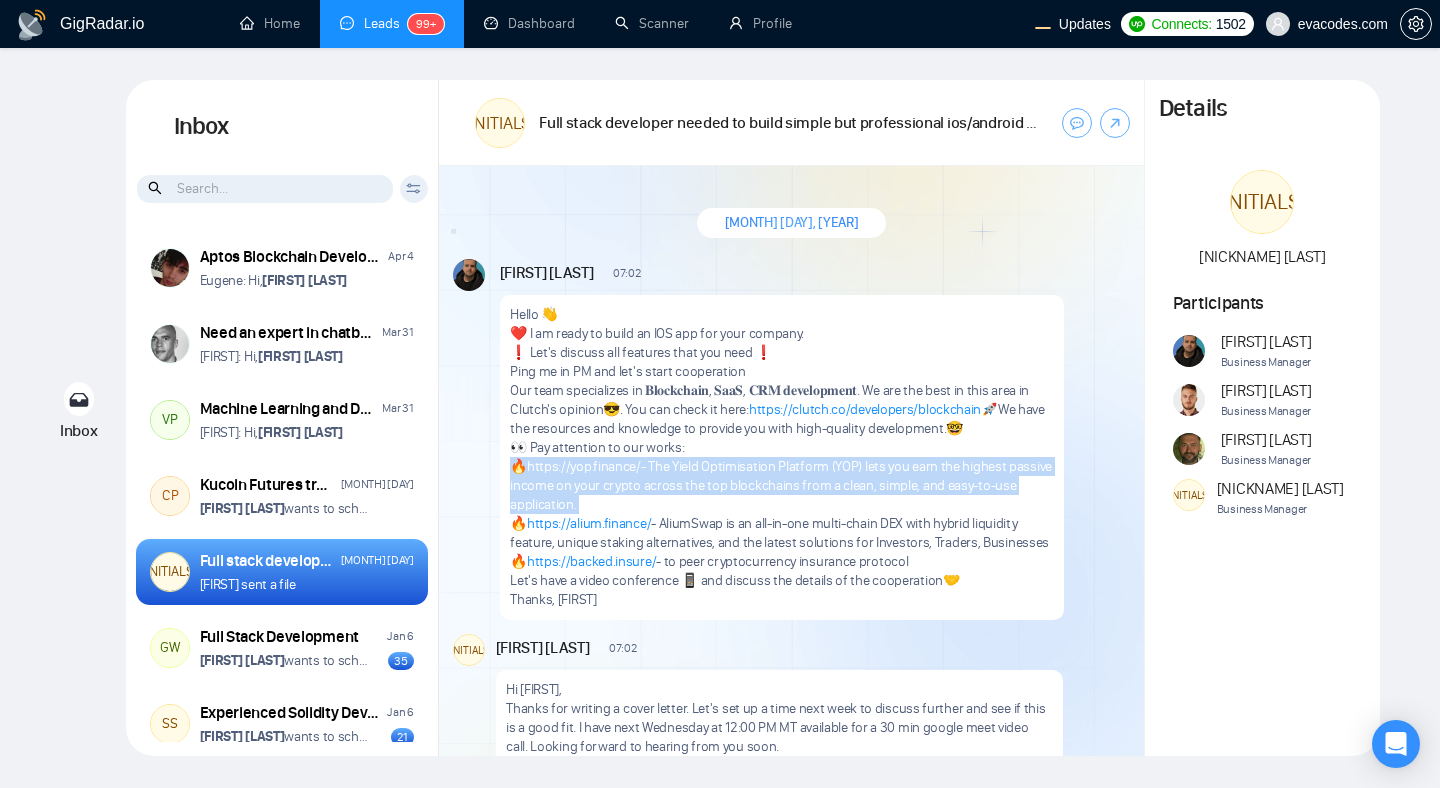 click on "Let's have a video conference 📱 and discuss the details of the cooperation🤝" at bounding box center [781, 580] 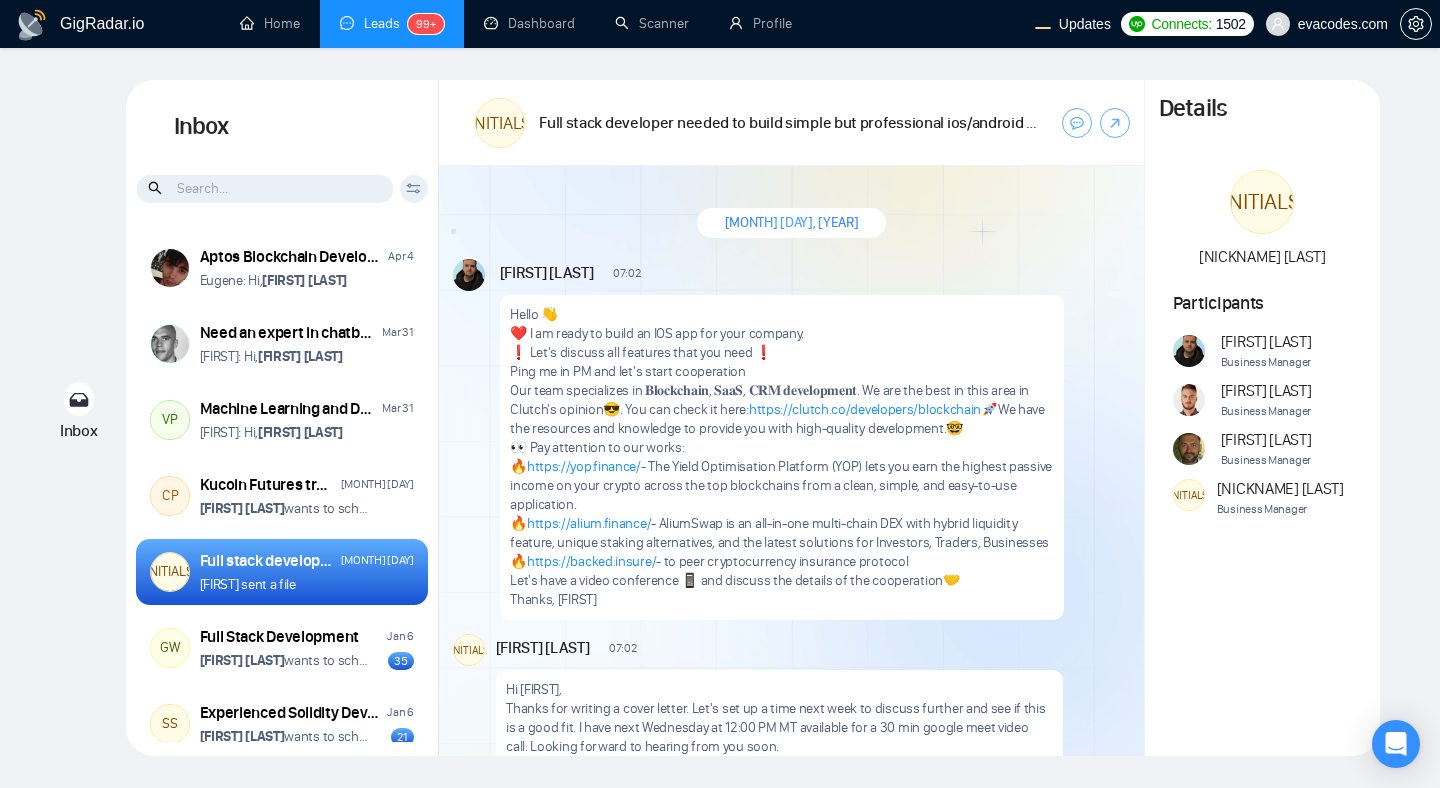 click on "Let's have a video conference 📱 and discuss the details of the cooperation🤝" at bounding box center (781, 580) 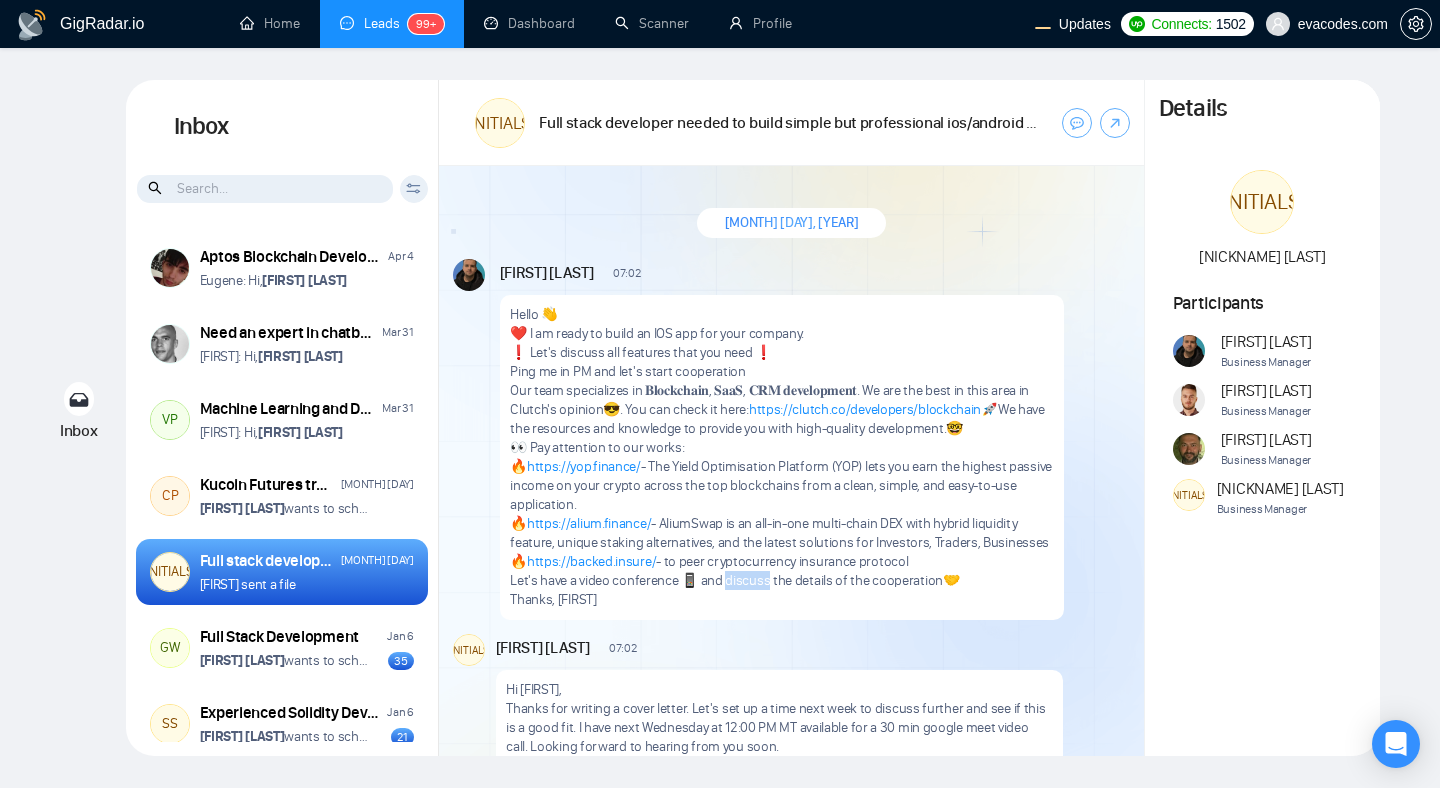click on "Let's have a video conference 📱 and discuss the details of the cooperation🤝" at bounding box center [781, 580] 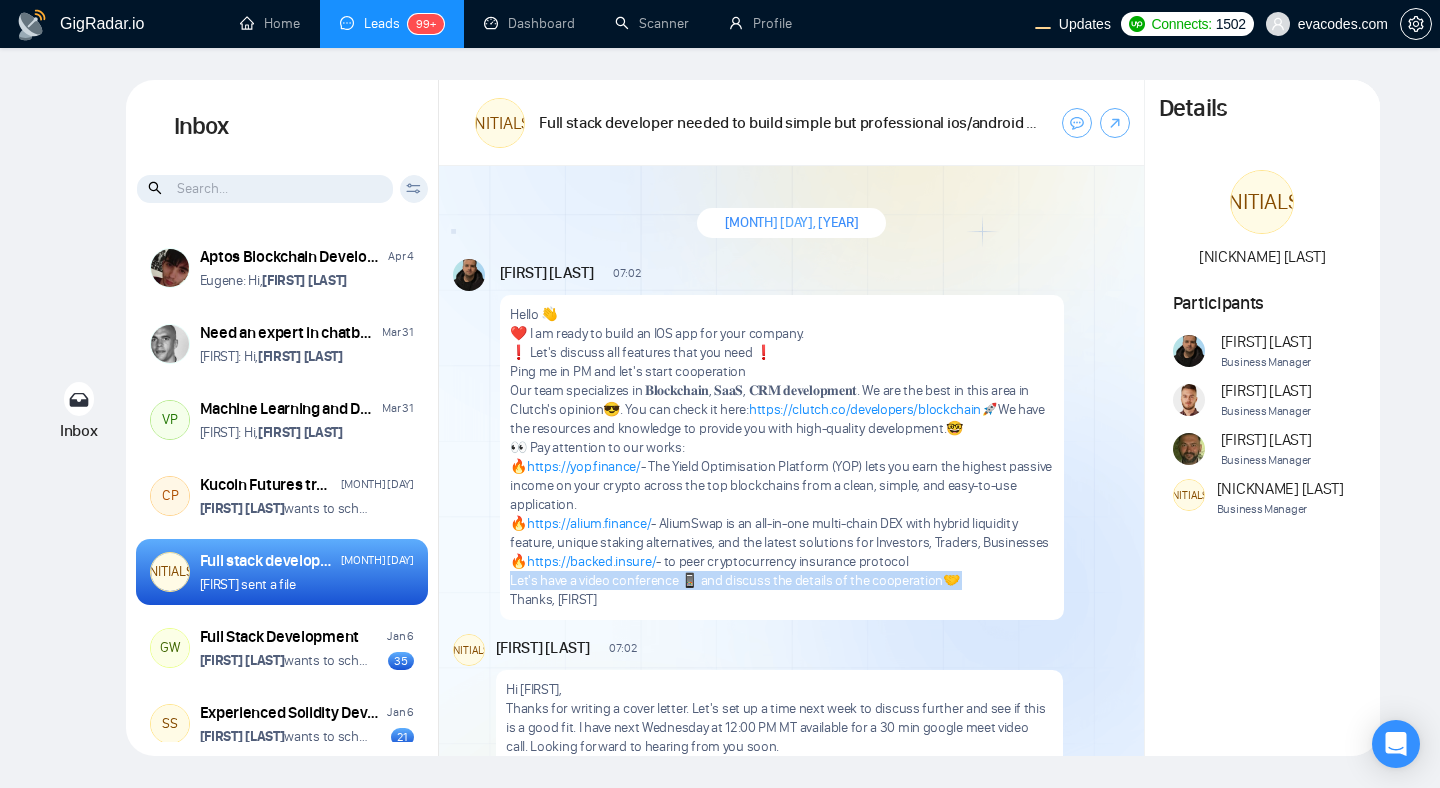click on "🔥  https://backed.insure/  - to peer cryptocurrency insurance protocol" at bounding box center (781, 561) 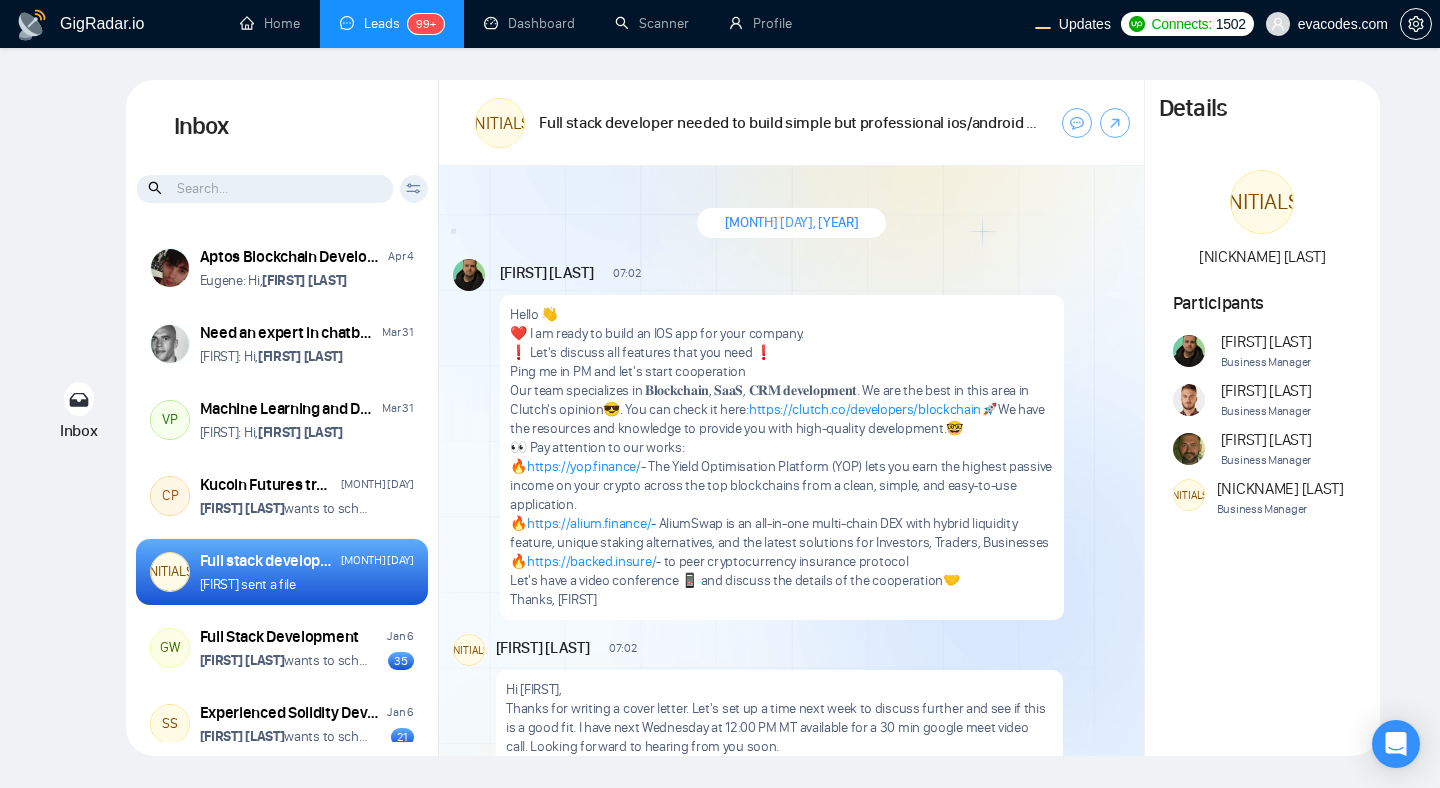 click on "🔥  https://backed.insure/  - to peer cryptocurrency insurance protocol" at bounding box center [781, 561] 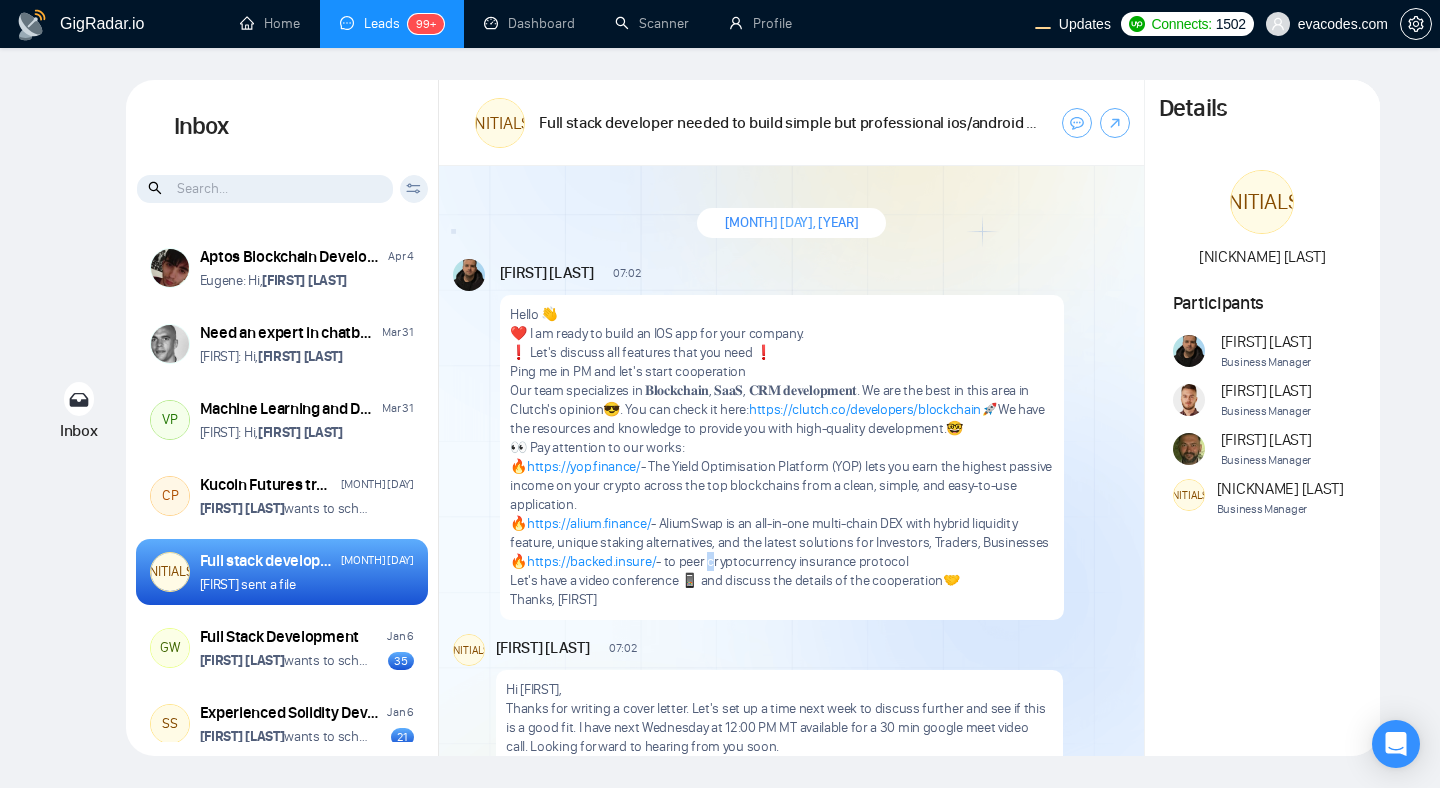 click on "🔥  https://backed.insure/  - to peer cryptocurrency insurance protocol" at bounding box center [781, 561] 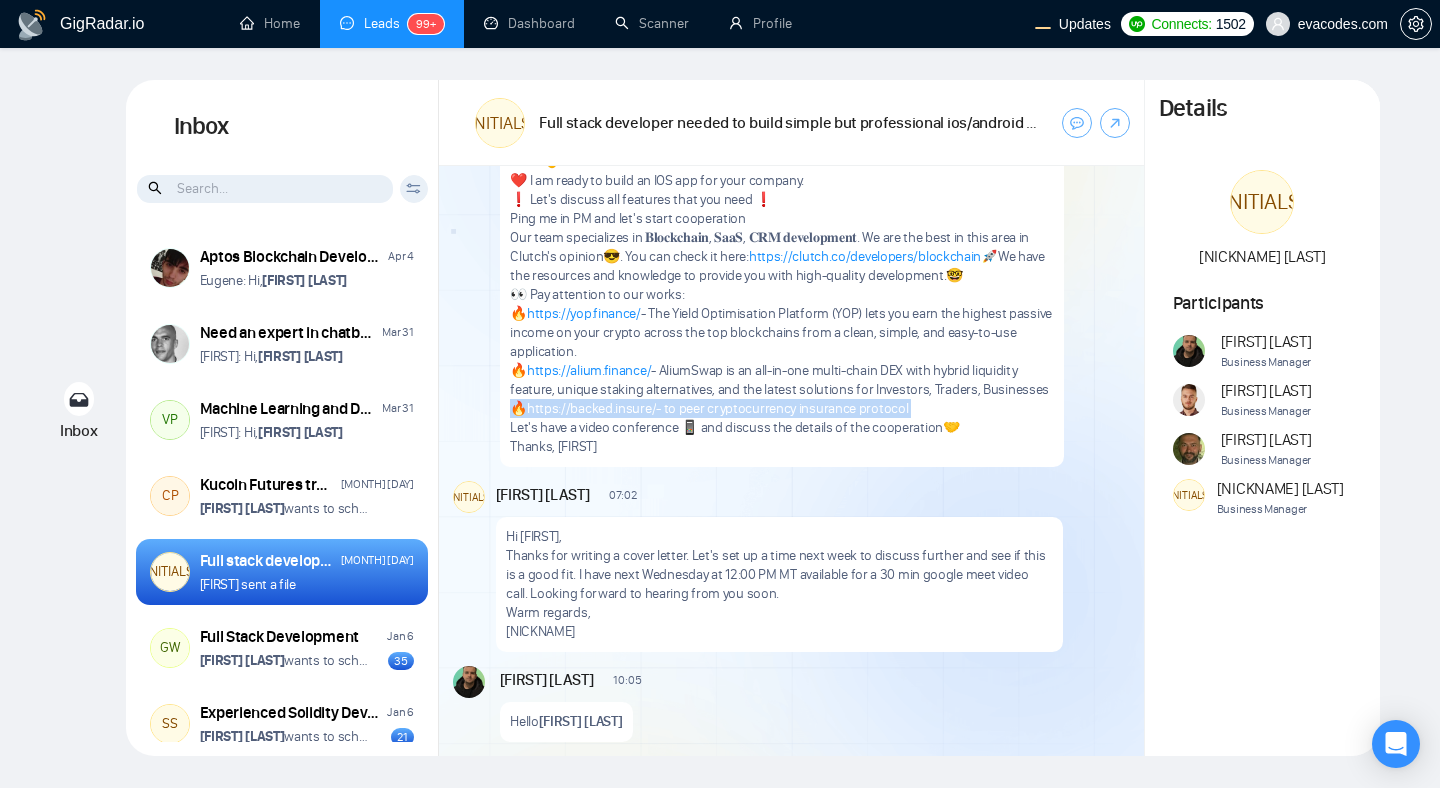 scroll, scrollTop: 172, scrollLeft: 0, axis: vertical 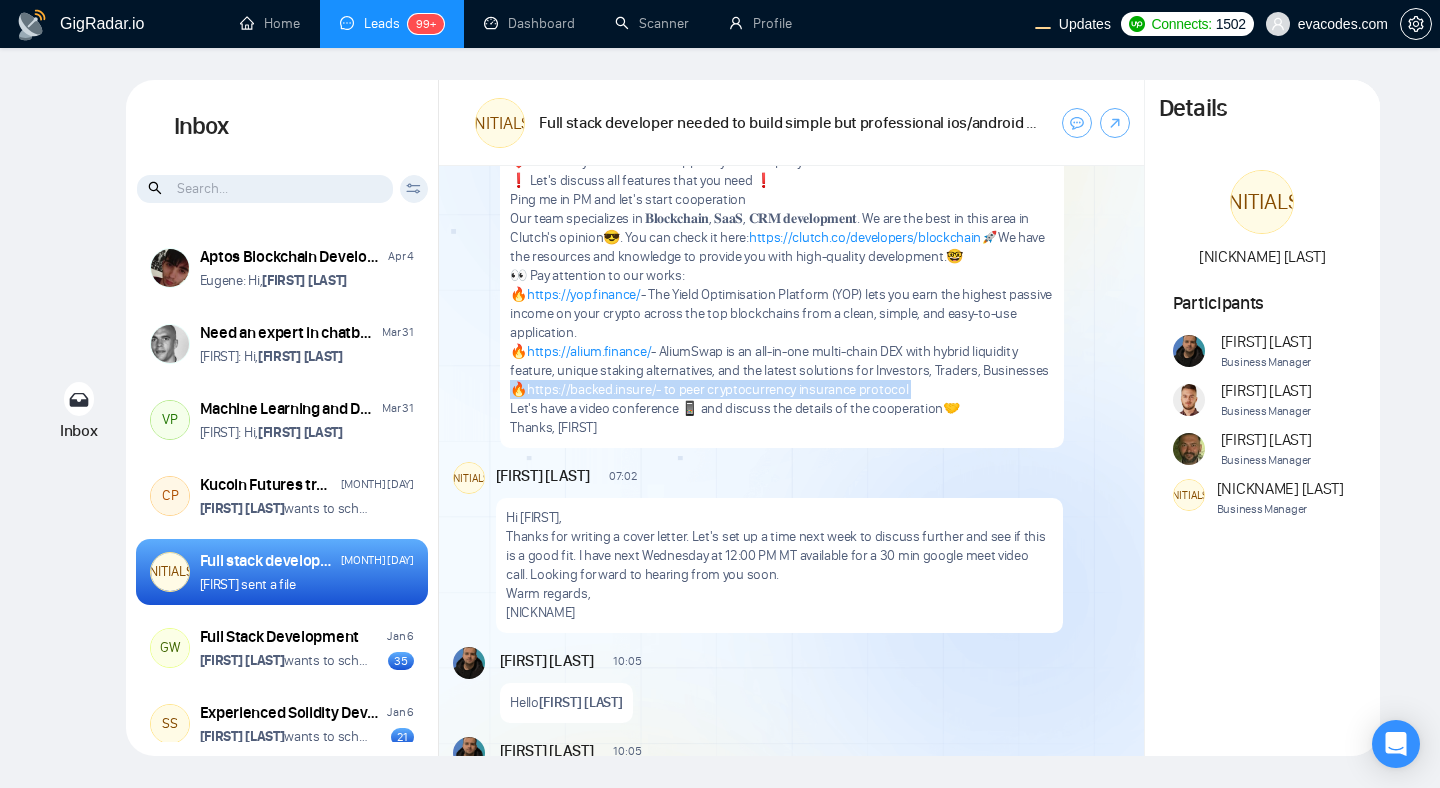 click on "Thanks for writing a cover letter. Let's set up a time next week to discuss further and see if this is a good fit. I have next Wednesday at 12:00 PM MT available for a 30 min google meet video call. Looking forward to hearing from you soon." at bounding box center (779, 555) 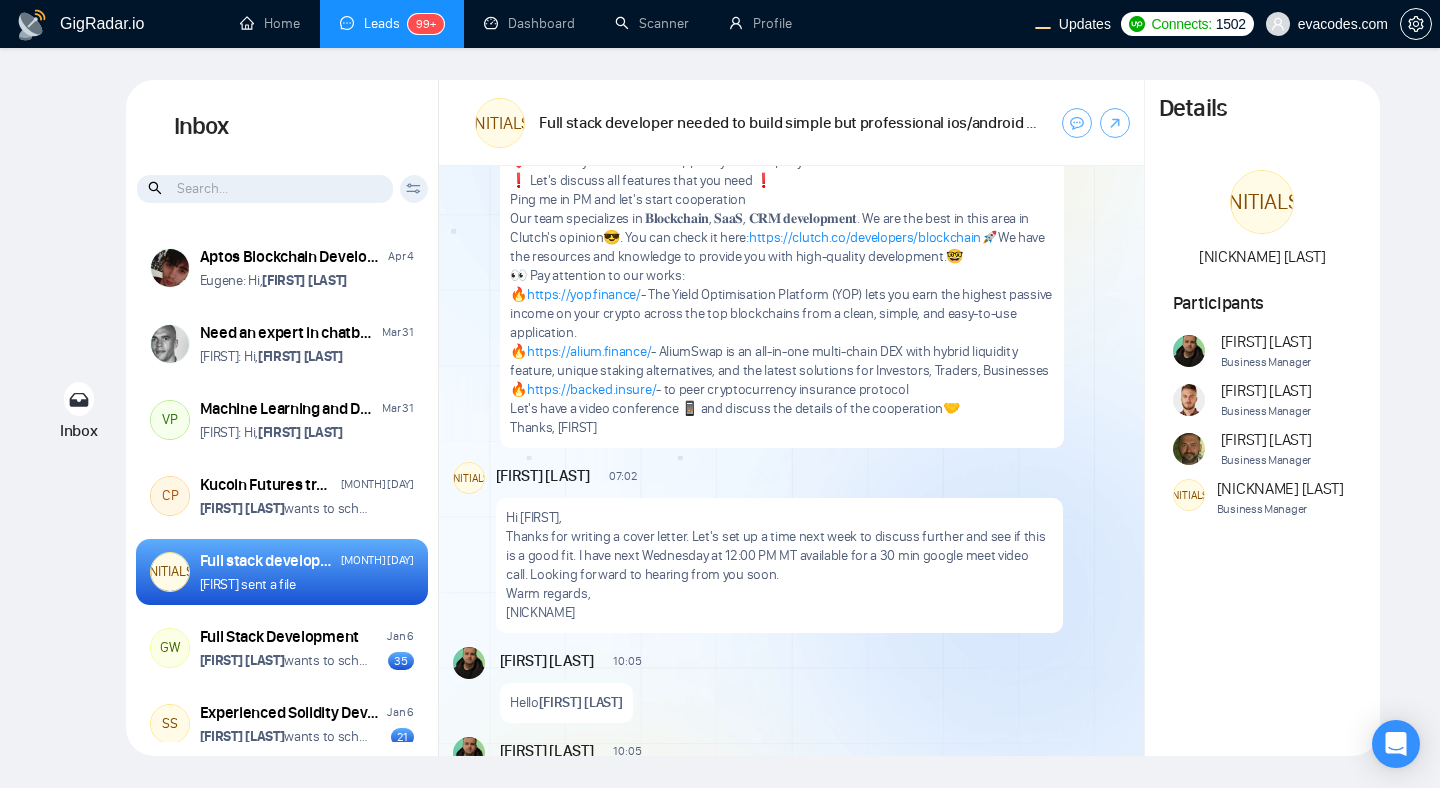 click on "Thanks for writing a cover letter. Let's set up a time next week to discuss further and see if this is a good fit. I have next Wednesday at 12:00 PM MT available for a 30 min google meet video call. Looking forward to hearing from you soon." at bounding box center (779, 555) 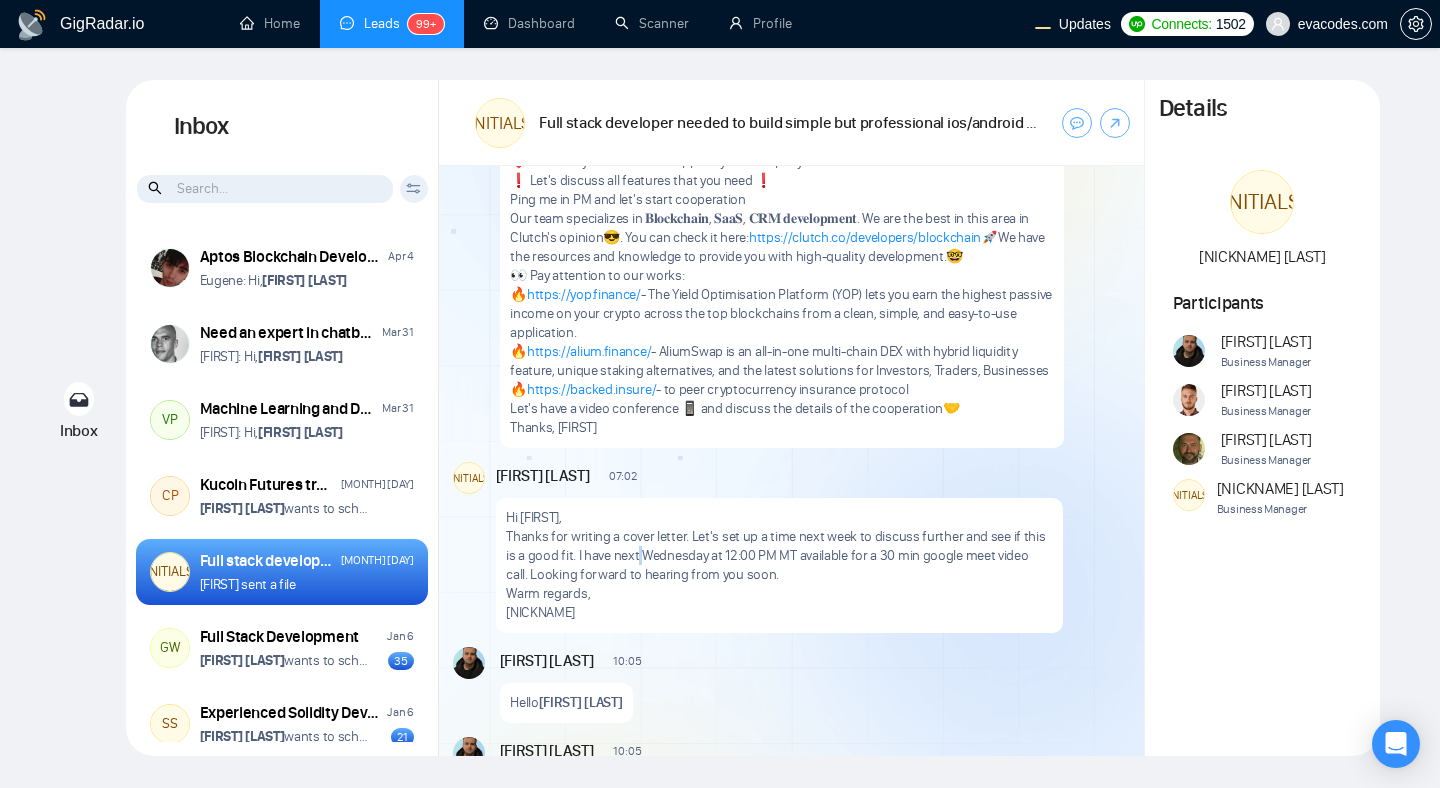 click on "Thanks for writing a cover letter. Let's set up a time next week to discuss further and see if this is a good fit. I have next Wednesday at 12:00 PM MT available for a 30 min google meet video call. Looking forward to hearing from you soon." at bounding box center [779, 555] 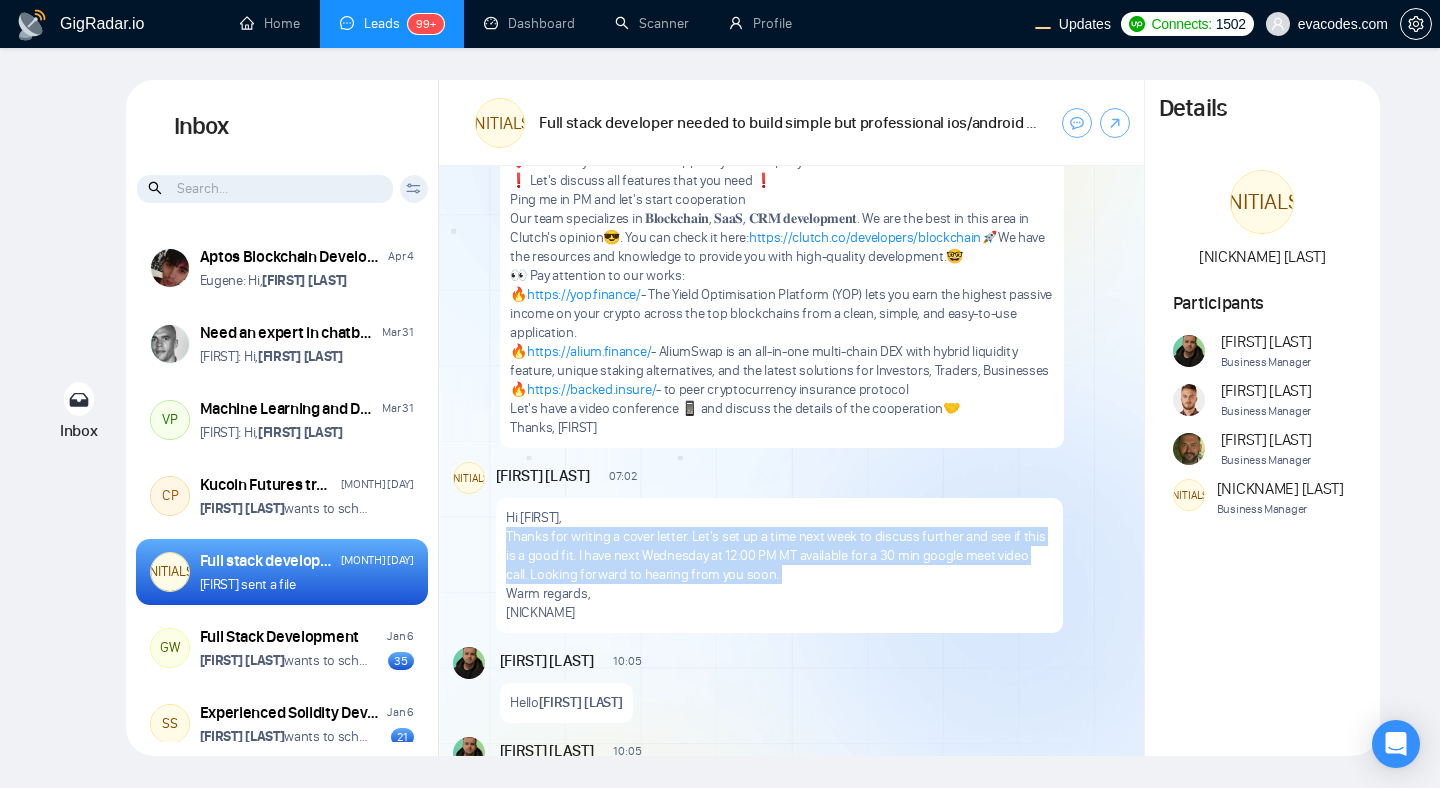 click on "Warm regards," at bounding box center (779, 593) 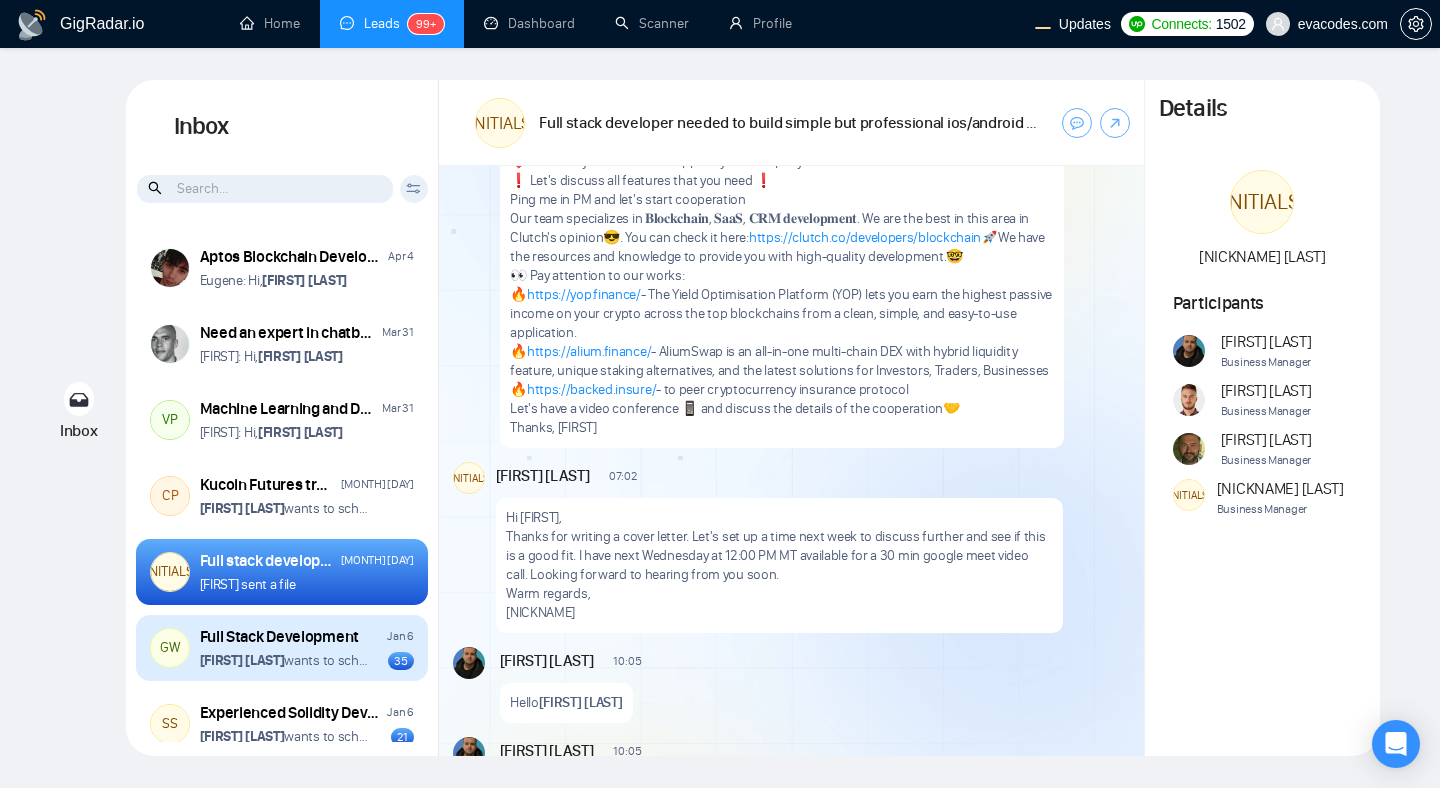 click on "Vitaliy Basiuk  wants to schedule a 60-minute meeting" at bounding box center (285, 660) 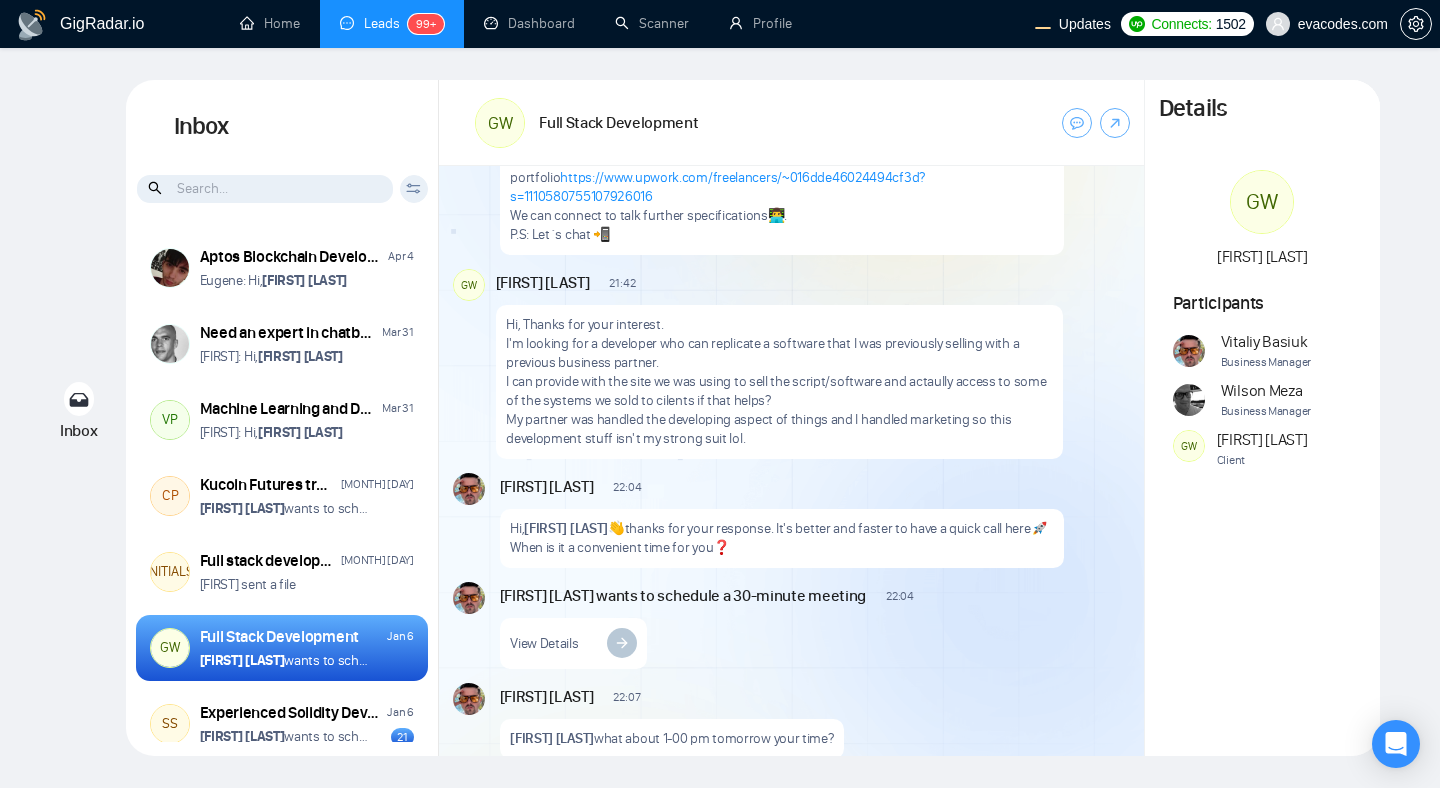 scroll, scrollTop: 0, scrollLeft: 0, axis: both 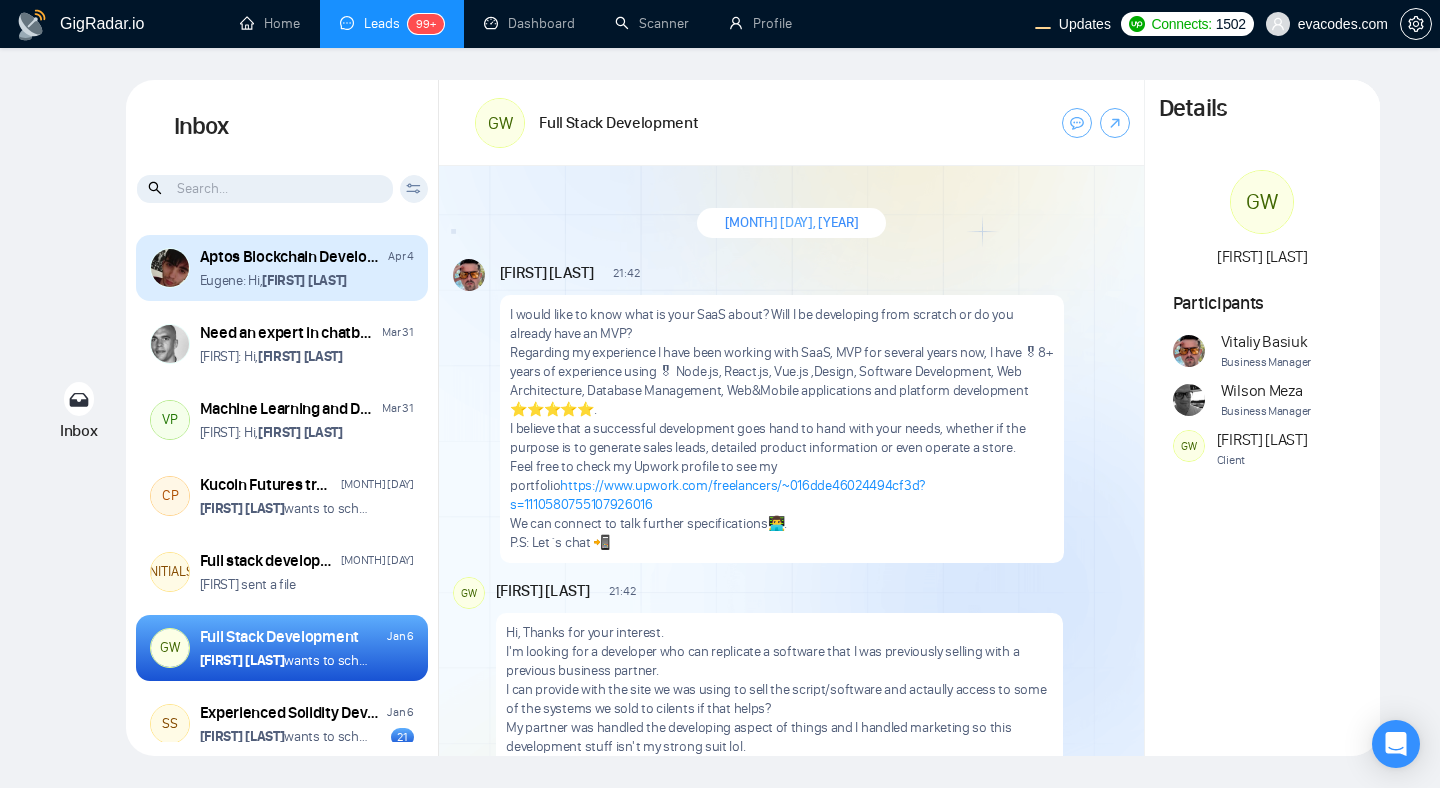 click on "Eugene: Hi,  Cesar Villarroya" at bounding box center [307, 280] 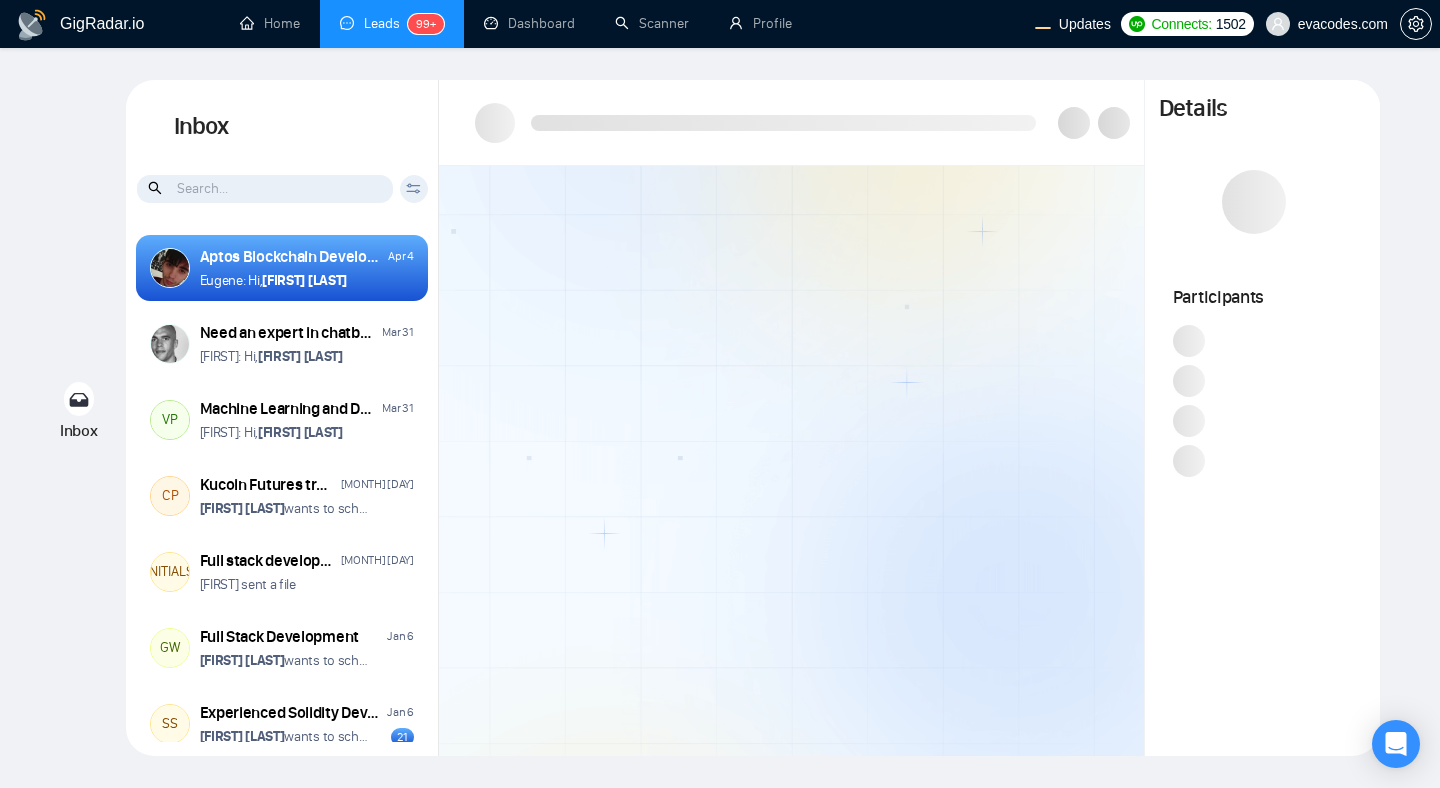 click at bounding box center [791, 461] 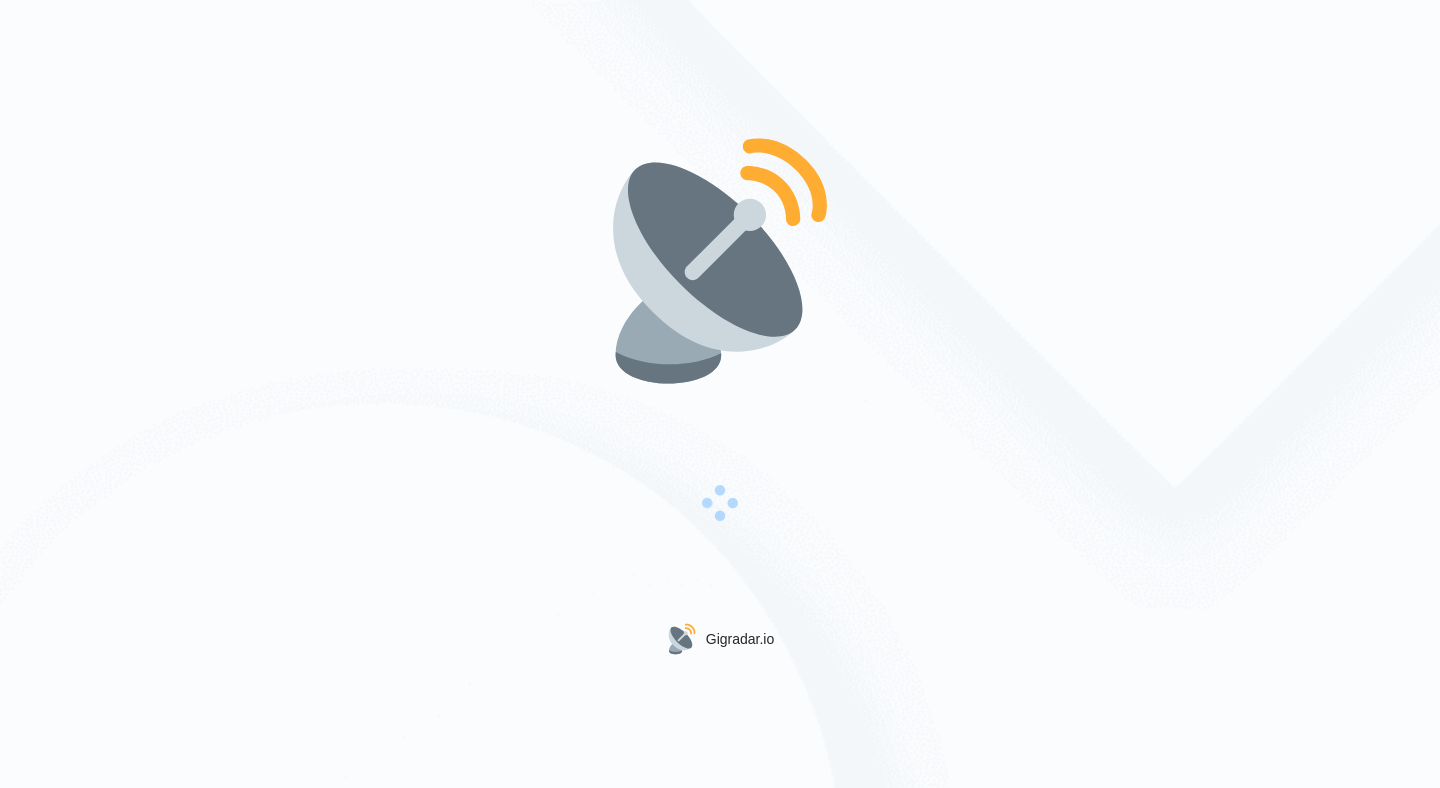 scroll, scrollTop: 0, scrollLeft: 0, axis: both 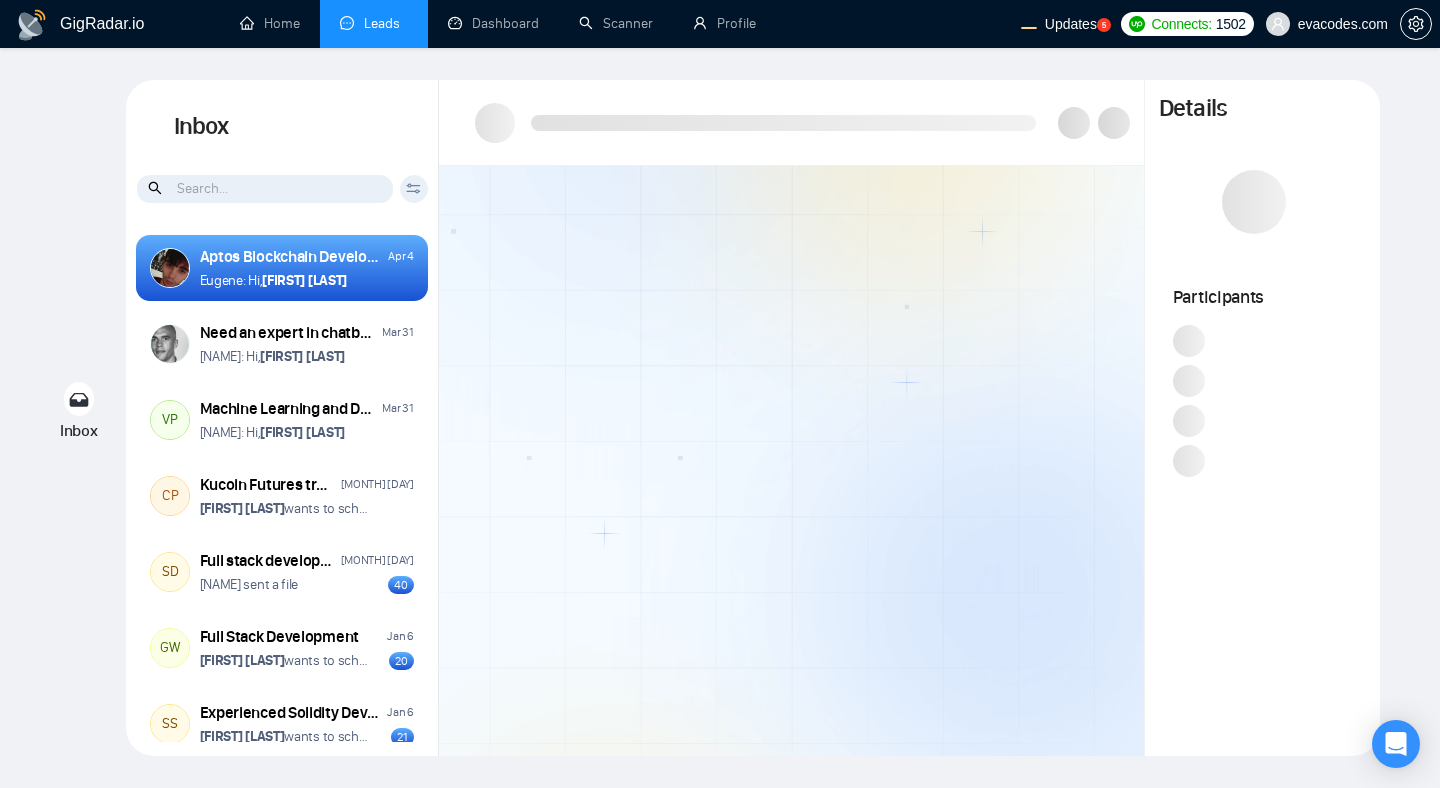 click at bounding box center [791, 461] 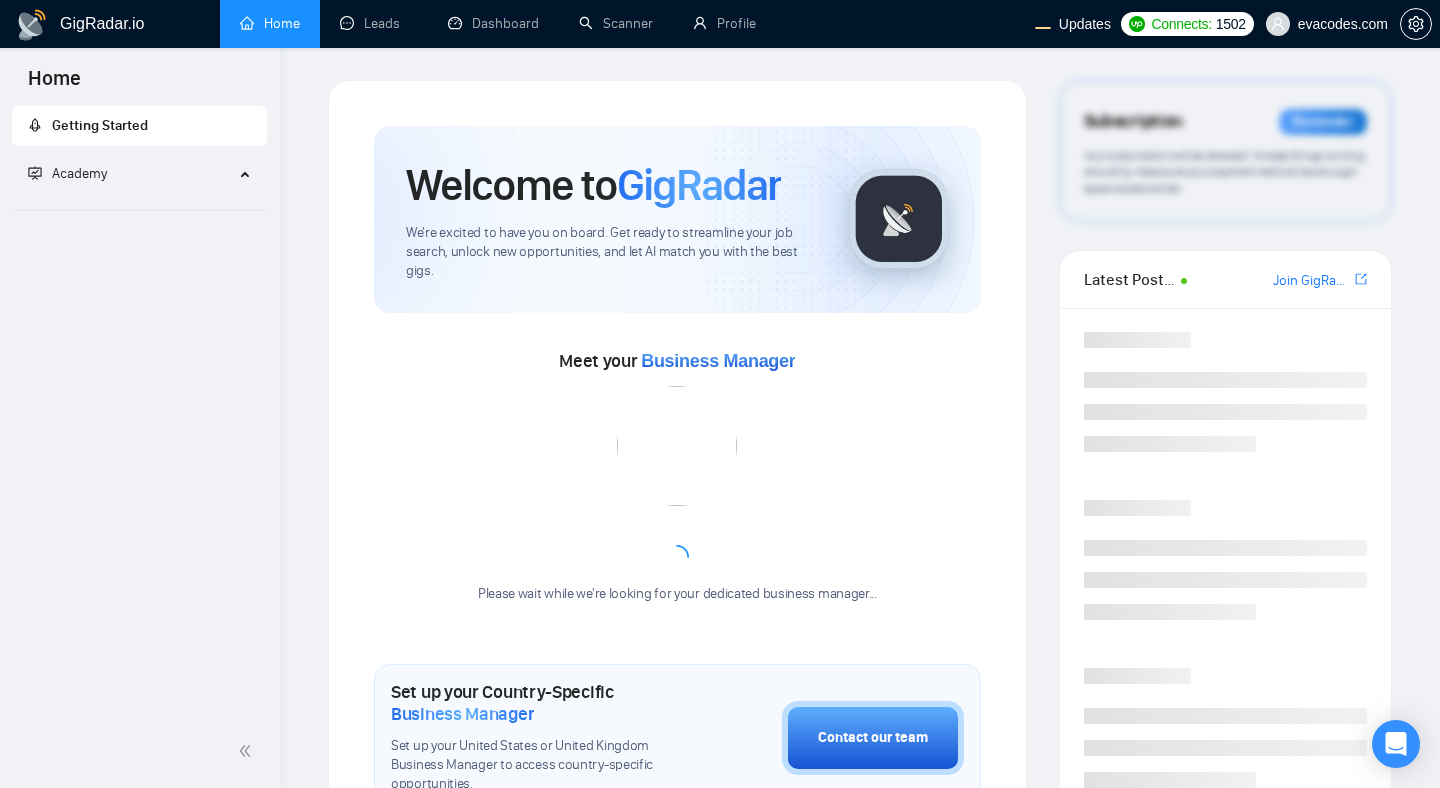 scroll, scrollTop: 0, scrollLeft: 0, axis: both 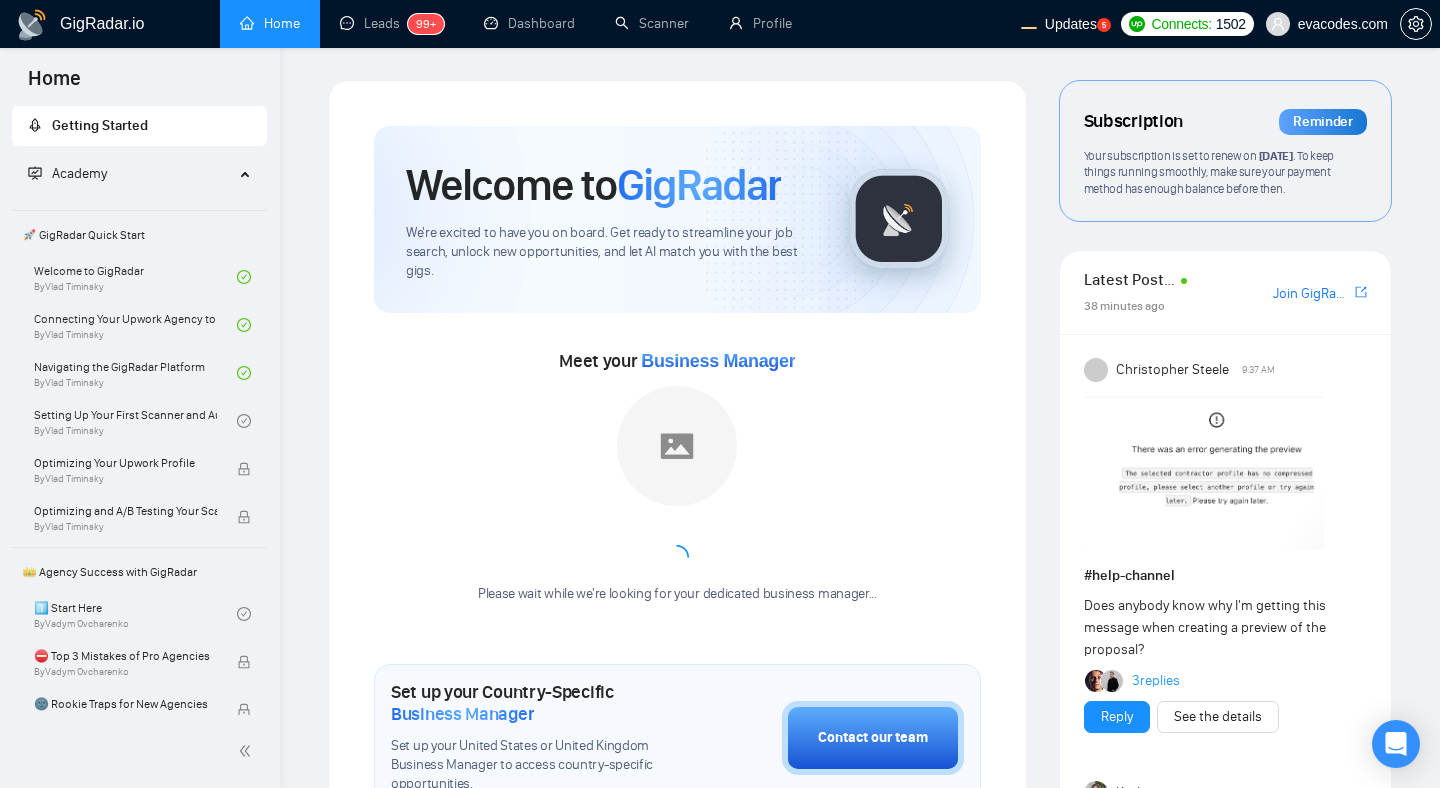 click on "Welcome to  GigRadar We're excited to have you on board. Get ready to streamline your job search, unlock new opportunities, and let AI match you with the best gigs. Meet your   Business Manager   Please wait while we're looking for your dedicated business manager... Set up your Country-Specific  Business Manager Set up your United States or United Kingdom Business Manager to access country-specific opportunities. Contact our team GigRadar Automation Set Up a   Scanner Enable the scanner for AI matching and real-time job alerts. Enable   Opportunity Alerts Keep updated on top matches and new jobs. Enable   Automatic Proposal Send Never miss any opportunities. GigRadar Community Join GigRadar   Community Connect with the GigRadar Slack Community for updates, job opportunities, partnerships, and support. Make your   First Post Make your first post on GigRadar community. Level Up Your Skill Explore   Academy Open the Academy and open the first lesson. Finish Your First   Academy Lesson" at bounding box center [677, 822] 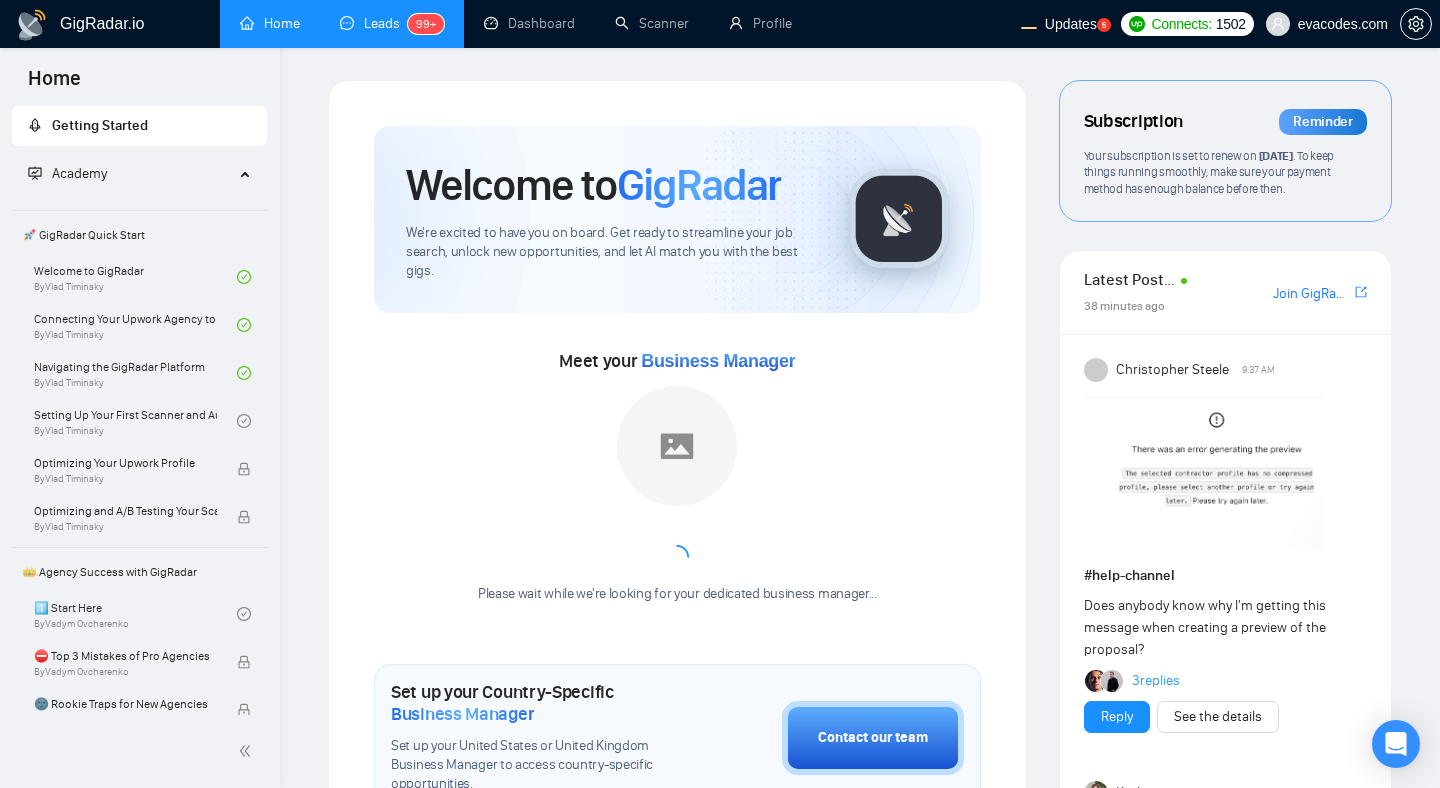 click on "Leads 99+" at bounding box center (392, 23) 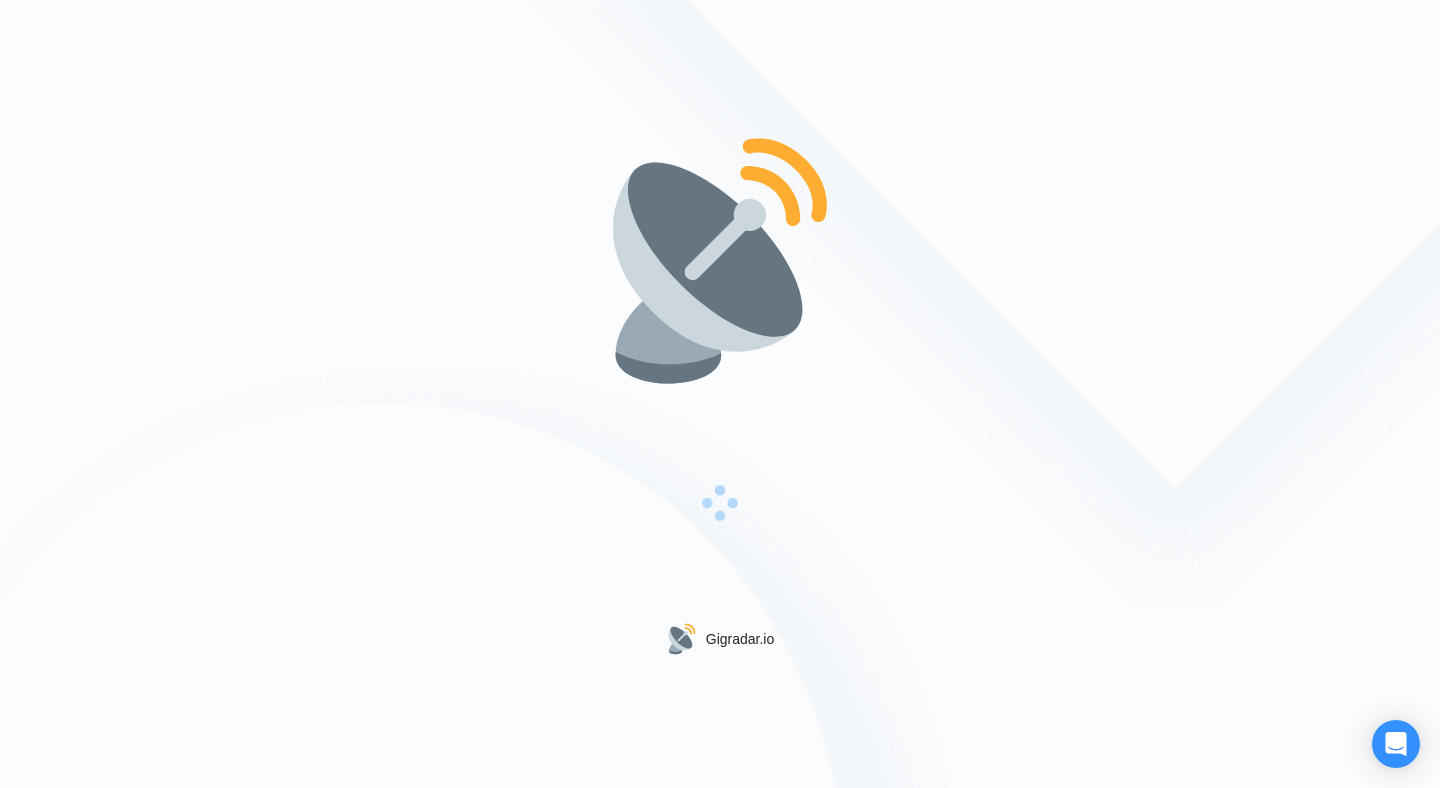 scroll, scrollTop: 0, scrollLeft: 0, axis: both 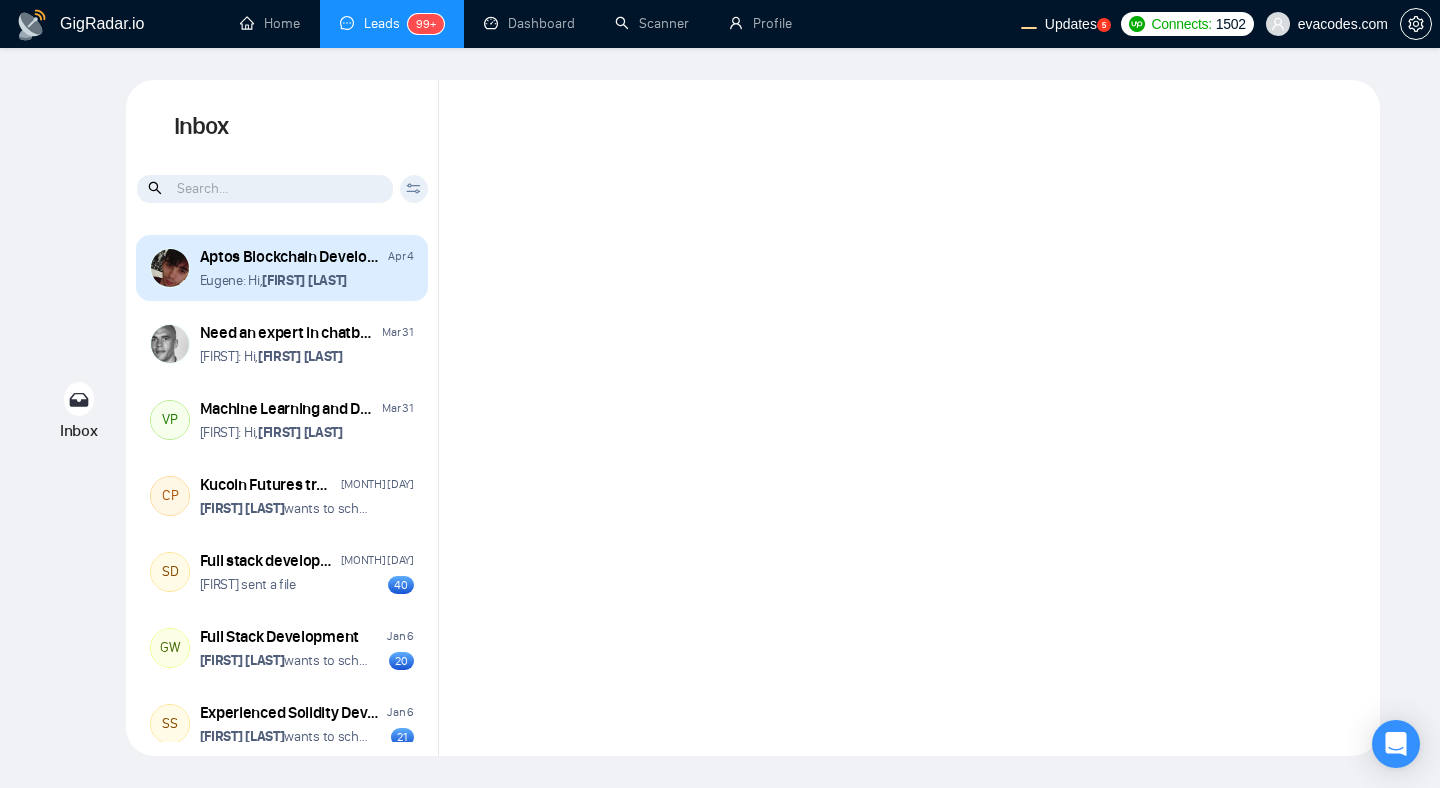 click on "[FIRST]: Hi,  [FIRST] [LAST]" at bounding box center [307, 280] 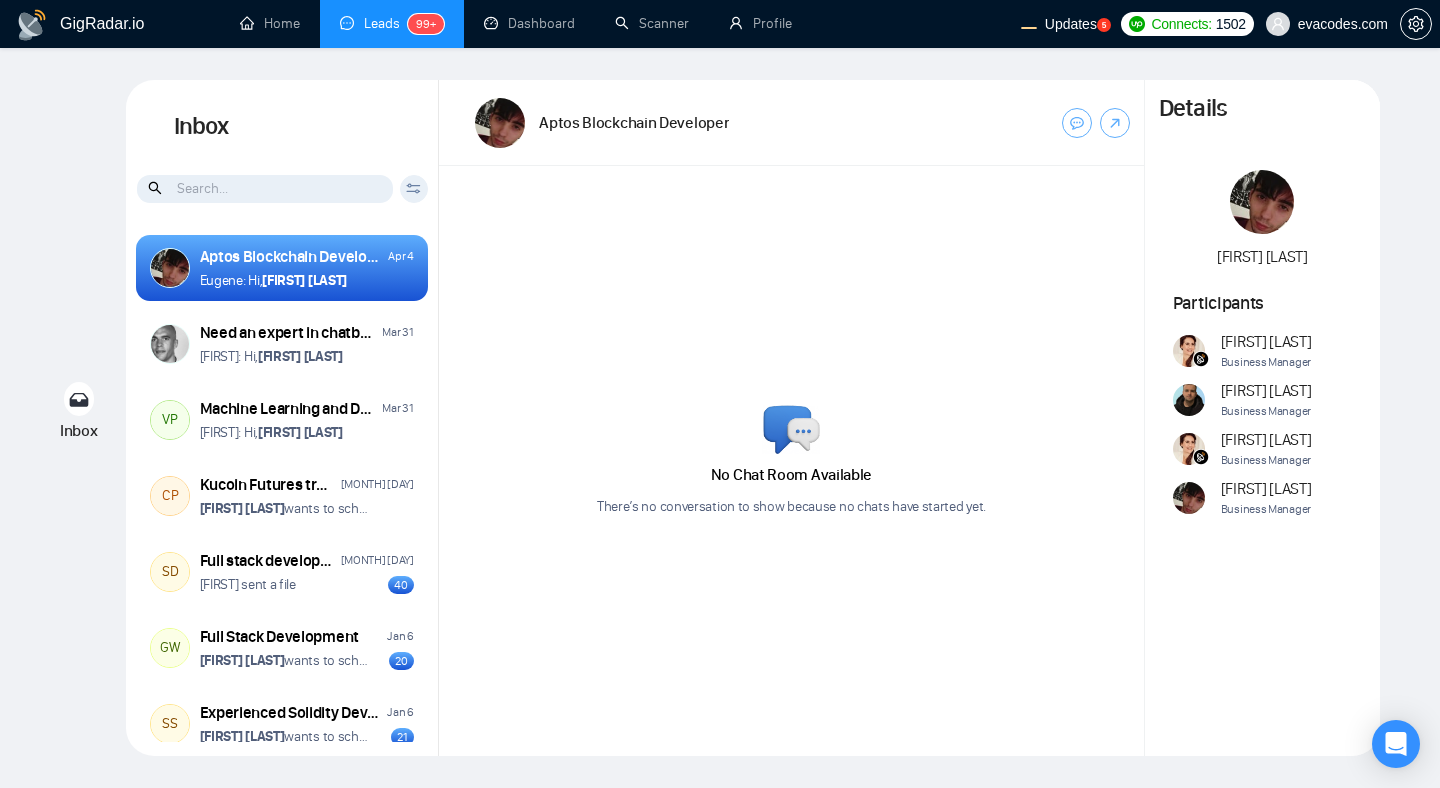 click on "No Chat Room Available There’s no conversation to show because no chats have started yet." at bounding box center (791, 461) 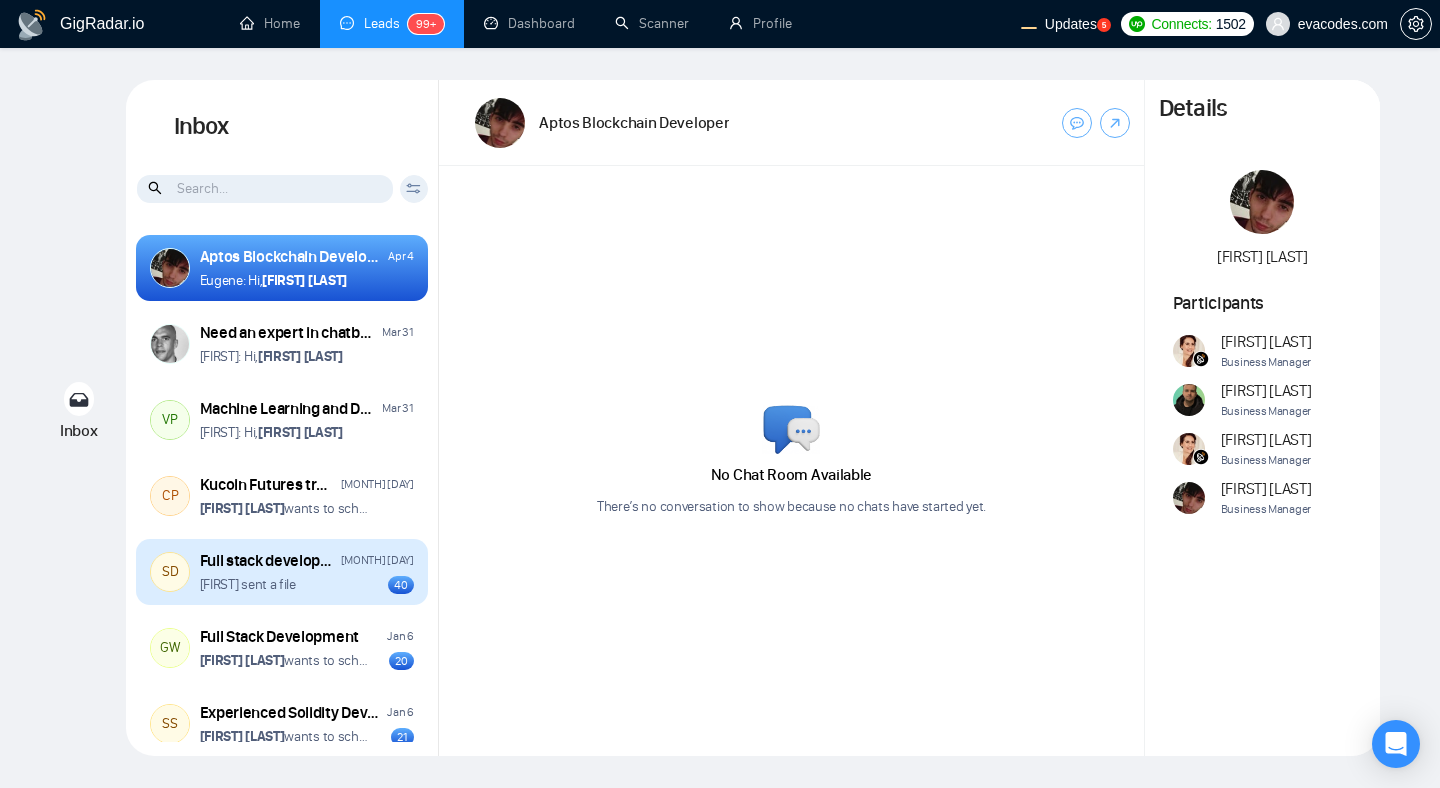 click on "[FIRST]  sent a file 40" at bounding box center (307, 584) 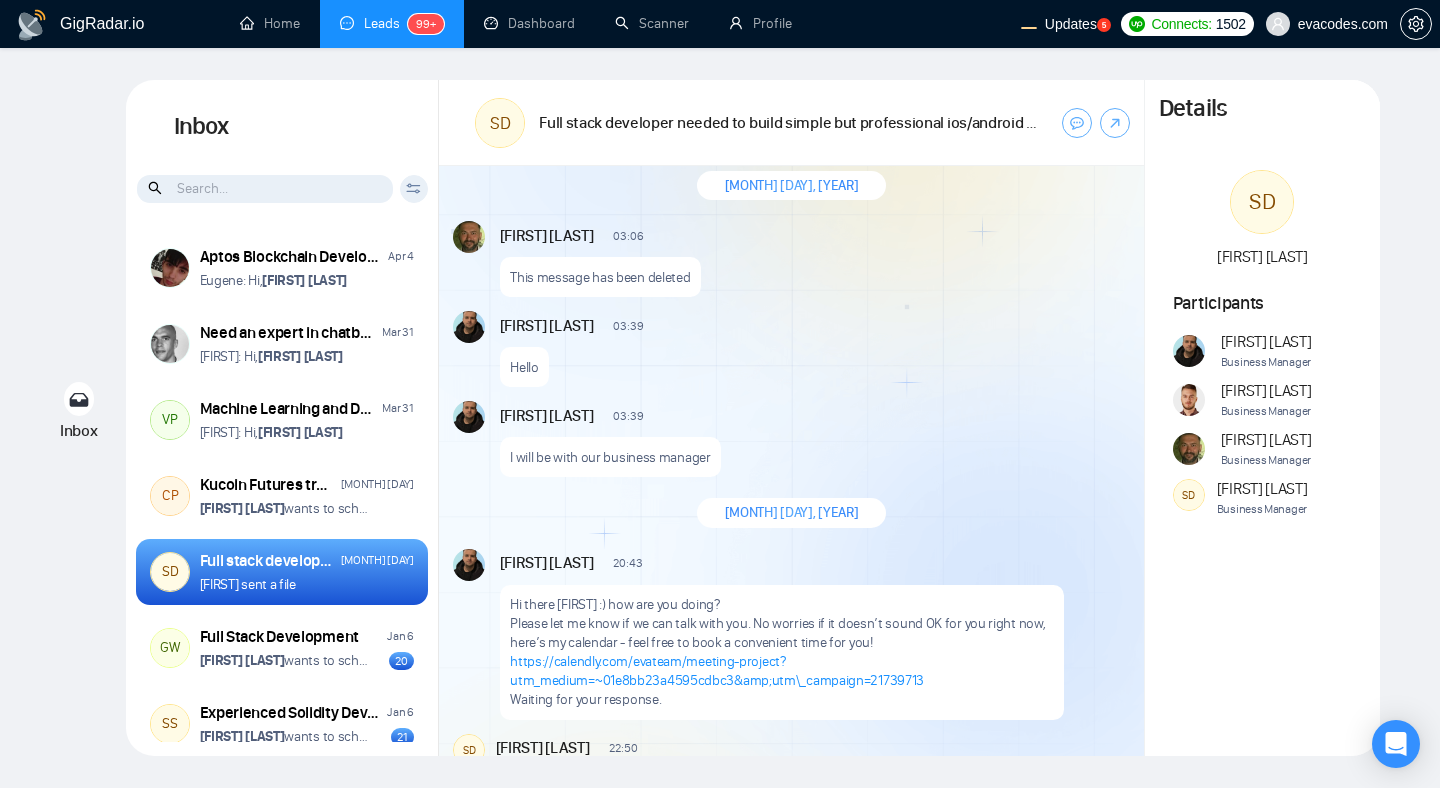 scroll, scrollTop: 1116, scrollLeft: 0, axis: vertical 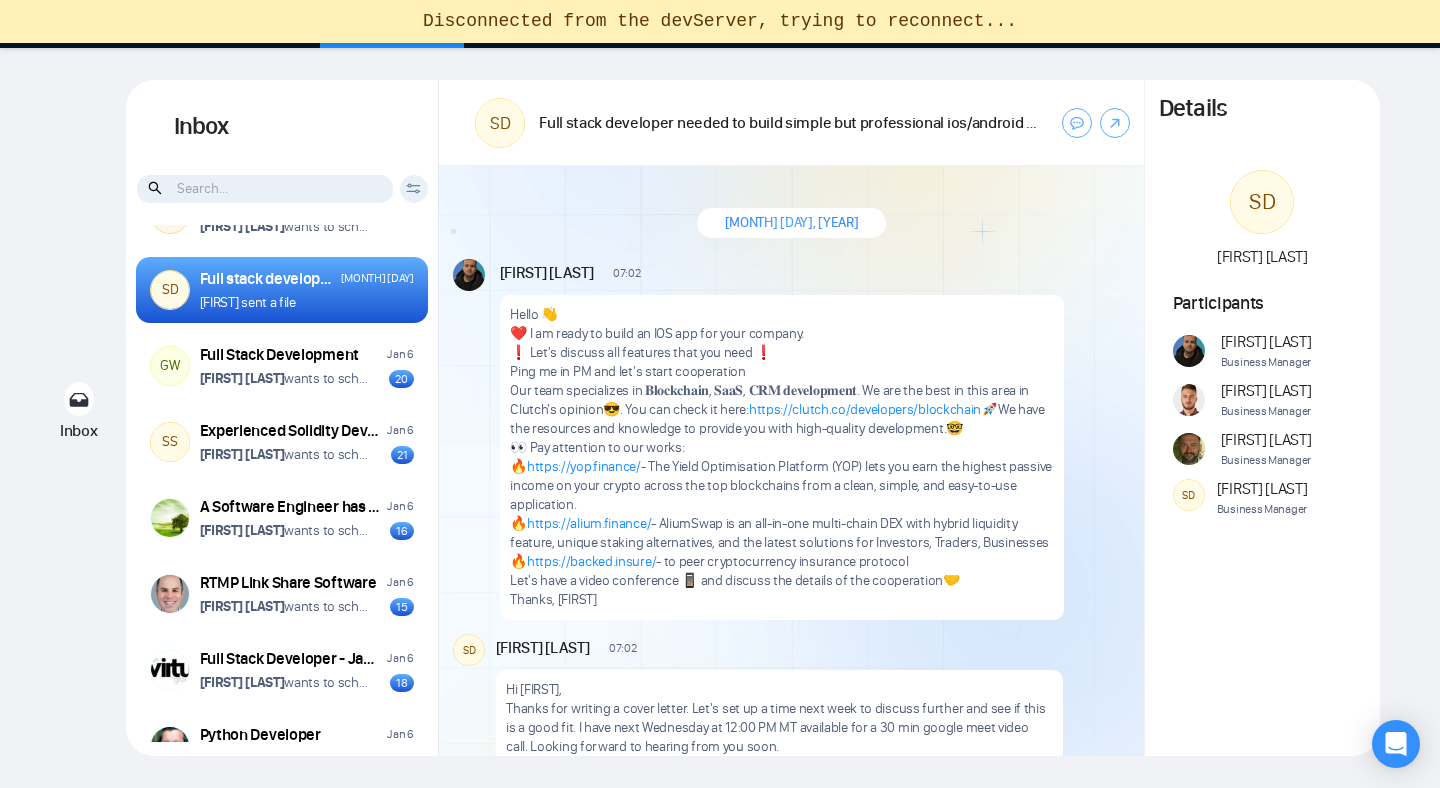 click on "GigRadar.io Home Leads 99+ Dashboard Scanner Profile Updates
5
Connects: 1502 evacodes.com Inbox Inbox Client Reset Date Reset Reset Apply Aptos Blockchain Developer Apr 4 Eugene: Hi,  Cesar Villarroya Need an expert in chatbot-ui and deploying it inside Docker inside Microsoft Azure Mar 31 Anna: Hi,  Arnaud Blondin VP Machine Learning and Data Operations Mar 31 Anna: Hi,  Vihang Patel CP Kucoin Futures trading bot Jan 8 Vitaliy Basiuk  wants to schedule a 60-minute meeting SD Full stack developer needed to build simple but professional ios/android app  Jan 7 Ruslan  sent a file GW Full Stack Development Jan 6 Vitaliy Basiuk  wants to schedule a 60-minute meeting 20 SS Experienced Solidity Developer Jan 6 Vitaliy Basiuk  wants to schedule a 60-minute meeting 21 A Software Engineer has got Social Media application development experience with Spring Boot Jan 6 Vitaliy Basiuk  wants to schedule a 60-minute meeting 16 RTMP Link Share Software Jan 6 15 Jan 6 18" at bounding box center [720, 394] 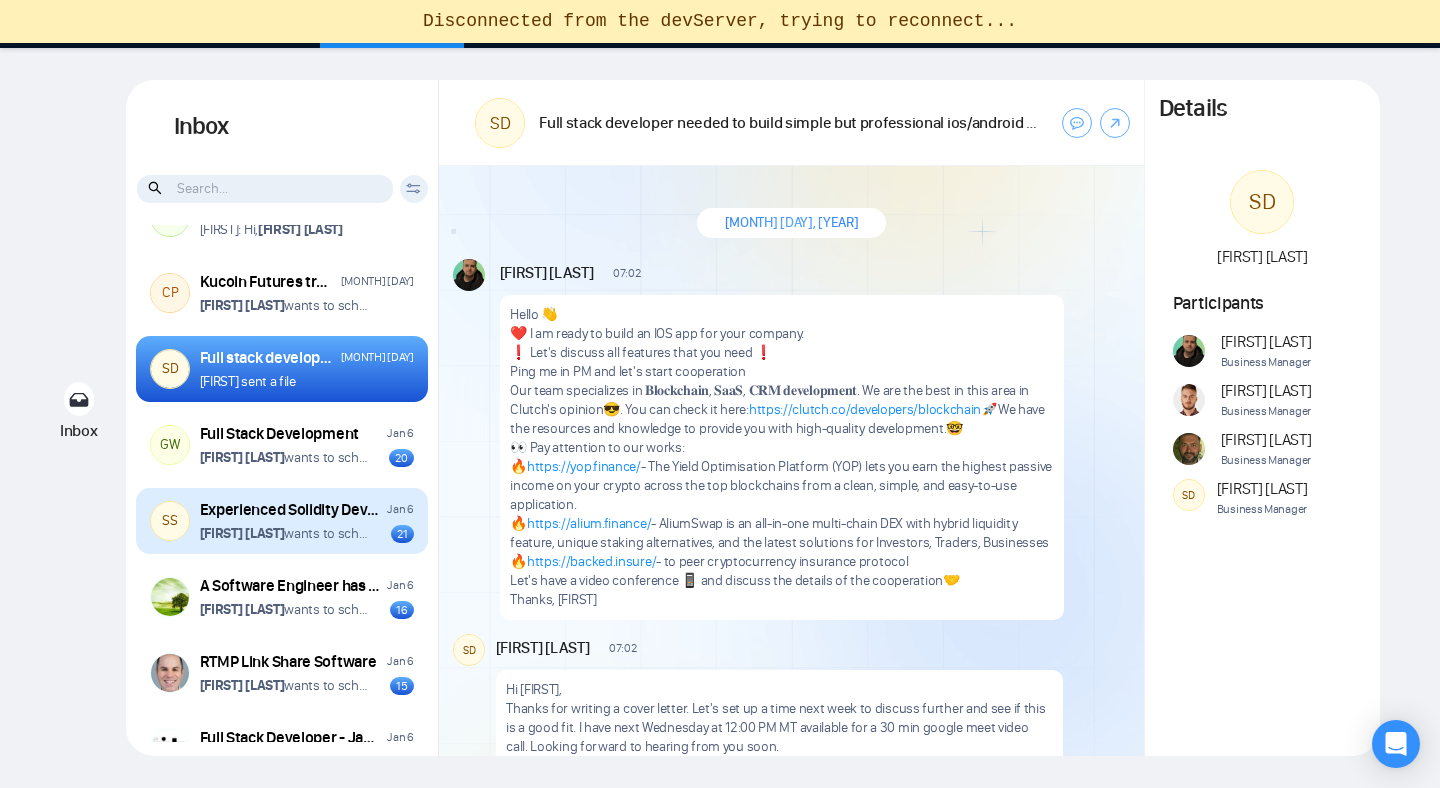 scroll, scrollTop: 0, scrollLeft: 0, axis: both 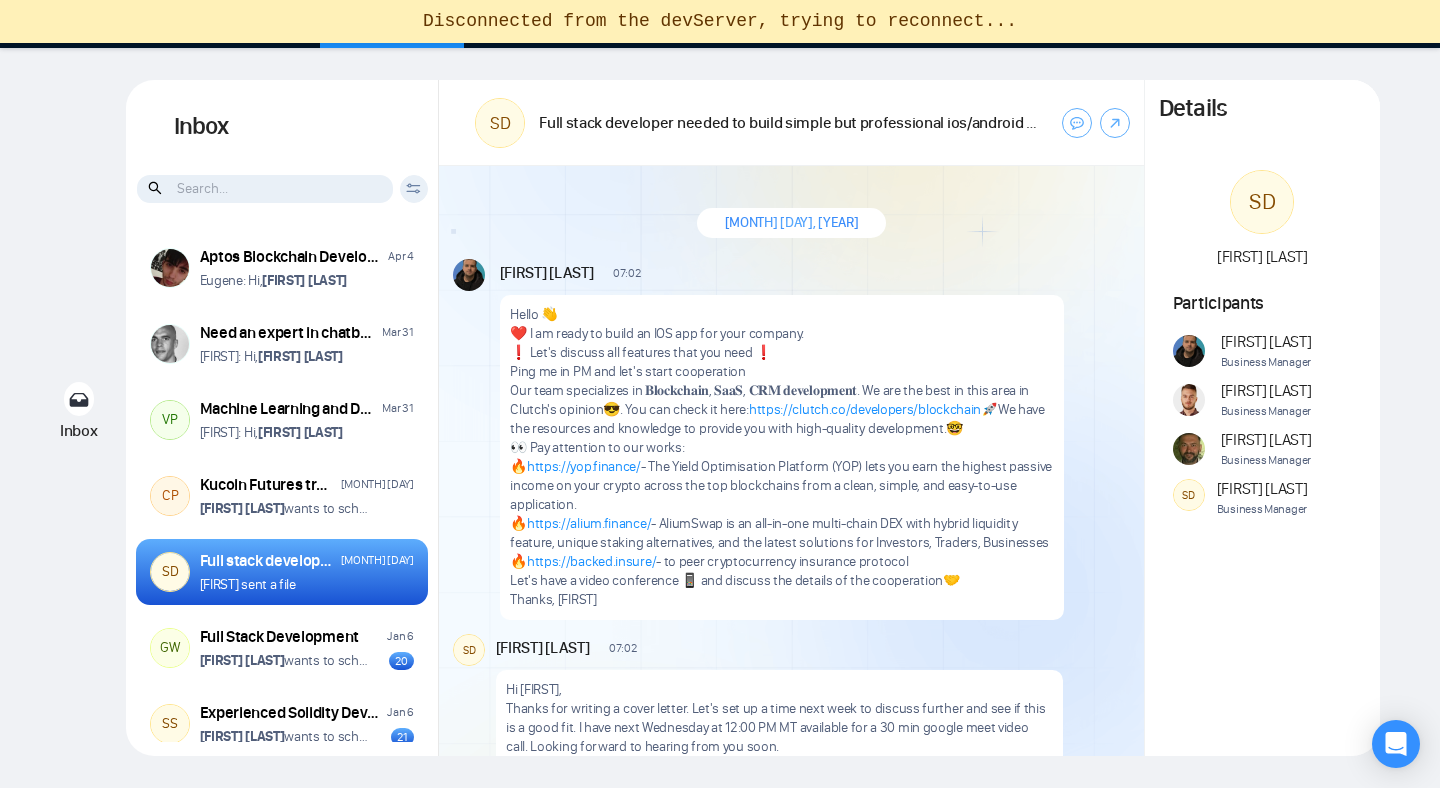click on "Inbox Inbox Client Reset Date Reset Reset Apply Aptos Blockchain Developer Apr 4 Eugene: Hi,  Cesar Villarroya Need an expert in chatbot-ui and deploying it inside Docker inside Microsoft Azure Mar 31 Anna: Hi,  Arnaud Blondin VP Machine Learning and Data Operations Mar 31 Anna: Hi,  Vihang Patel CP Kucoin Futures trading bot Jan 8 Vitaliy Basiuk  wants to schedule a 60-minute meeting SD Full stack developer needed to build simple but professional ios/android app  Jan 7 Ruslan  sent a file GW Full Stack Development Jan 6 Vitaliy Basiuk  wants to schedule a 60-minute meeting 20 SS Experienced Solidity Developer Jan 6 Vitaliy Basiuk  wants to schedule a 60-minute meeting 21 A Software Engineer has got Social Media application development experience with Spring Boot Jan 6 Vitaliy Basiuk  wants to schedule a 60-minute meeting 16 RTMP Link Share Software Jan 6 Vitaliy Basiuk  wants to schedule a 60-minute meeting 15 Full Stack Developer - Java/Spring/Angular JS Jan 6 Vitaliy Basiuk 18 Python Developer Jan 6 17 14" at bounding box center [720, 418] 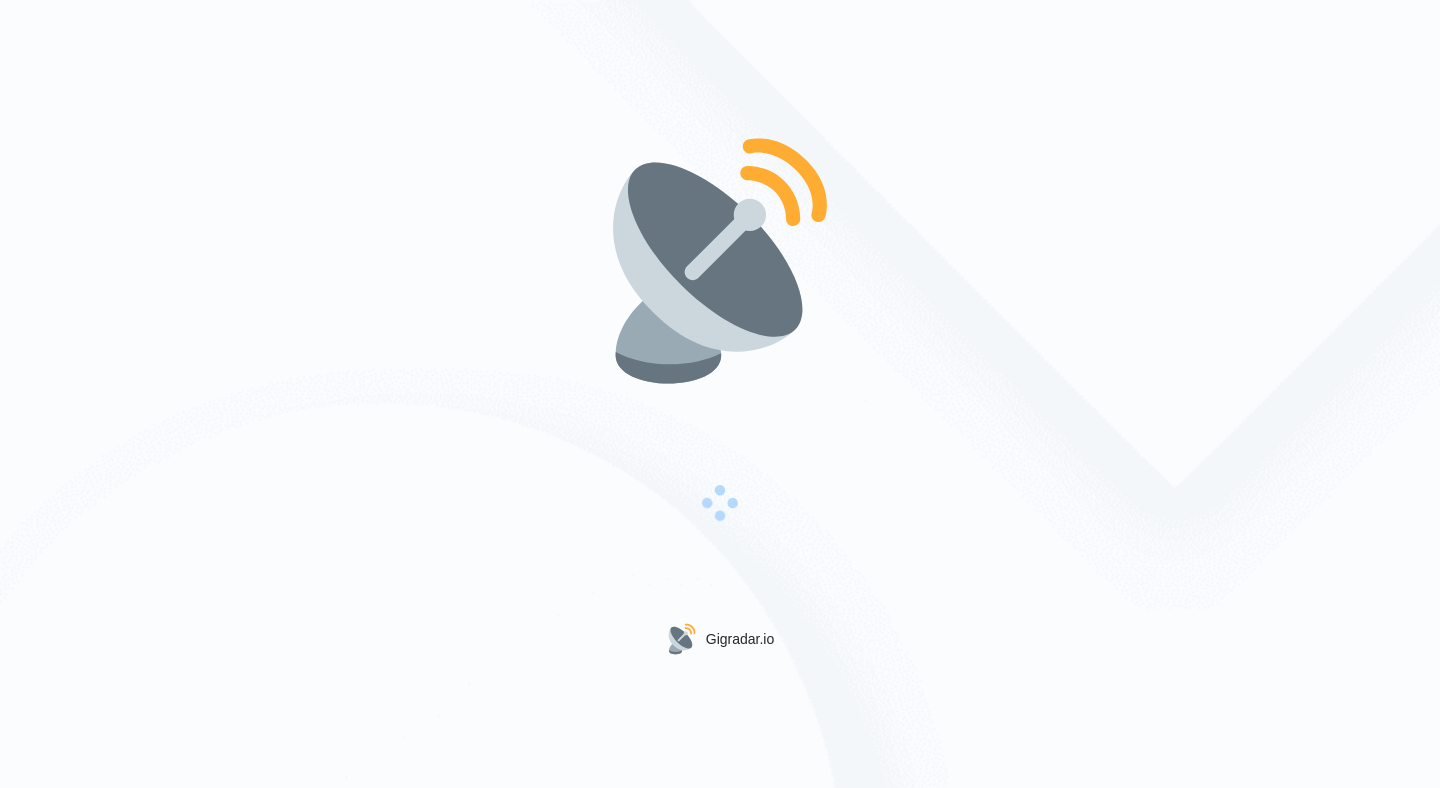 scroll, scrollTop: 0, scrollLeft: 0, axis: both 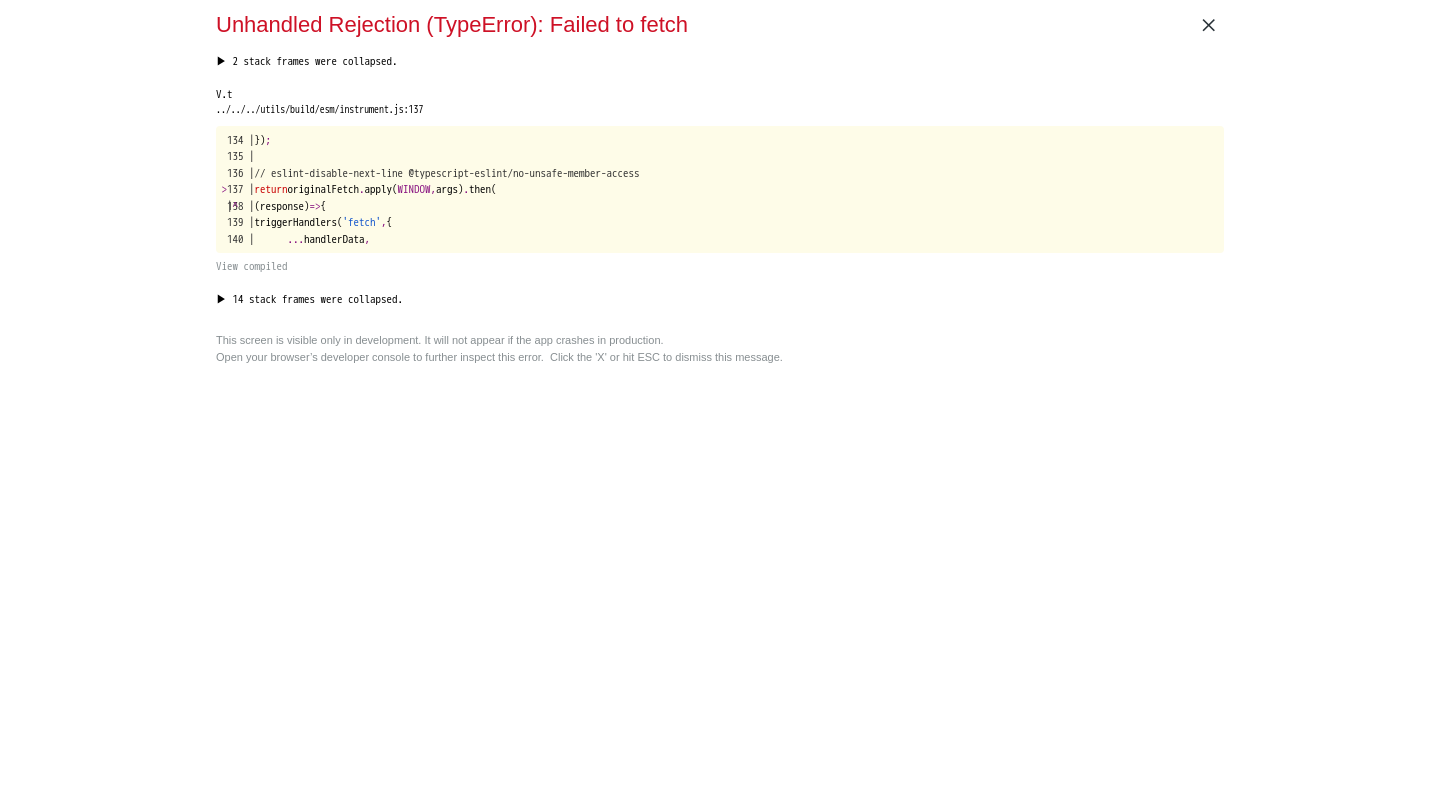 click on "× Unhandled Rejection (TypeError): Failed to fetch ▶ 2 stack frames were collapsed. e https://edge.fullstory.com/s/fs.js:4:60118 e.<computed>.e.<computed> .Destination/node_modules/@fullstory/snippet/dist/index.esm.js:188:27 ▲ 2 stack frames were expanded. V.t ../../../utils/build/esm/instrument.js:137    134 |  }) ;    135 |     136 |  // eslint-disable-next-line @typescript-eslint/no-unsafe-member-access >  137 |  return  originalFetch . apply( WINDOW ,  args) . then(        |  ^    138 |    (response)  =>  {    139 |      triggerHandlers( 'fetch' ,  {    140 |         ... handlerData , View compiled ▶ 14 stack frames were collapsed. fetchMiddleware https://localhost:8000/mf-dep_vendors-node_modules_umi-request_dist_index_esm_js.43e6e162.async.js:3397:53 dispatch https://localhost:8000/mf-dep_vendors-node_modules_umi-request_dist_index_esm_js.43e6e162.async.js:2961:32 (anonymous function) https://localhost:8000/mf-dep_vendors-node_modules_umi-request_dist_index_esm_js.43e6e162.async.js:2962:18" at bounding box center (720, 394) 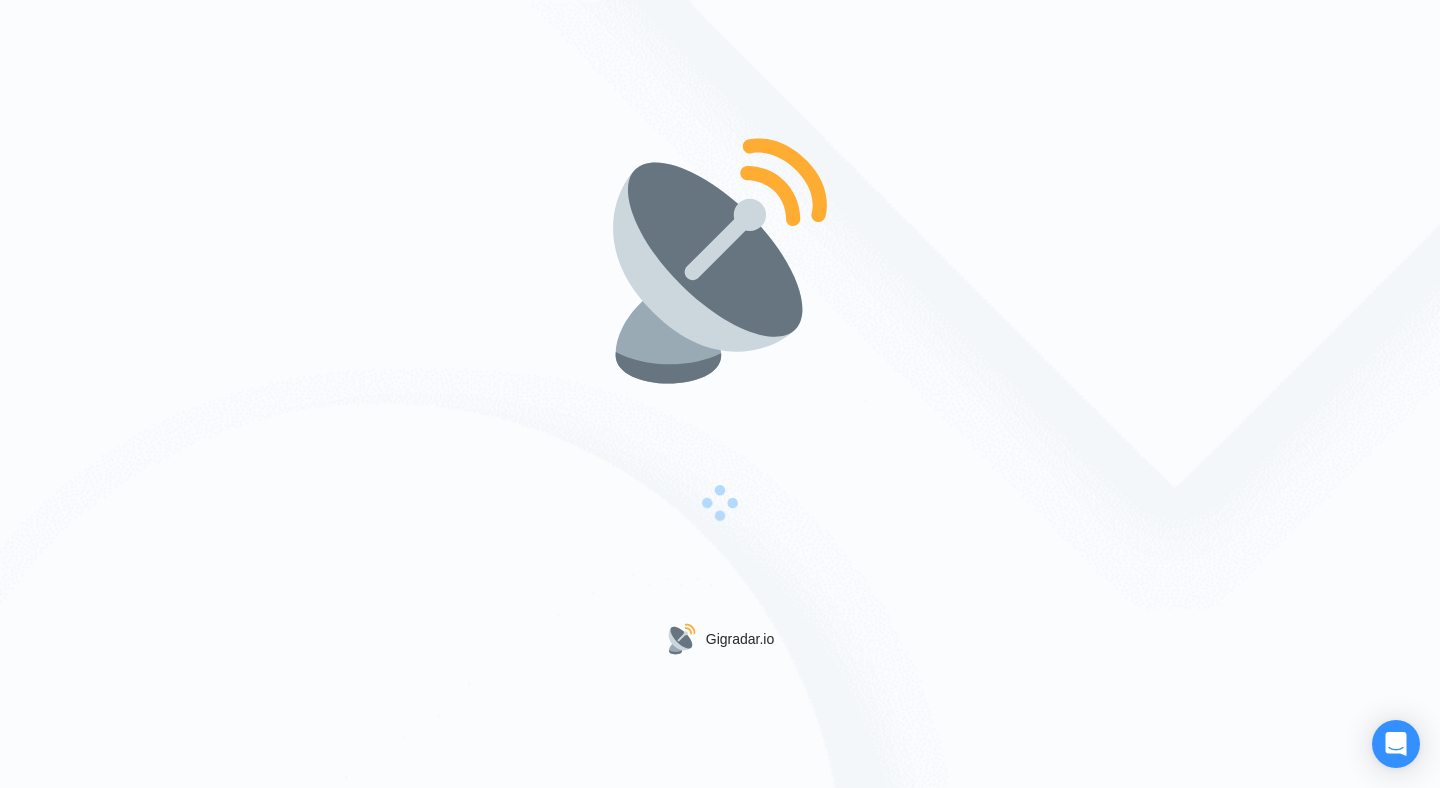 scroll, scrollTop: 0, scrollLeft: 0, axis: both 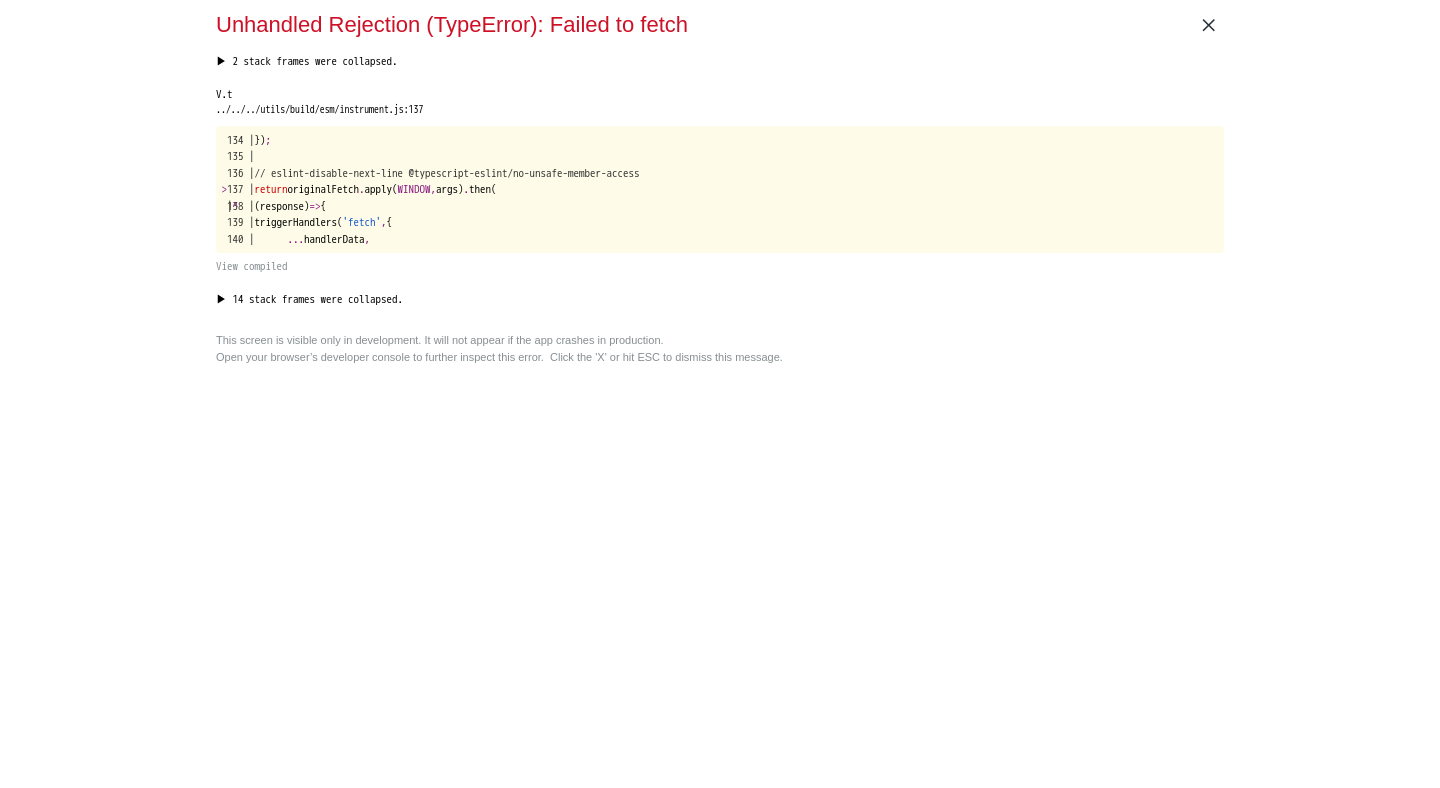 click on "× Unhandled Rejection (TypeError): Failed to fetch ▶ 2 stack frames were collapsed. e https://edge.fullstory.com/s/fs.js:4:60118 e.<computed>.e.<computed> .Destination/node_modules/@fullstory/snippet/dist/index.esm.js:188:27 ▲ 2 stack frames were expanded. V.t ../../../utils/build/esm/instrument.js:137    134 |  }) ;    135 |     136 |  // eslint-disable-next-line @typescript-eslint/no-unsafe-member-access >  137 |  return  originalFetch . apply( WINDOW ,  args) . then(        |  ^    138 |    (response)  =>  {    139 |      triggerHandlers( 'fetch' ,  {    140 |         ... handlerData , View compiled ▶ 14 stack frames were collapsed. fetchMiddleware https://[HOST]:[PORT]/mf-dep_vendors-node_modules_umi-request_dist_index_esm_js.43e6e162.async.js:3397:53 dispatch https://[HOST]:[PORT]/mf-dep_vendors-node_modules_umi-request_dist_index_esm_js.43e6e162.async.js:2961:32 (anonymous function) https://[HOST]:[PORT]/mf-dep_vendors-node_modules_umi-request_dist_index_esm_js.43e6e162.async.js:2962:18" at bounding box center [720, 394] 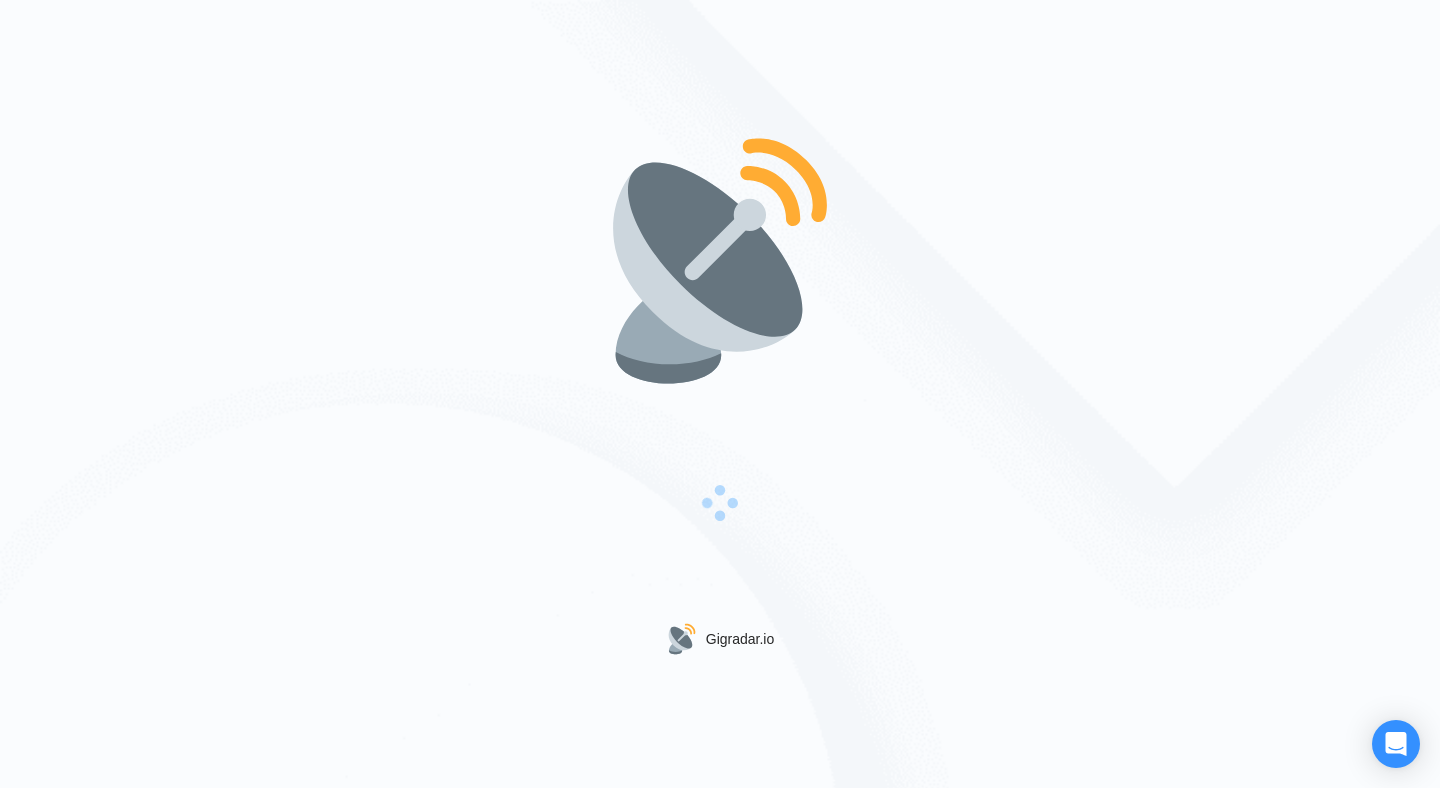 scroll, scrollTop: 0, scrollLeft: 0, axis: both 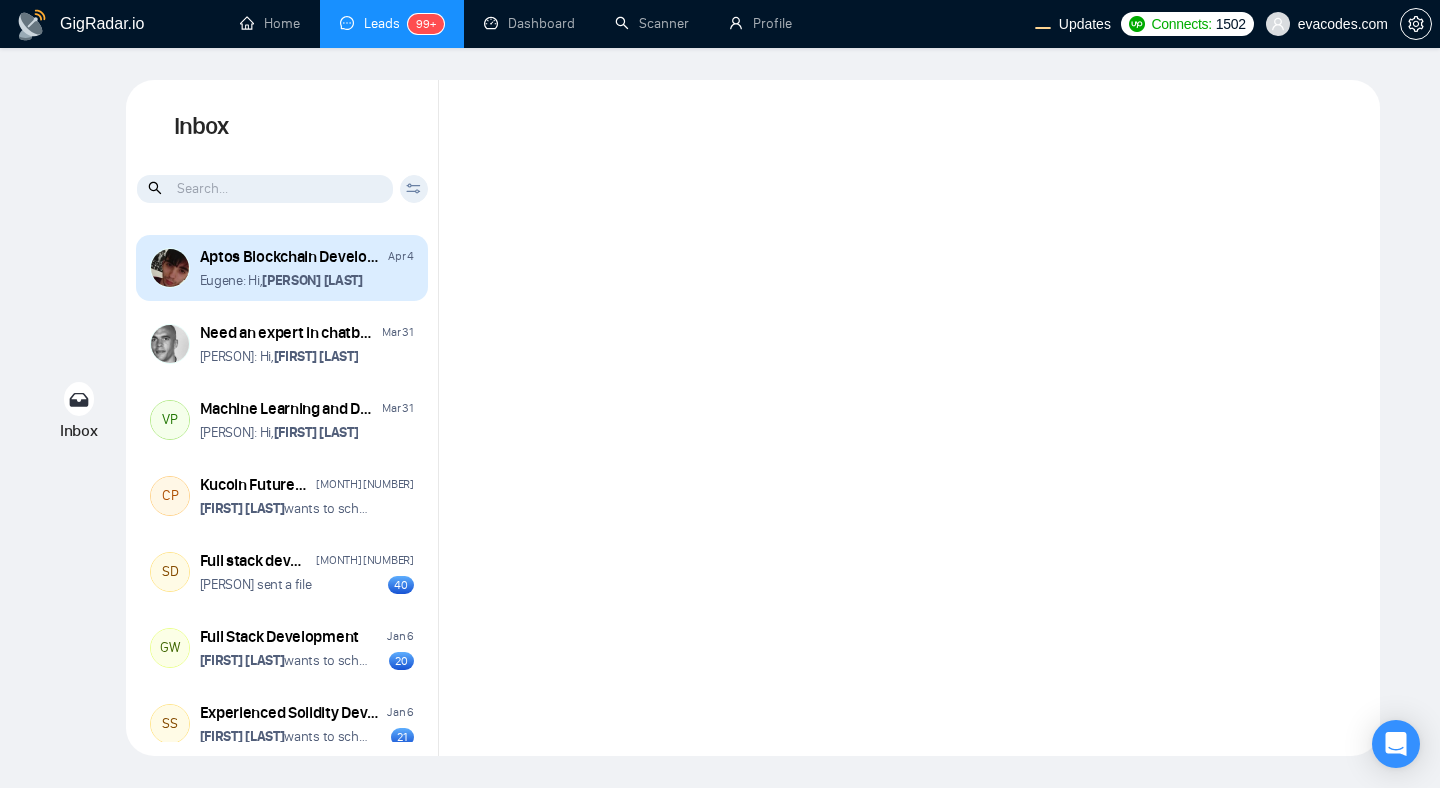click on "[PERSON]: Hi,  [PERSON] [LAST]" at bounding box center [307, 280] 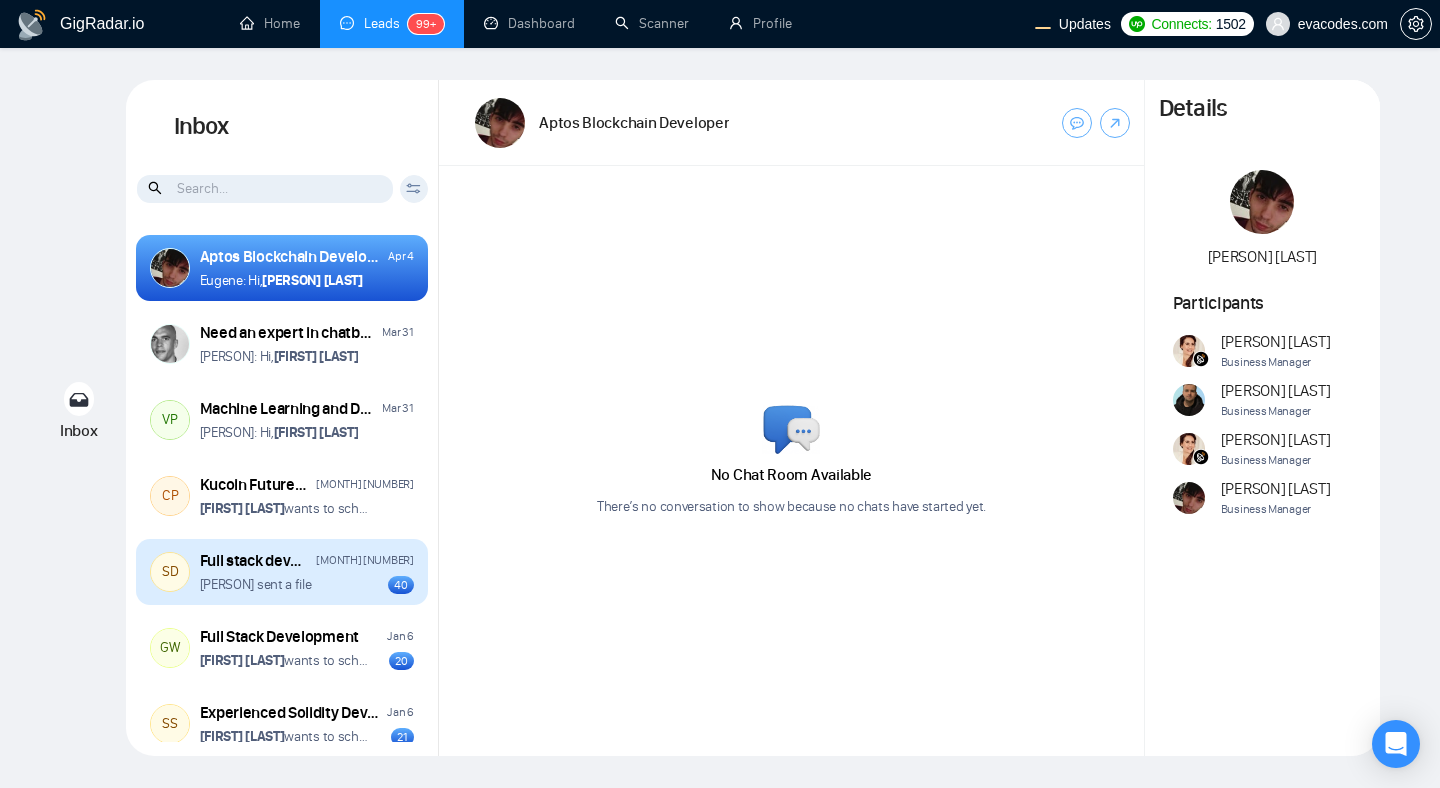 click on "Ruslan  sent a file 40" at bounding box center (307, 584) 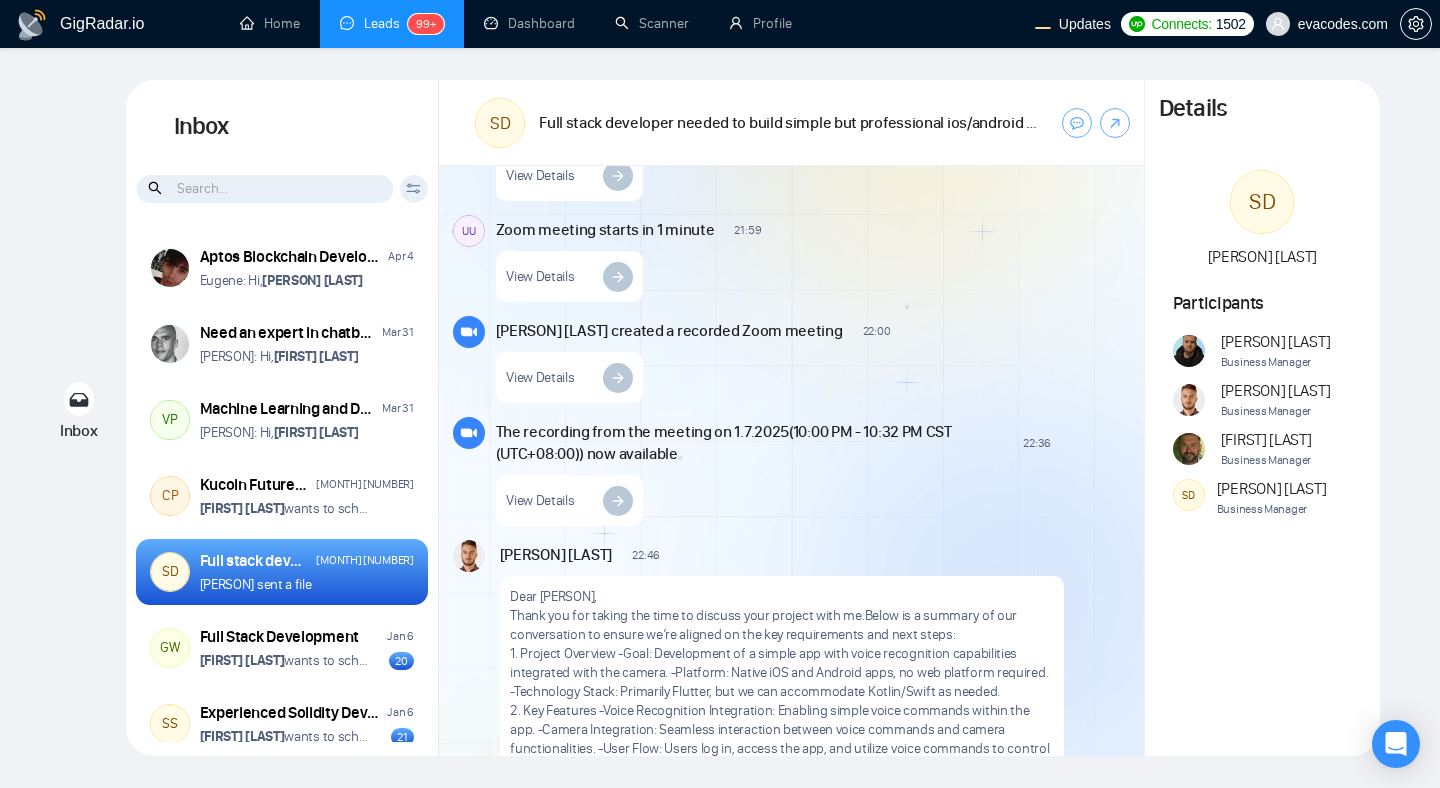 scroll, scrollTop: 4909, scrollLeft: 0, axis: vertical 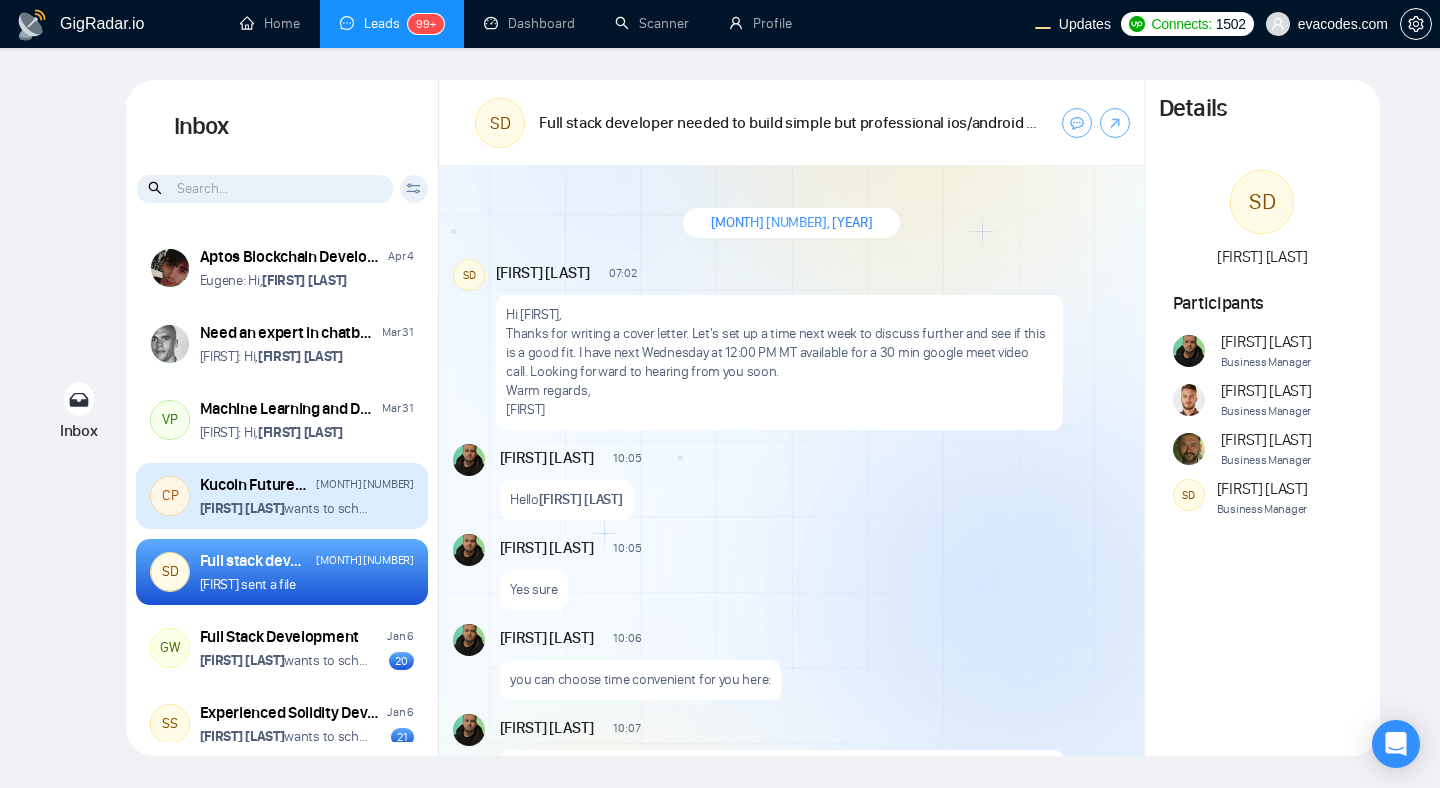 click on "[FIRST] [LAST] wants to schedule a 60-minute meeting" at bounding box center [285, 508] 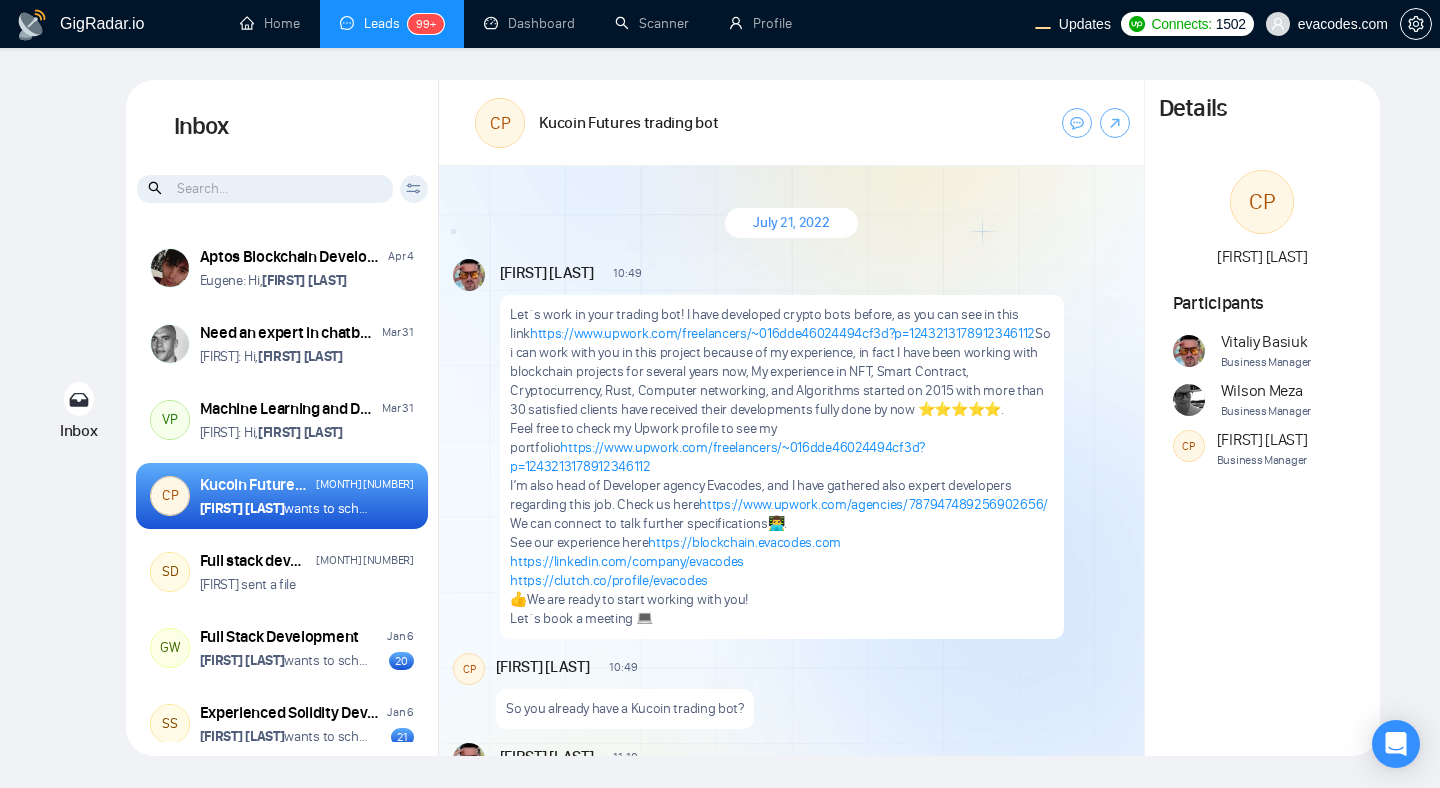 scroll, scrollTop: 3135, scrollLeft: 0, axis: vertical 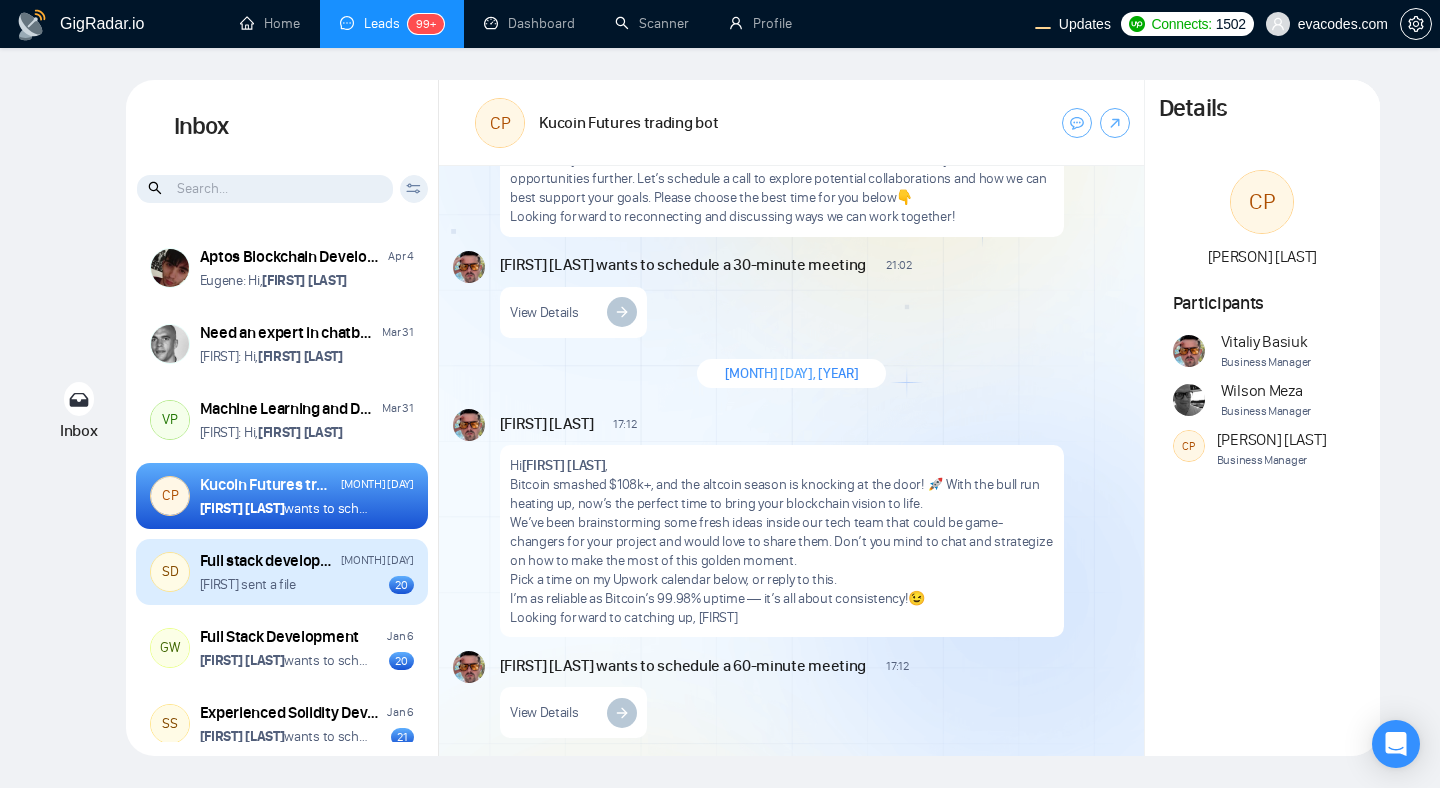 click on "[FIRST]  sent a file 20" at bounding box center (307, 584) 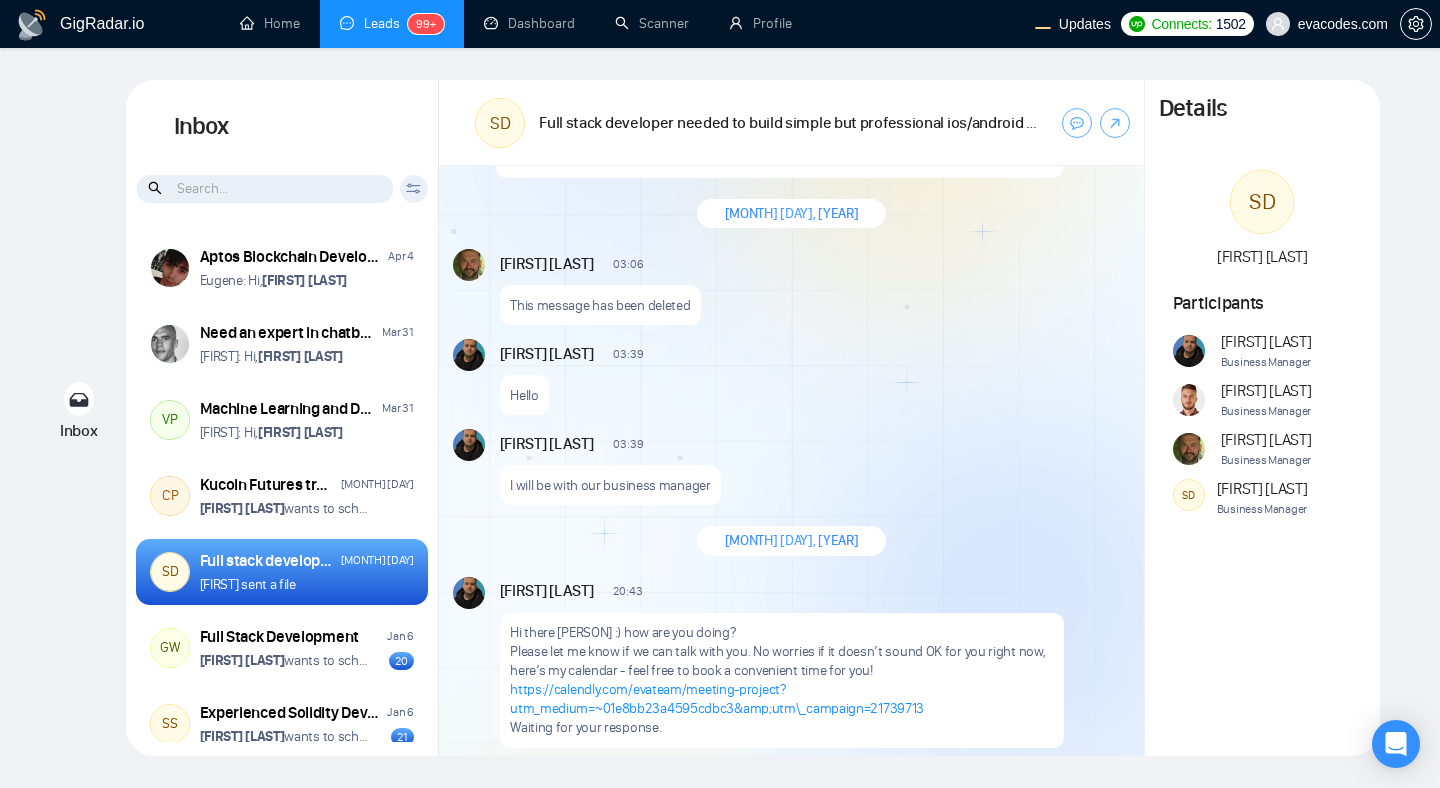 scroll, scrollTop: 1179, scrollLeft: 0, axis: vertical 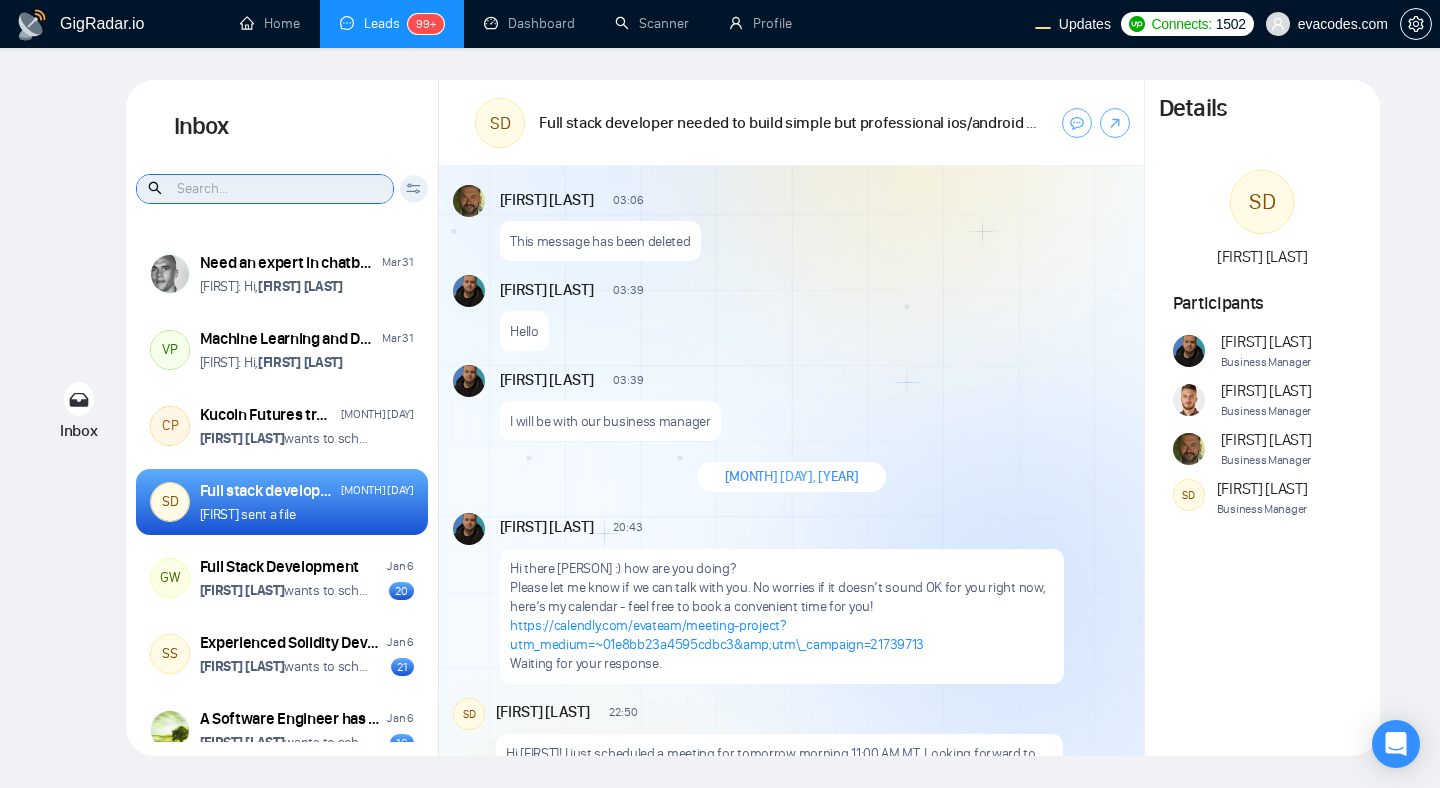 click at bounding box center (265, 189) 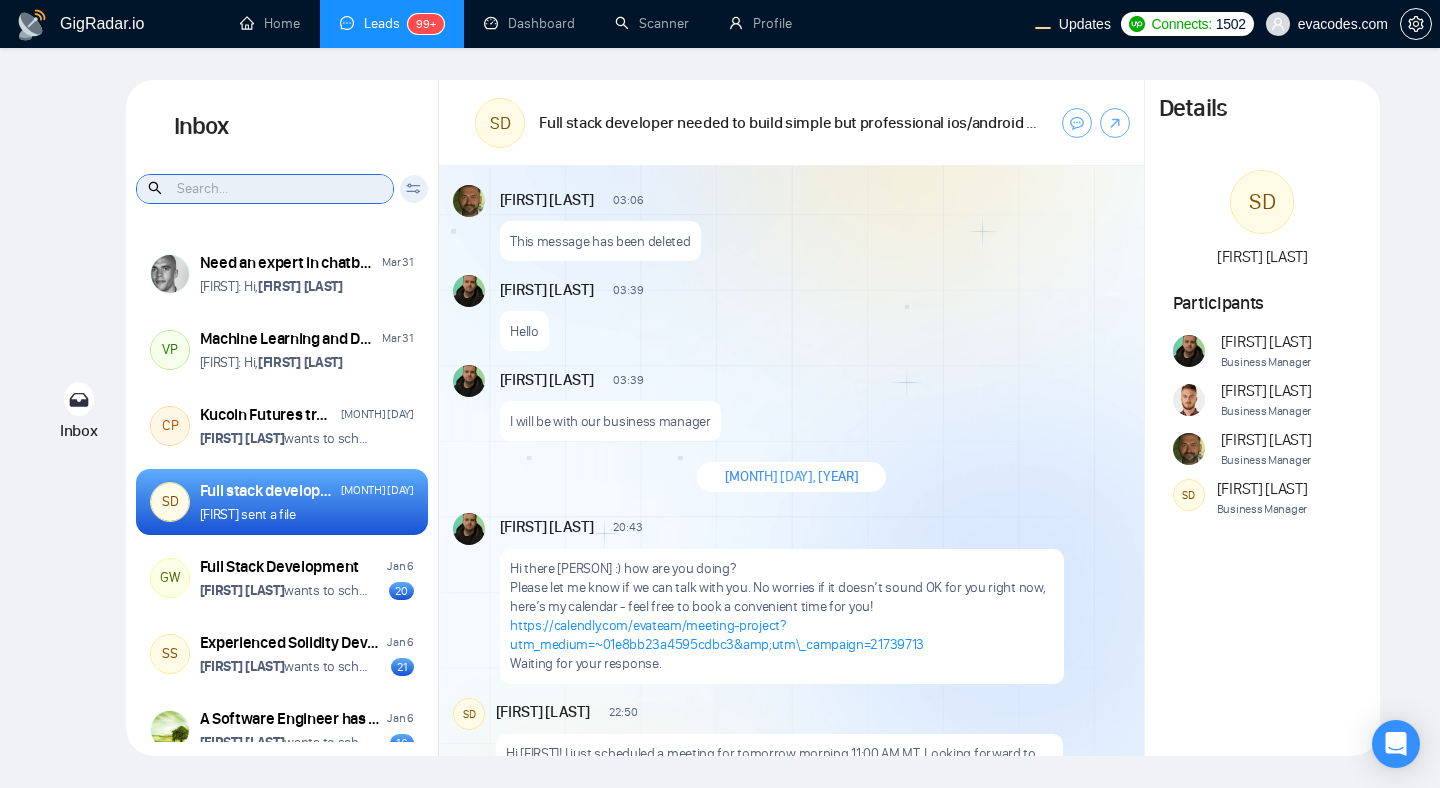 click at bounding box center (265, 189) 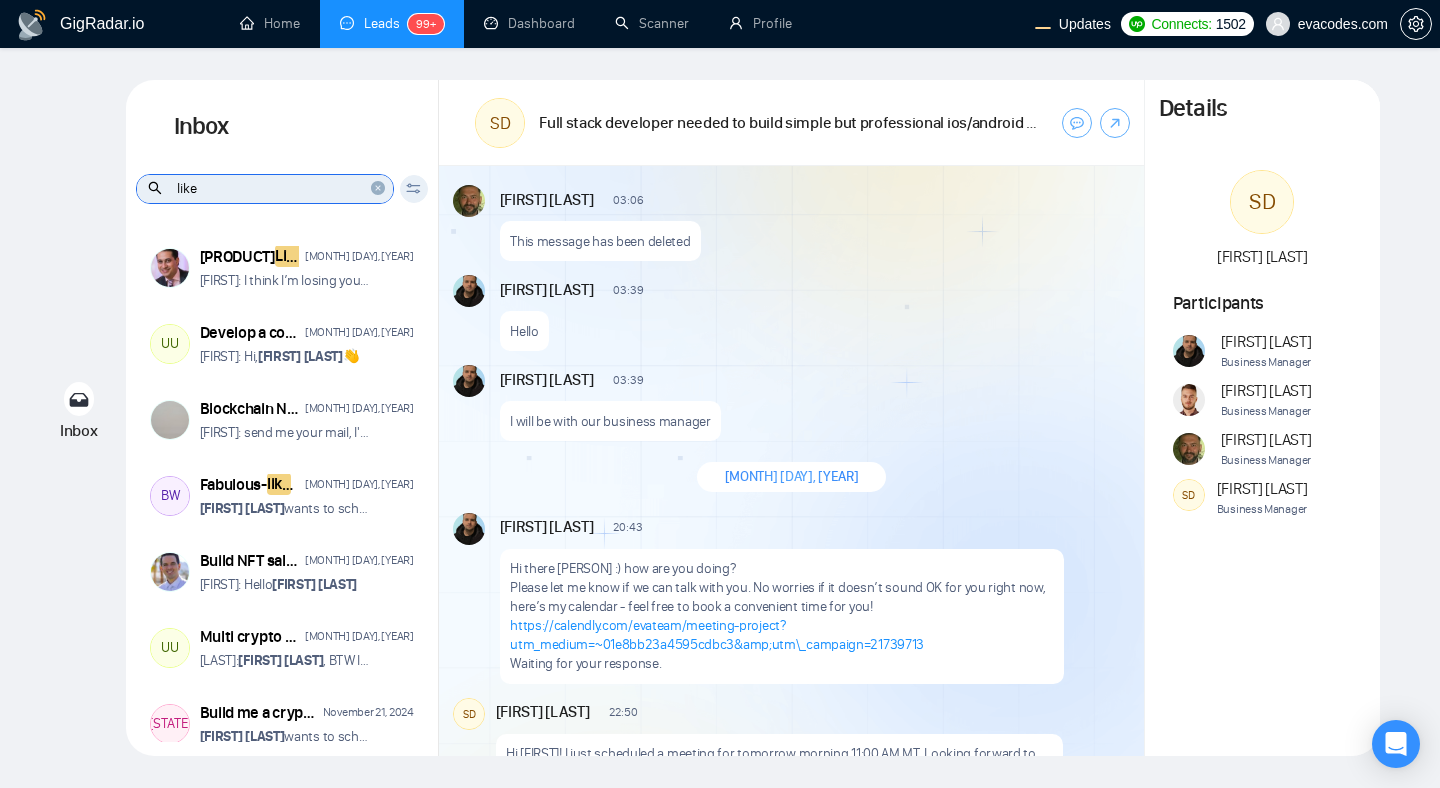 type on "like" 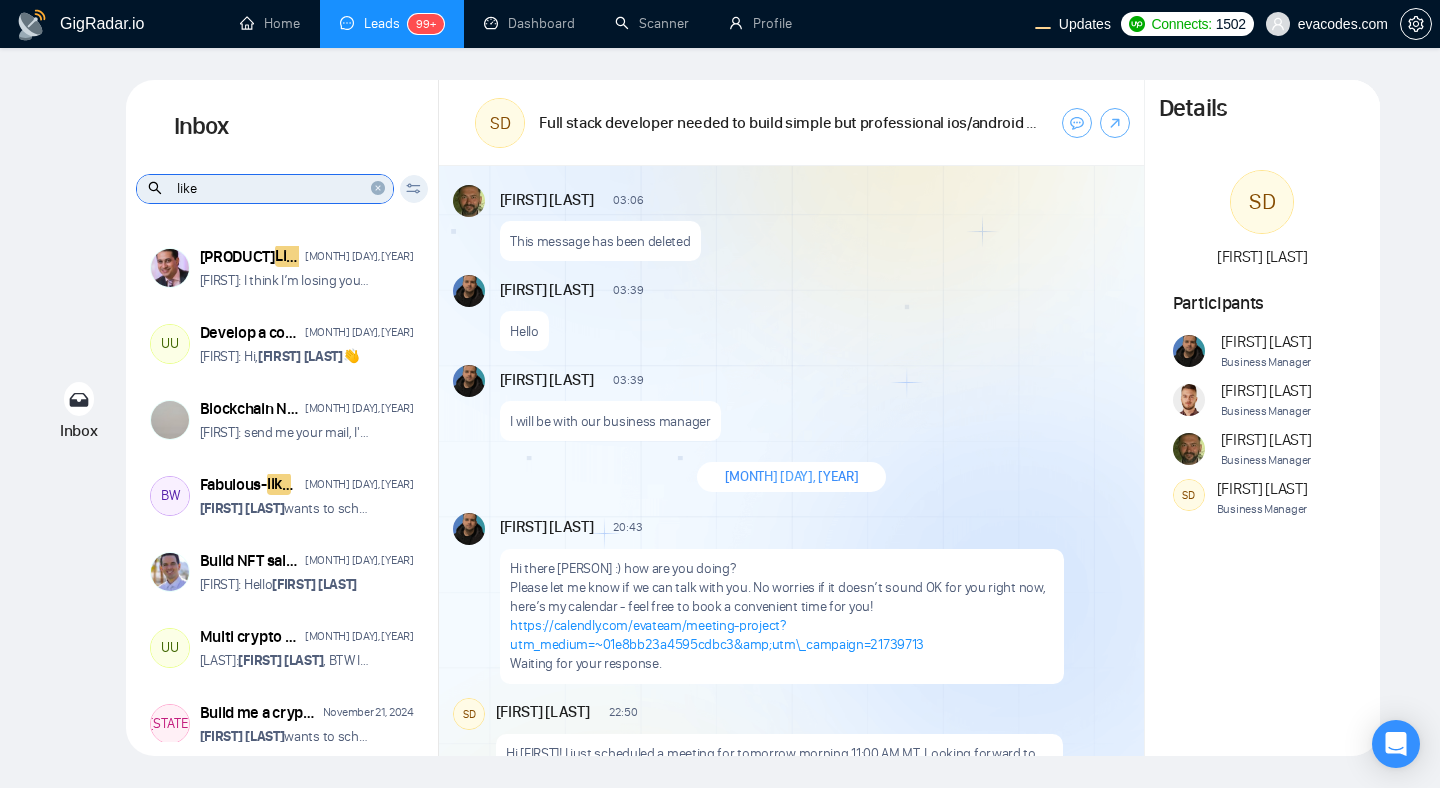 click 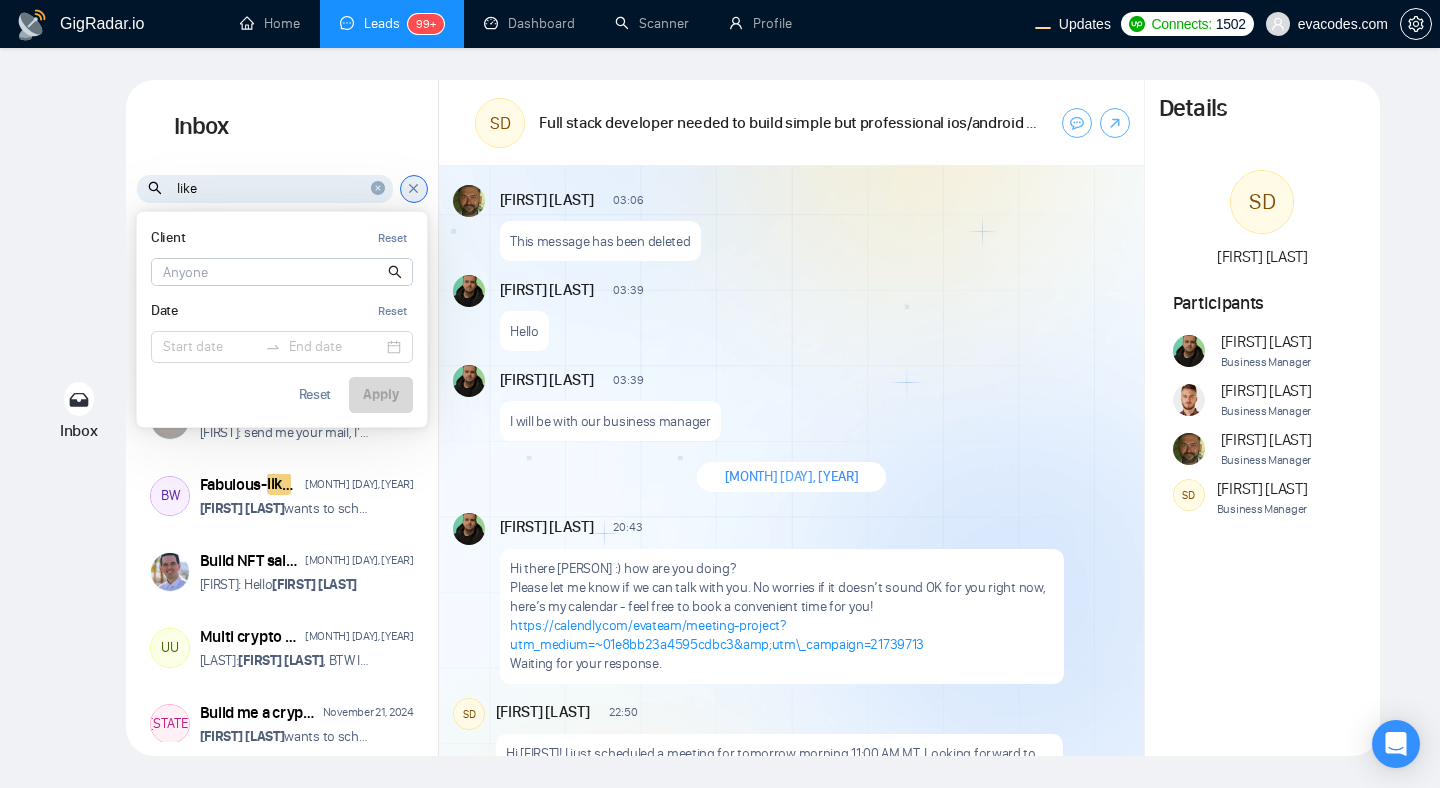 click at bounding box center [282, 272] 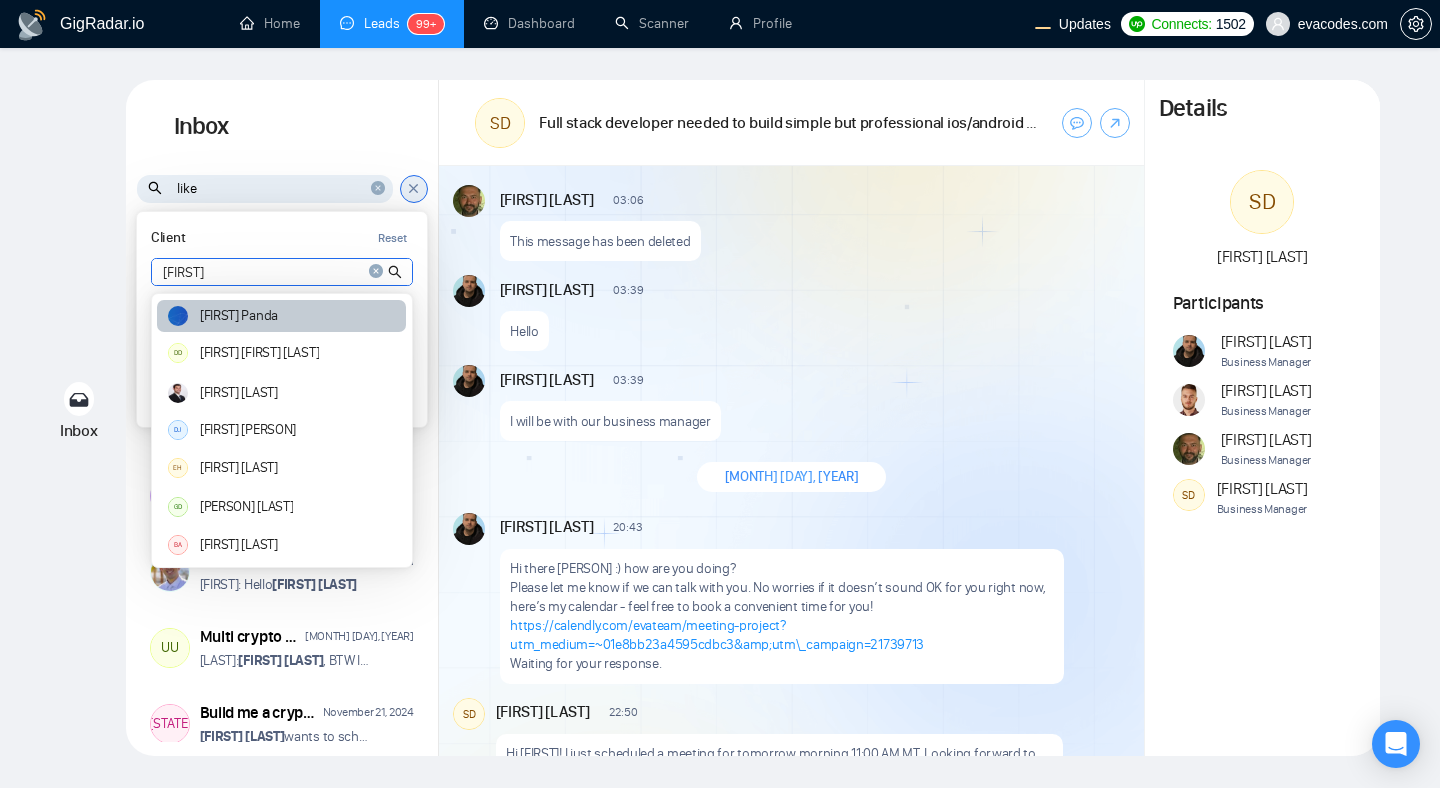 type on "dom" 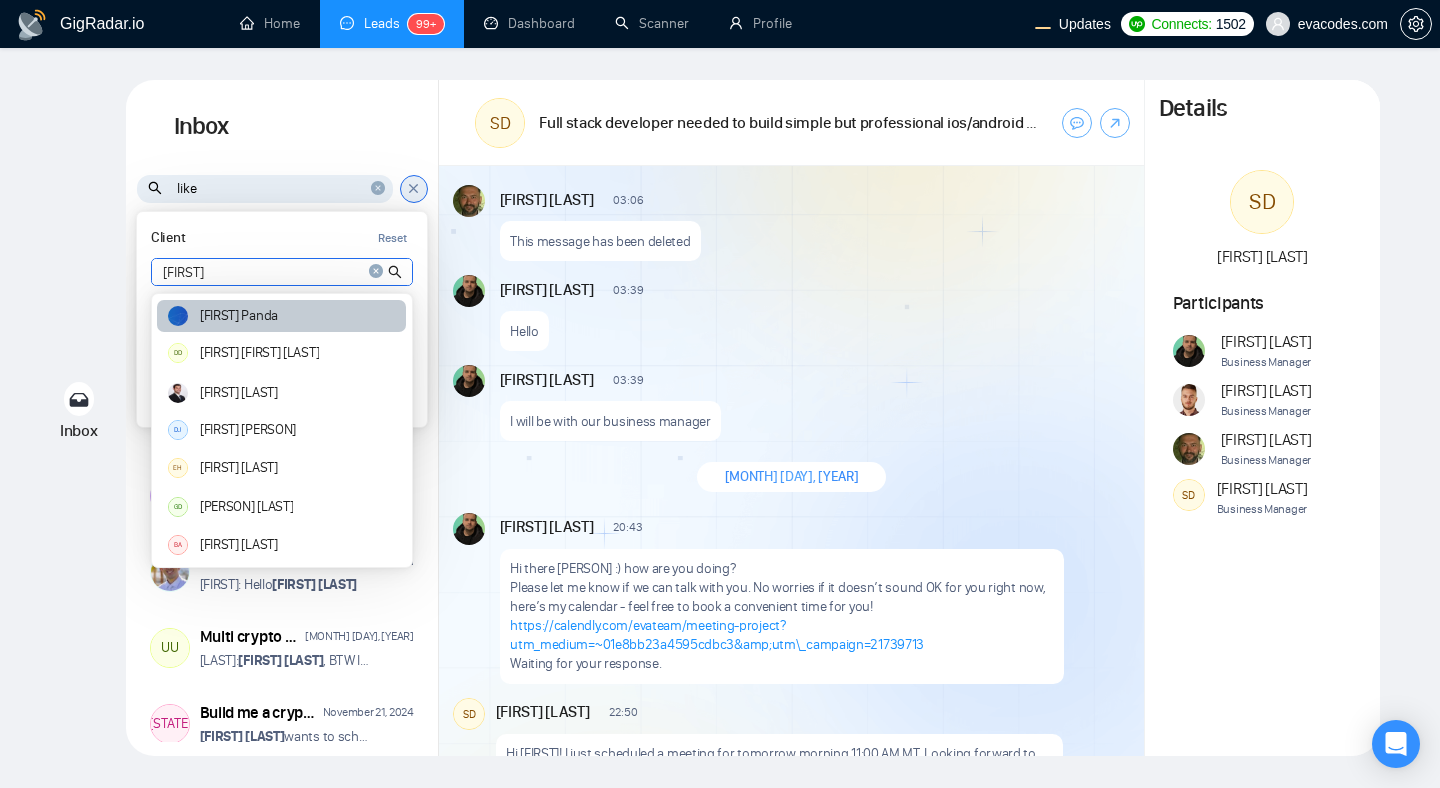 click on "Dom   Panda" at bounding box center [281, 316] 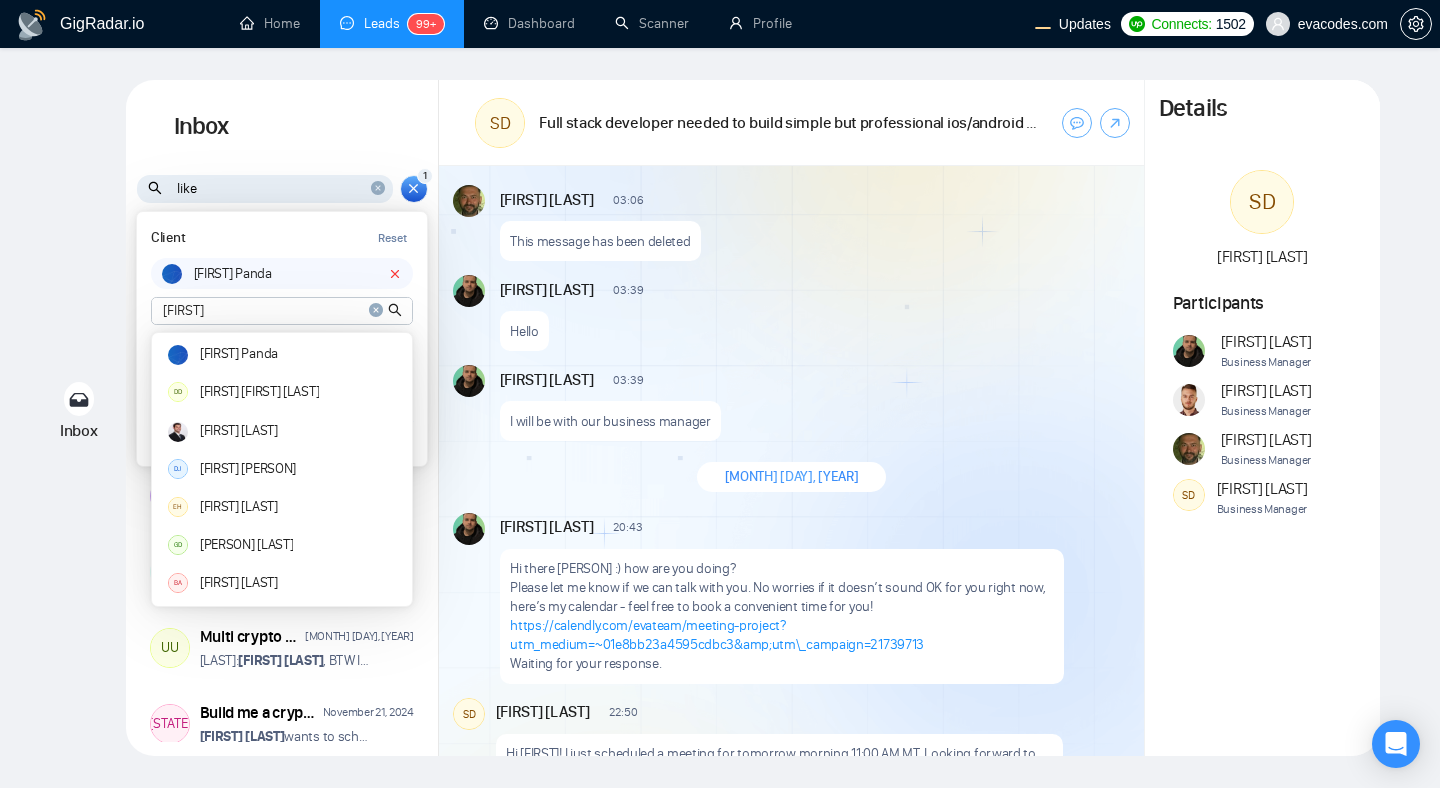 click 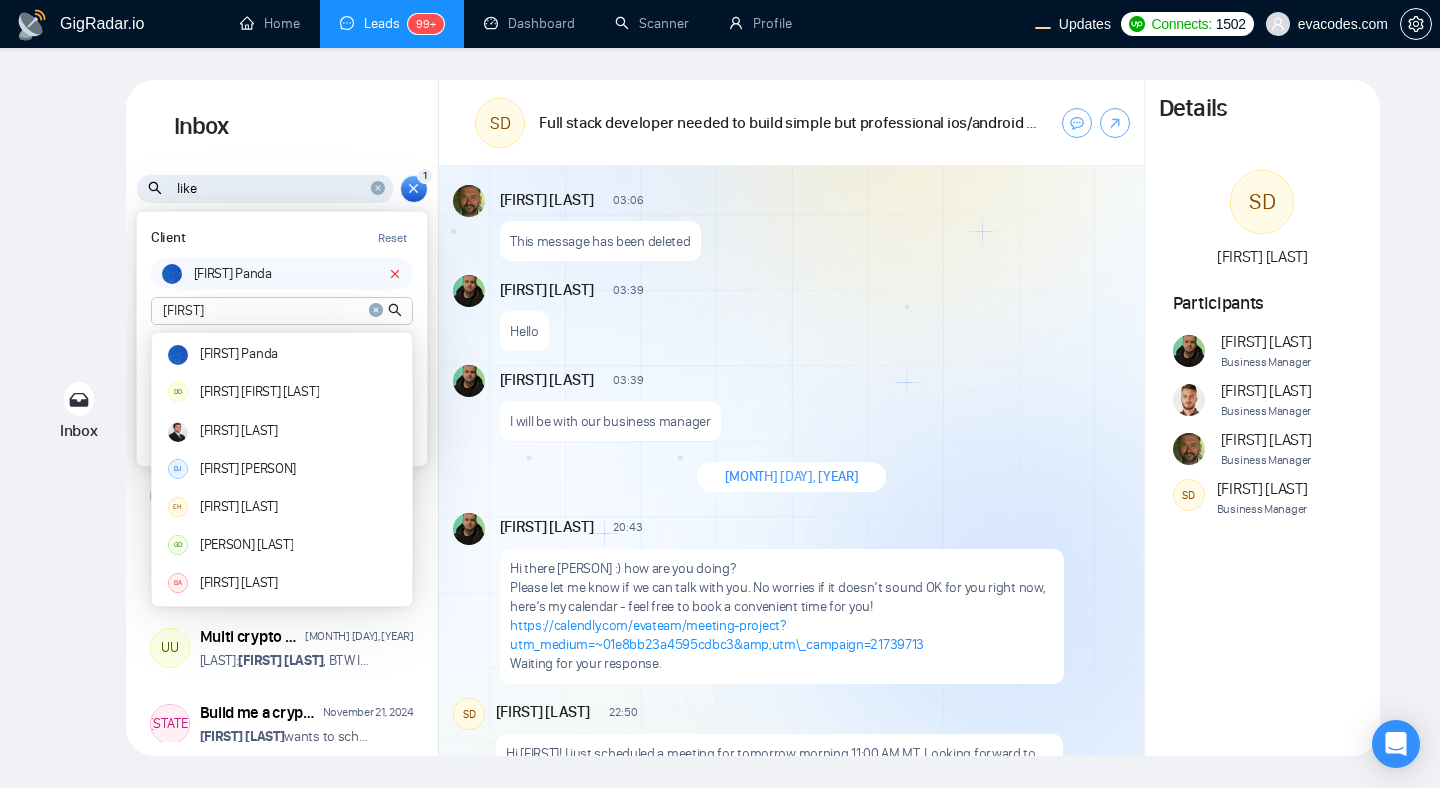 type 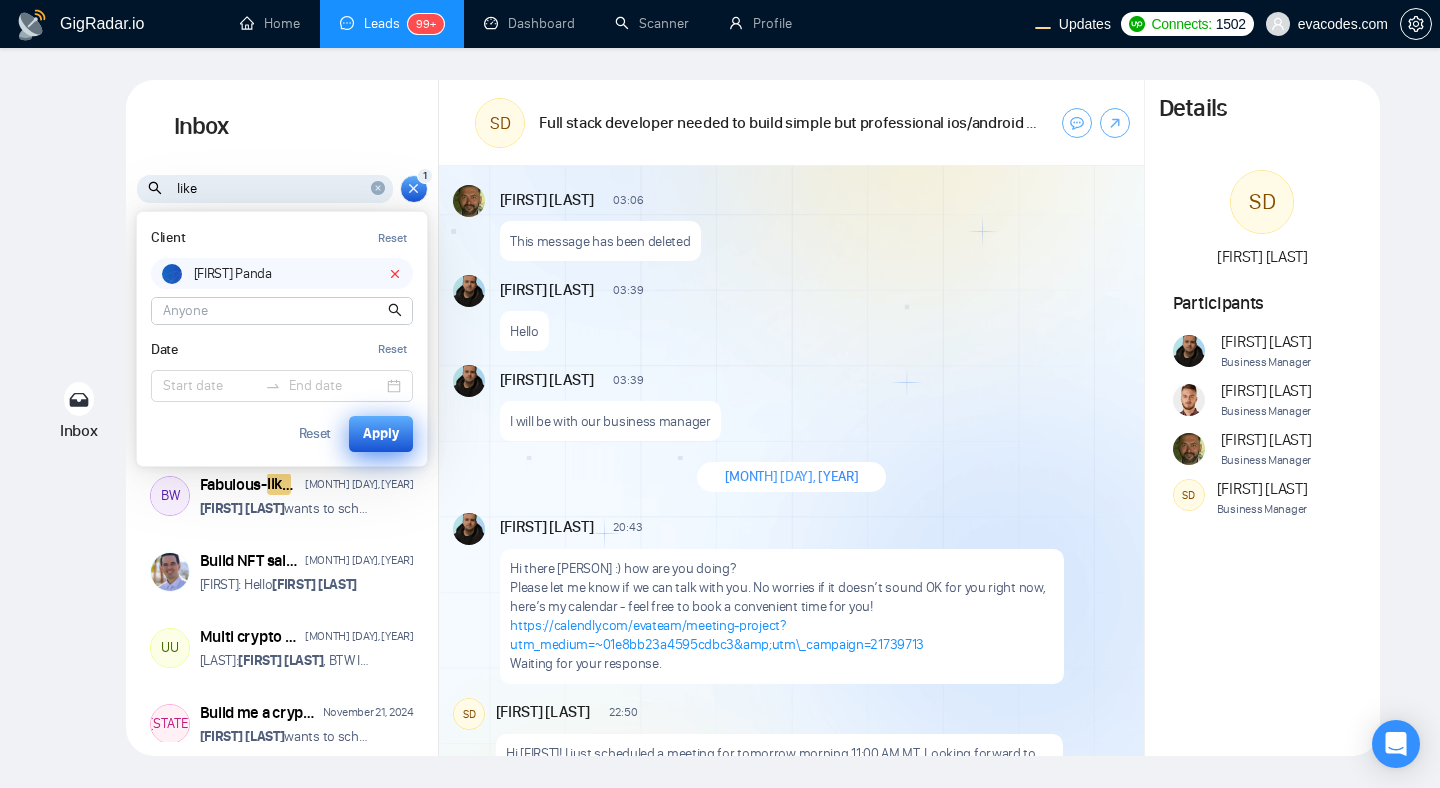 click on "Apply" at bounding box center (381, 434) 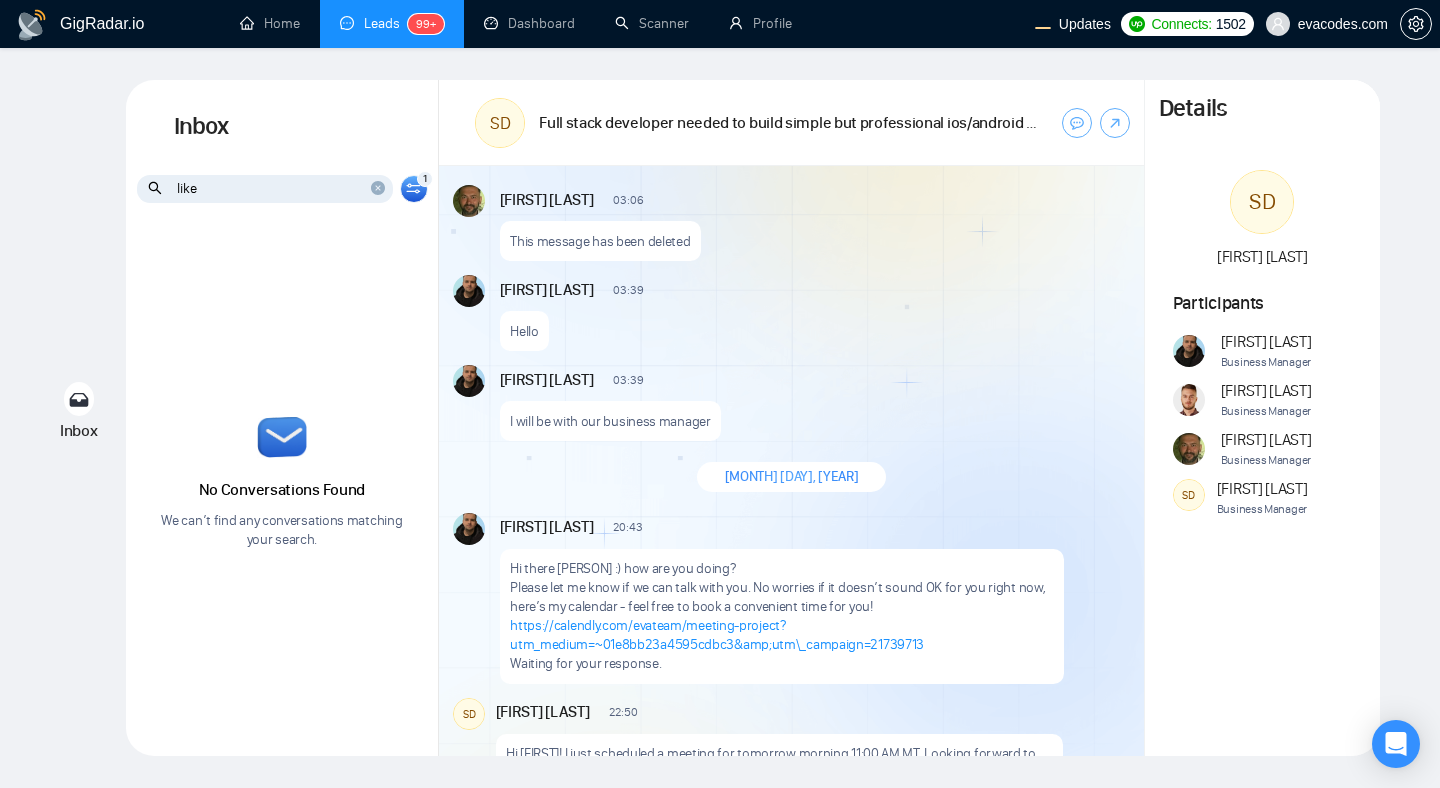 click on "like" at bounding box center (265, 189) 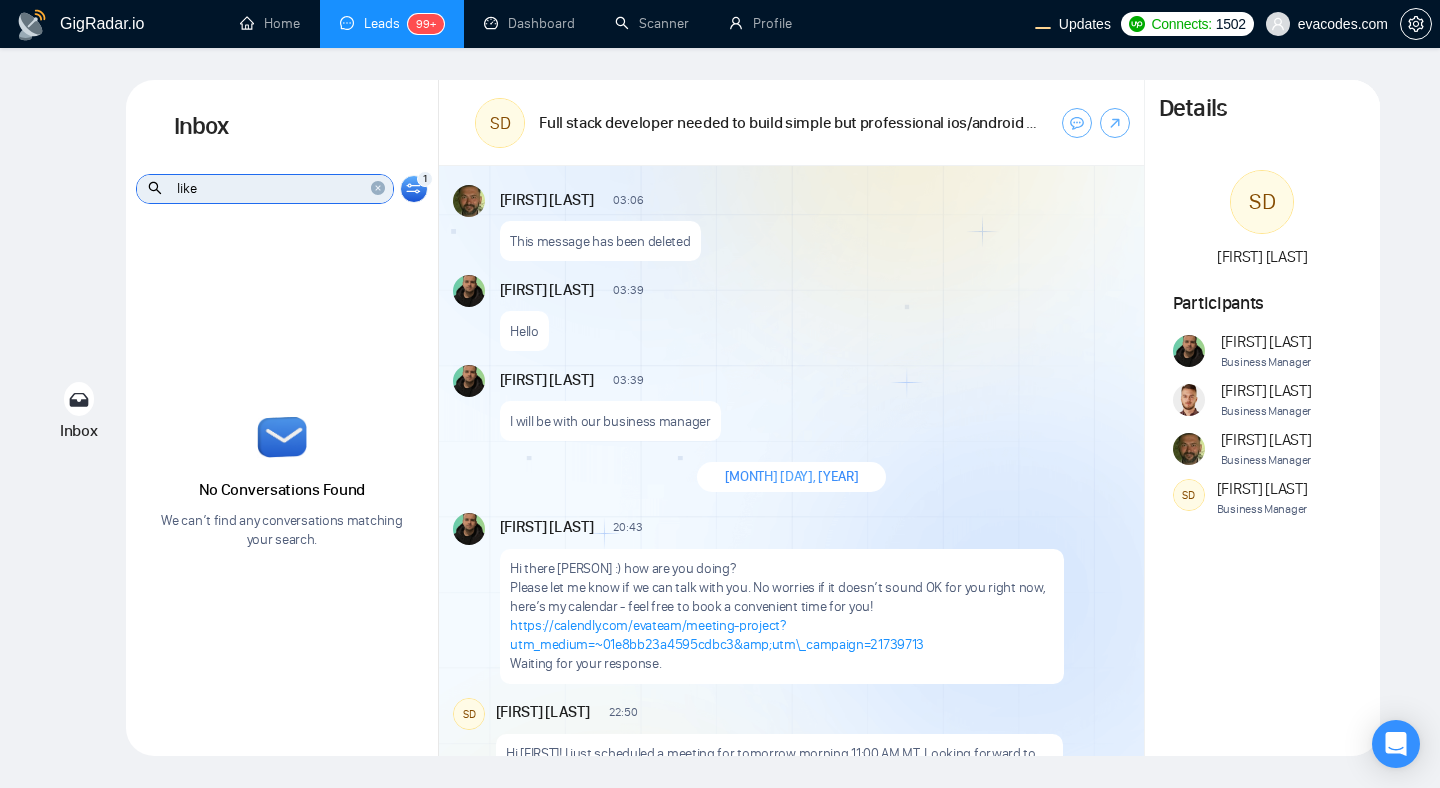 click 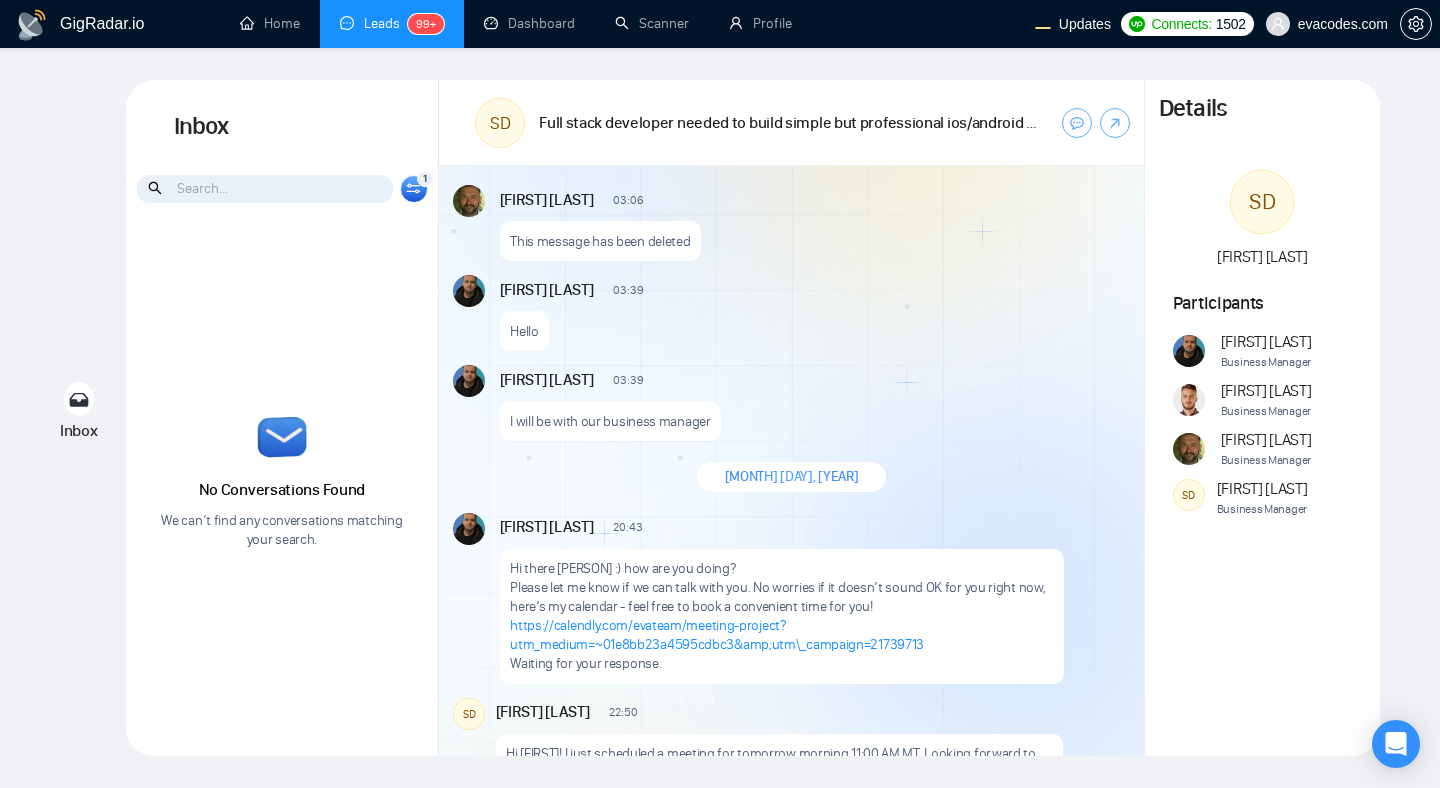 click 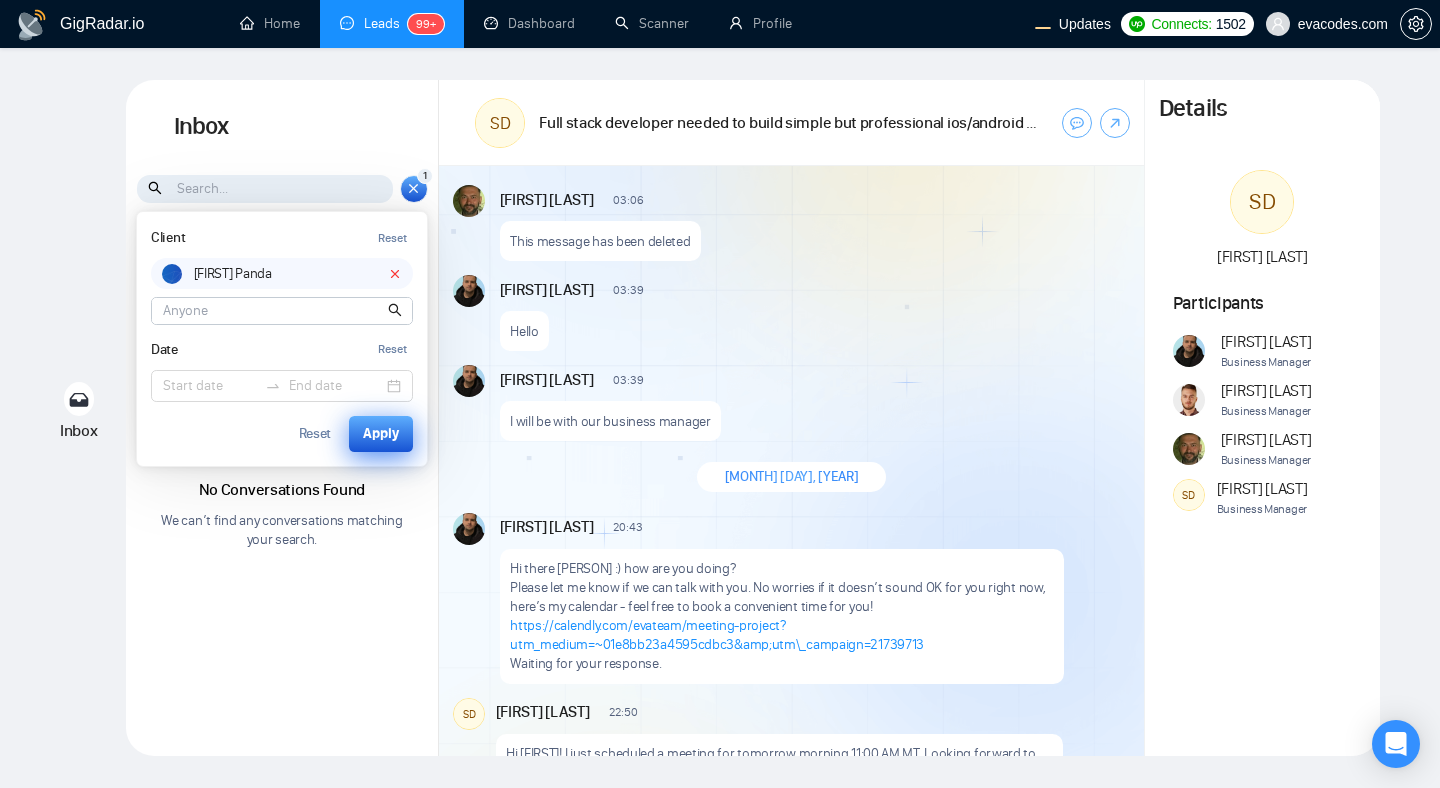 click on "Apply" at bounding box center [381, 434] 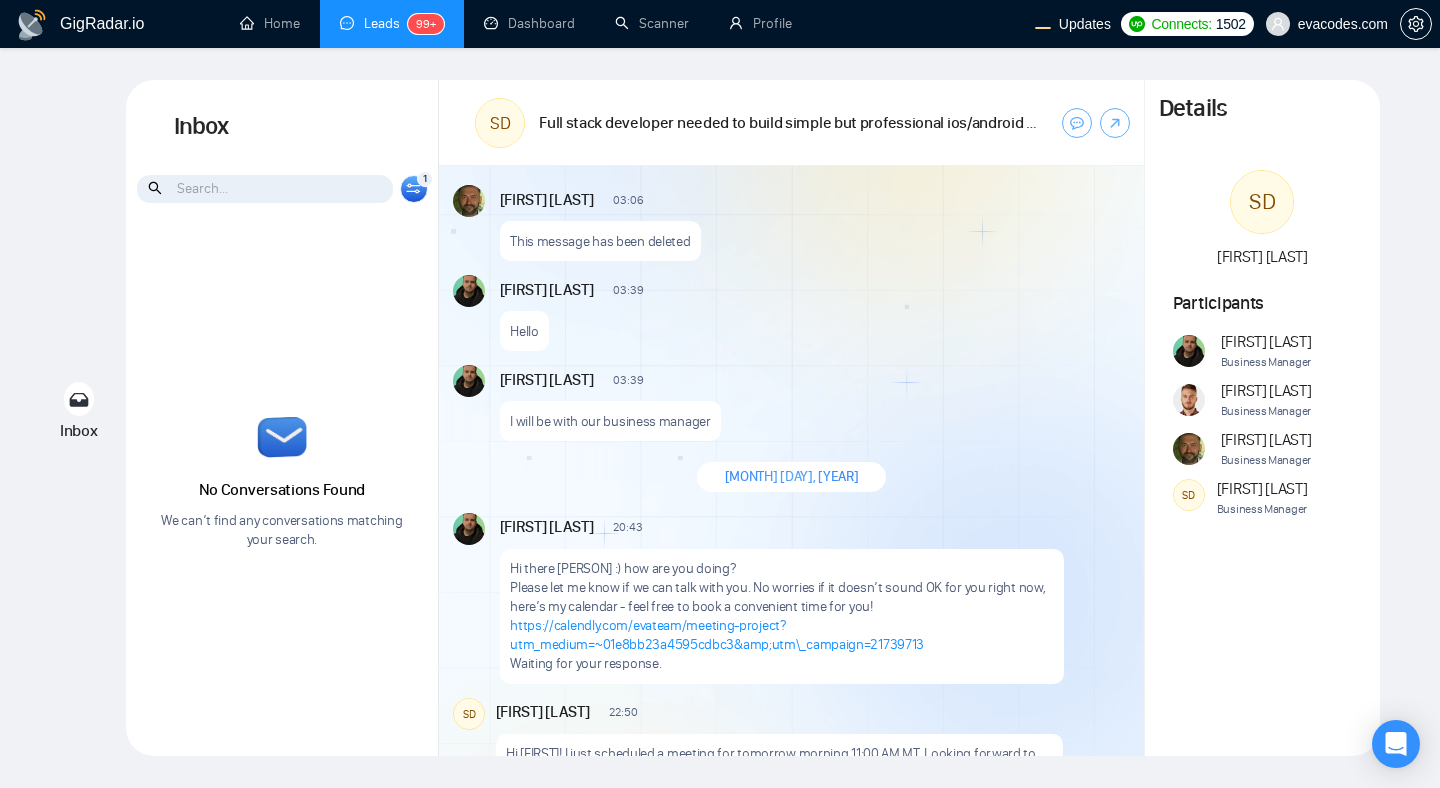 click on "No Conversations Found We can’t find any conversations matching your search." at bounding box center (282, 484) 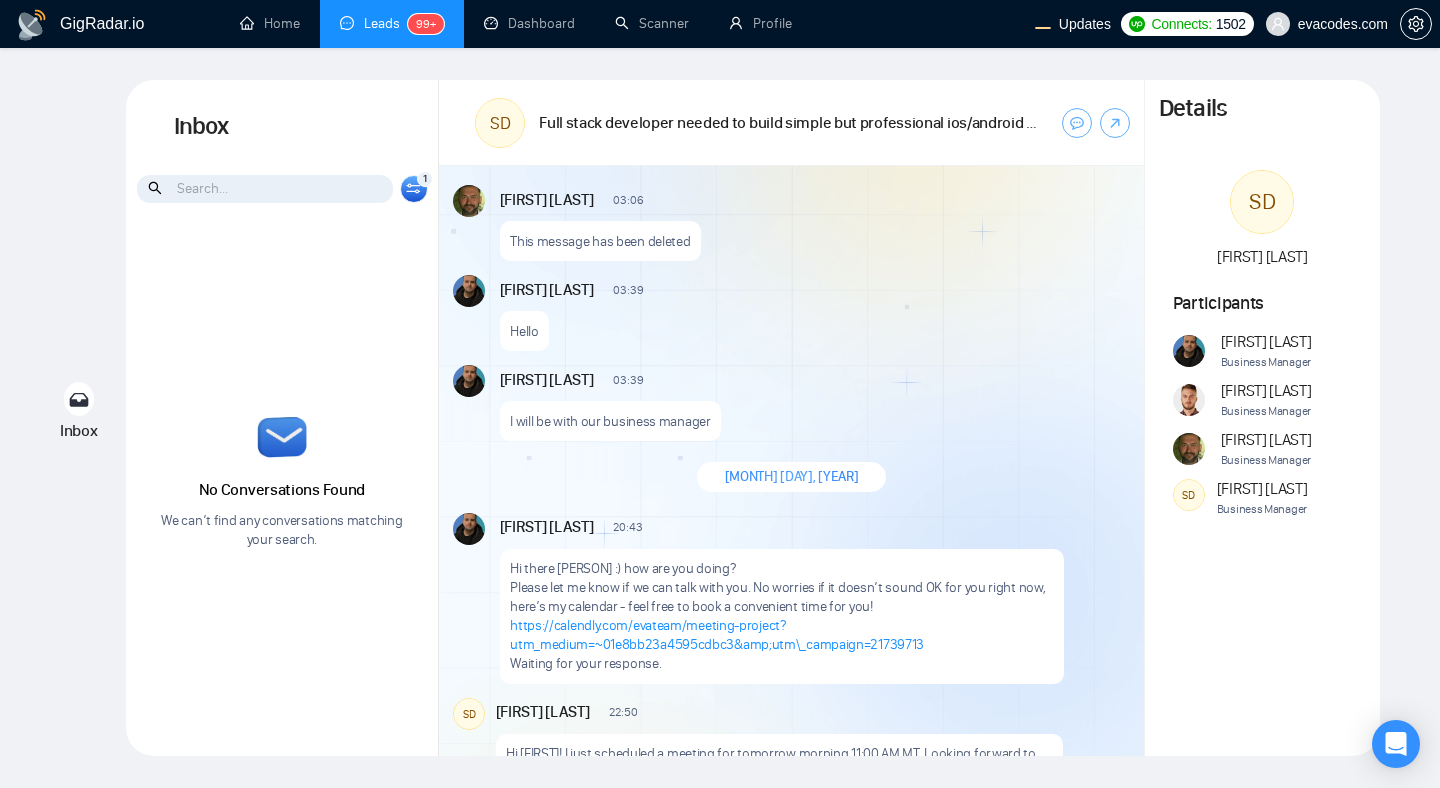 click on "1 Client Reset Dom   Panda Dom   Panda DD Daniel   Dominguez Rodriguez David   Niewiadomski DJ Dominic   Jamil EH Edward   Hadome GD Gabriel   Domanowski BA Bless   Adomako Date Reset Reset Apply" at bounding box center (414, 189) 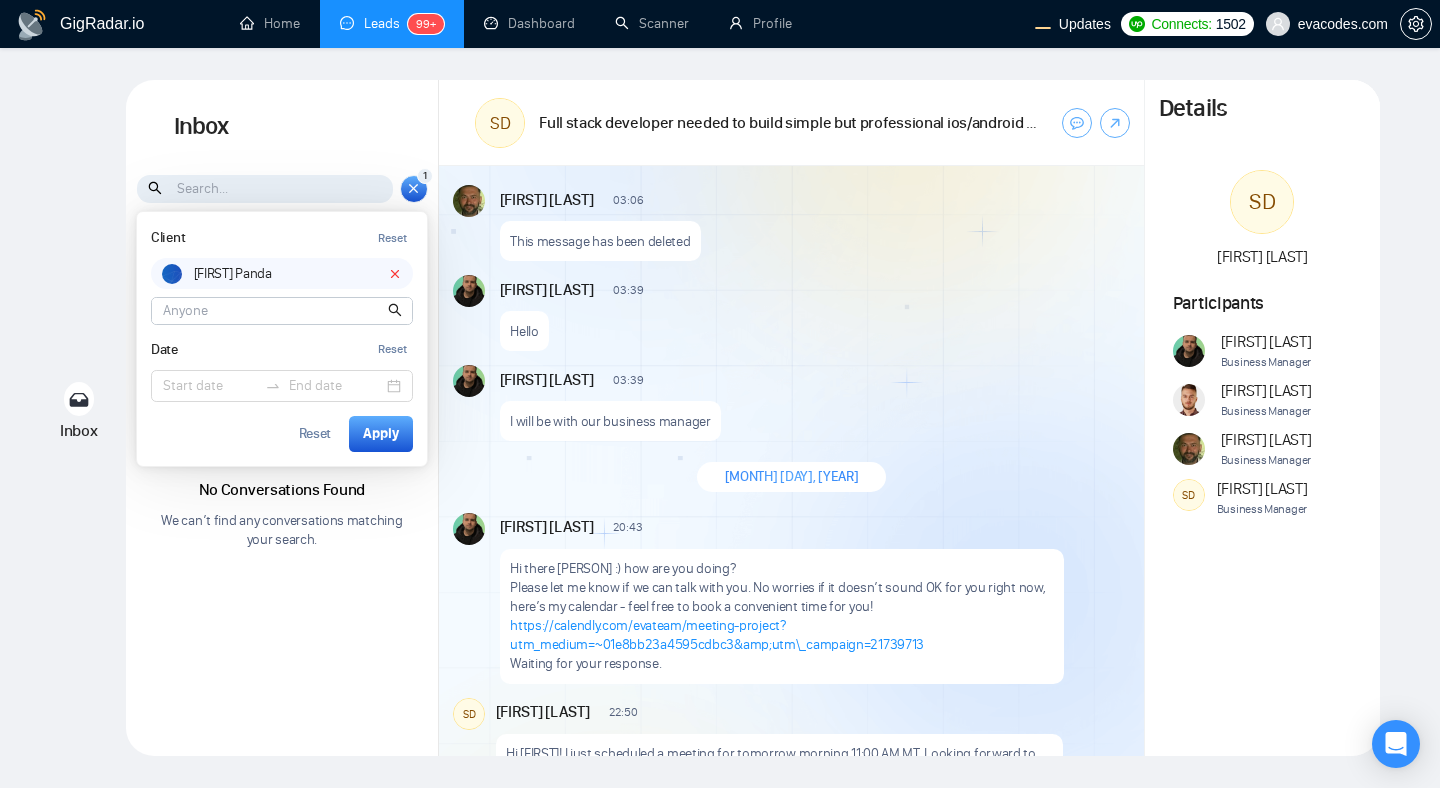 click 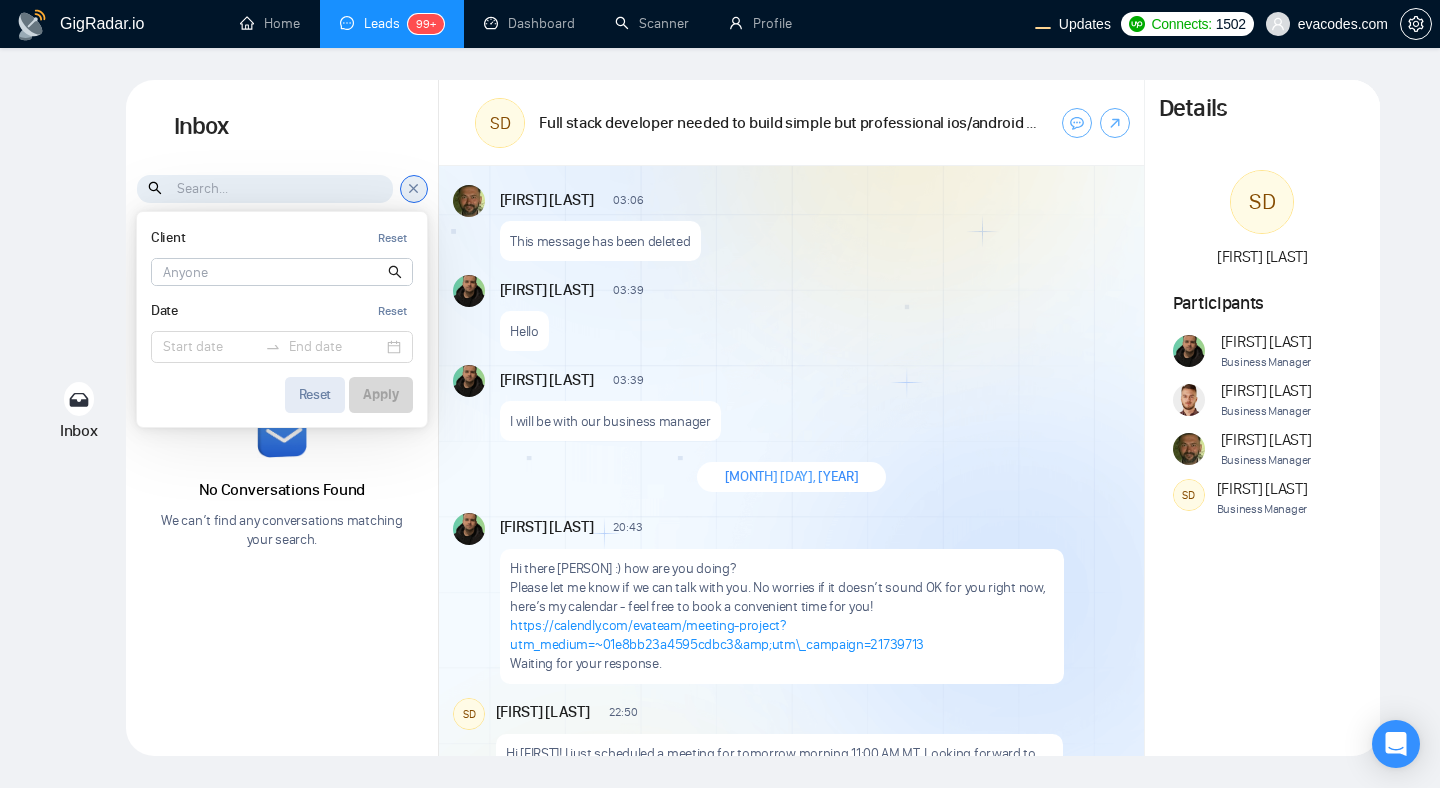 click on "Reset" at bounding box center (315, 395) 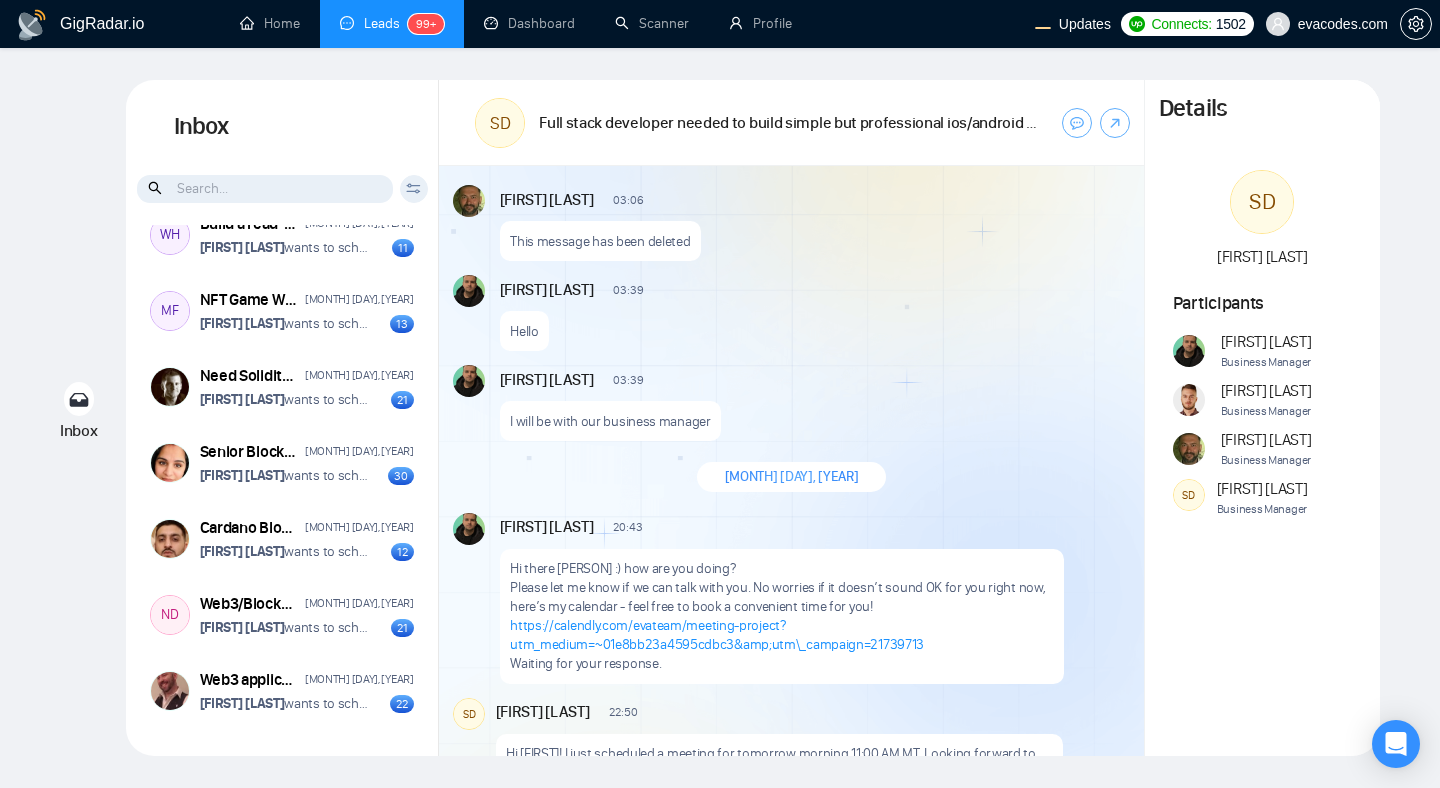 scroll, scrollTop: 1443, scrollLeft: 0, axis: vertical 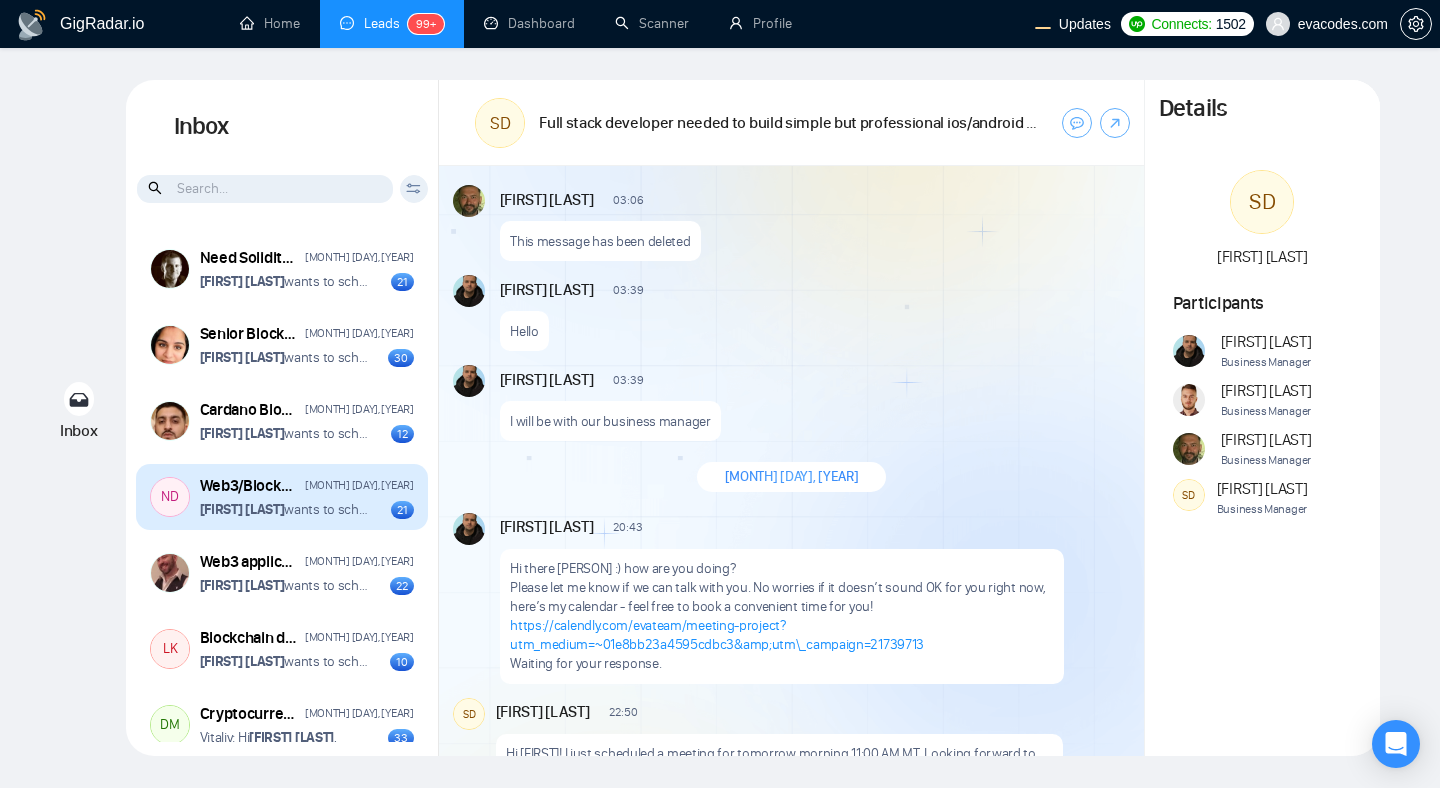 click on "Web3/Blockchain/Crypto Marketing Content Distribution & Promotion December 19, 2024 Vitaliy Basiuk  wants to schedule a 60-minute meeting 21" at bounding box center (307, 497) 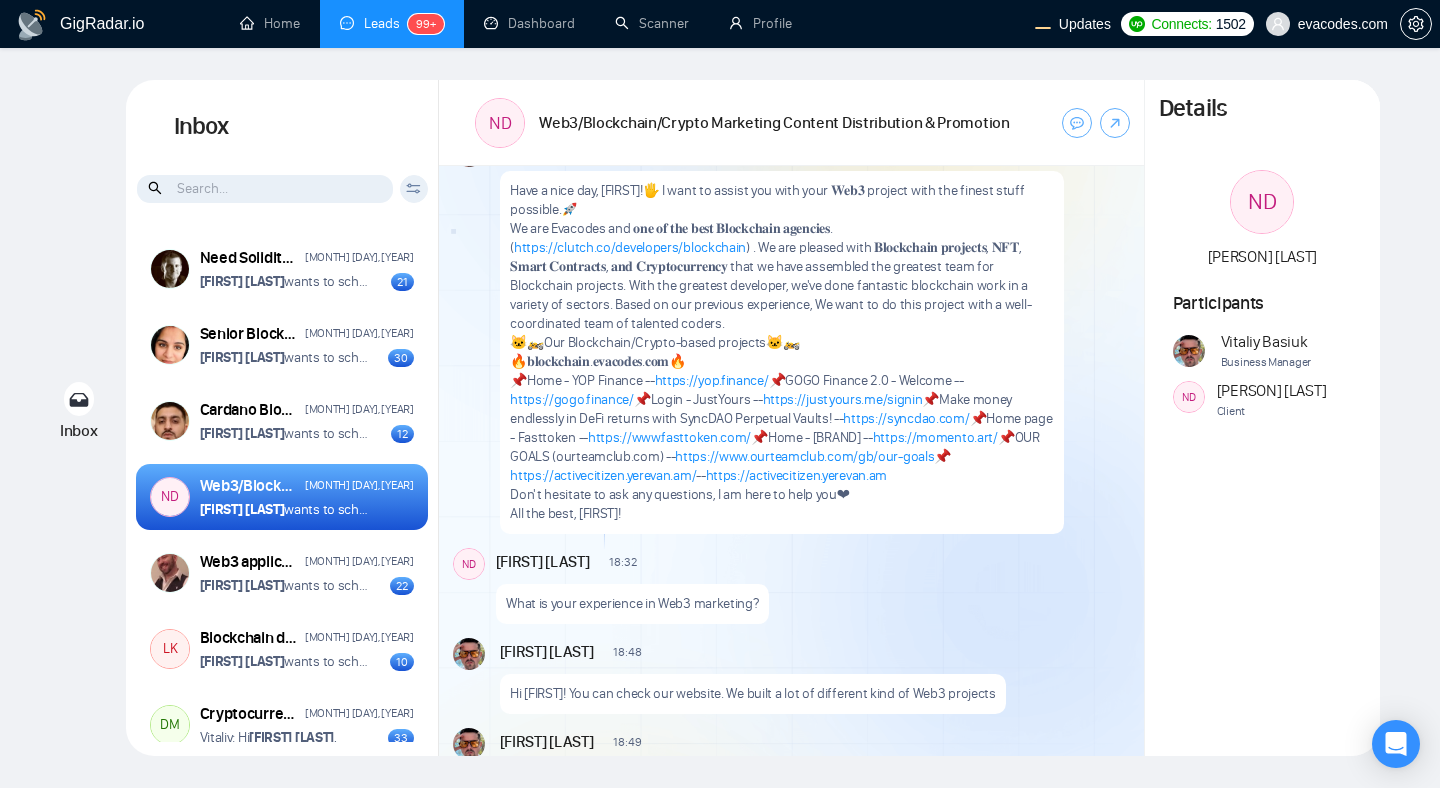scroll, scrollTop: 126, scrollLeft: 0, axis: vertical 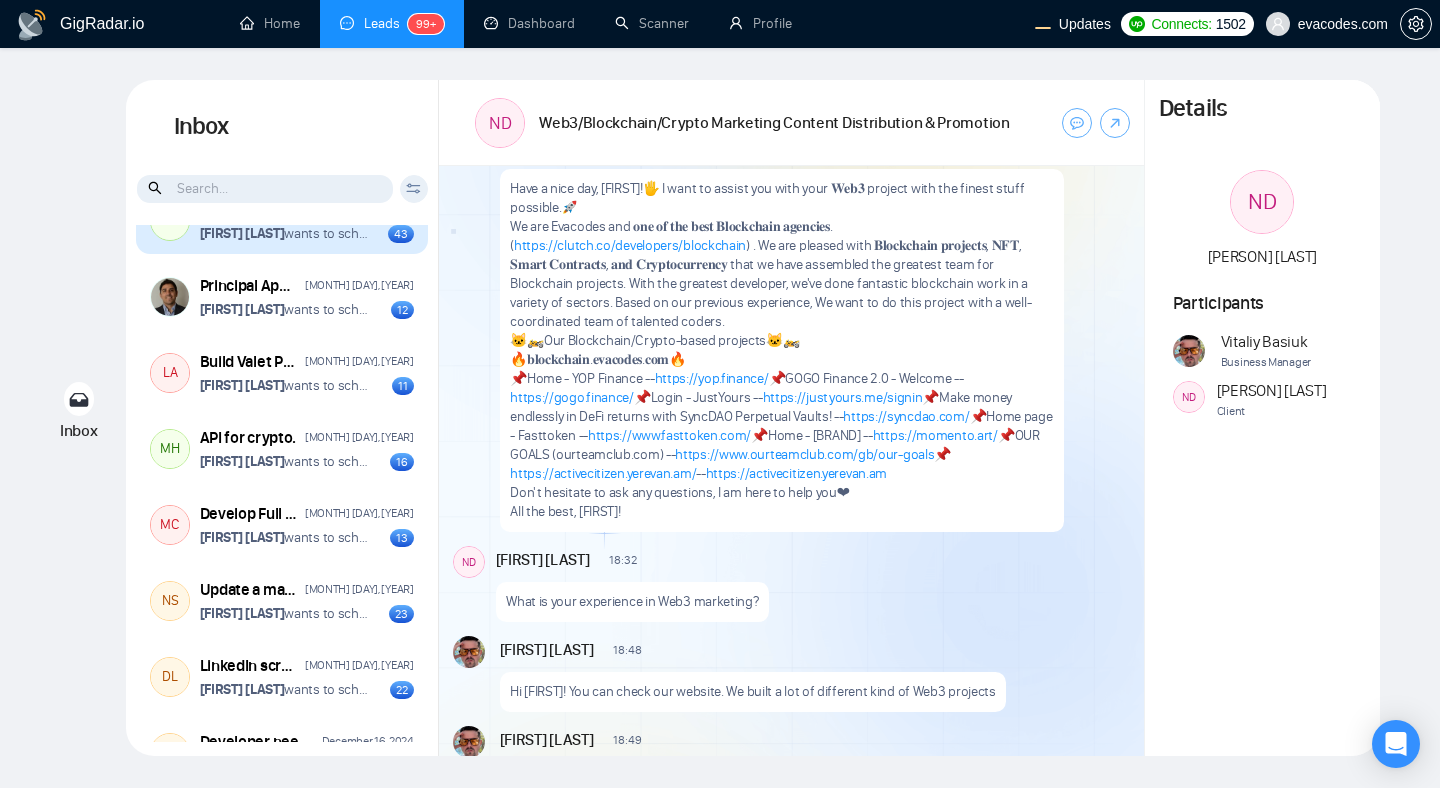 click on "BP Multi / cross chain swap dex with order book  December 17, 2024 Vitaliy Basiuk  wants to schedule a 60-minute meeting 43" at bounding box center (282, 221) 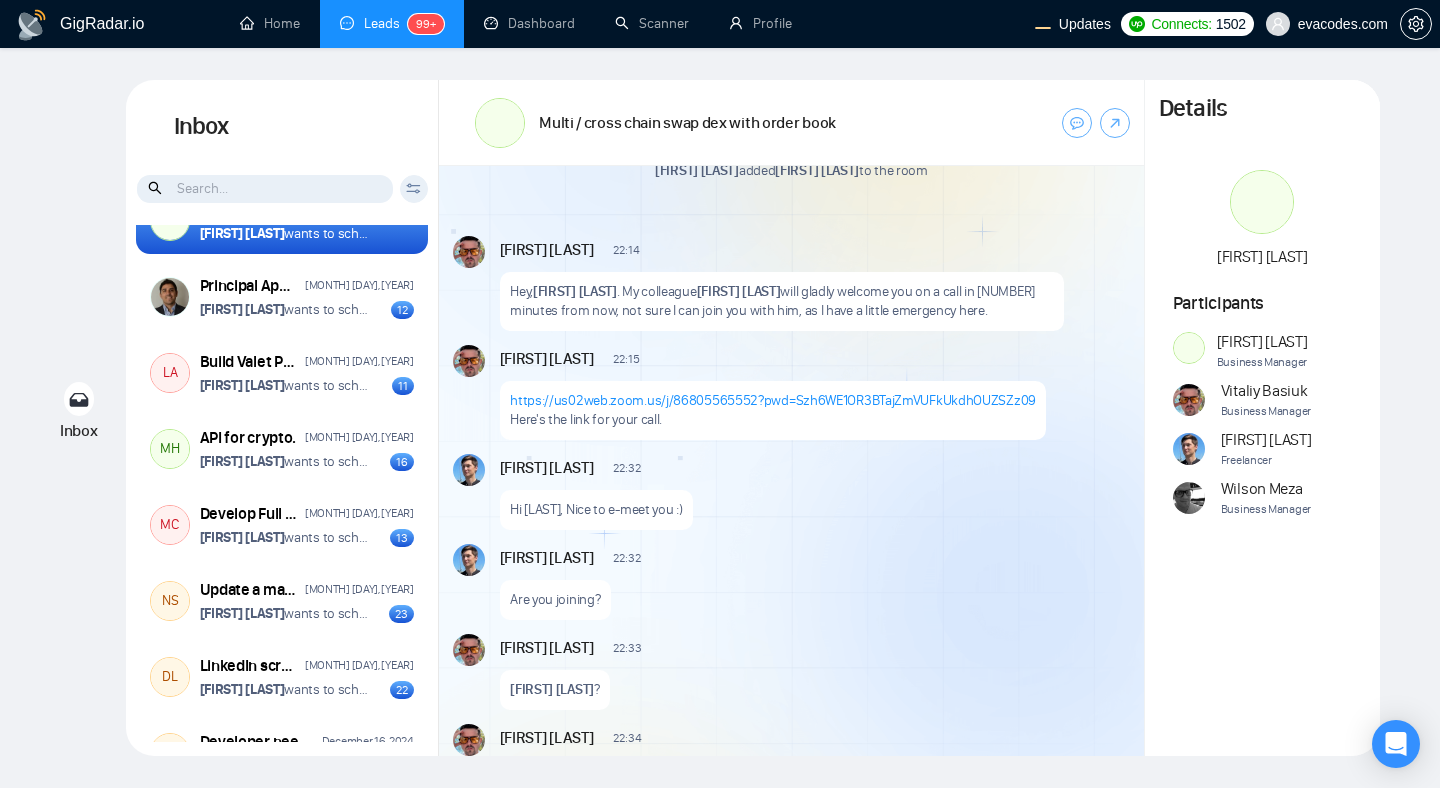 scroll, scrollTop: 599, scrollLeft: 0, axis: vertical 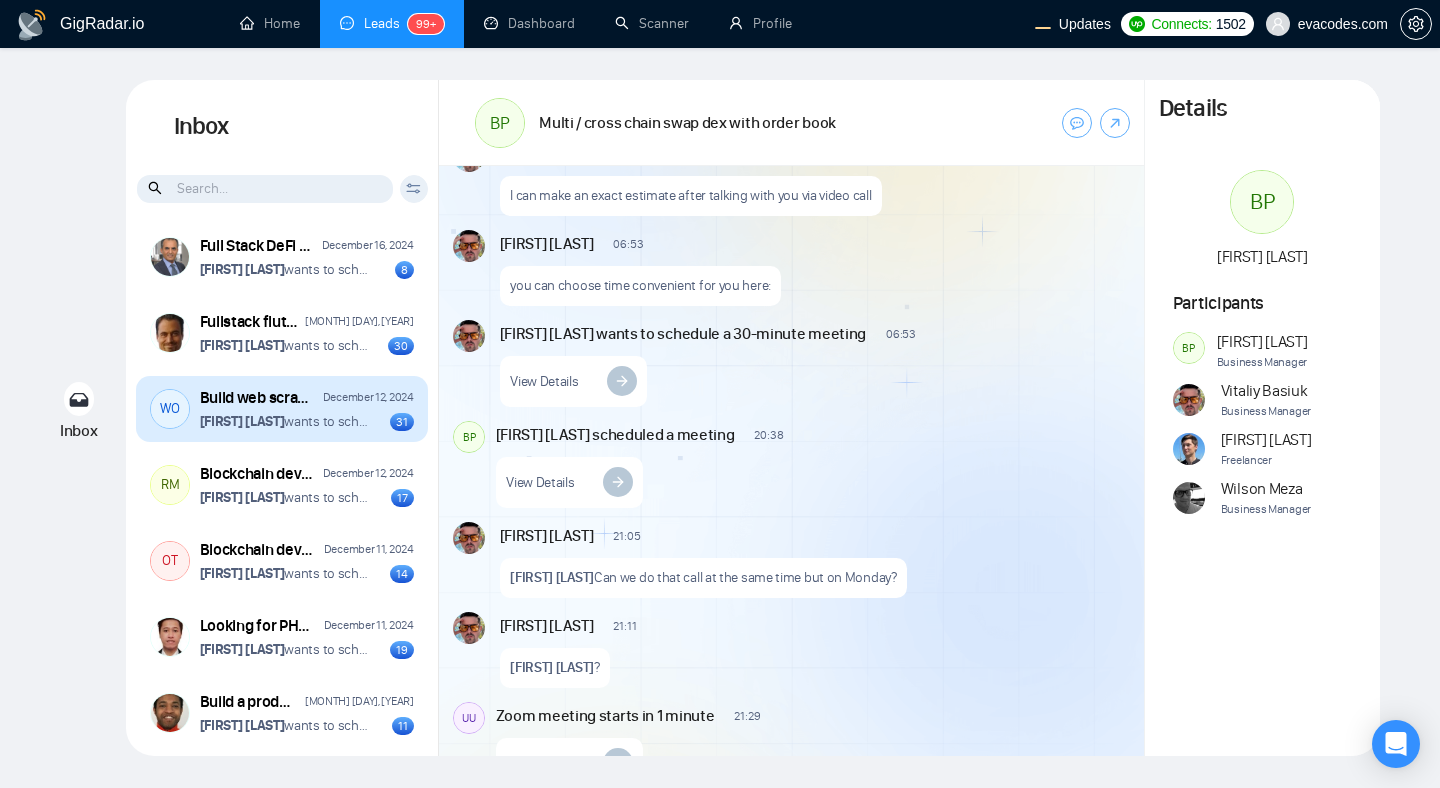 click on "WO Build web scraper and database for SaaS tool December 12, 2024 Dima Basiuk  wants to schedule a 60-minute meeting 31" at bounding box center [282, 409] 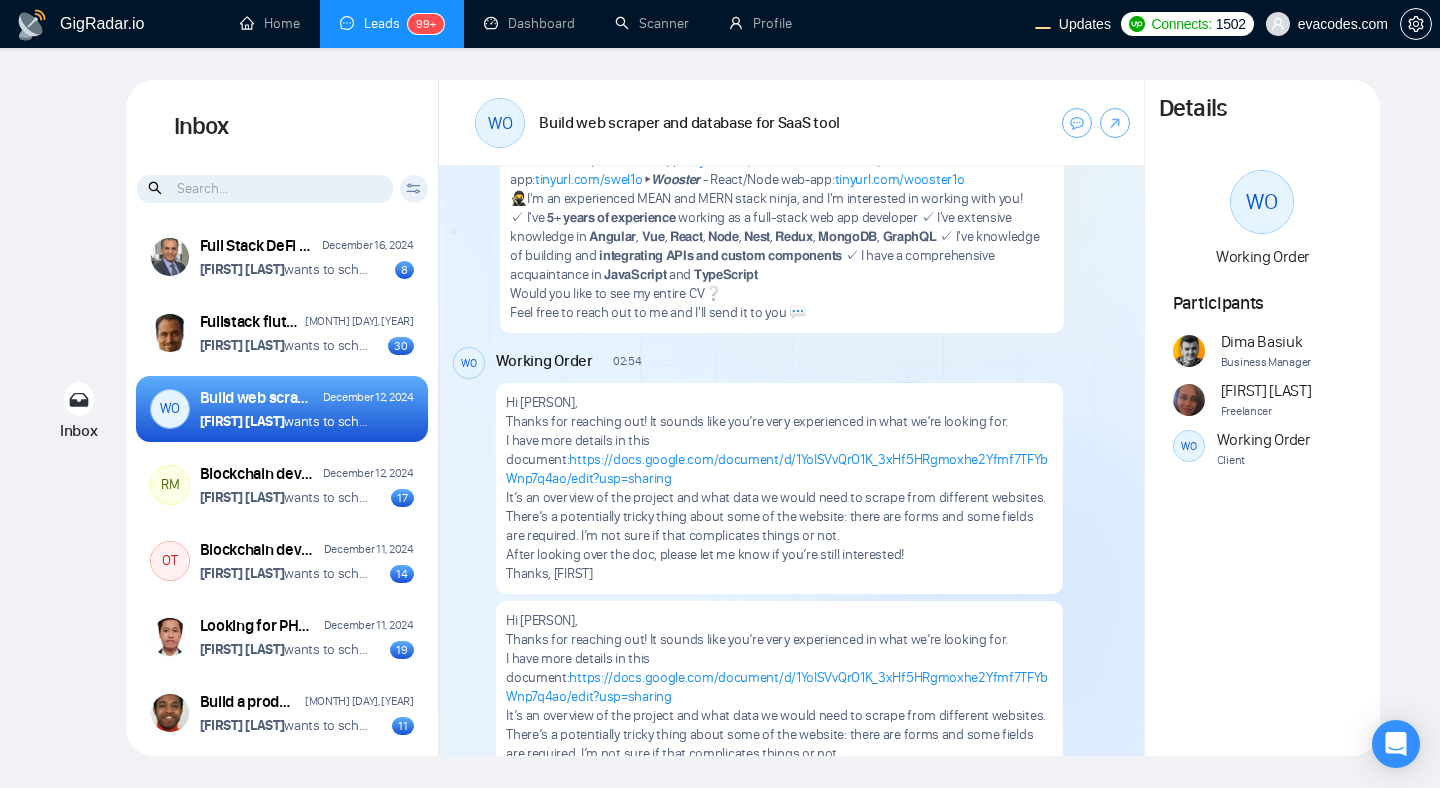 scroll, scrollTop: 250, scrollLeft: 0, axis: vertical 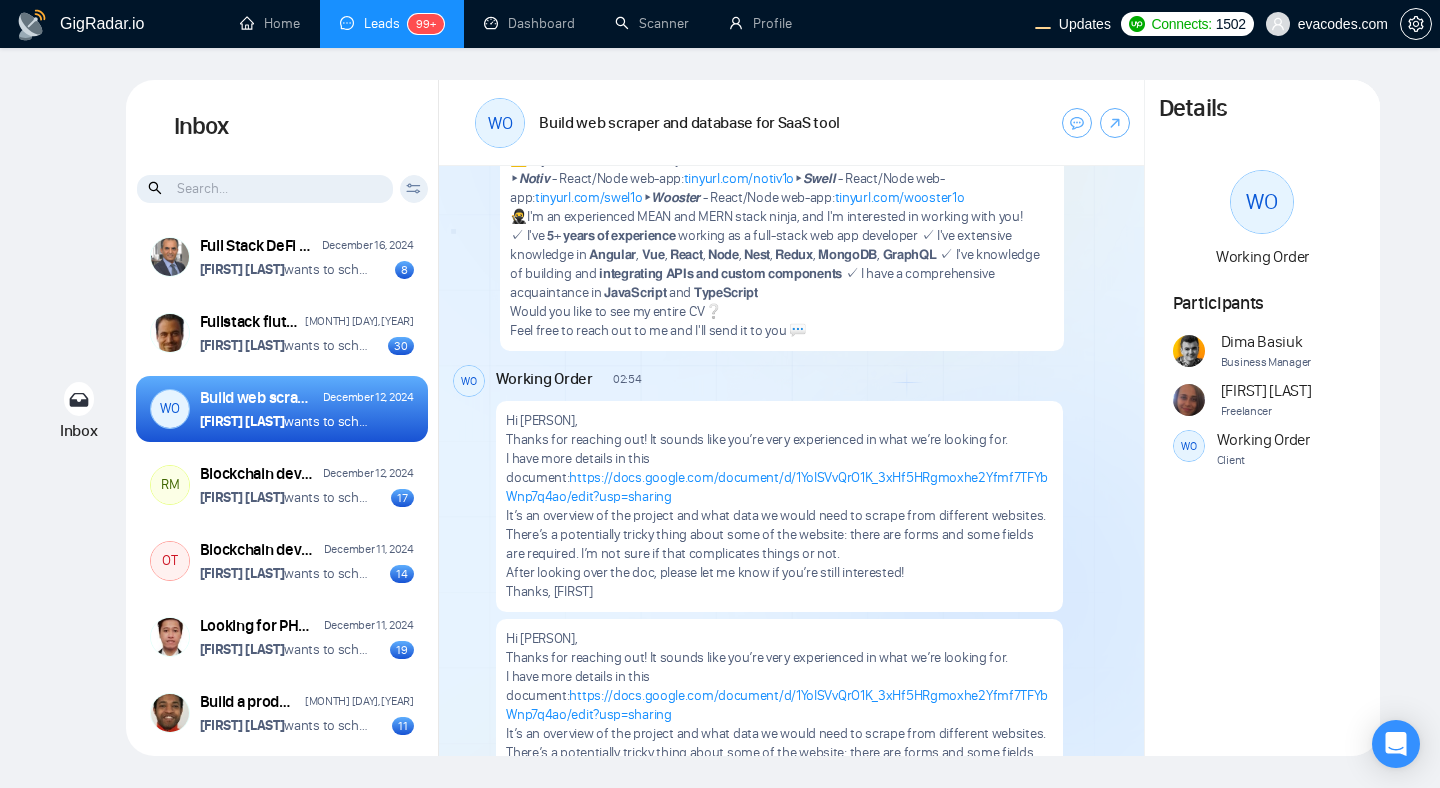 click at bounding box center (265, 189) 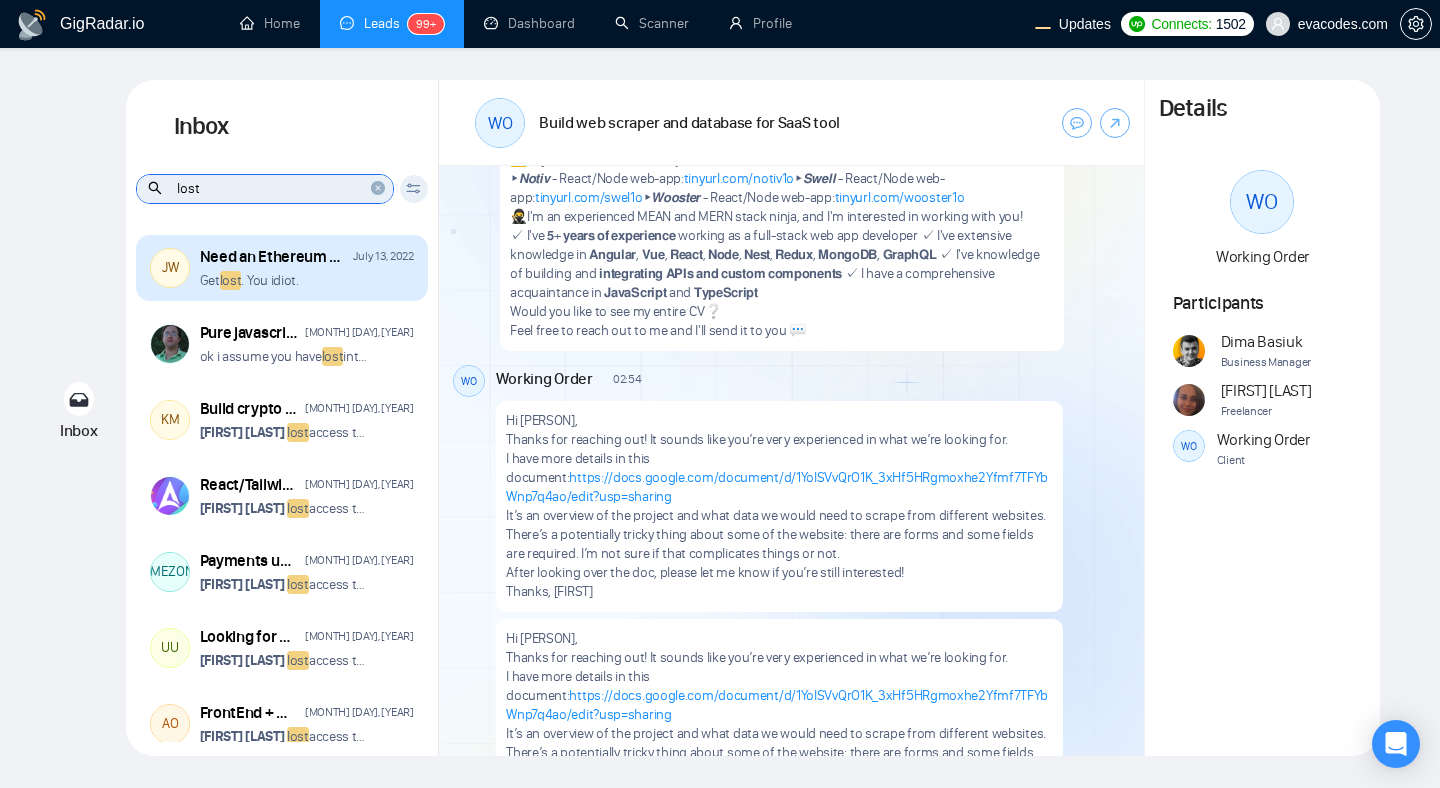 type on "lost" 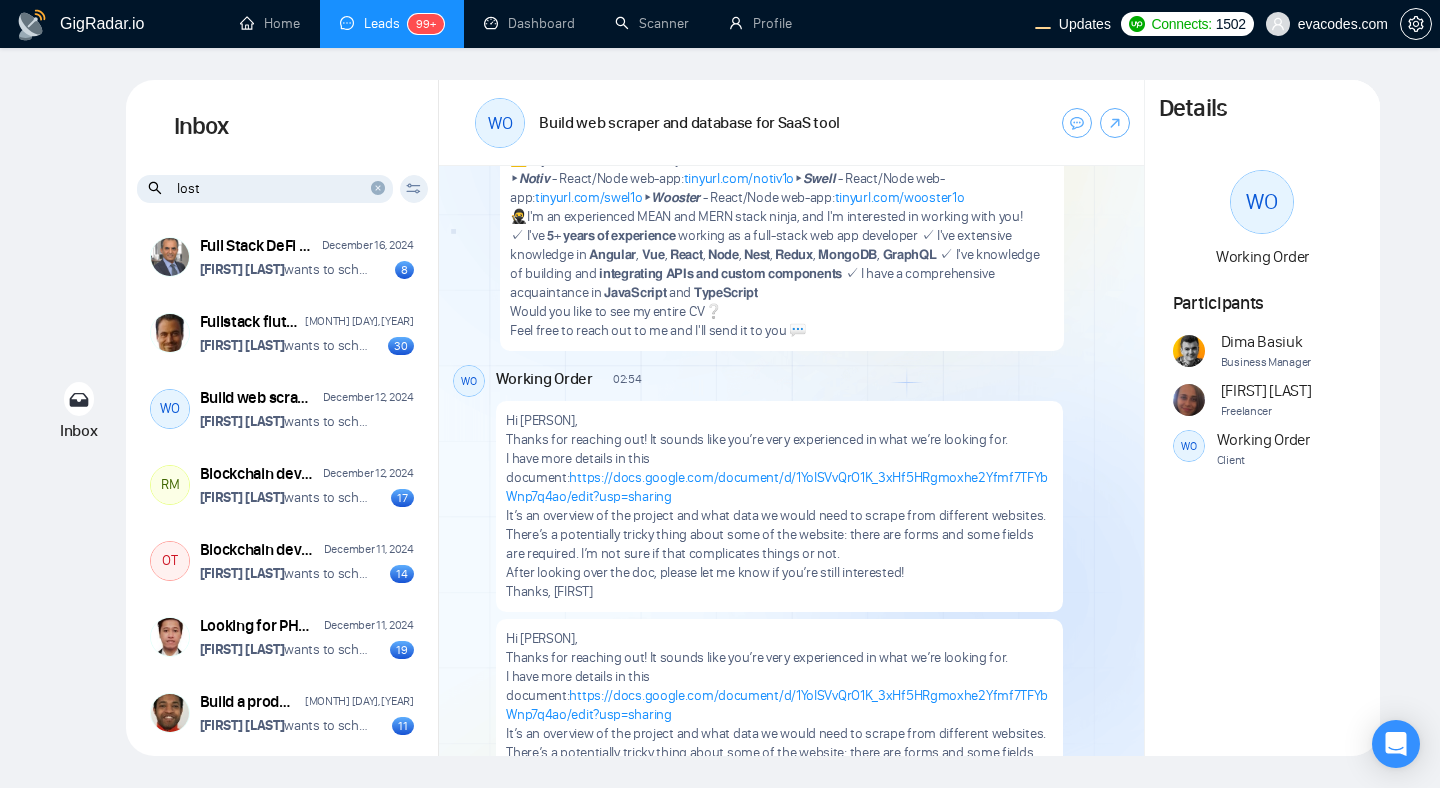 type 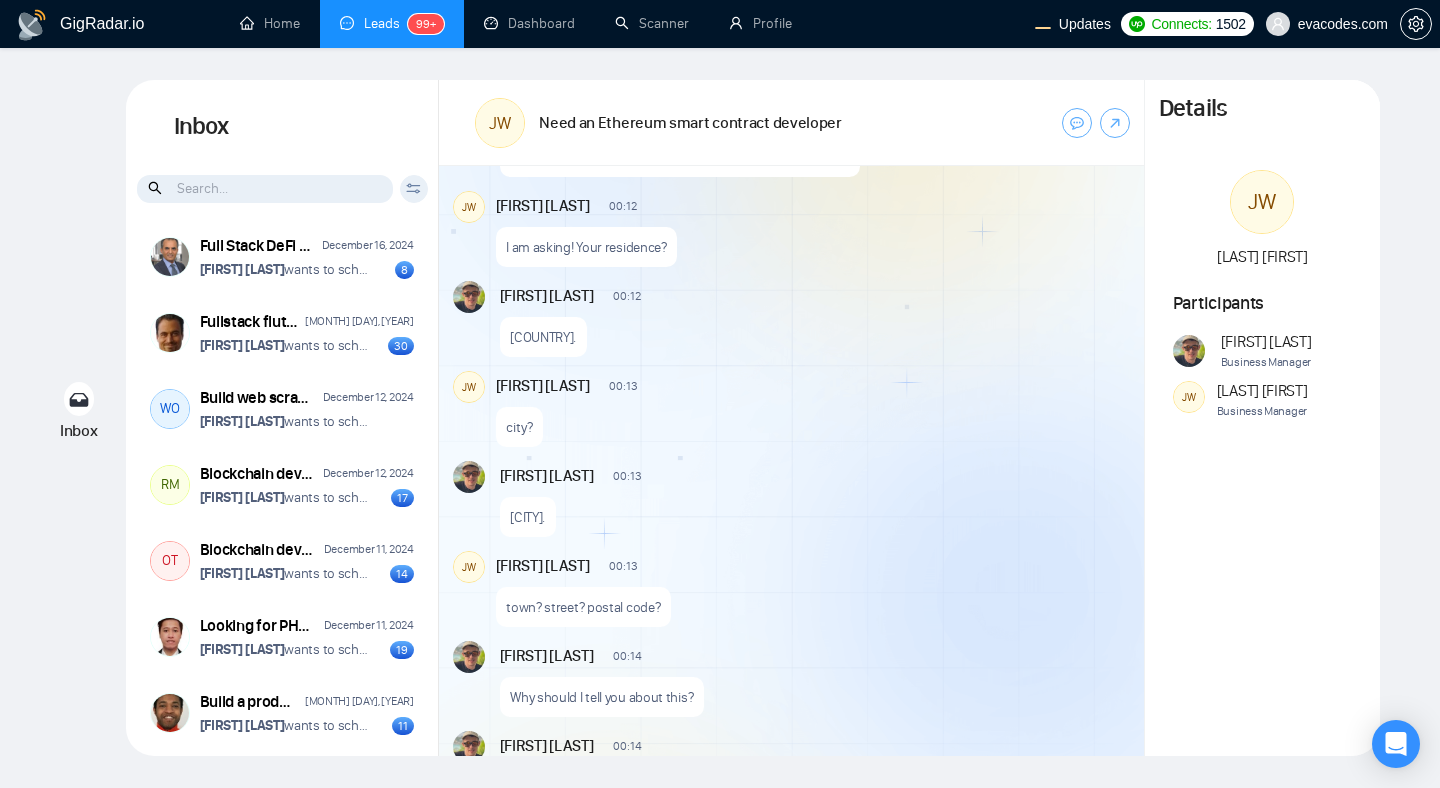 scroll, scrollTop: 2528, scrollLeft: 0, axis: vertical 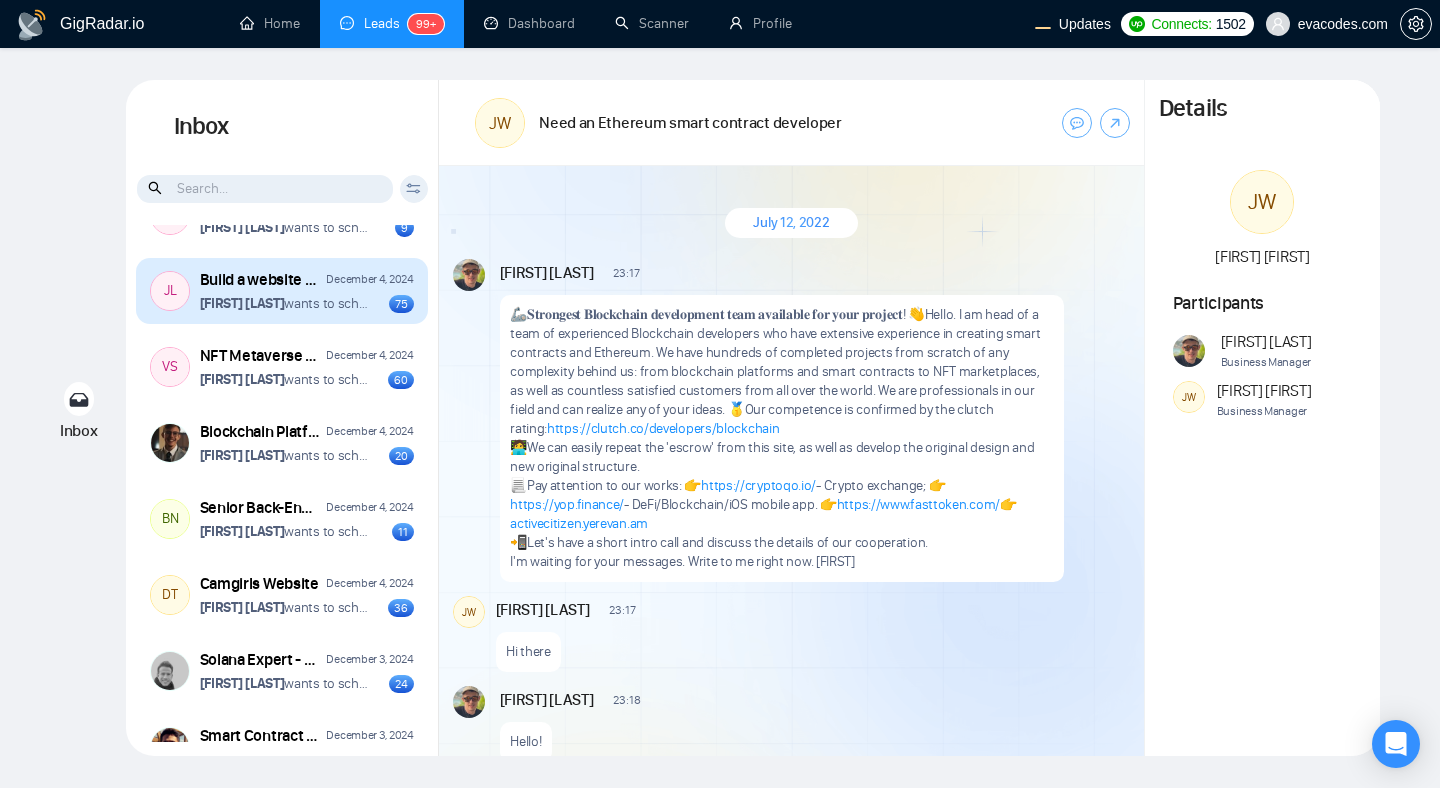 click on "Vitaliy Basiuk  wants to schedule a 30-minute meeting" at bounding box center (285, 303) 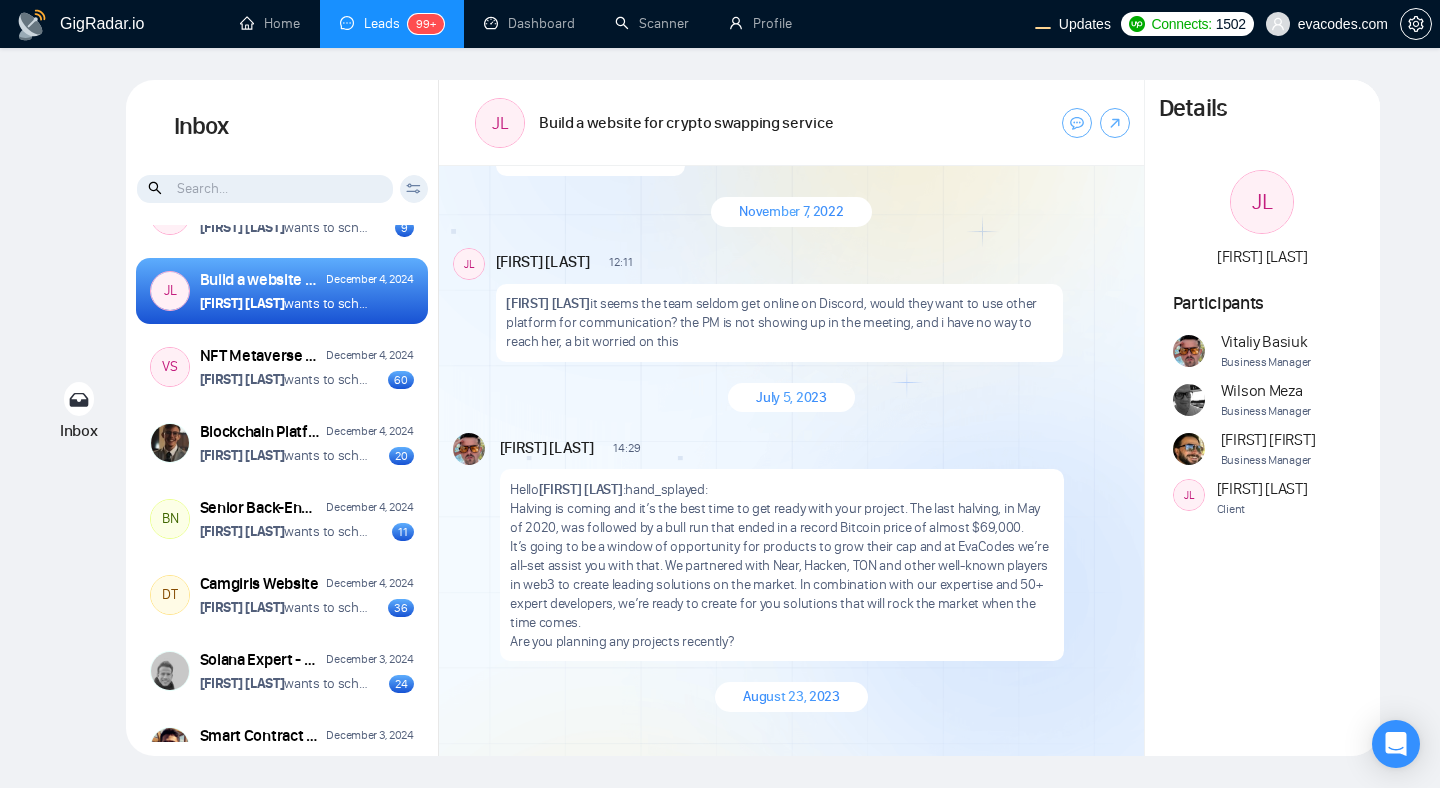 scroll, scrollTop: 8260, scrollLeft: 0, axis: vertical 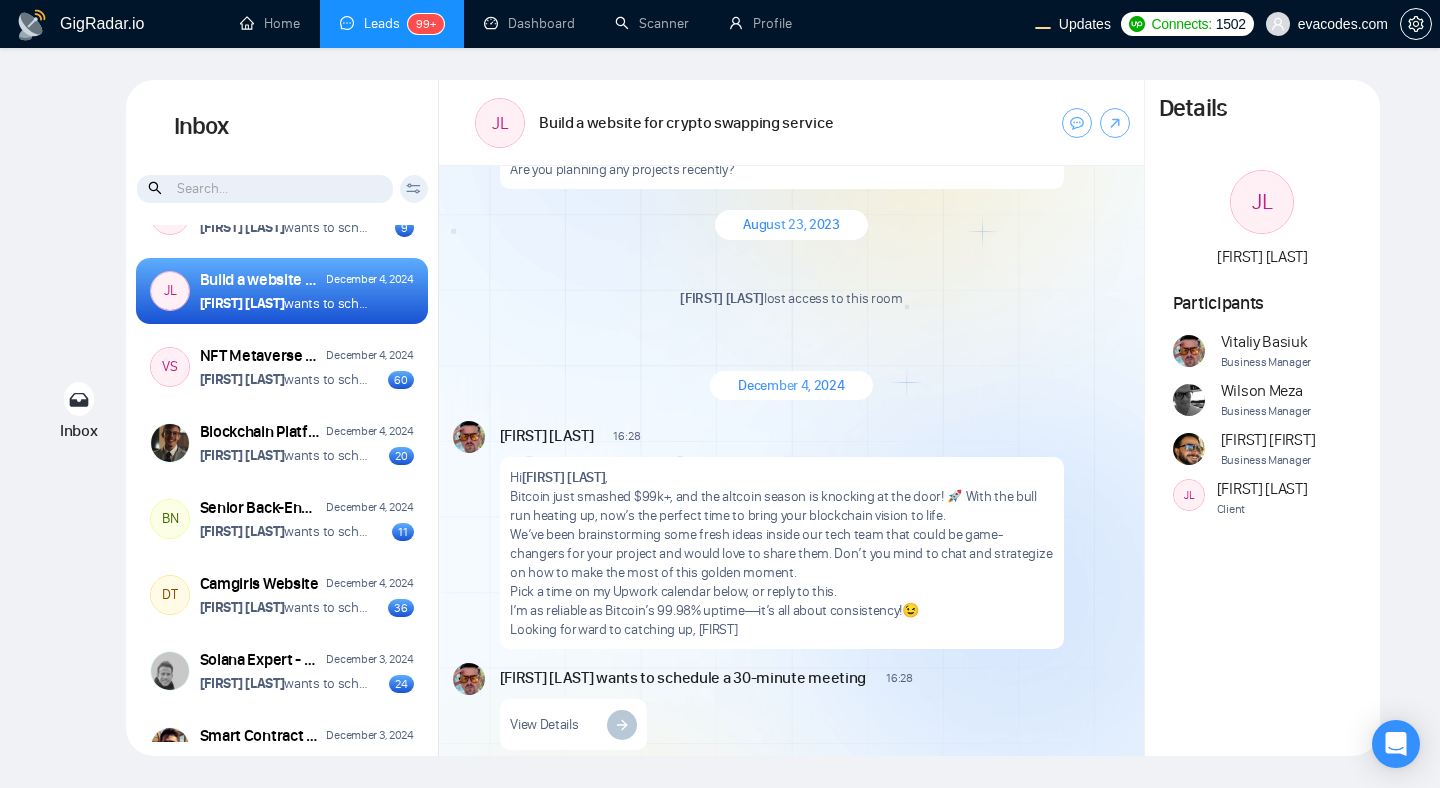 click on "December 4, 2024" at bounding box center [791, 386] 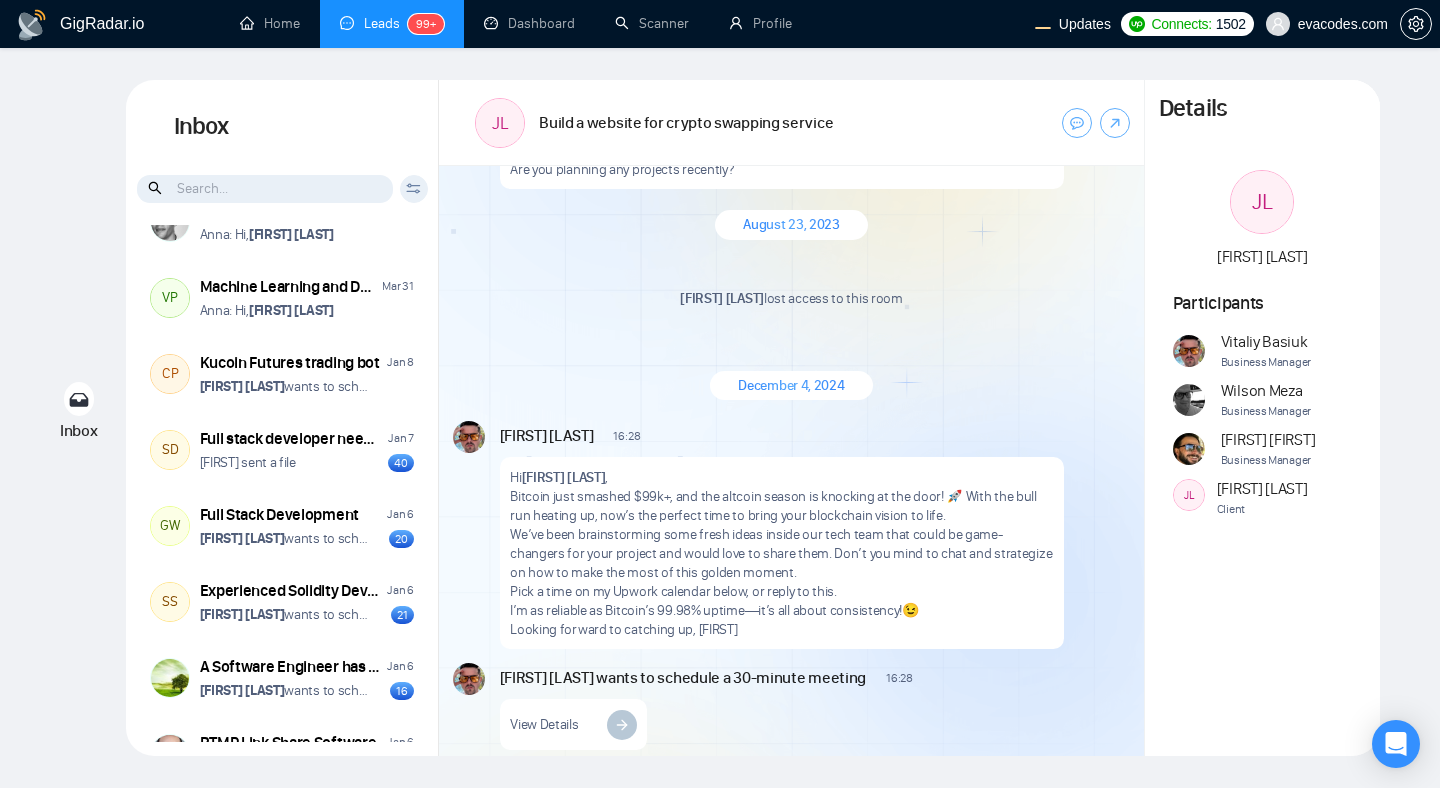 scroll, scrollTop: 0, scrollLeft: 0, axis: both 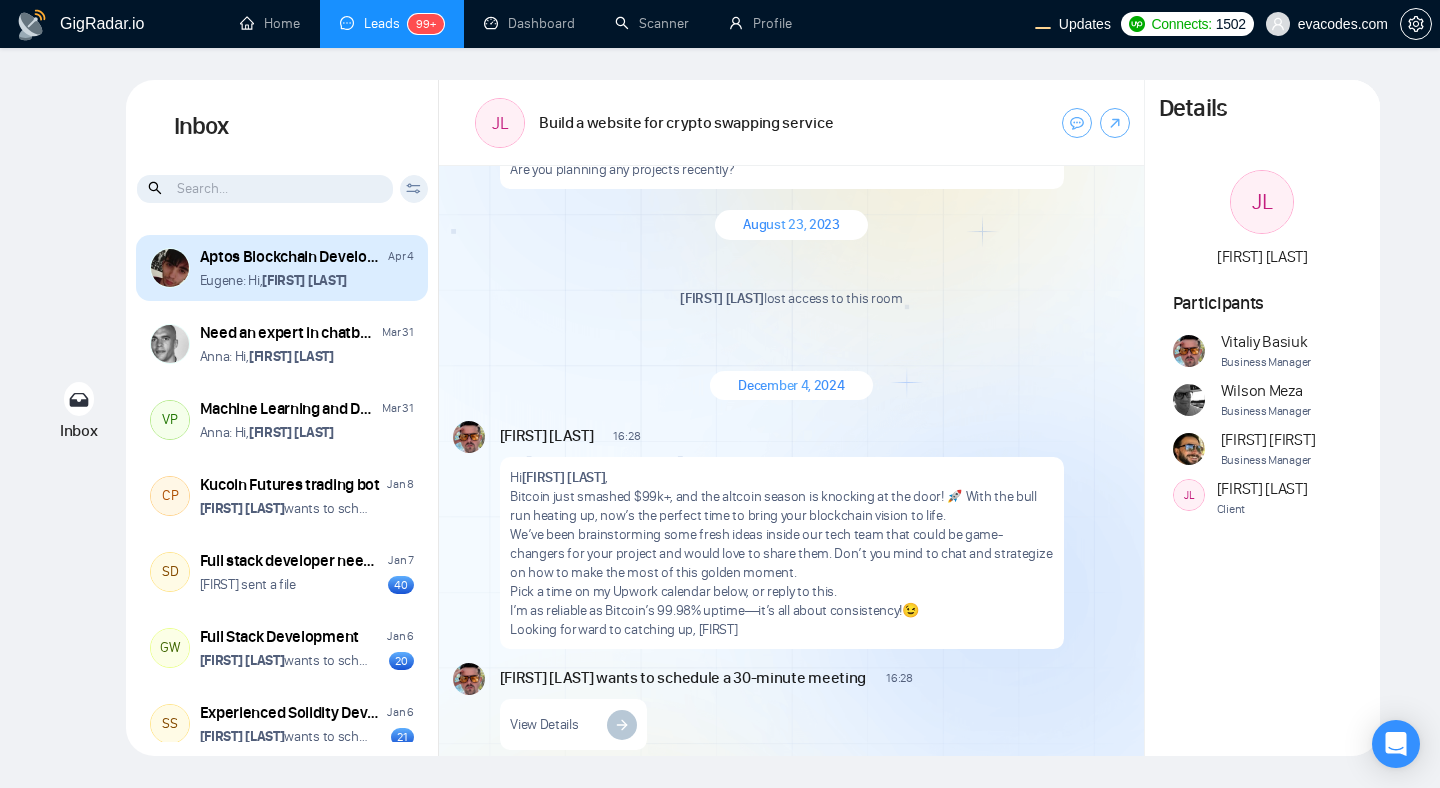 click on "Eugene: Hi,  Cesar Villarroya" at bounding box center [307, 280] 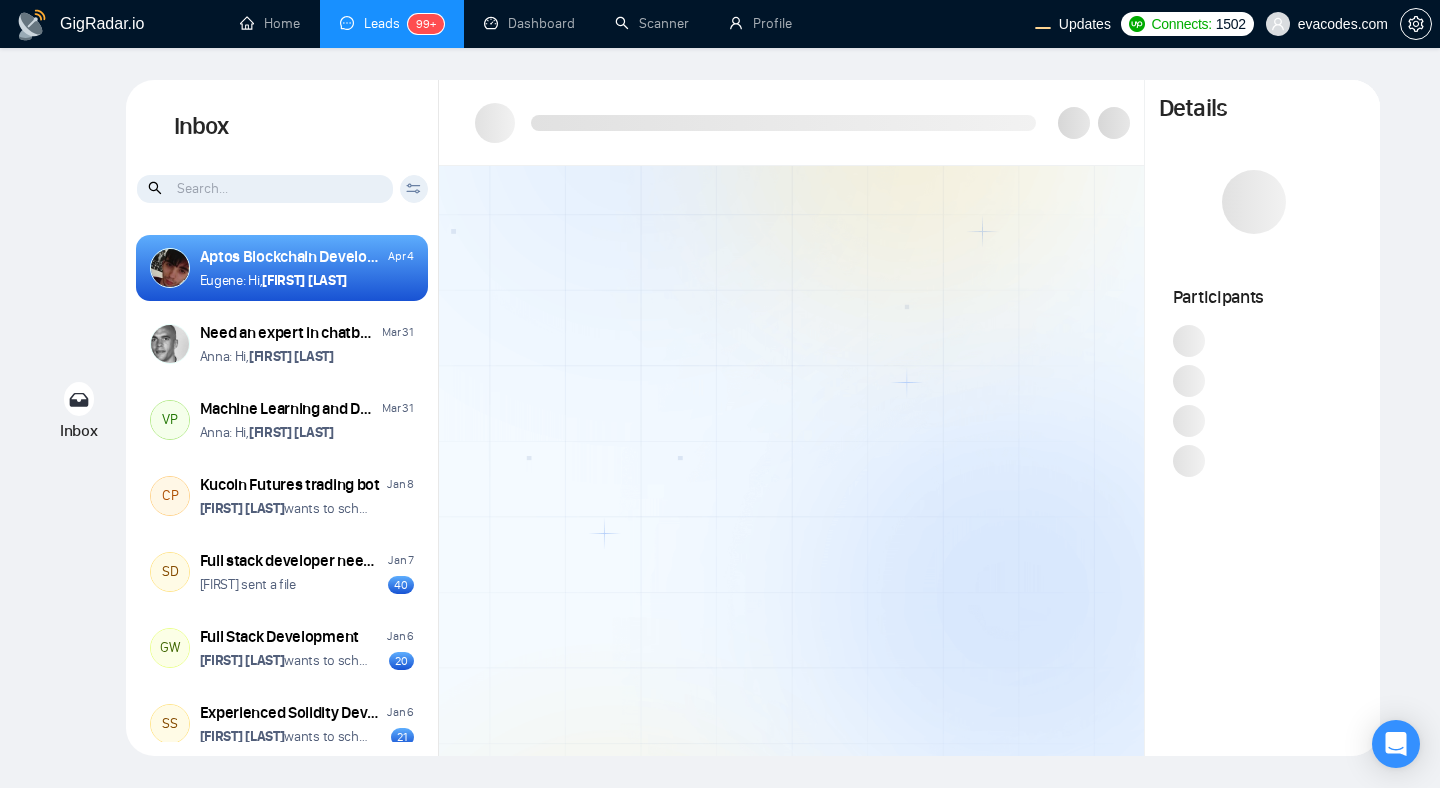 scroll, scrollTop: 0, scrollLeft: 0, axis: both 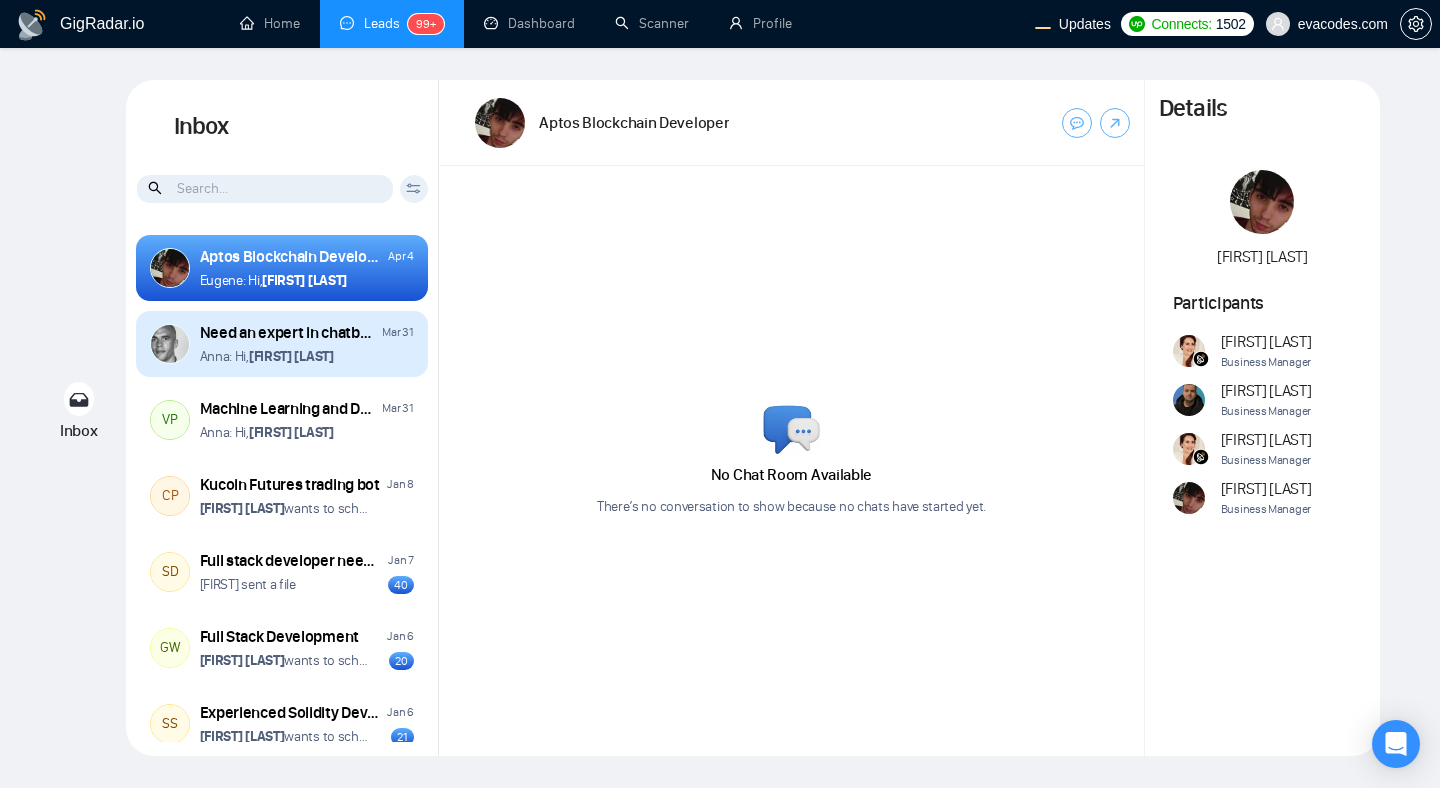 click on "Need an expert in chatbot-ui and deploying it inside Docker inside Microsoft Azure Mar 31 Anna: Hi,  Arnaud Blondin" at bounding box center [282, 344] 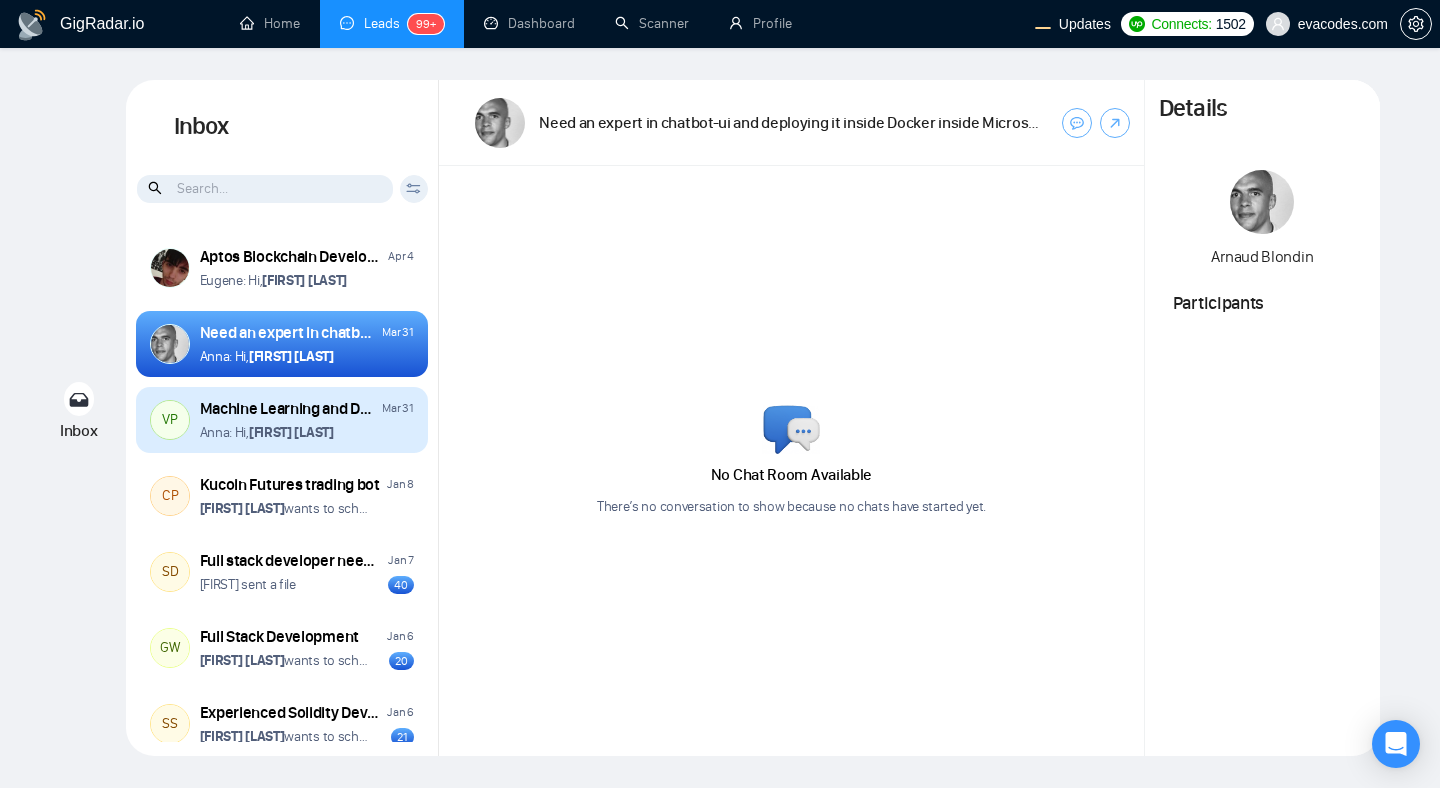 click on "Anna: Hi,  Vihang Patel" at bounding box center [307, 432] 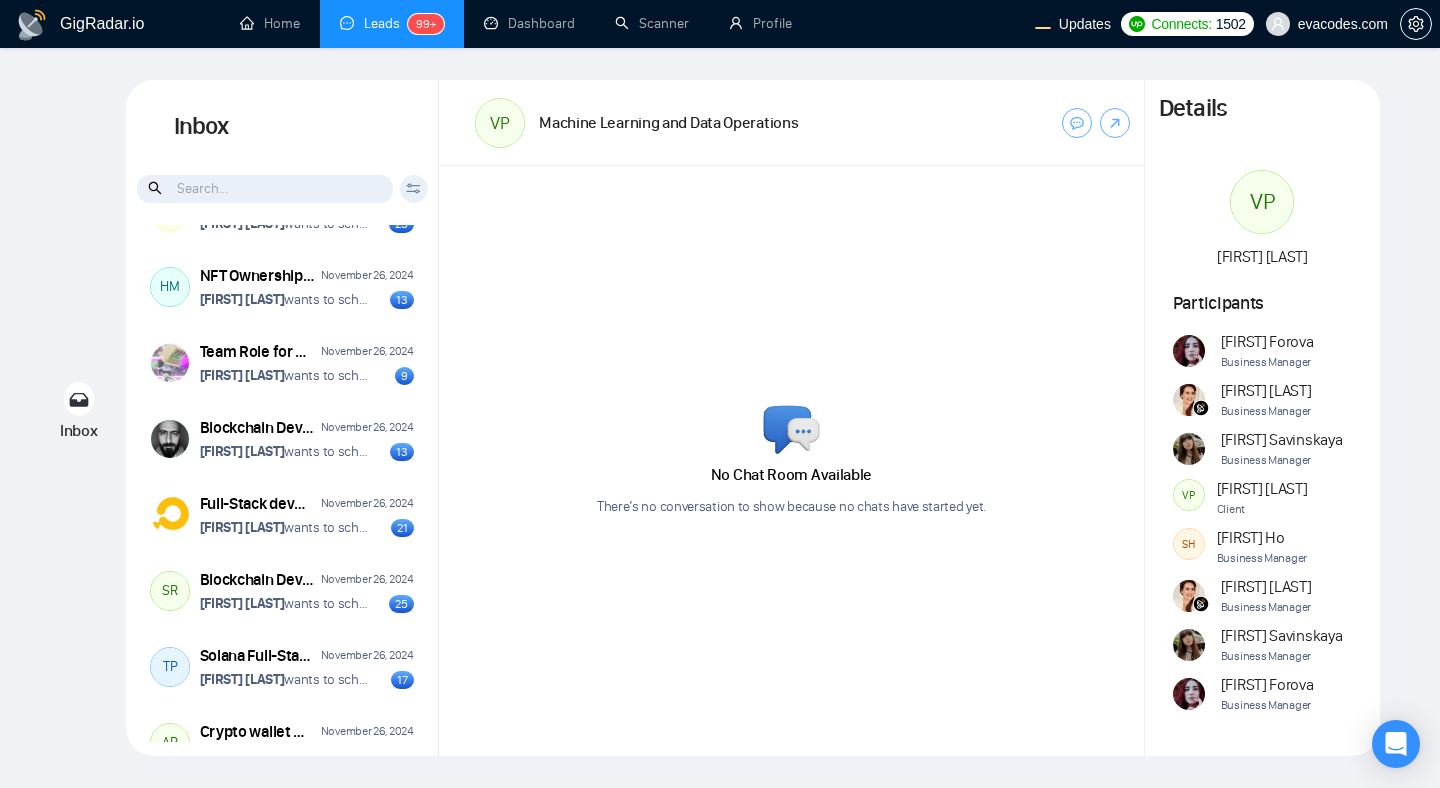 scroll, scrollTop: 11731, scrollLeft: 0, axis: vertical 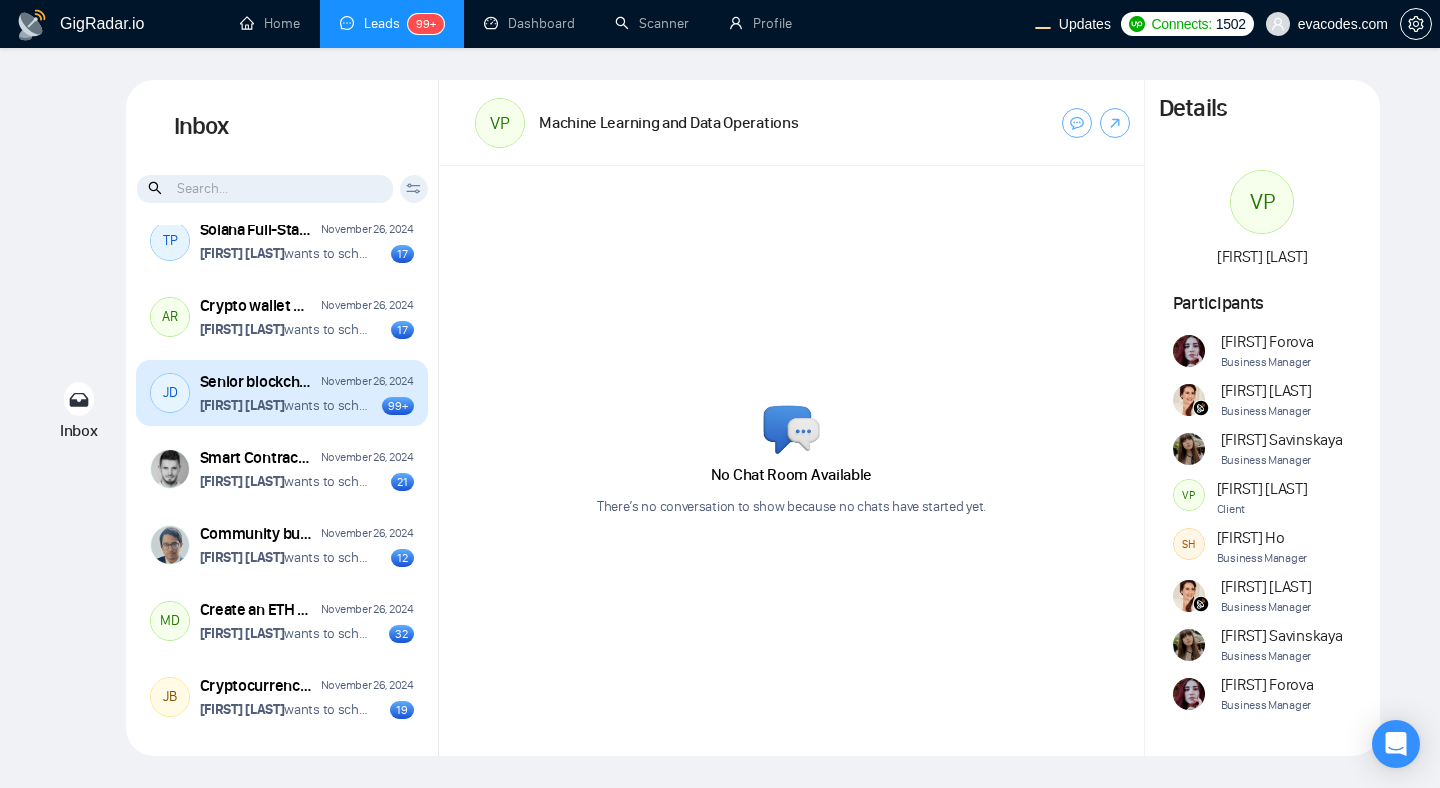 click on "Eugene Seryogin  wants to schedule a 30-minute meeting" at bounding box center (285, 405) 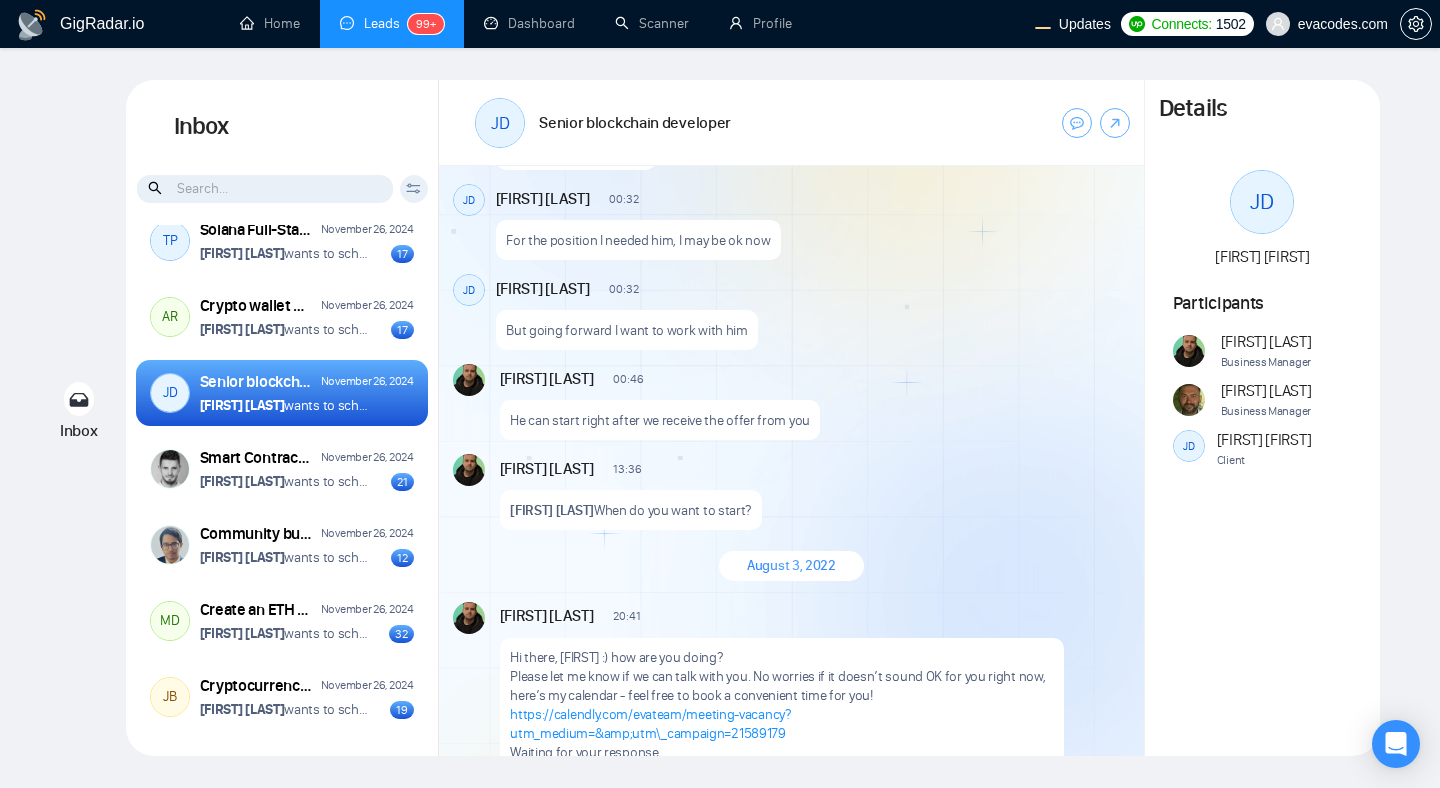 scroll, scrollTop: 9768, scrollLeft: 0, axis: vertical 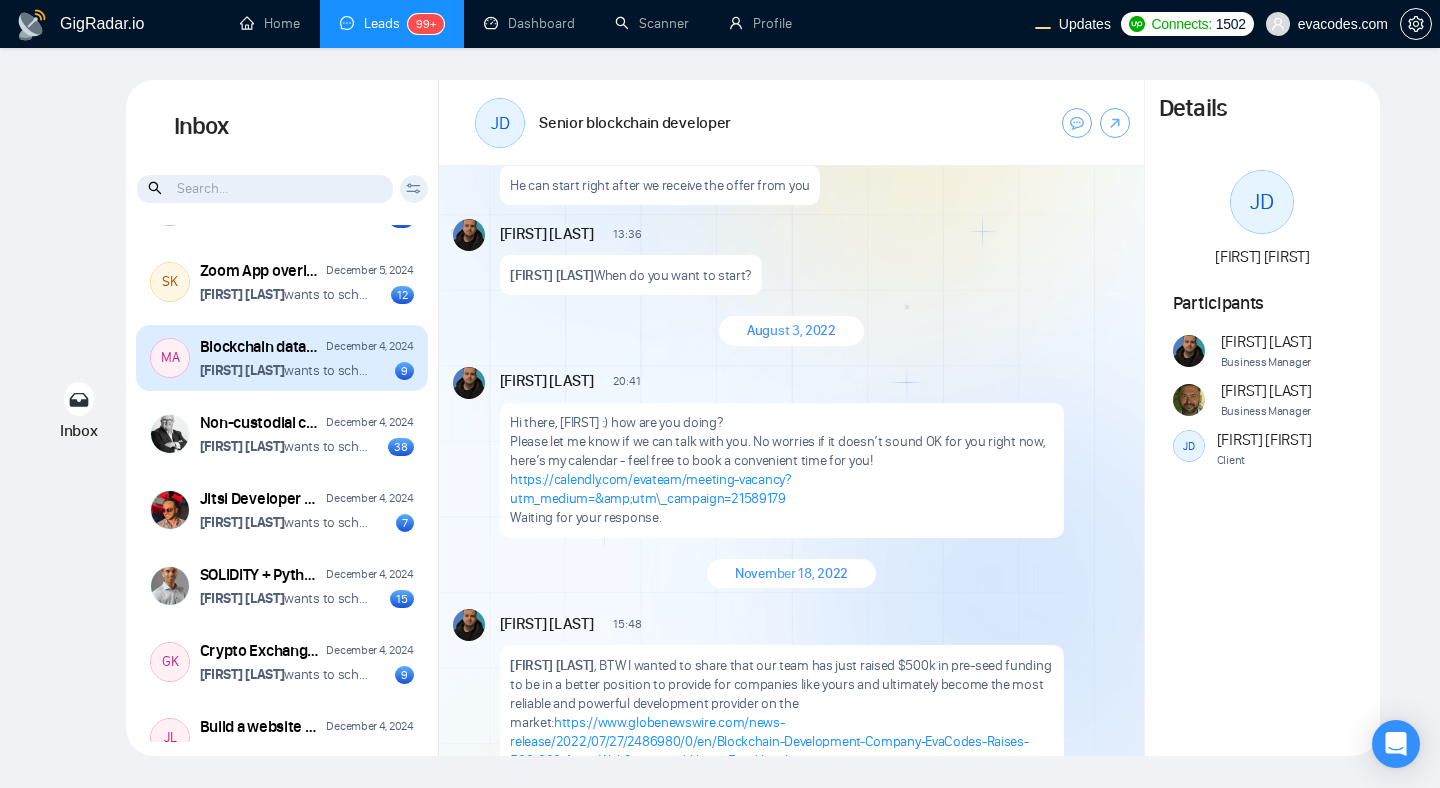 click on "MA Blockchain data analyst to use ML/AI to index and build social graphs December 4, 2024 Dima Basiuk  wants to schedule a 30-minute meeting 9" at bounding box center [282, 358] 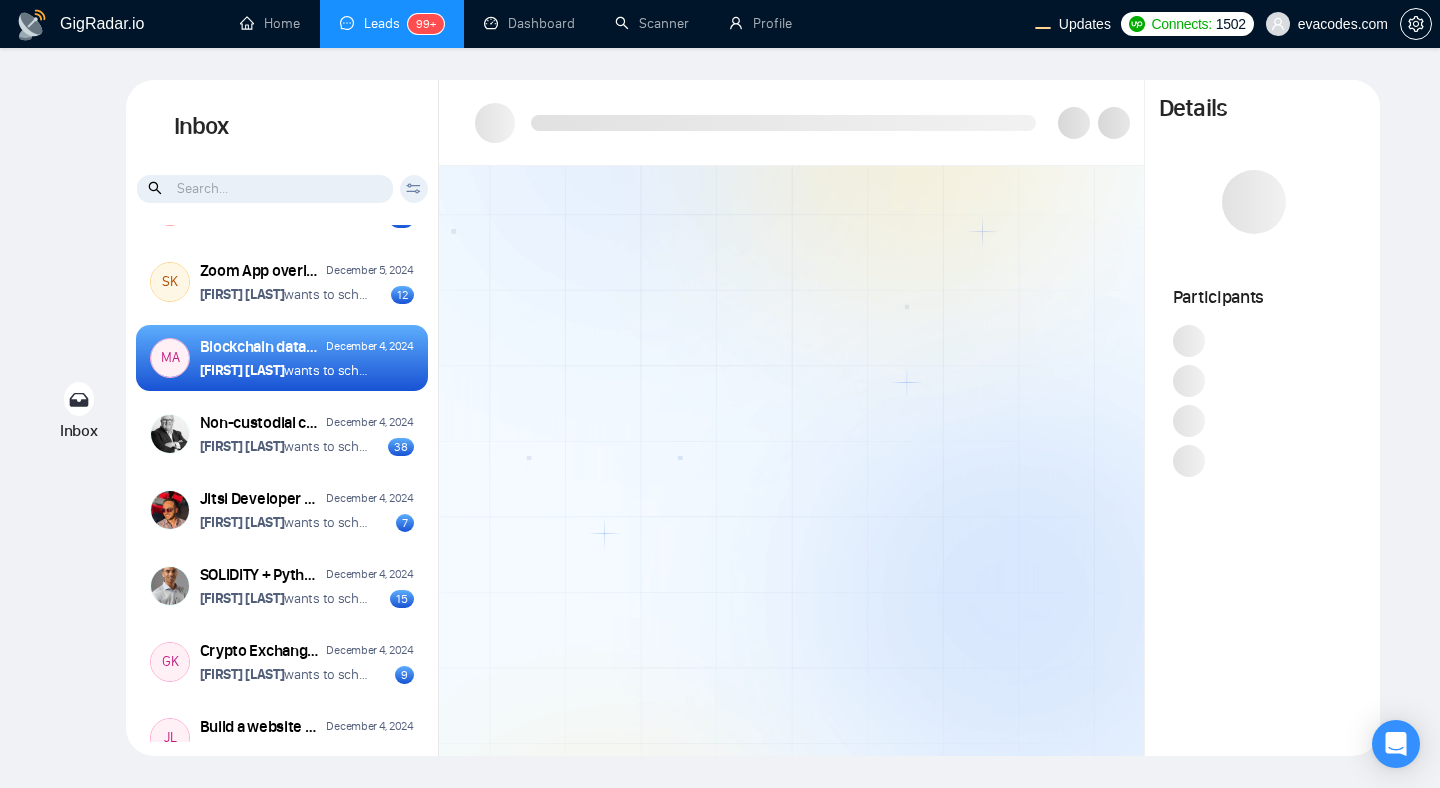 scroll, scrollTop: 0, scrollLeft: 0, axis: both 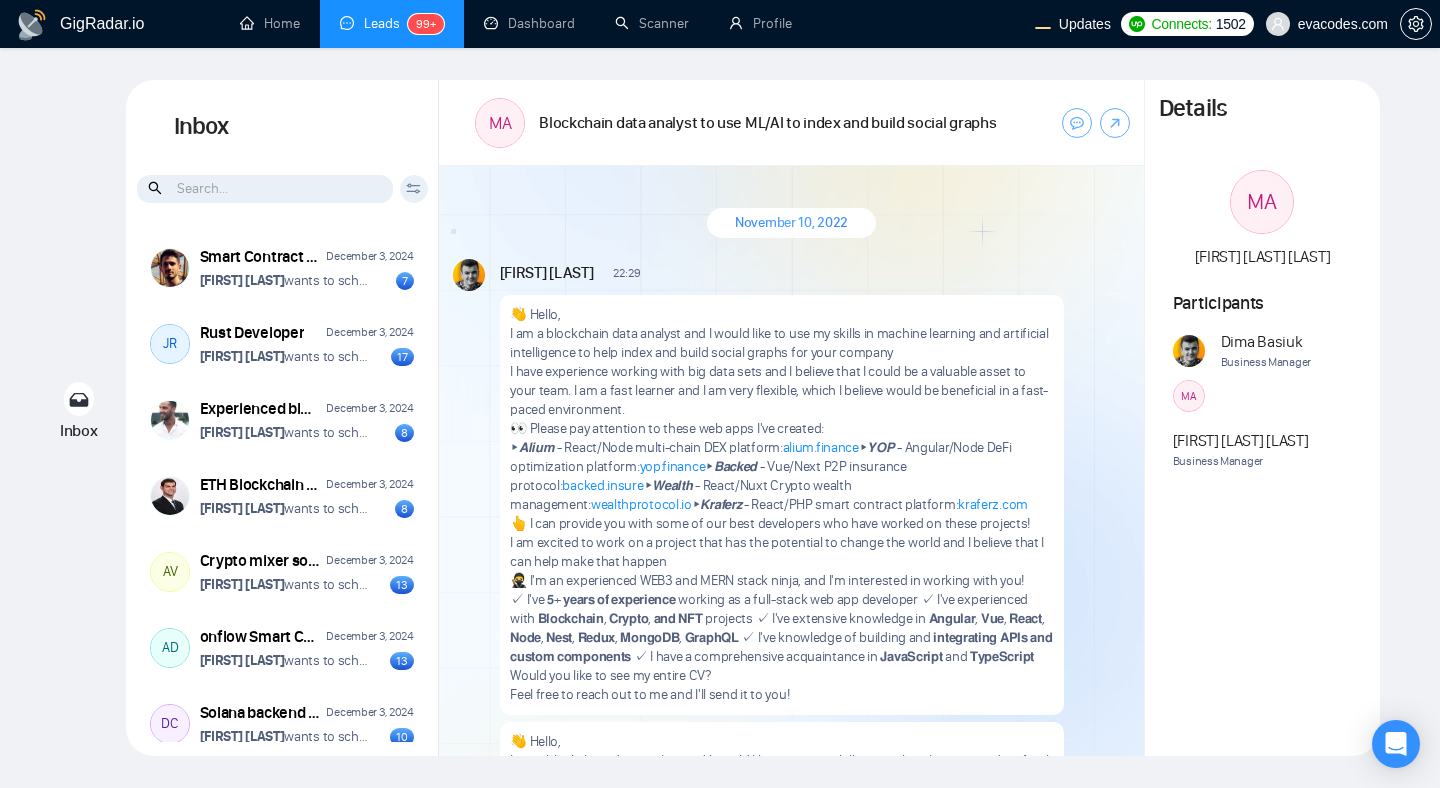 click on "Dima Basiuk 22:29 New Message 👋 Hello,
I am a blockchain data analyst and I would like to use my skills in machine learning and artificial intelligence to help index and build social graphs for your company
I have experience working with big data sets and I believe that I could be a valuable asset to your team. I am a fast learner and I am very flexible, which I believe would be beneficial in a fast-paced environment.
👀 Please pay attention to these web apps I've created:
▸𝘼𝙡𝙞𝙪𝙢 - React/Node multi-chain DEX platform:  alium.finance
▸𝙔𝙊𝙋 - Angular/Node DeFi optimization platform:  yop.finance
▸𝘽𝙖𝙘𝙠𝙚𝙙 - Vue/Next P2P insurance protocol:  backed.insure
▸𝙒𝙚𝙖𝙡𝙩𝙝 - React/Nuxt Crypto wealth management:  wealthprotocol.io
▸𝙆𝙧𝙖𝙛𝙚𝙧𝙯 - React/PHP smart contract platform:  kraferz.com
👆 I can provide you with some of our best developers who have worked on these projects!
👋 Hello," at bounding box center [791, 700] 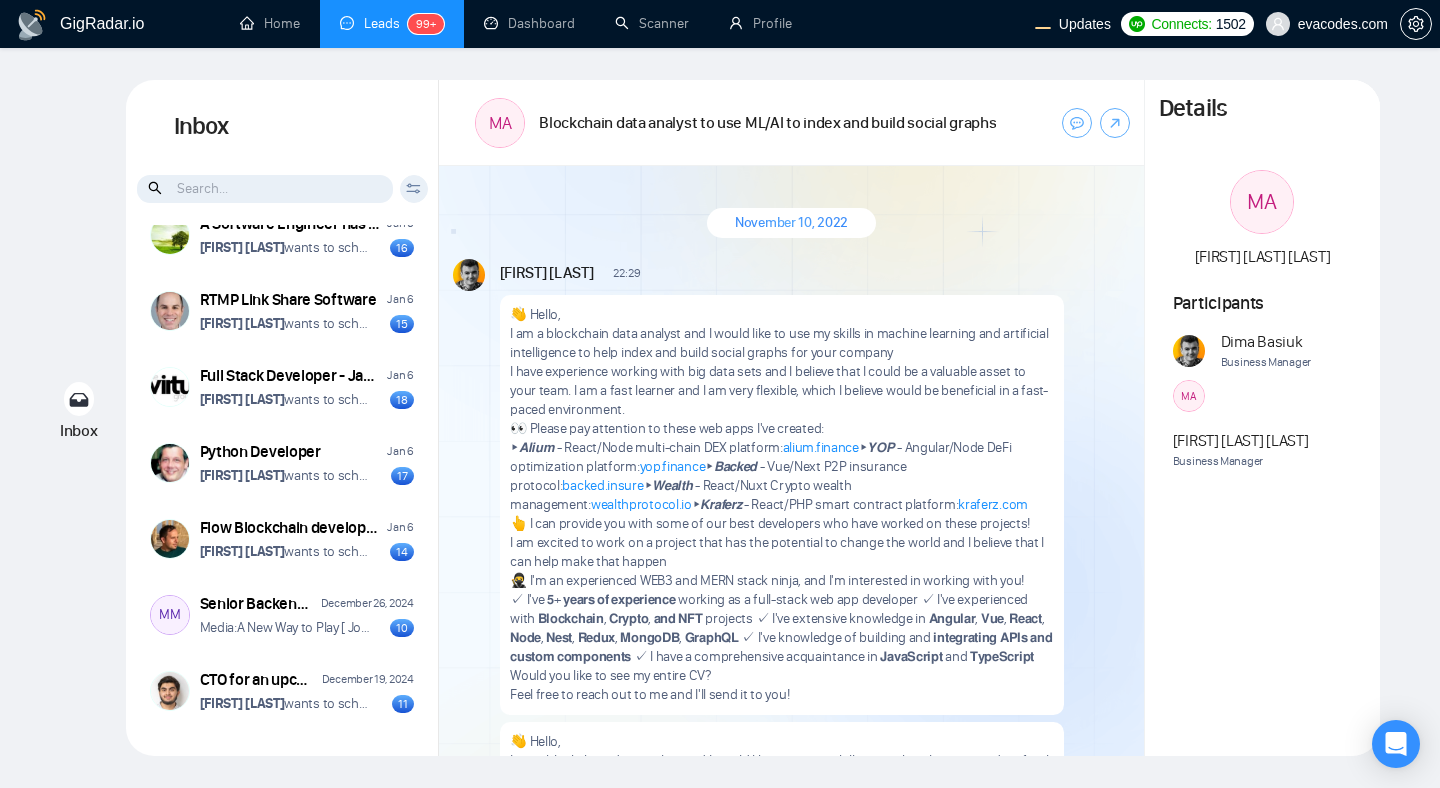 scroll, scrollTop: 0, scrollLeft: 0, axis: both 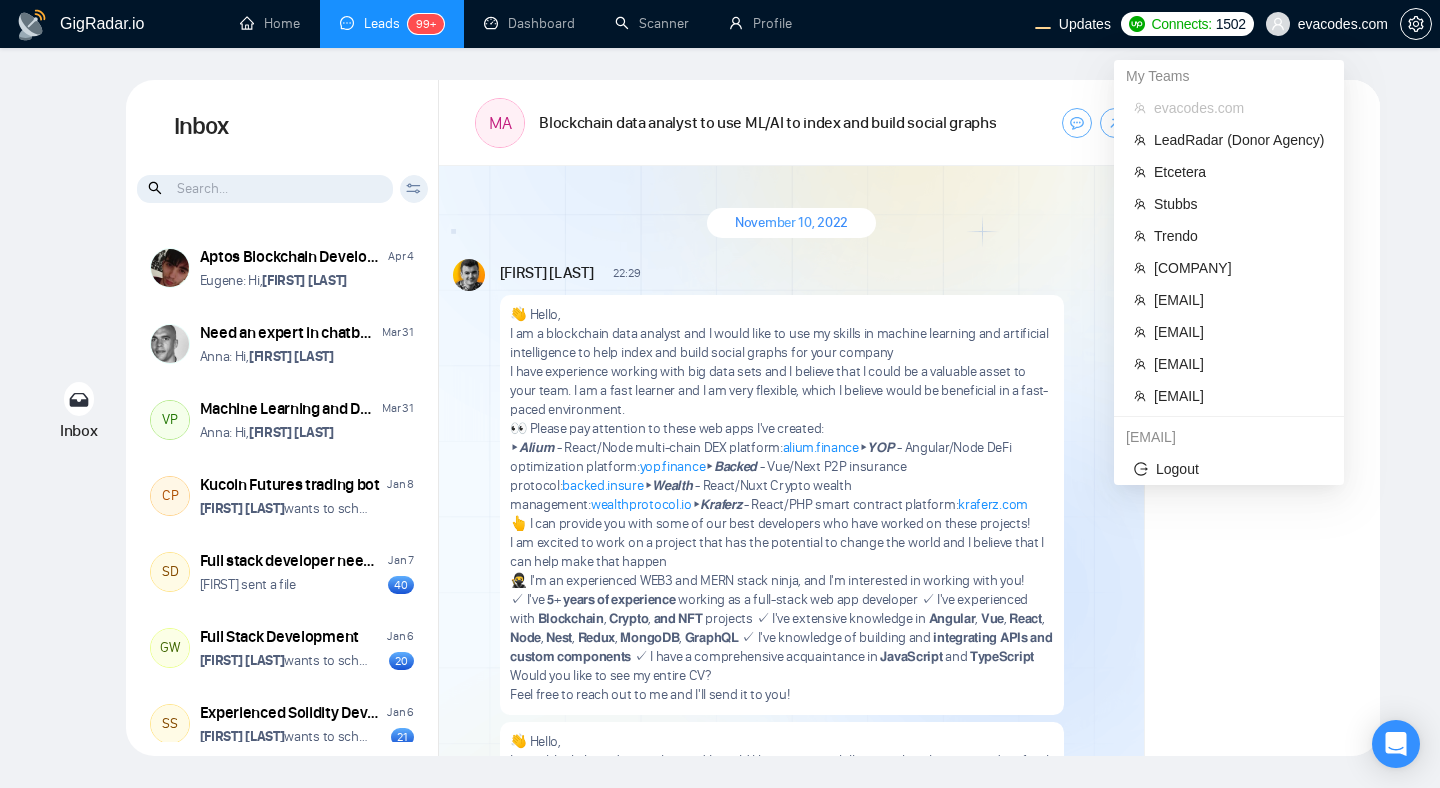 click on "[EMAIL]" at bounding box center [1229, 437] 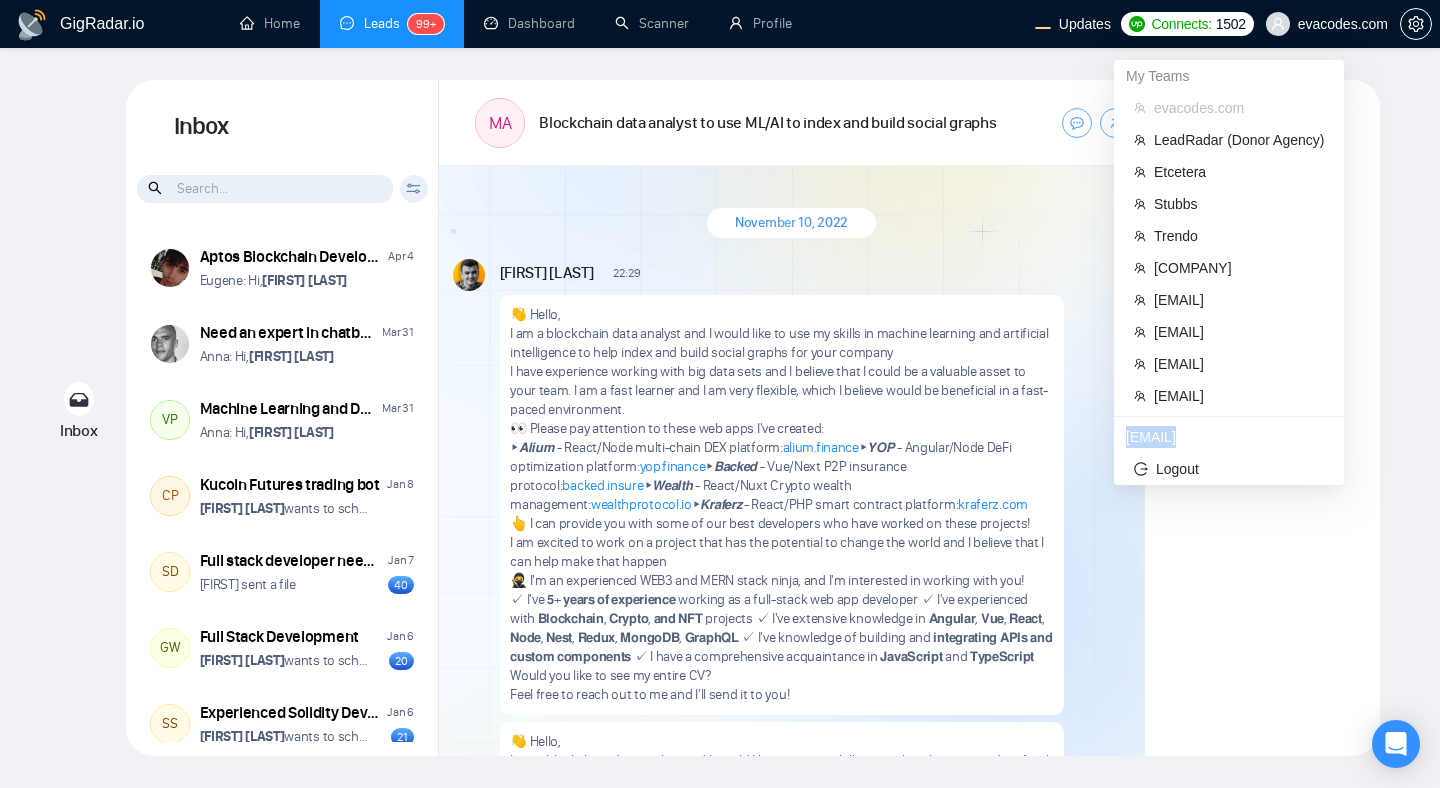 click on "alex.zolotukhin@gigradar.io" at bounding box center [1229, 437] 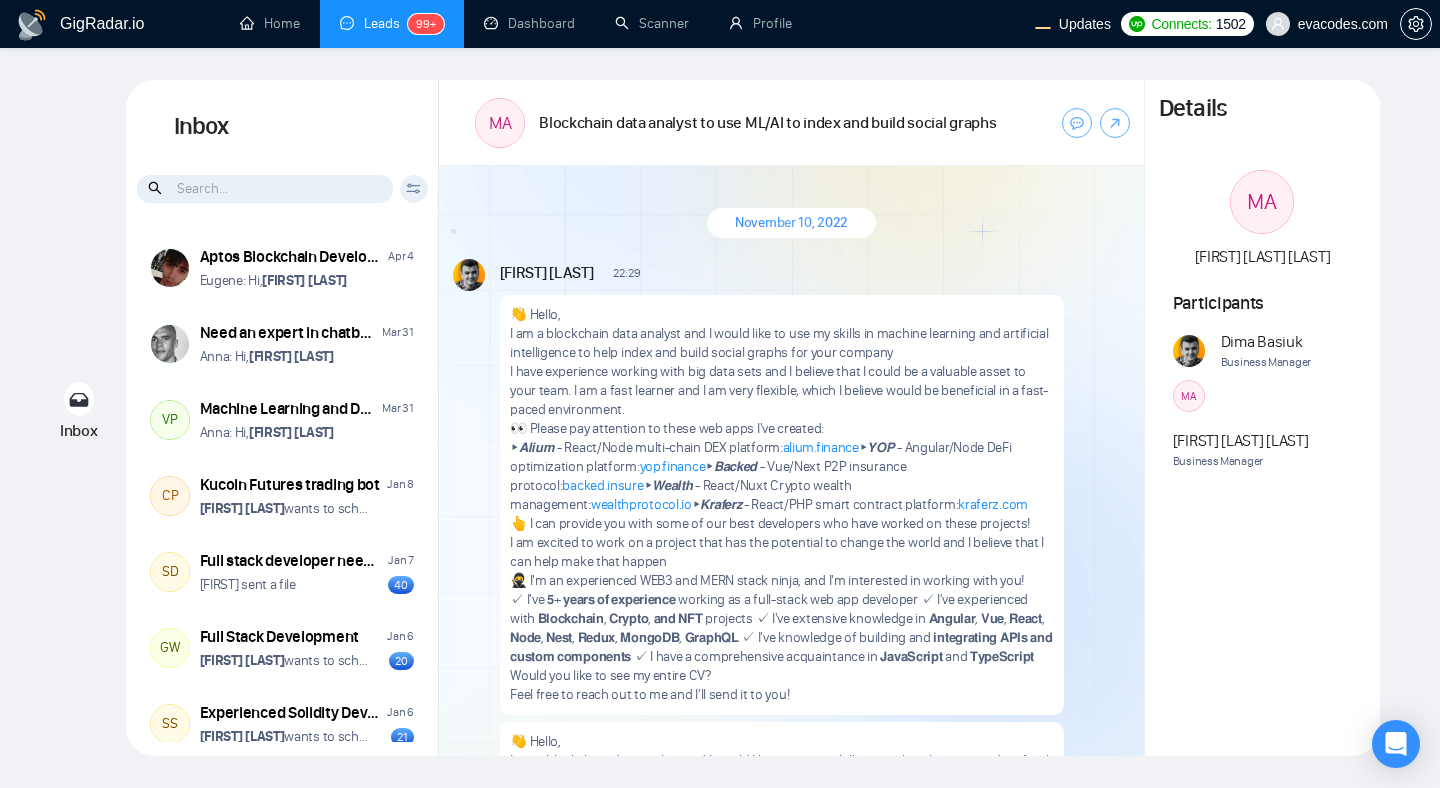 click on "Dima Basiuk 22:29 New Message 👋 Hello,
I am a blockchain data analyst and I would like to use my skills in machine learning and artificial intelligence to help index and build social graphs for your company
I have experience working with big data sets and I believe that I could be a valuable asset to your team. I am a fast learner and I am very flexible, which I believe would be beneficial in a fast-paced environment.
👀 Please pay attention to these web apps I've created:
▸𝘼𝙡𝙞𝙪𝙢 - React/Node multi-chain DEX platform:  alium.finance
▸𝙔𝙊𝙋 - Angular/Node DeFi optimization platform:  yop.finance
▸𝘽𝙖𝙘𝙠𝙚𝙙 - Vue/Next P2P insurance protocol:  backed.insure
▸𝙒𝙚𝙖𝙡𝙩𝙝 - React/Nuxt Crypto wealth management:  wealthprotocol.io
▸𝙆𝙧𝙖𝙛𝙚𝙧𝙯 - React/PHP smart contract platform:  kraferz.com
👆 I can provide you with some of our best developers who have worked on these projects!
👋 Hello," at bounding box center [815, 700] 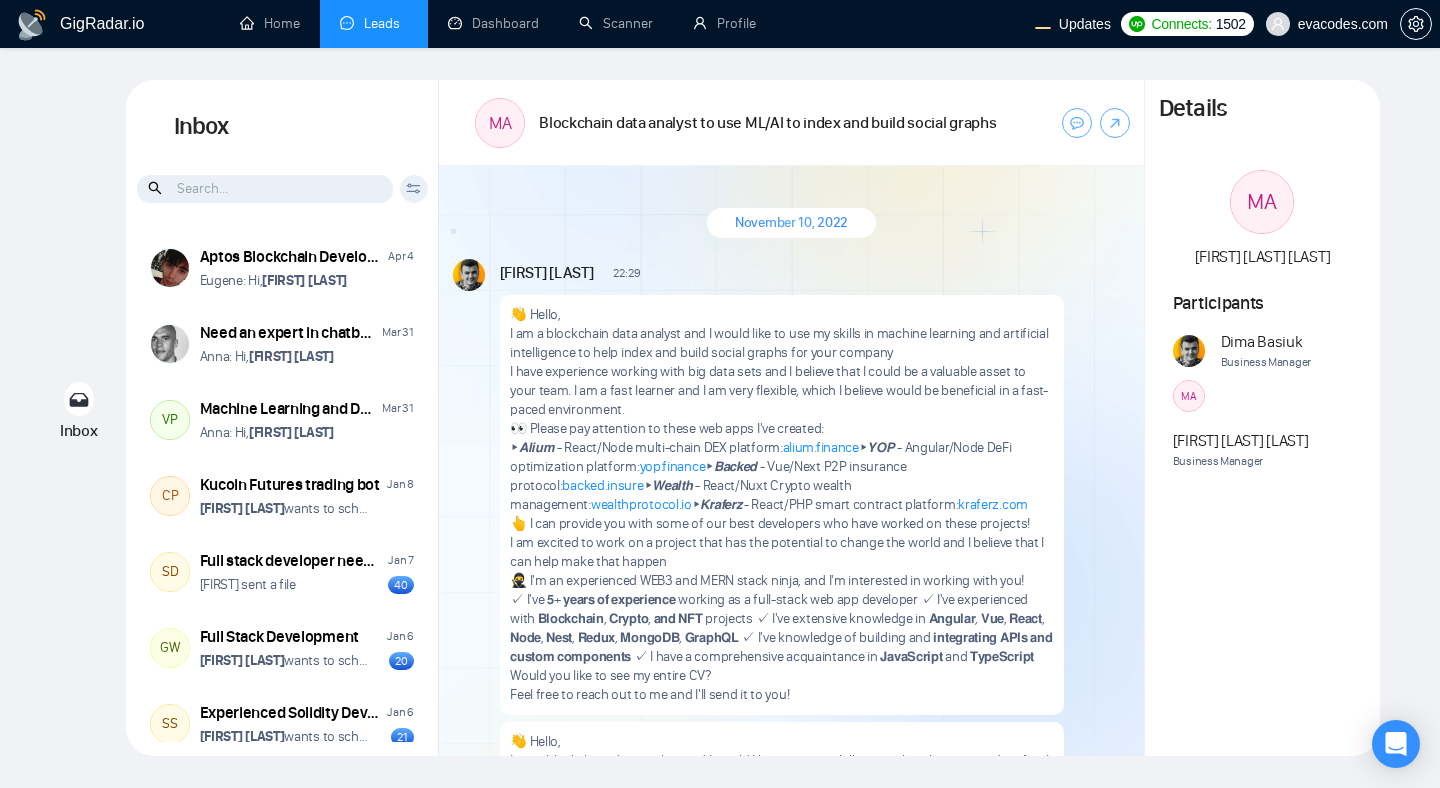 scroll, scrollTop: 2285, scrollLeft: 0, axis: vertical 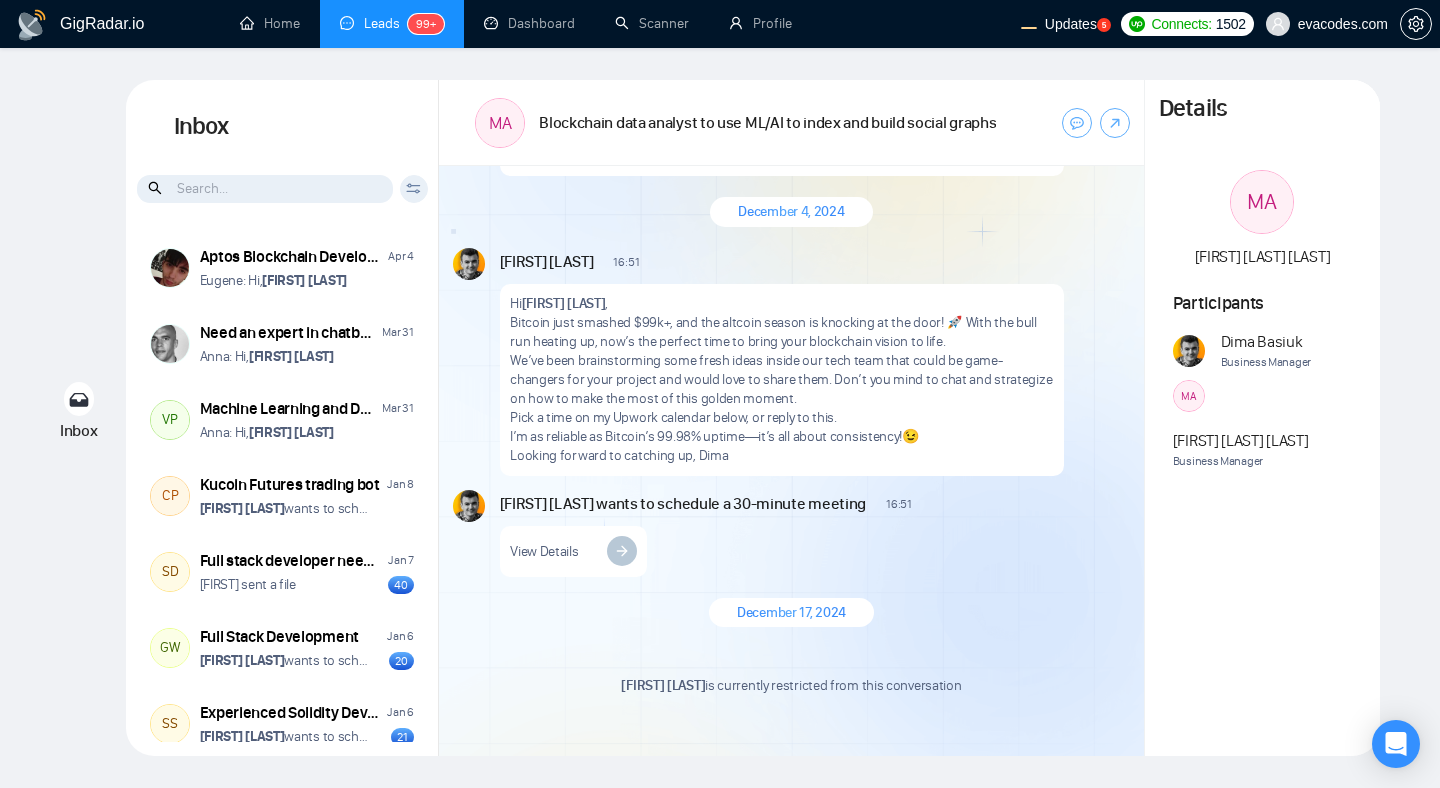click on "MA Blockchain data analyst to use ML/AI to index and build social graphs" at bounding box center (791, 123) 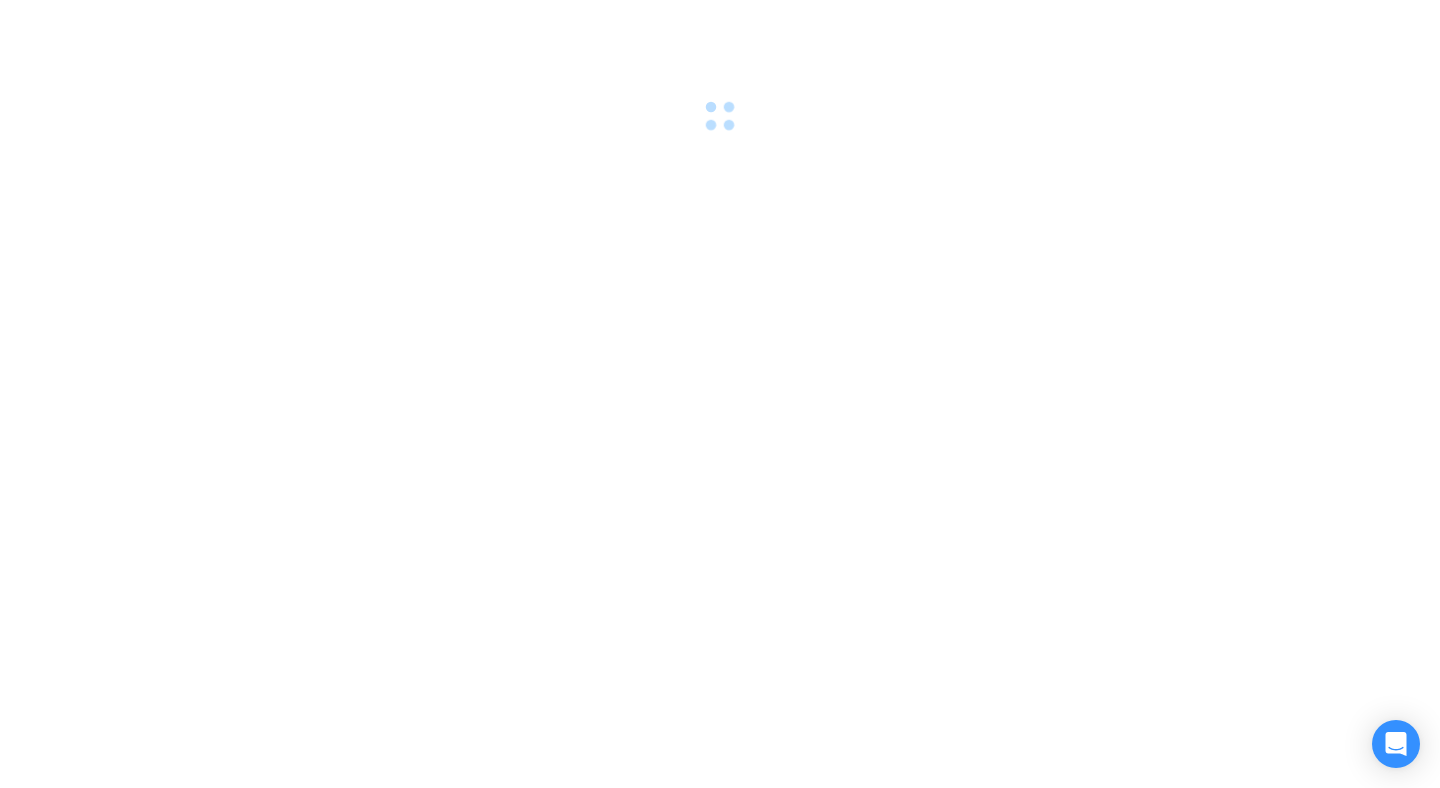 scroll, scrollTop: 0, scrollLeft: 0, axis: both 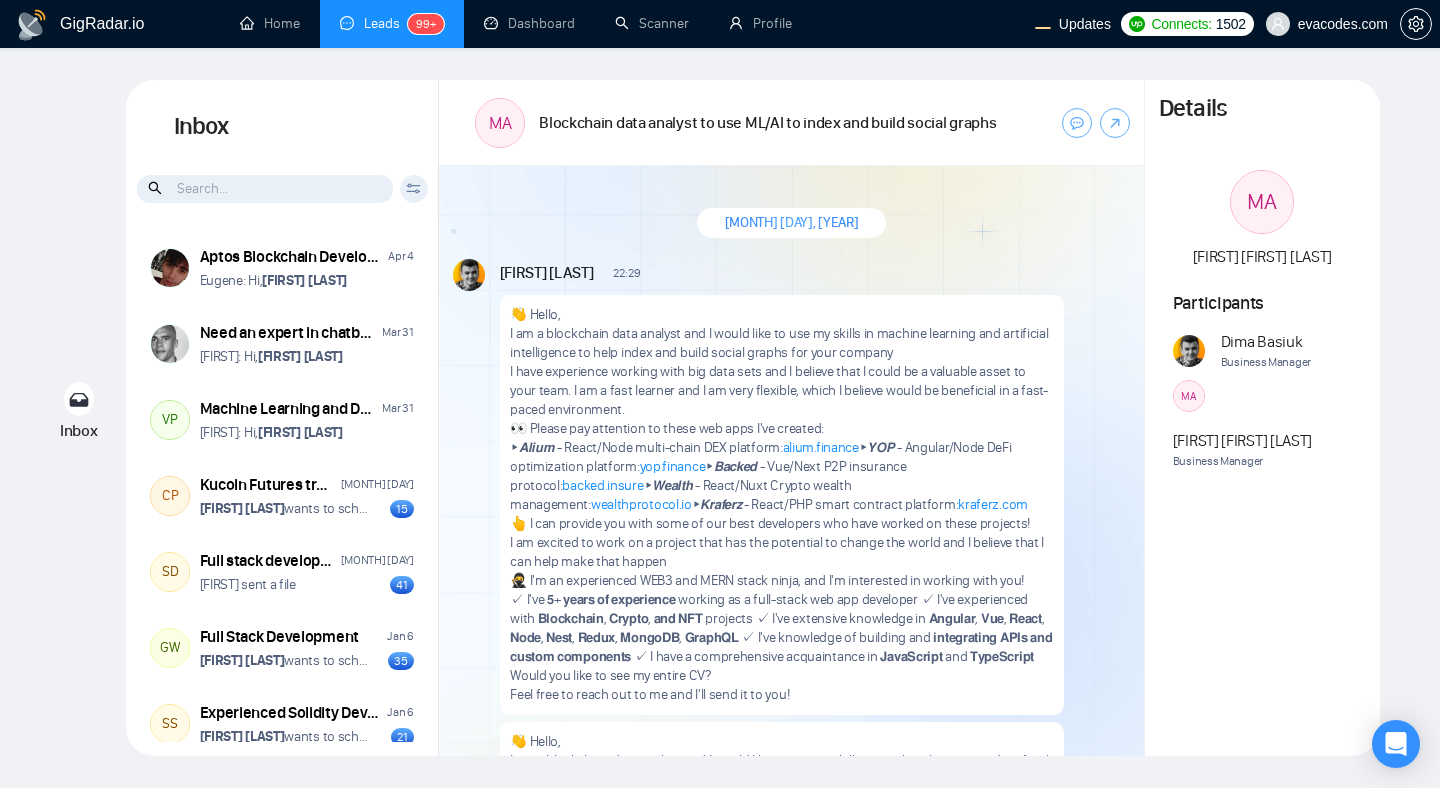 click on "Dima Basiuk 22:29 New Message 👋 Hello,
I am a blockchain data analyst and I would like to use my skills in machine learning and artificial intelligence to help index and build social graphs for your company
I have experience working with big data sets and I believe that I could be a valuable asset to your team. I am a fast learner and I am very flexible, which I believe would be beneficial in a fast-paced environment.
👀 Please pay attention to these web apps I've created:
▸𝘼𝙡𝙞𝙪𝙢 - React/Node multi-chain DEX platform: alium.finance
▸𝙔𝙊𝙋 - Angular/Node DeFi optimization platform: yop.finance
▸𝘽𝙖𝙘𝙠𝙚𝙙 - Vue/Next P2P insurance protocol: backed.insure
▸𝙒𝙚𝙖𝙡𝙩𝙝 - React/Nuxt Crypto wealth management: wealthprotocol.io
▸𝙆𝙧𝙖𝙛𝙚𝙧𝙯 - React/PHP smart contract platform: kraferz.com
👆 I can provide you with some of our best developers who have worked on these projects!
👋 Hello," at bounding box center (791, 1037) 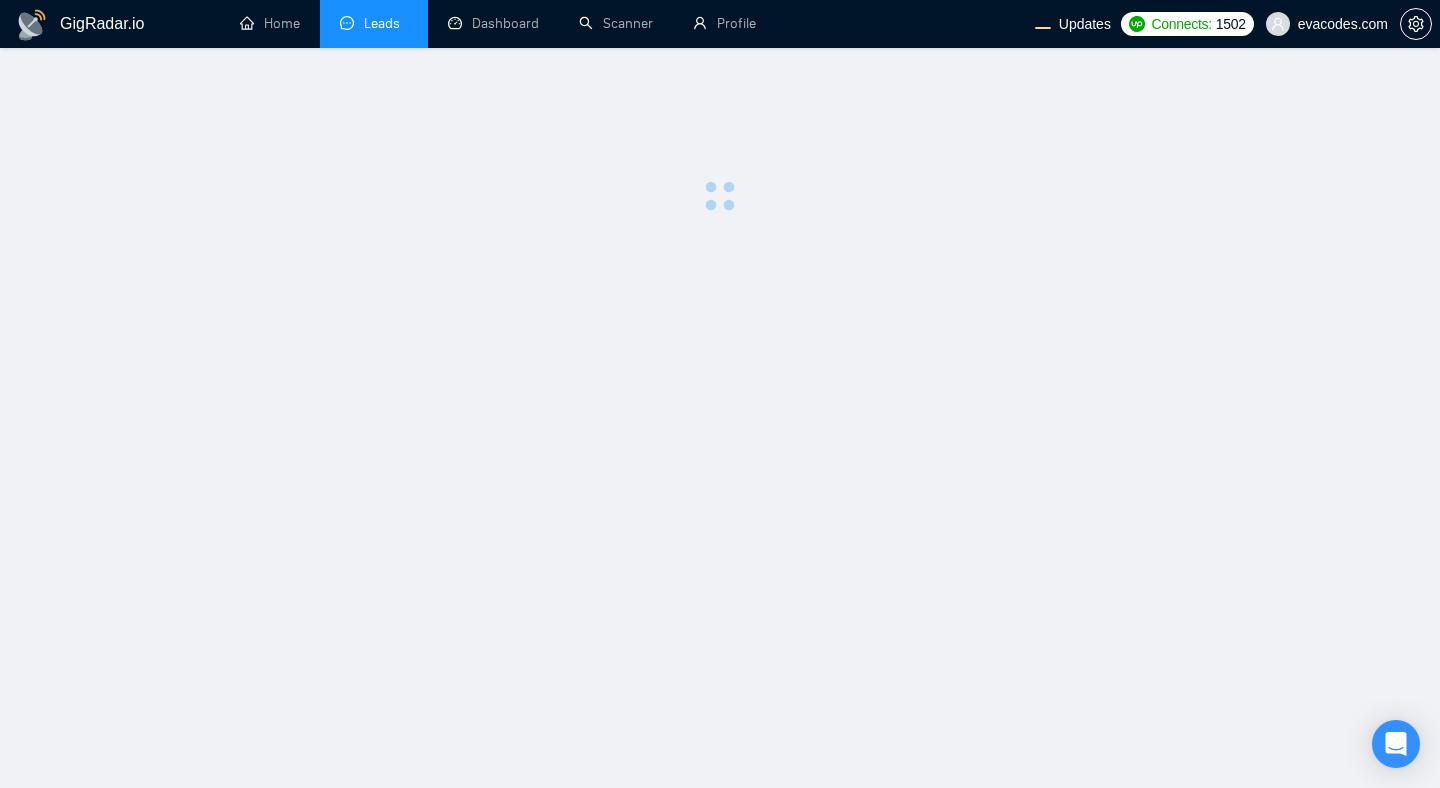 scroll, scrollTop: 0, scrollLeft: 0, axis: both 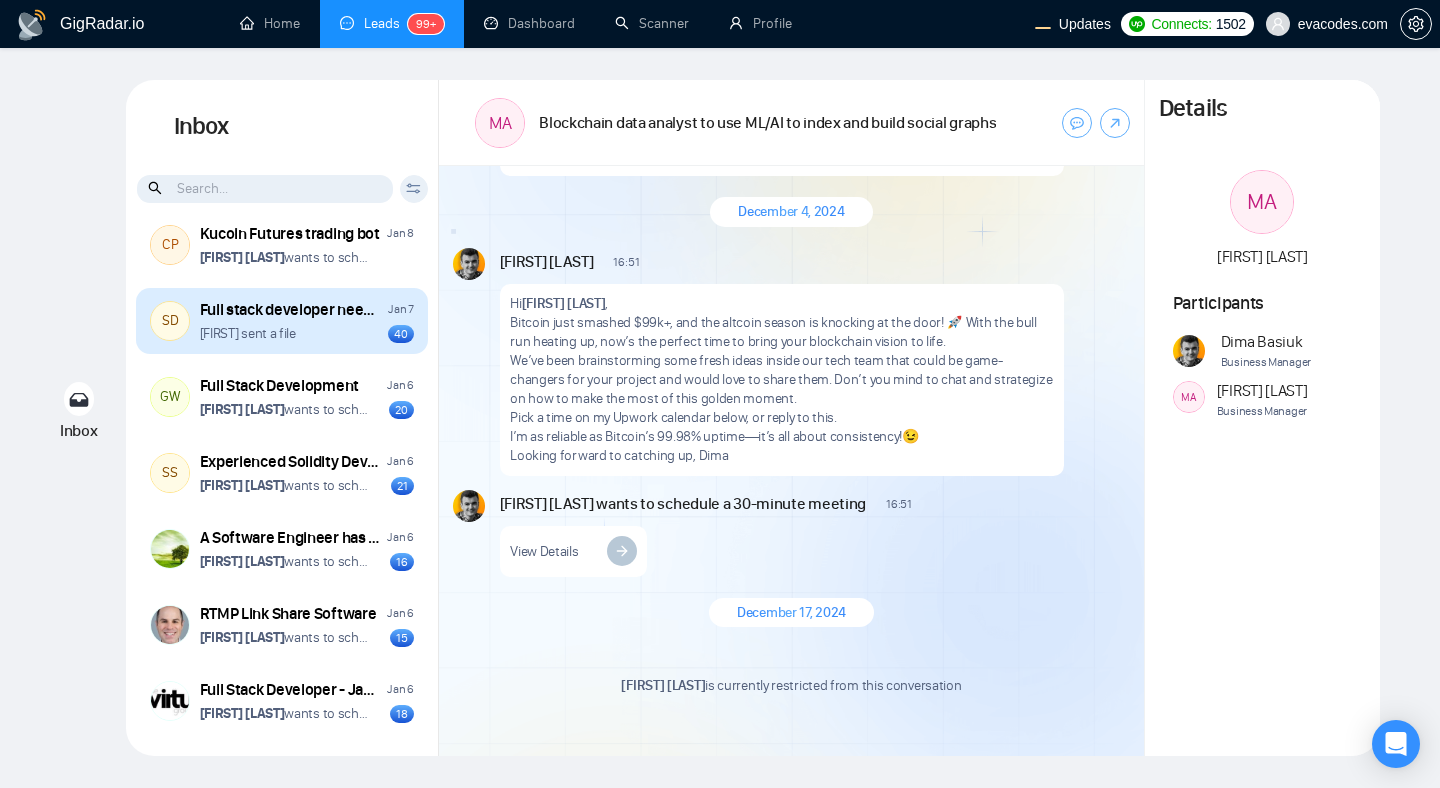 click on "SD Full stack developer needed to build simple but professional ios/android app  Jan 7 Ruslan  sent a file 40" at bounding box center (282, 321) 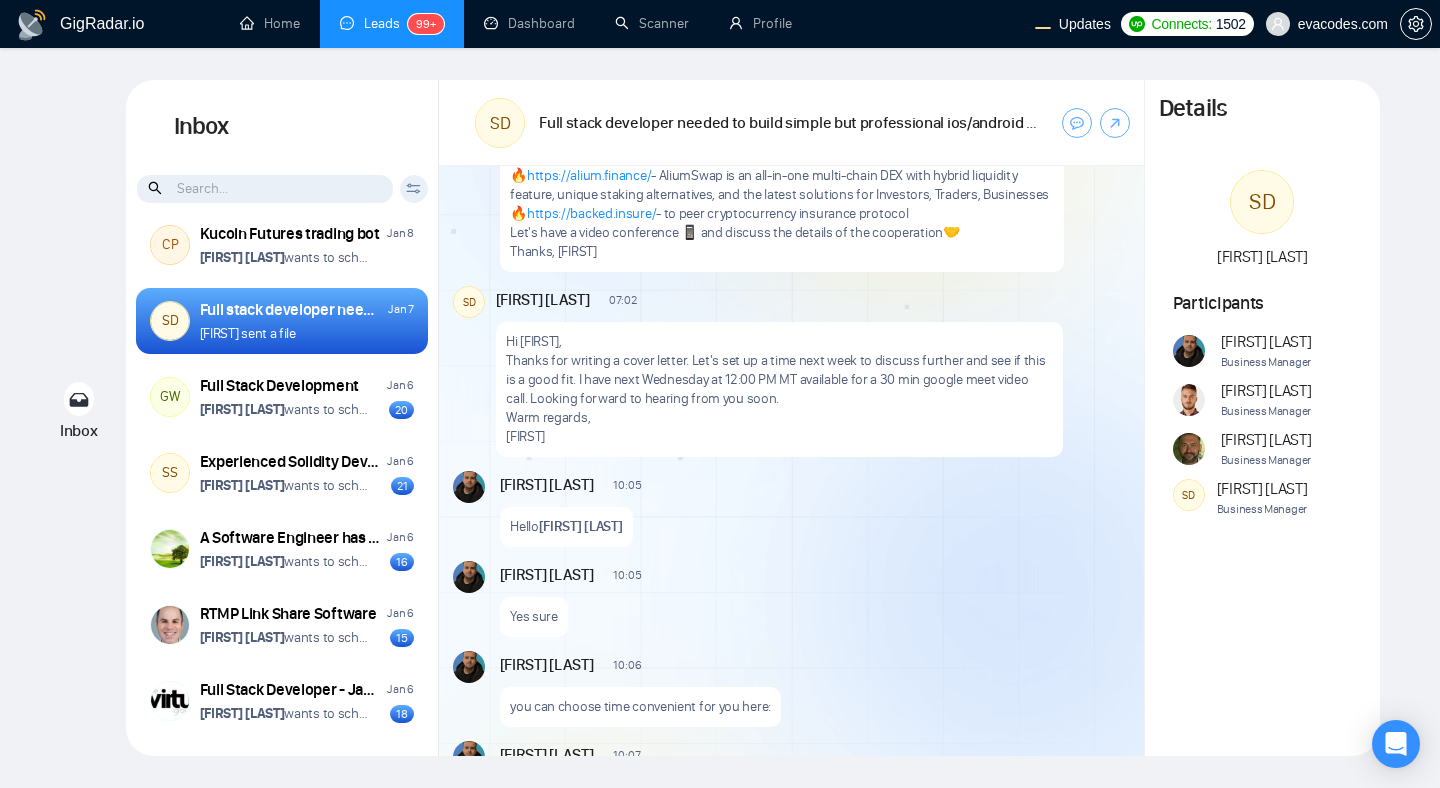 scroll, scrollTop: 274, scrollLeft: 0, axis: vertical 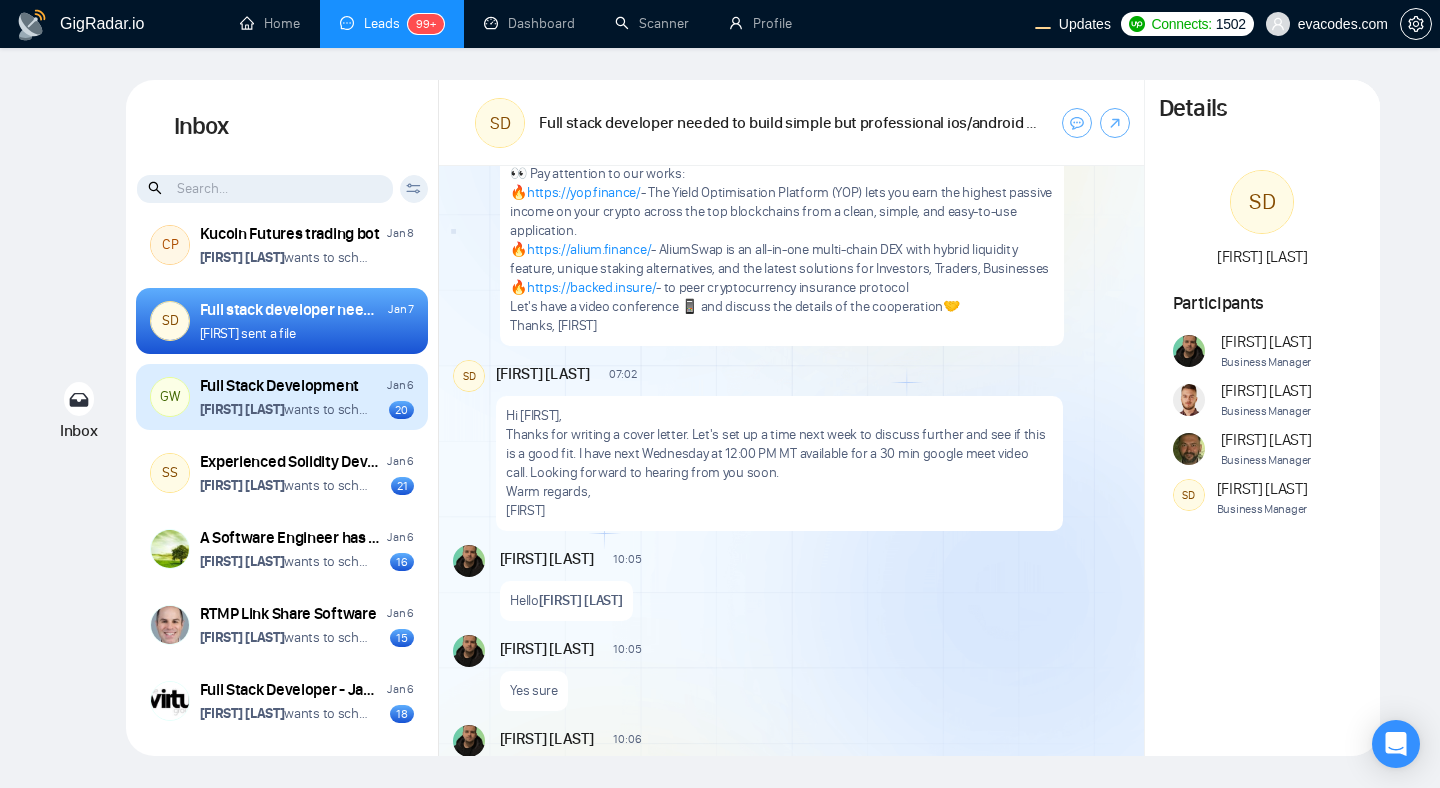 click on "Vitaliy Basiuk  wants to schedule a 60-minute meeting 20" at bounding box center (307, 409) 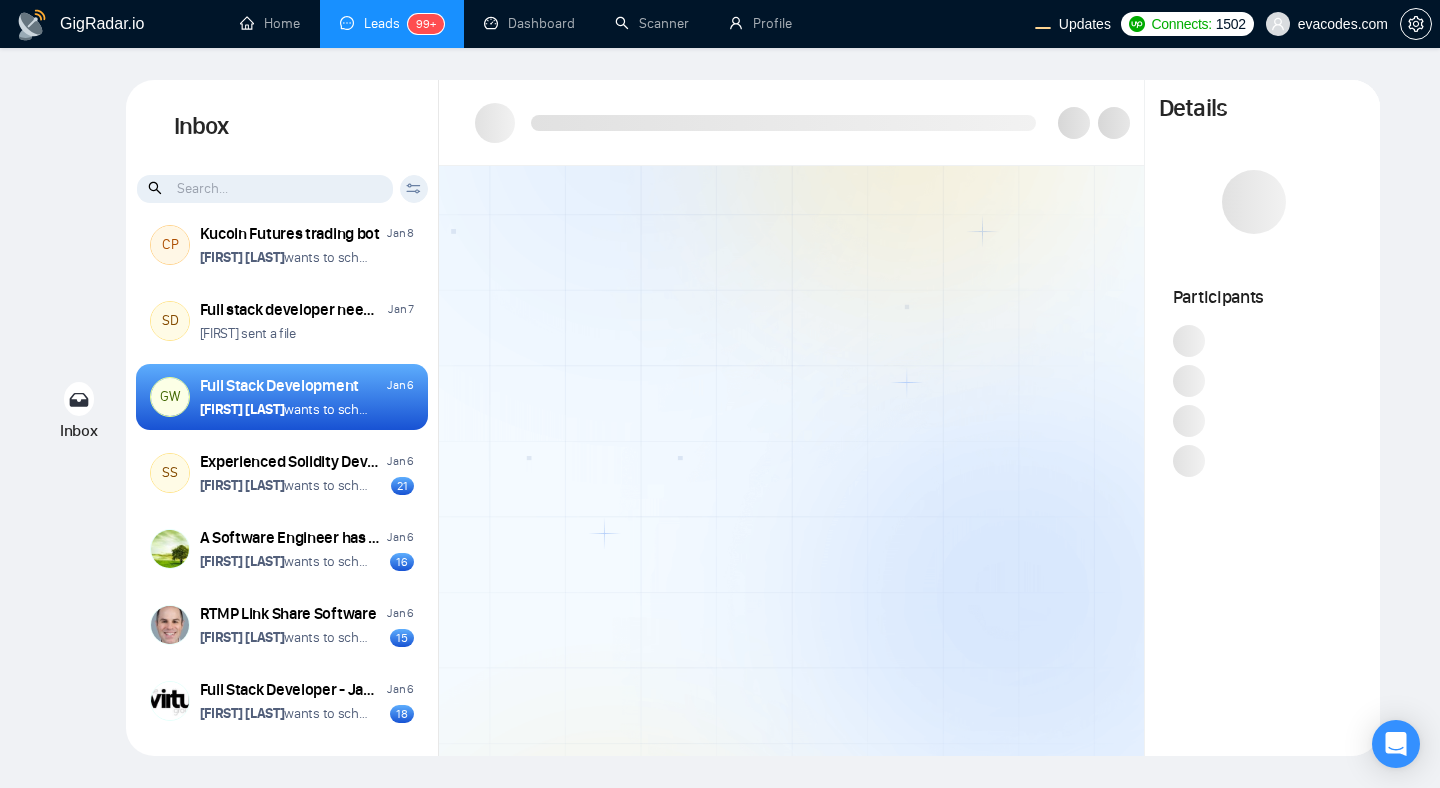 scroll, scrollTop: 0, scrollLeft: 0, axis: both 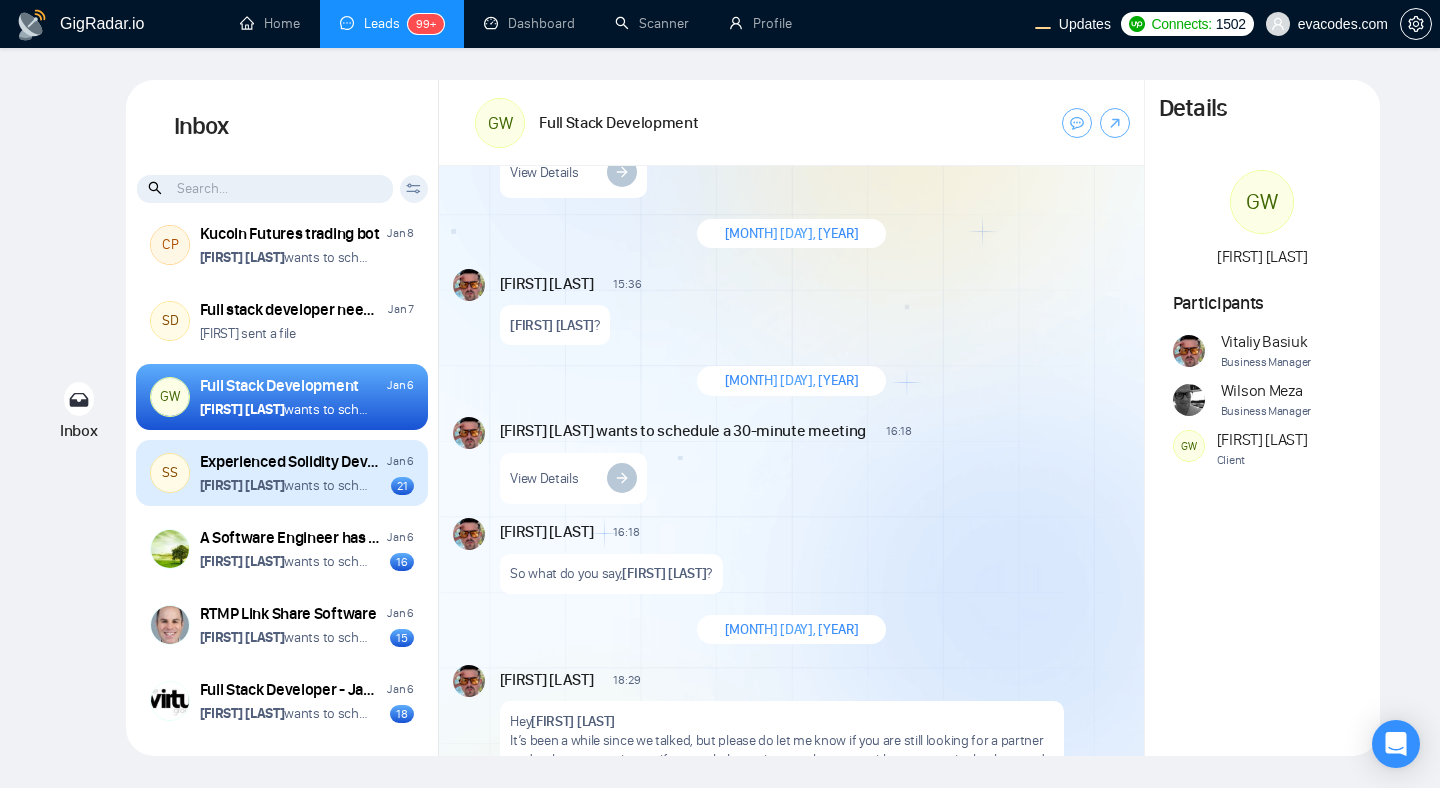 click on "[FIRST] [LAST] wants to schedule a 60-minute meeting" at bounding box center (285, 485) 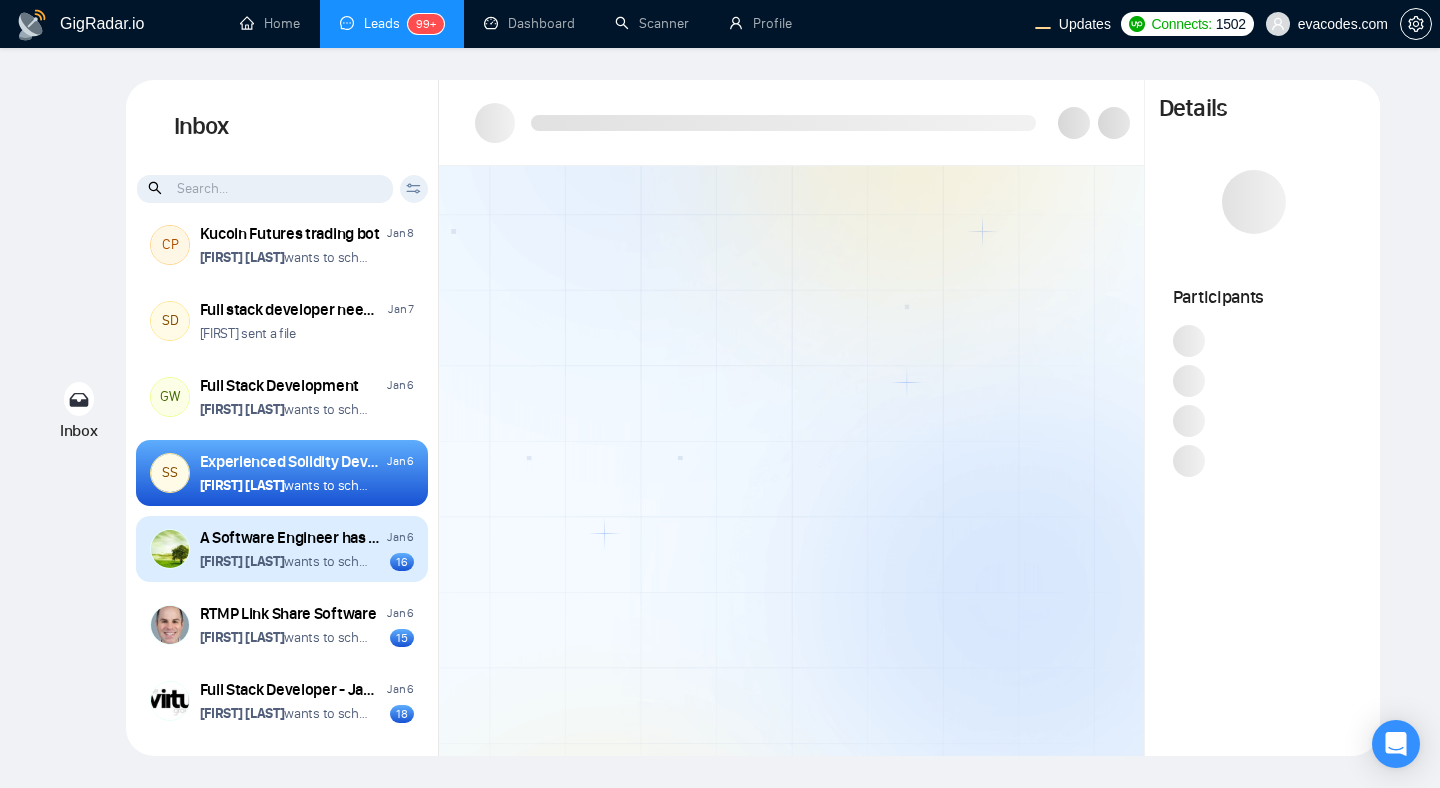 scroll, scrollTop: 0, scrollLeft: 0, axis: both 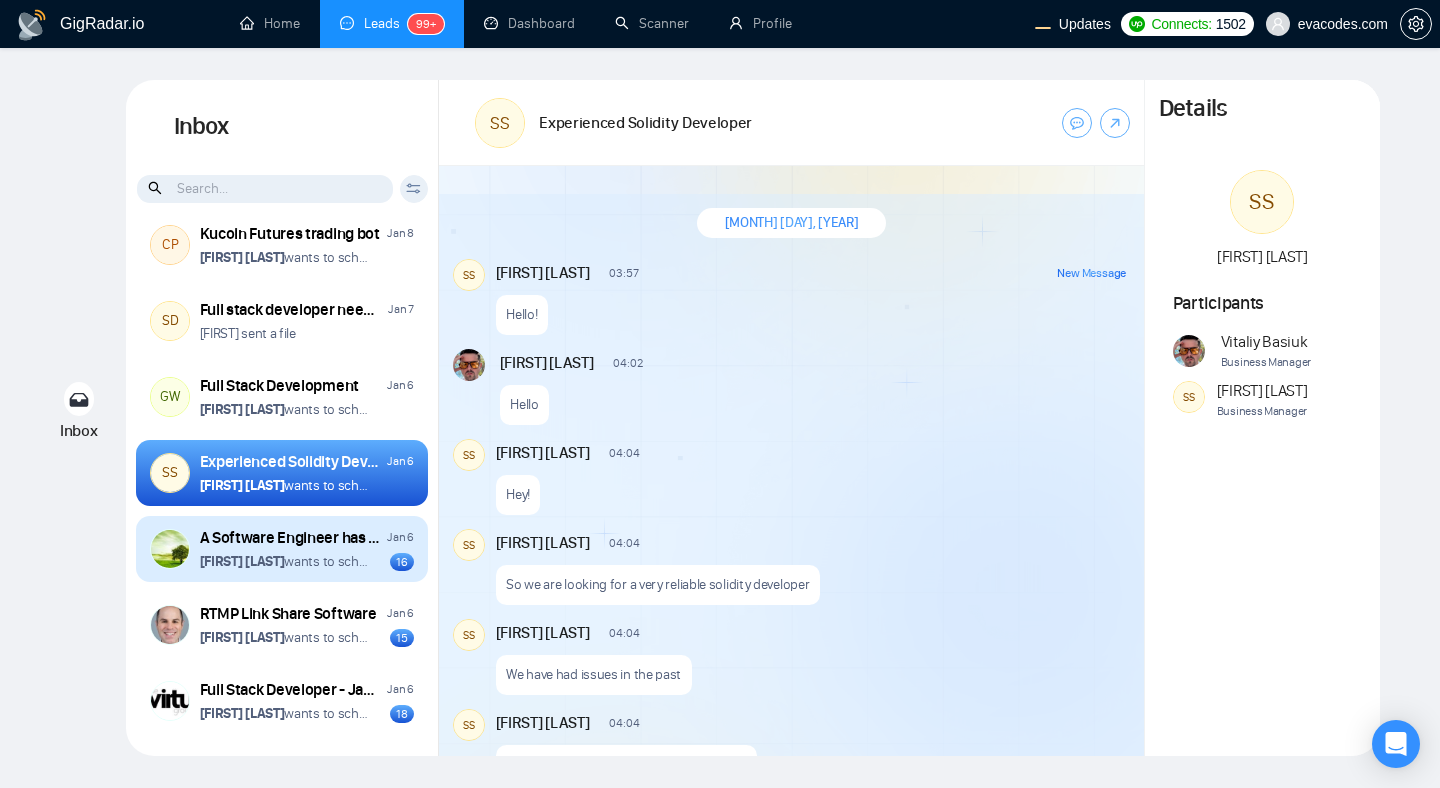 click on "A Software Engineer has got Social Media application development experience with Spring Boot" at bounding box center (291, 538) 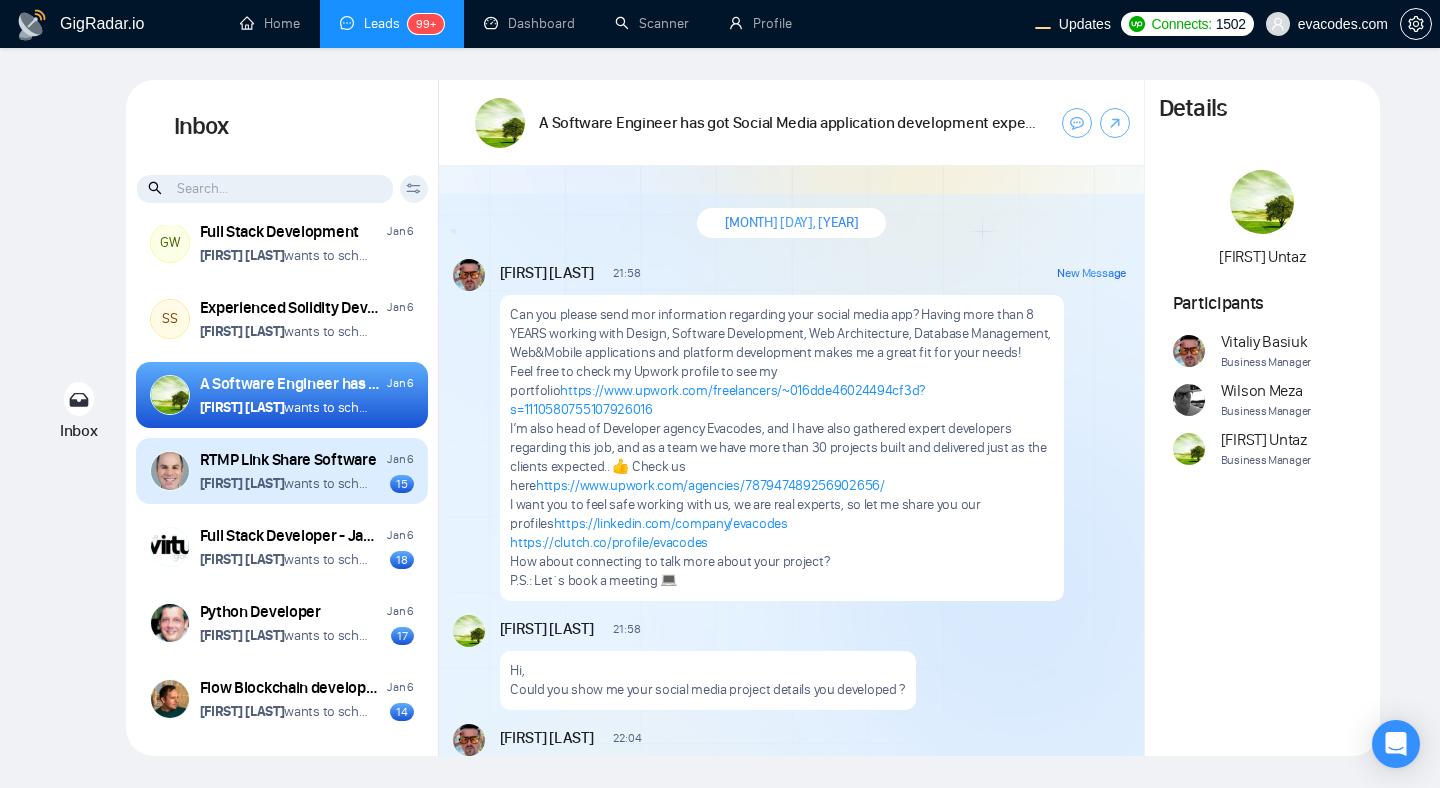 scroll, scrollTop: 441, scrollLeft: 0, axis: vertical 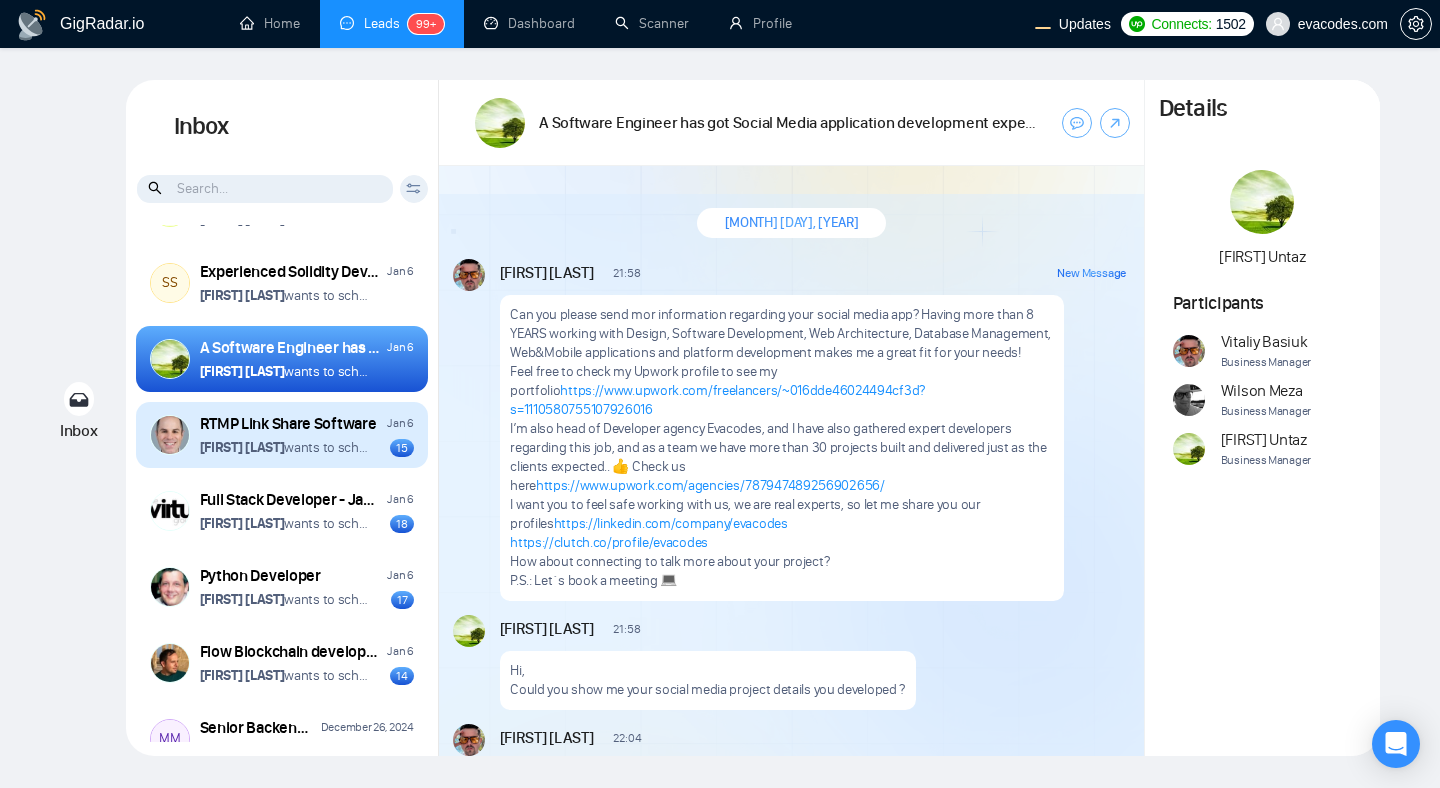 click on "RTMP Link Share Software Jan 6 Vitaliy Basiuk  wants to schedule a 60-minute meeting 15" at bounding box center (282, 435) 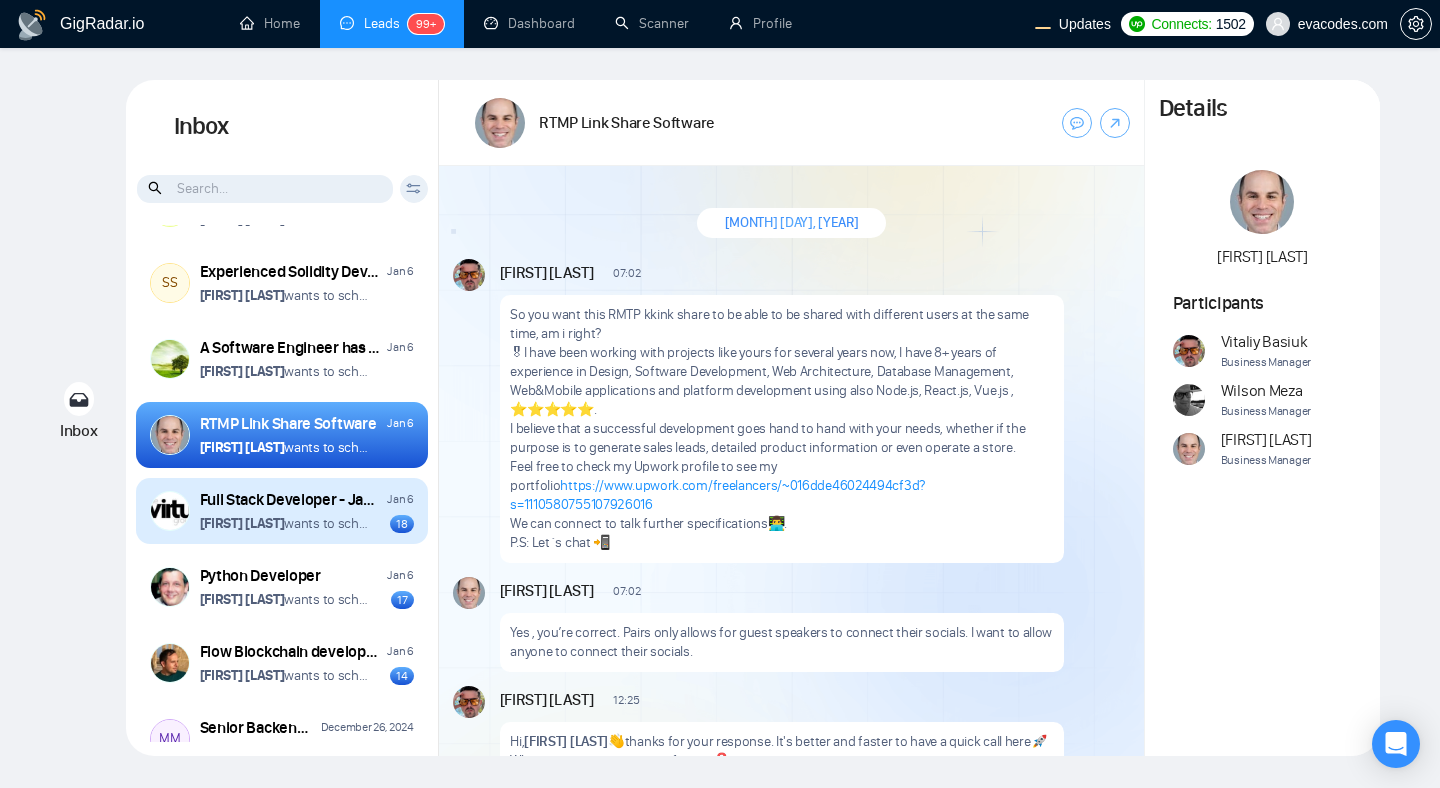 click on "Full Stack Developer - Java/Spring/Angular JS Jan 6 Vitaliy Basiuk  wants to schedule a 60-minute meeting 18" at bounding box center [307, 511] 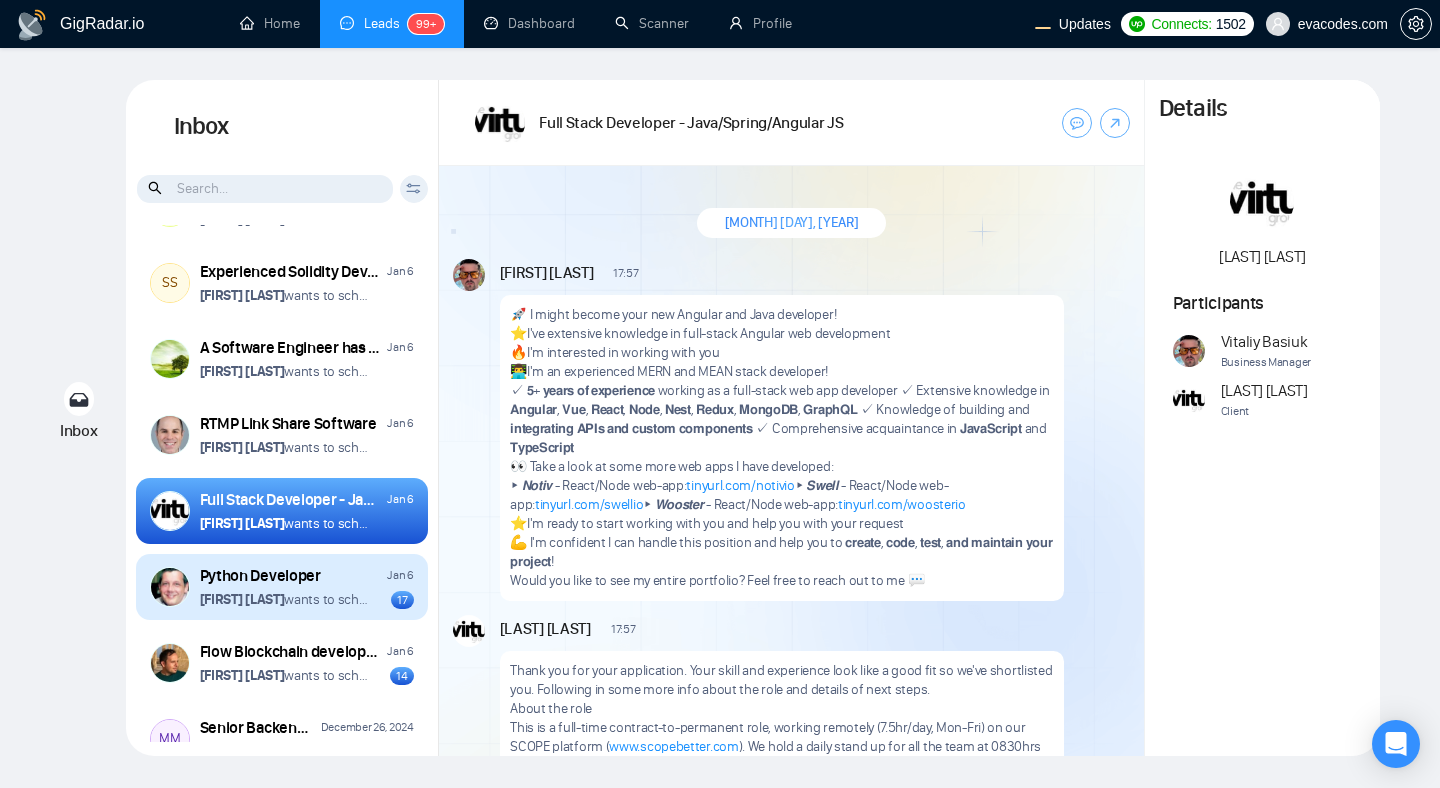 click on "Python Developer Jan 6 Vitaliy Basiuk  wants to schedule a 60-minute meeting 17" at bounding box center [307, 587] 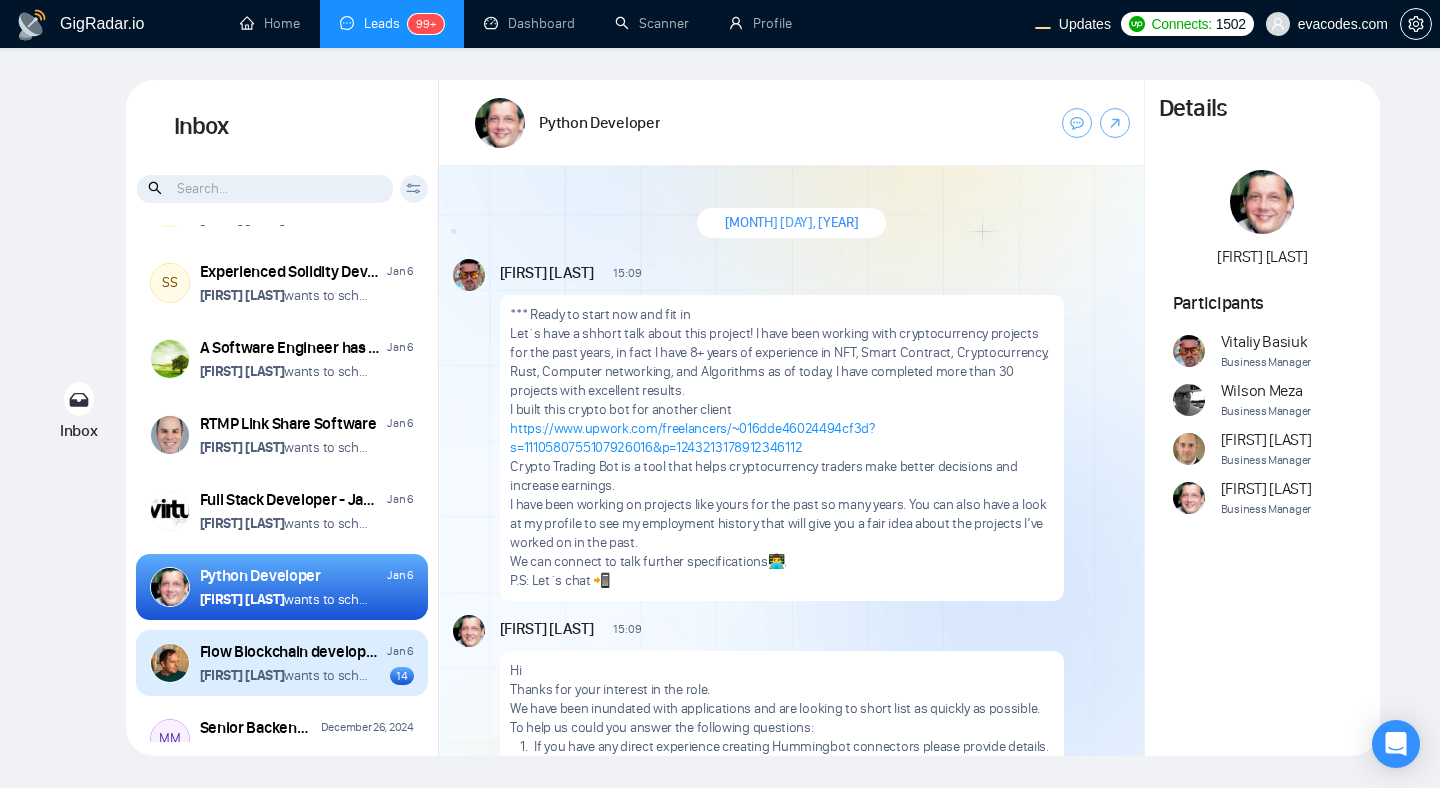 click on "Flow Blockchain developer (Cadence)" at bounding box center (291, 652) 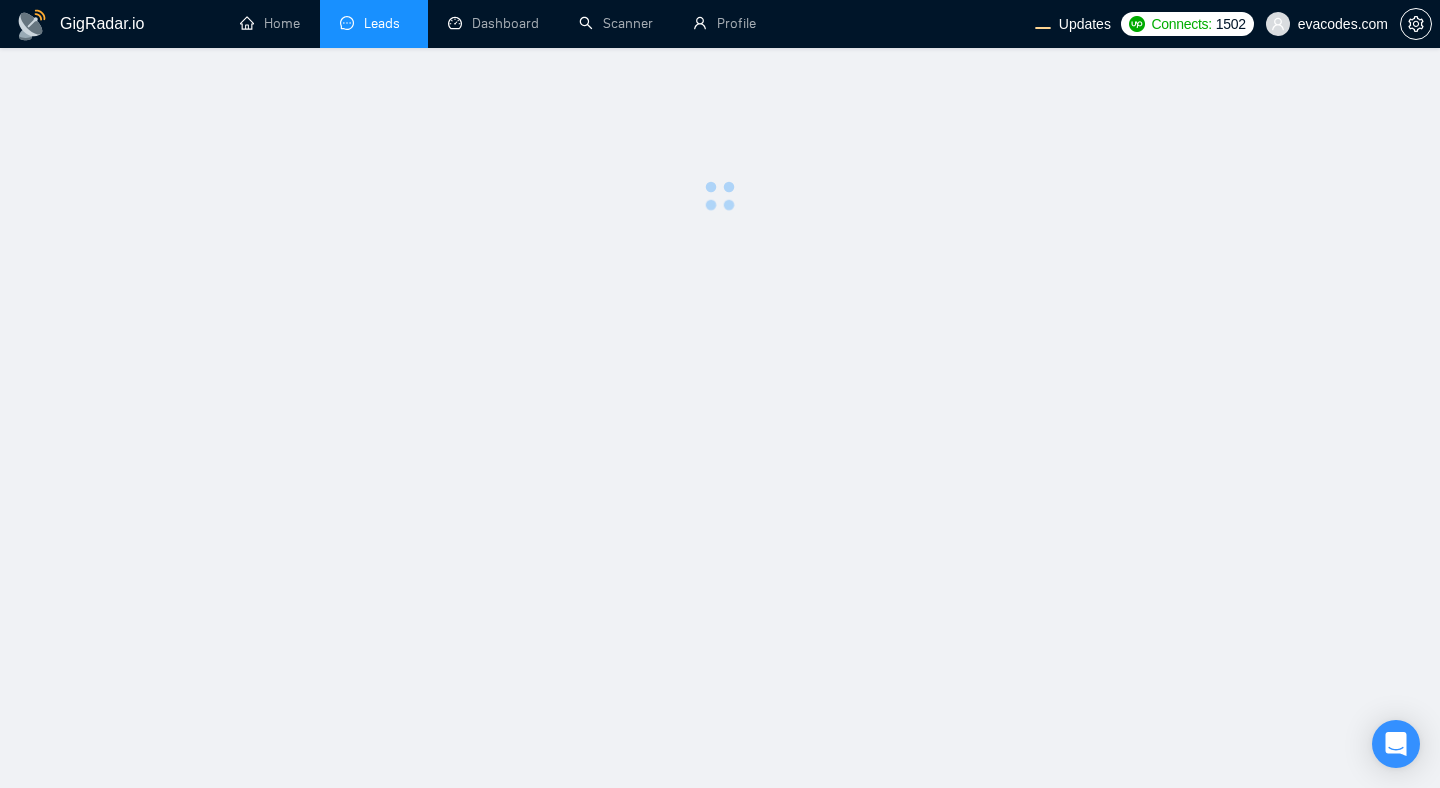 scroll, scrollTop: 0, scrollLeft: 0, axis: both 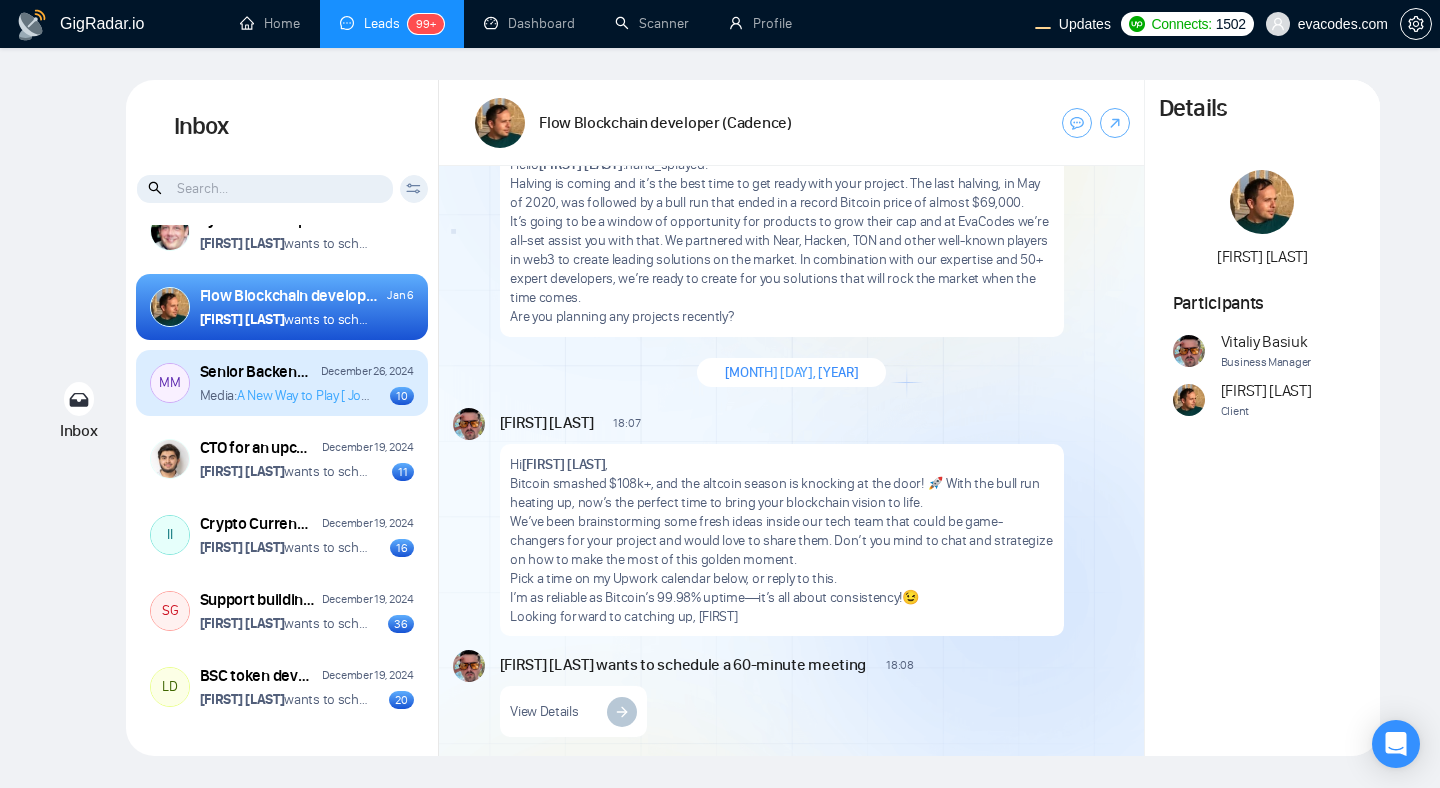 click on "A New Way to Play [ Join the Challenge ]" at bounding box center [348, 395] 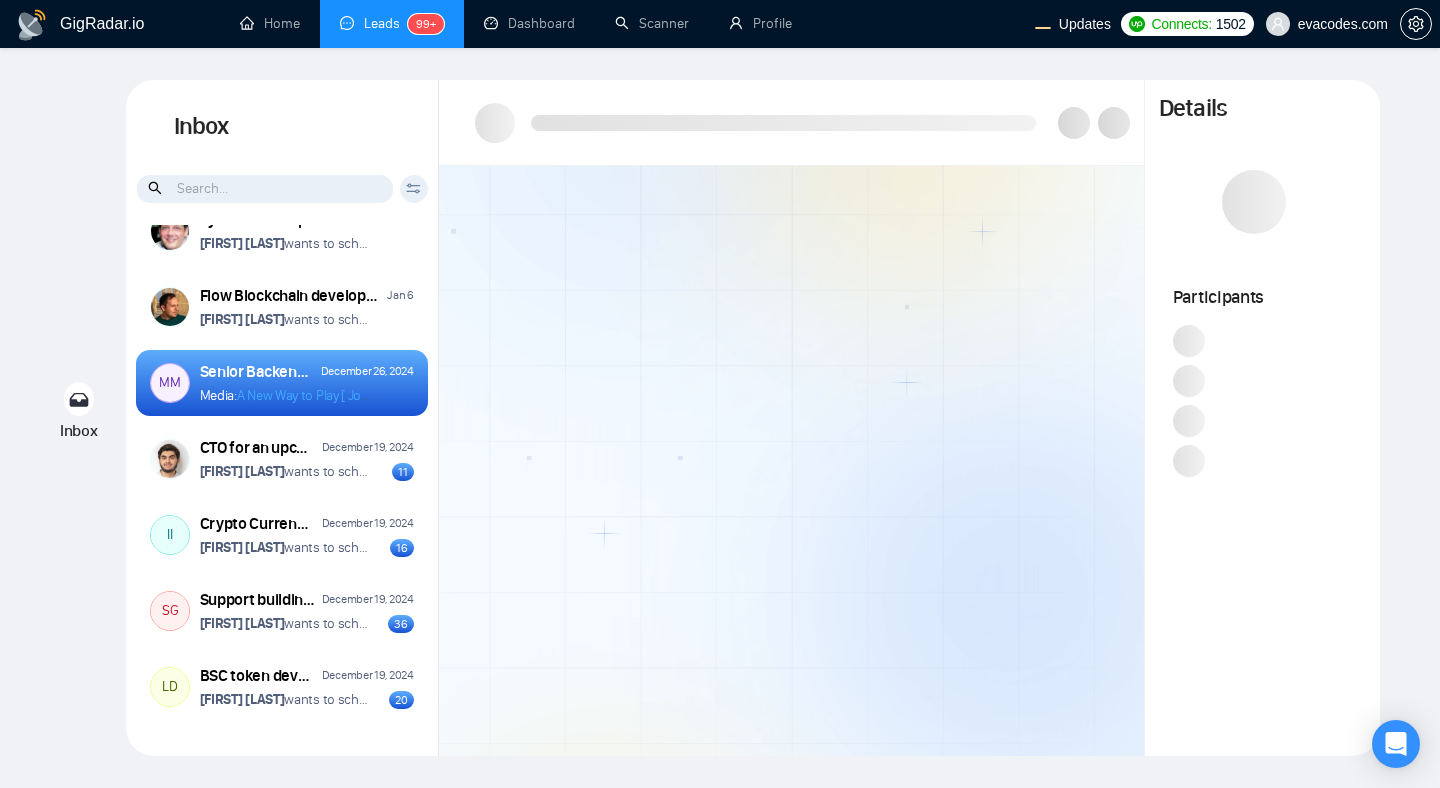 scroll, scrollTop: 0, scrollLeft: 0, axis: both 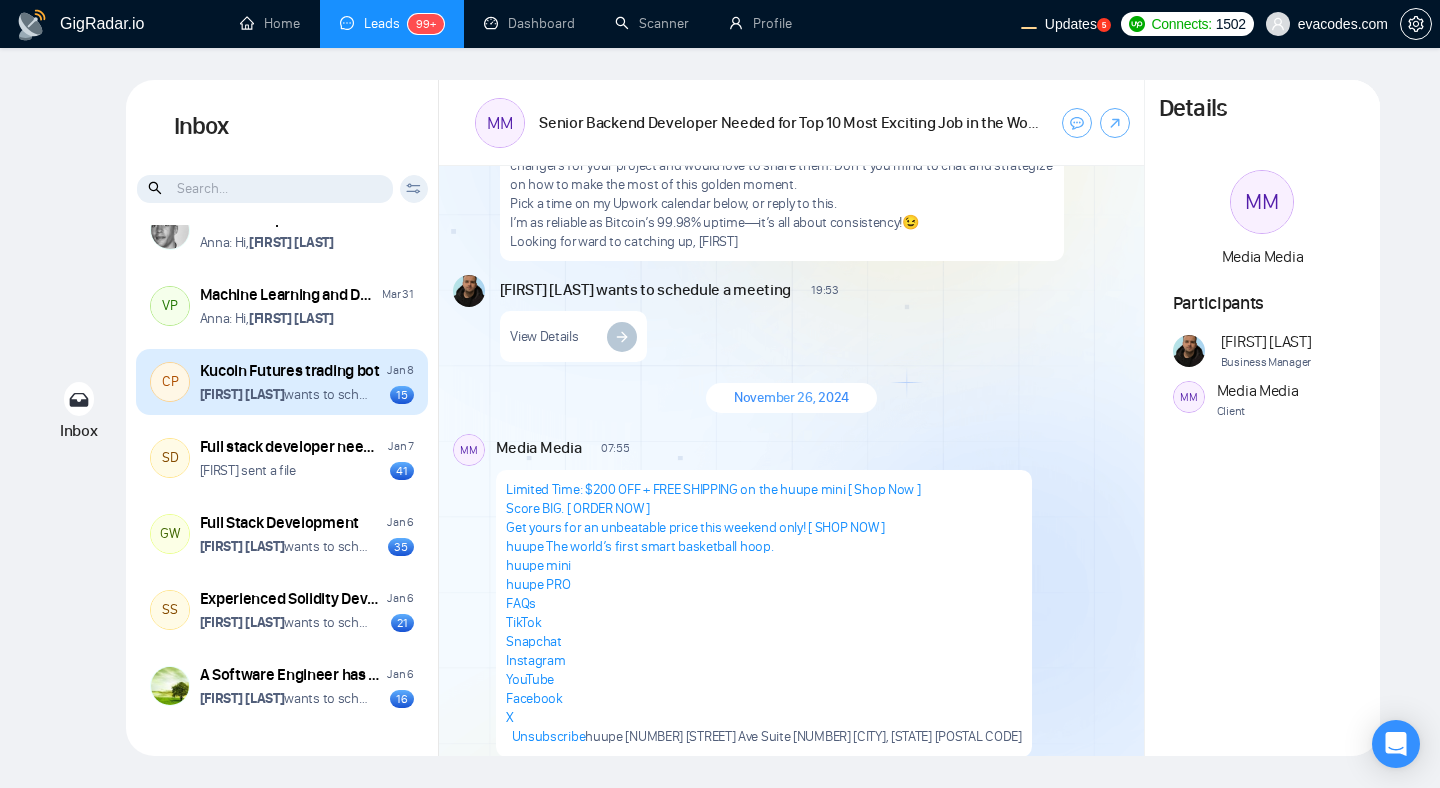 click on "CP Kucoin Futures trading bot Jan 8 [FIRST] [LAST] wants to schedule a 60-minute meeting 15" at bounding box center (282, 382) 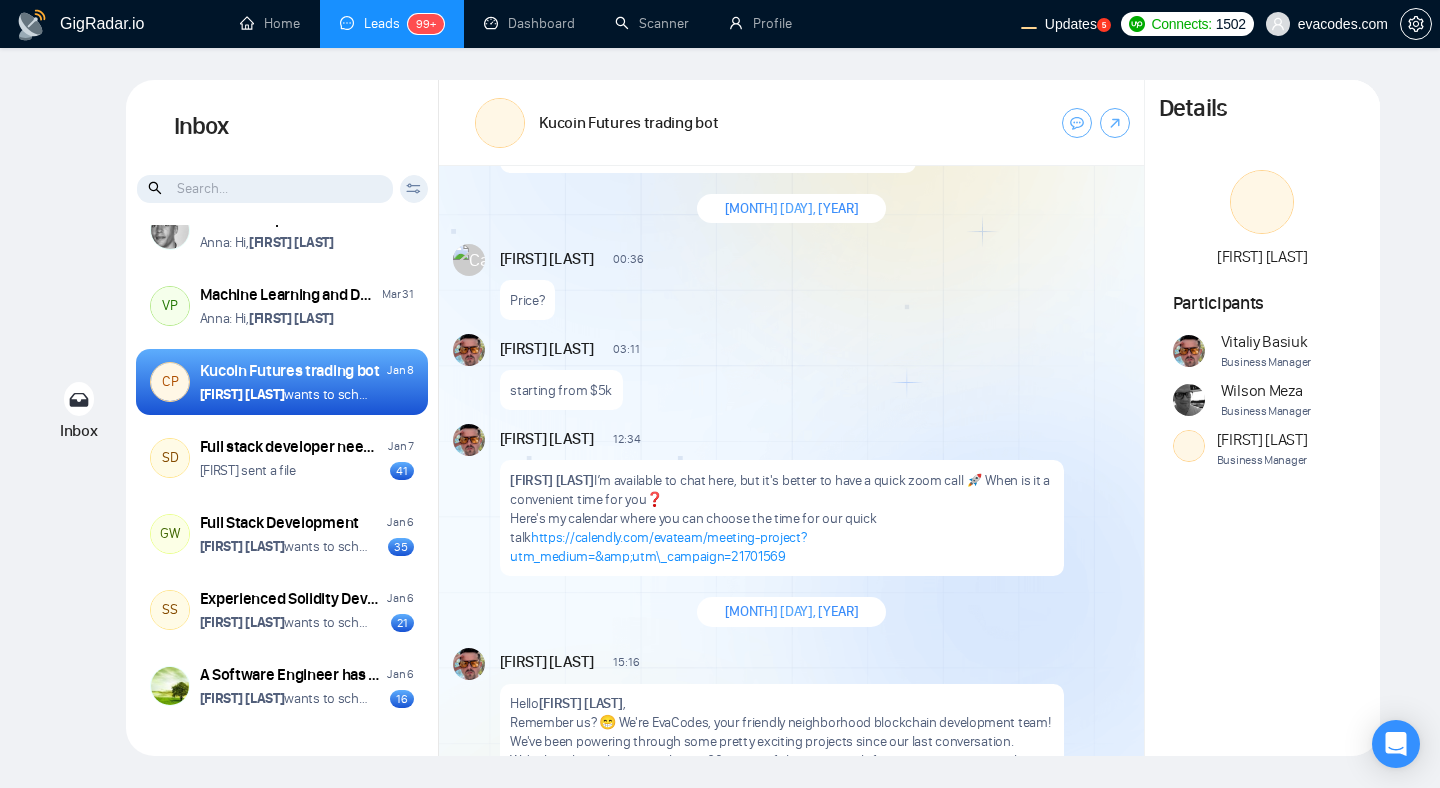 scroll, scrollTop: 0, scrollLeft: 0, axis: both 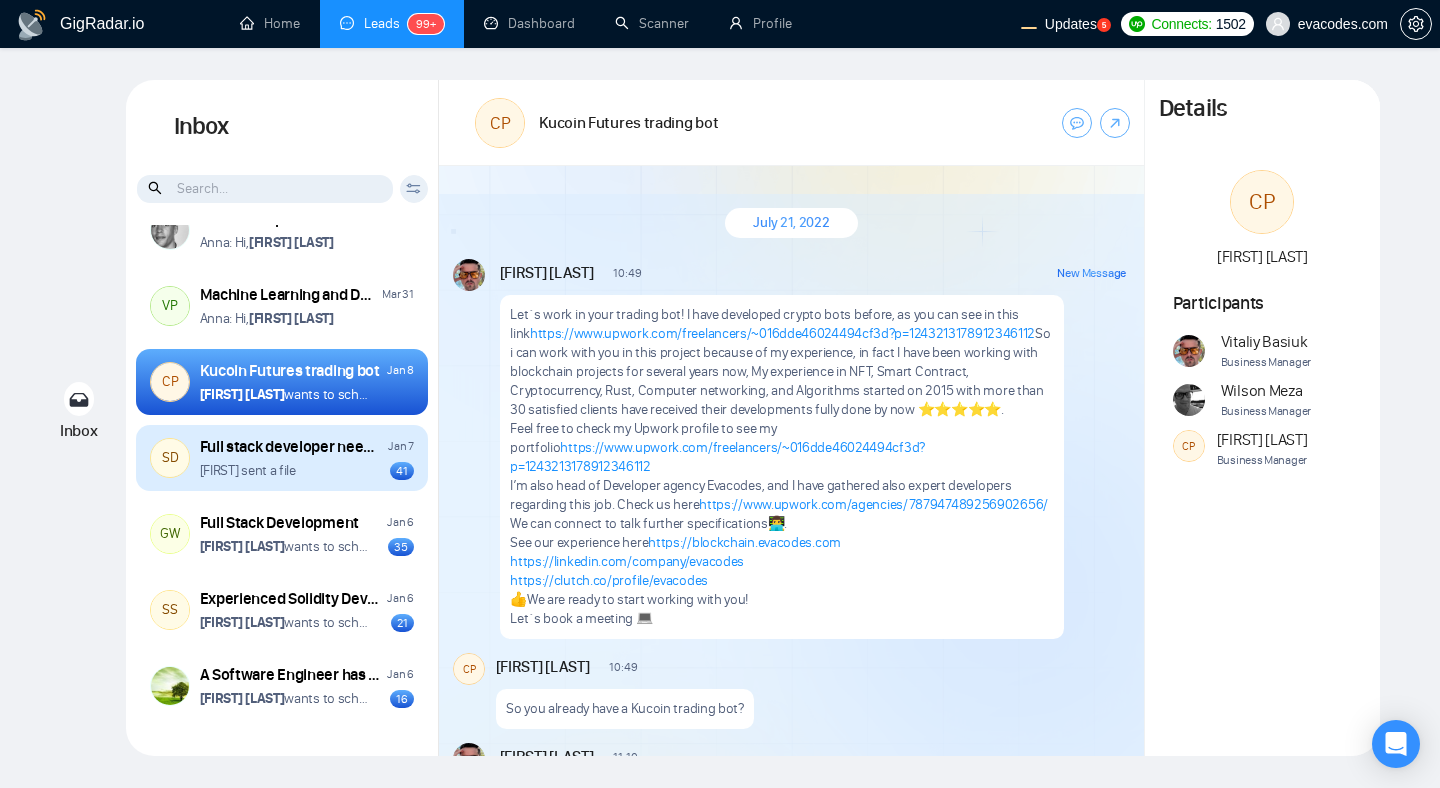 click on "[FIRST] sent a file 41" at bounding box center [307, 470] 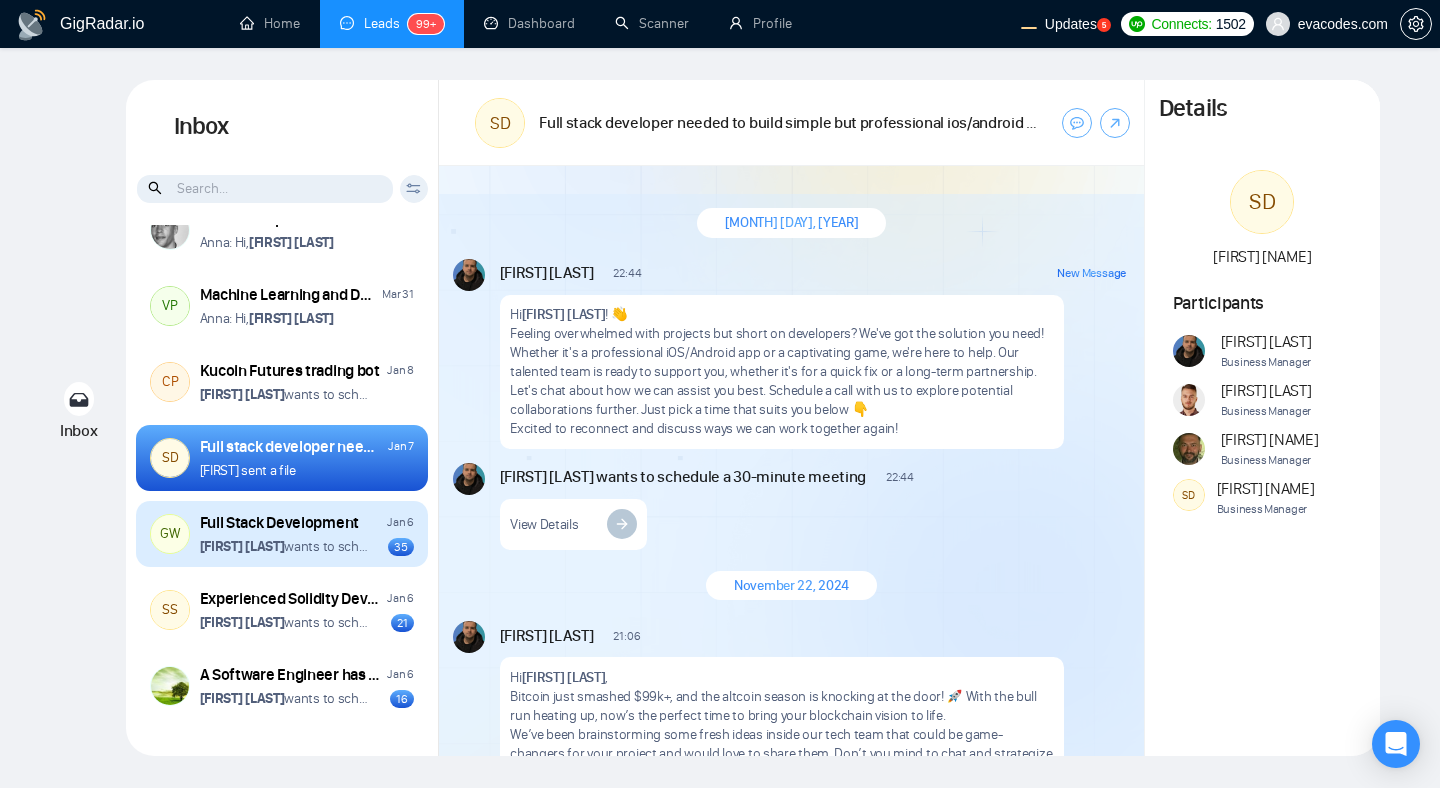click on "Full Stack Development" at bounding box center (279, 523) 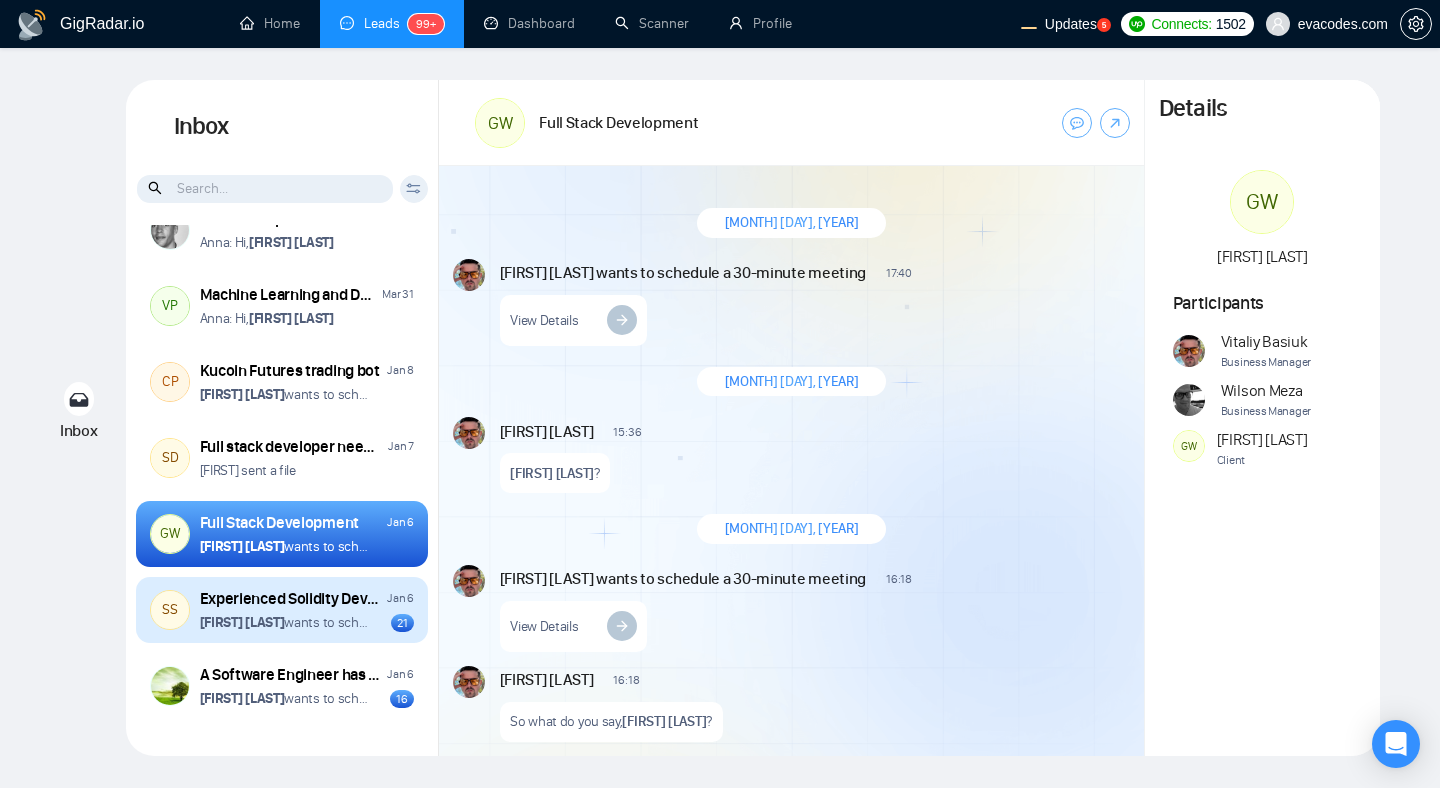 click on "Experienced Solidity Developer" at bounding box center (291, 599) 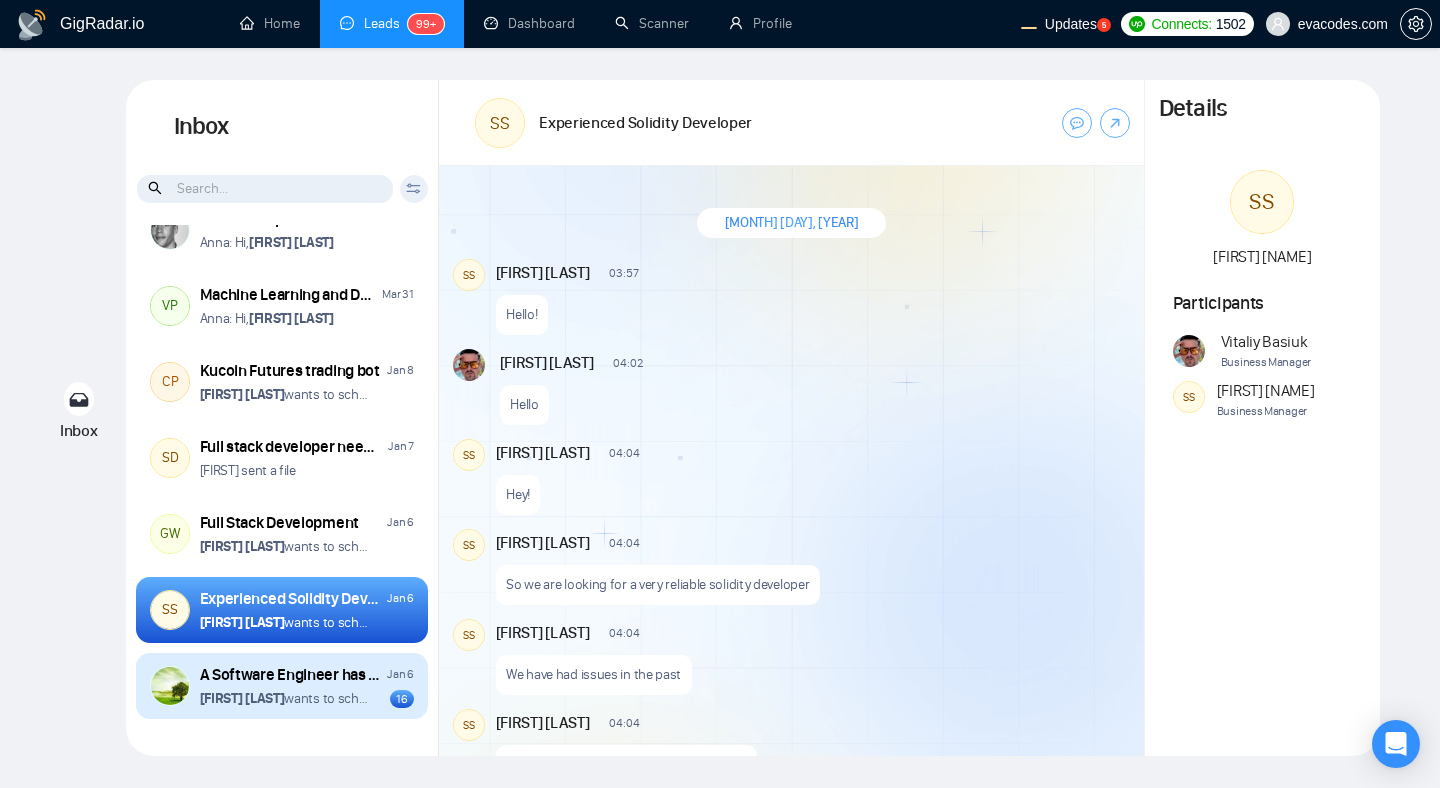 click on "A Software Engineer has got Social Media application development experience with Spring Boot Jan 6 [FIRST] [LAST] wants to schedule a 60-minute meeting 16" at bounding box center (307, 686) 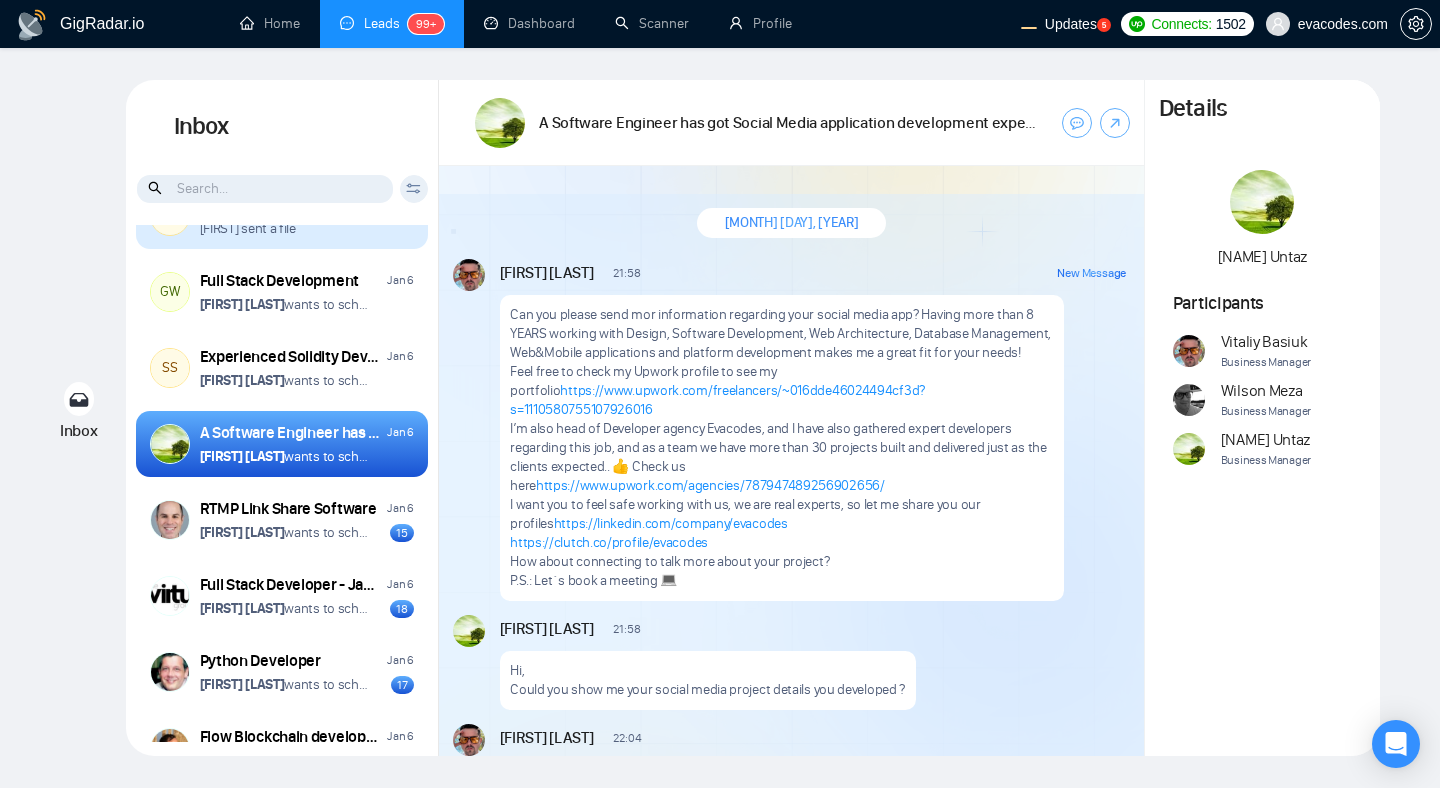 scroll, scrollTop: 357, scrollLeft: 0, axis: vertical 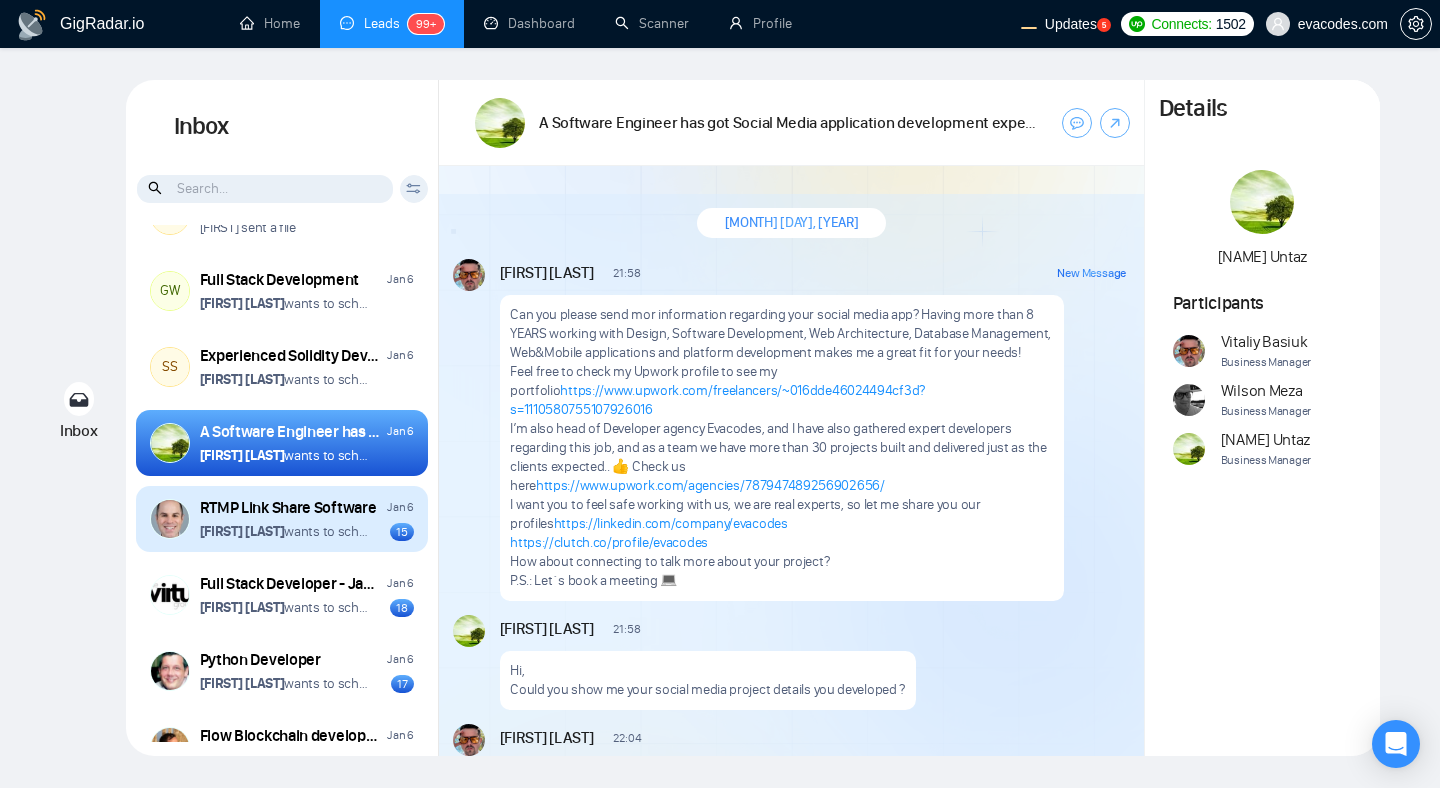 click on "RTMP Link Share Software" at bounding box center (288, 508) 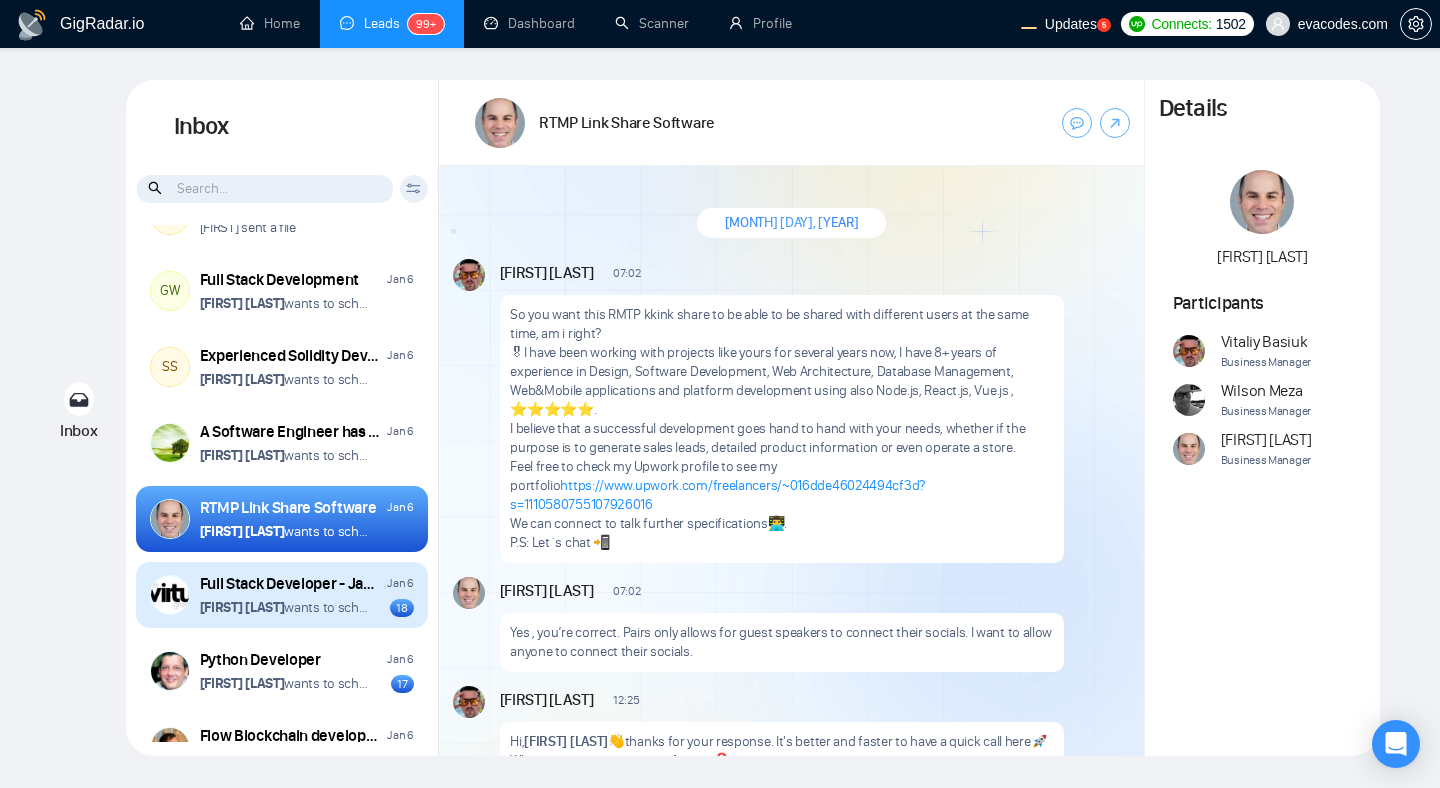 click on "[FIRST] [LAST] wants to schedule a 60-minute meeting" at bounding box center (285, 607) 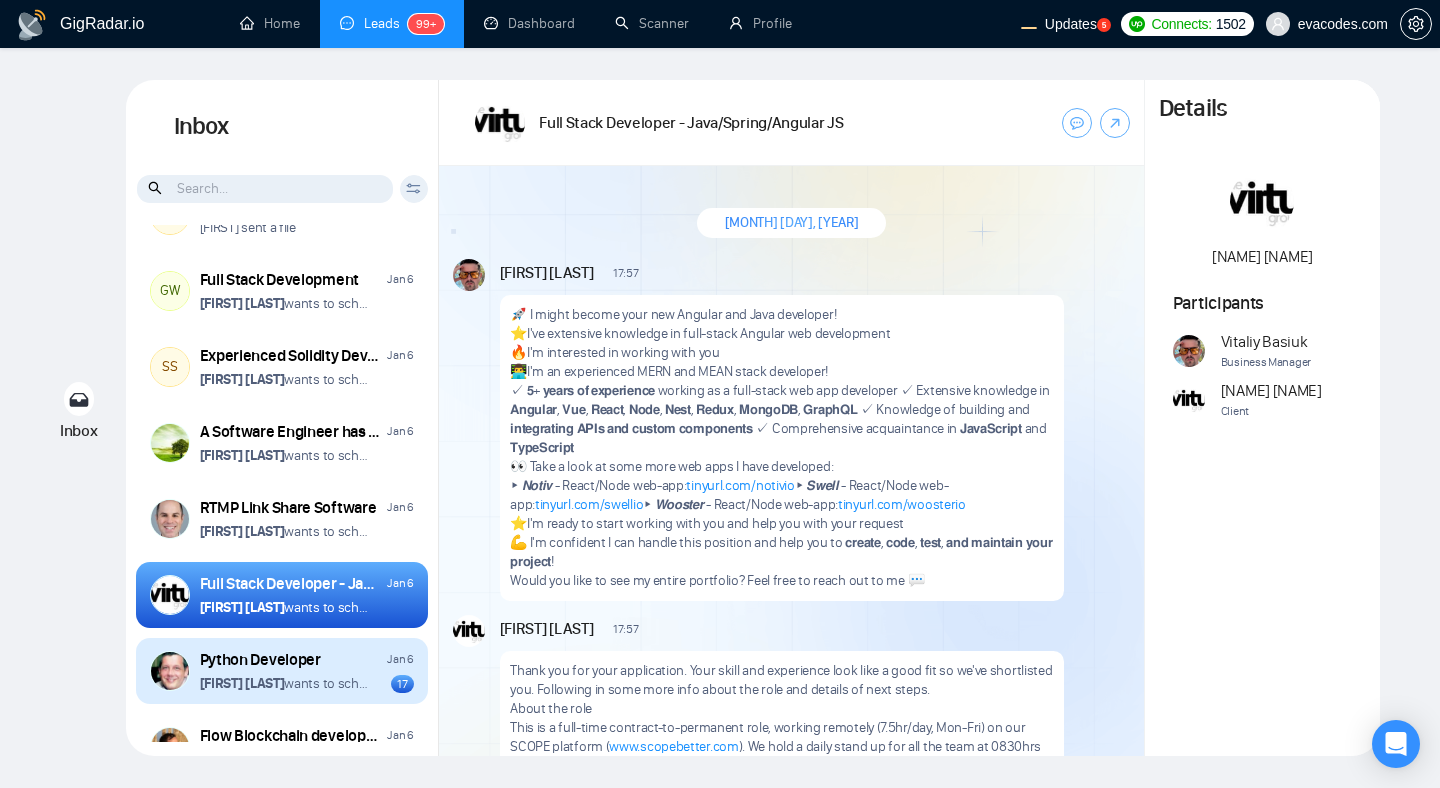 click on "Python Developer Jan 6 [FIRST] [LAST] wants to schedule a 60-minute meeting 17" at bounding box center [307, 671] 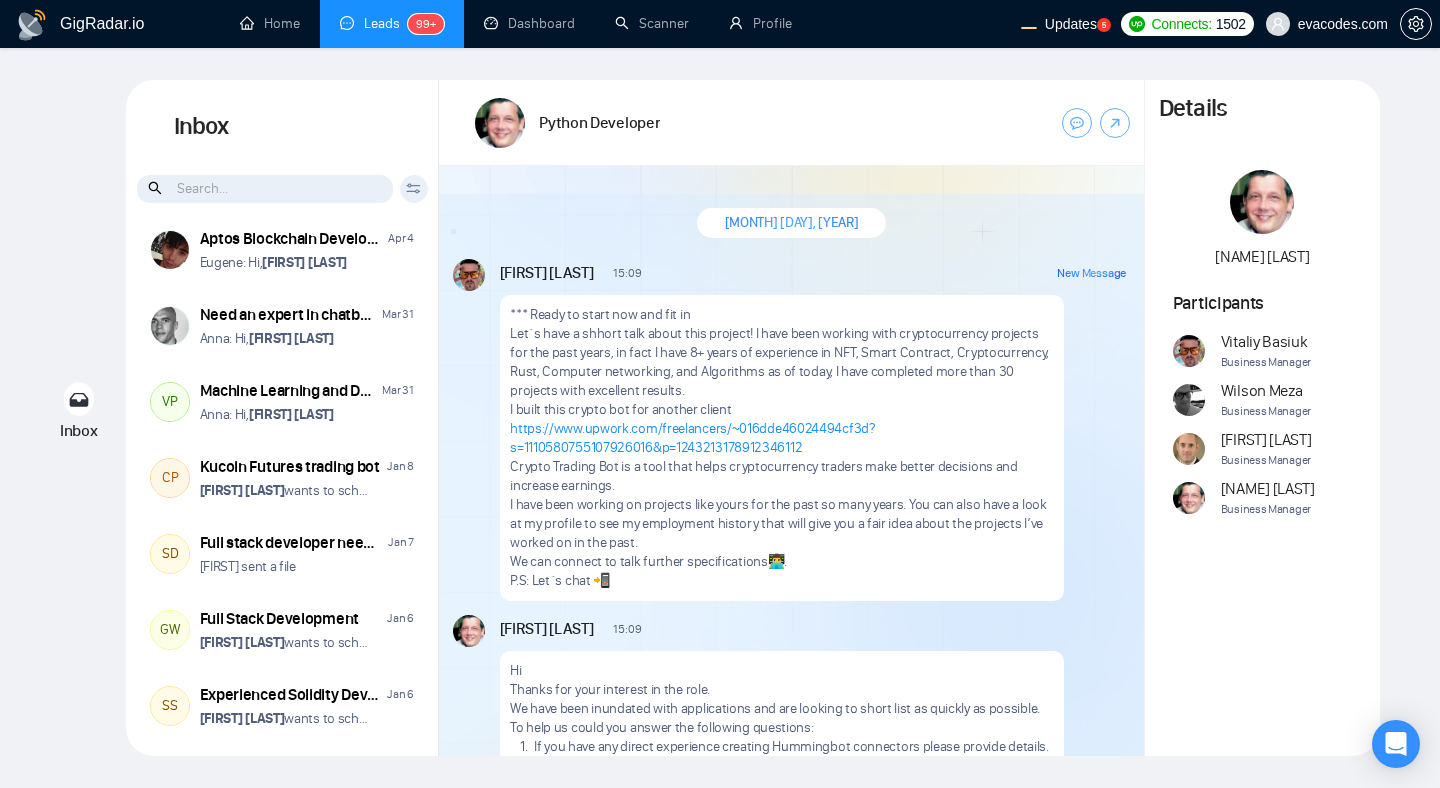 scroll, scrollTop: 400, scrollLeft: 0, axis: vertical 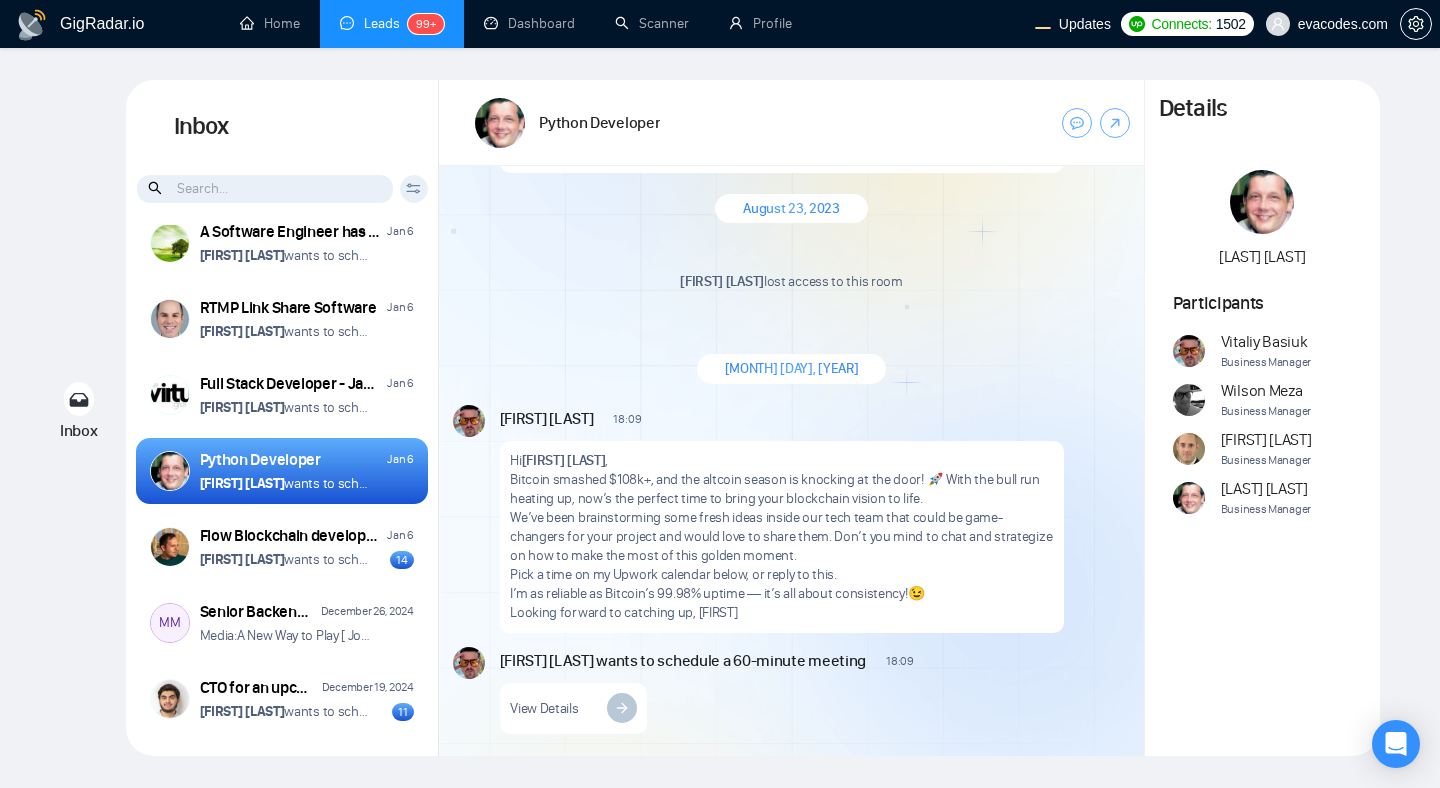 click on "Inbox Inbox Client Reset Date Reset Reset Apply Aptos Blockchain Developer [MONTH] [DAY] [FIRST]: Hi,  [FIRST] [LAST] Need an expert in chatbot-ui and deploying it inside Docker inside Microsoft Azure [MONTH] [DAY] [FIRST]: Hi,  [FIRST] [LAST] VP Machine Learning and Data Operations [MONTH] [DAY] [FIRST]: Hi,  [FIRST] [LAST] CP Kucoin Futures trading bot [MONTH] [DAY] [FIRST]  wants to schedule a 60-minute meeting SD Full stack developer needed to build simple but professional ios/android app  [MONTH] [DAY] [FIRST]  sent a file GW Full Stack Development [MONTH] [DAY] [FIRST]  wants to schedule a 60-minute meeting SS Experienced Solidity Developer [MONTH] [DAY] [FIRST]  wants to schedule a 60-minute meeting A Software Engineer has got Social Media application development experience with Spring Boot [MONTH] [DAY] [FIRST]  wants to schedule a 60-minute meeting RTMP Link Share Software [MONTH] [DAY] [FIRST]  wants to schedule a 60-minute meeting Full Stack Developer - Java/Spring/Angular JS [MONTH] [DAY] [FIRST]  wants to schedule a 60-minute meeting [MONTH] [DAY]" at bounding box center [720, 418] 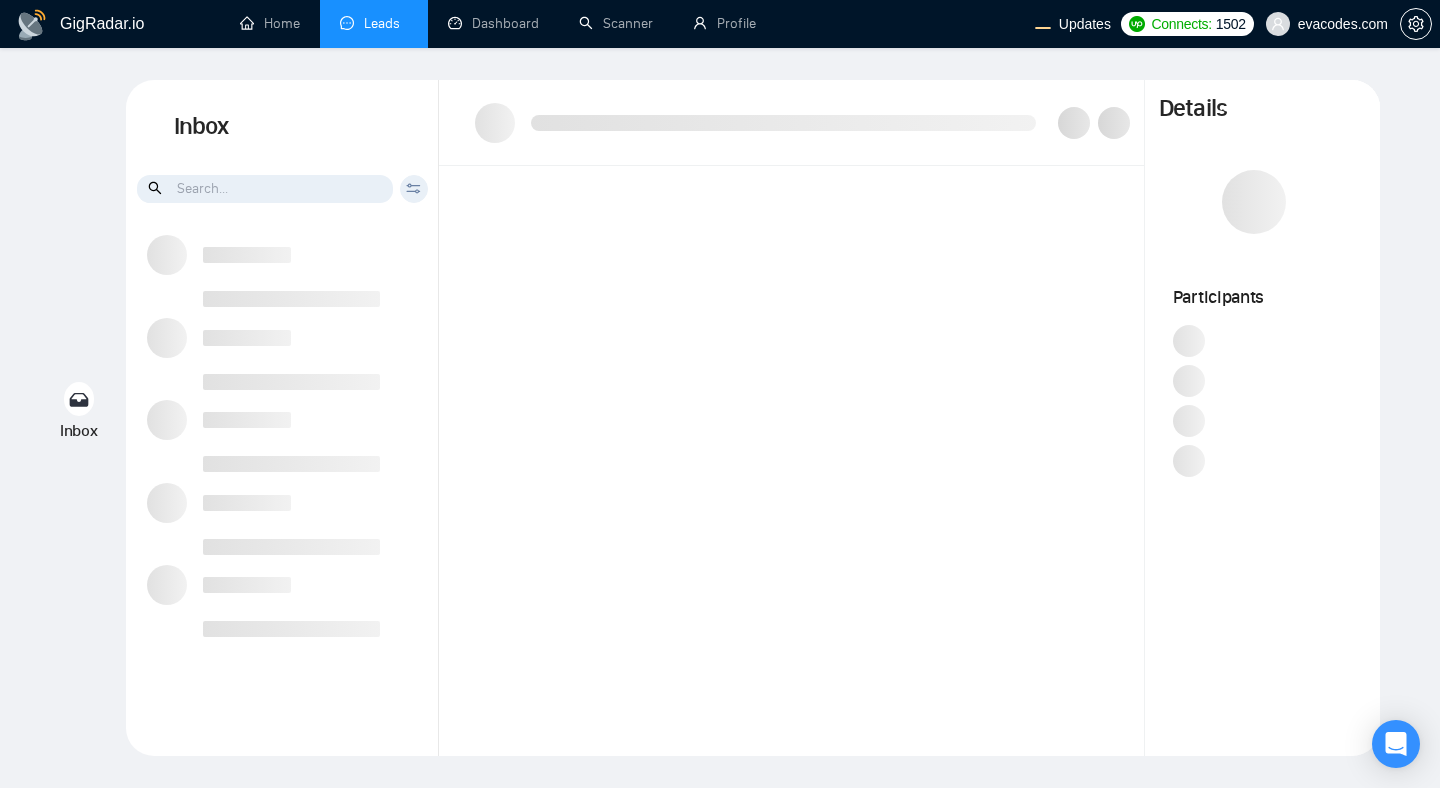 scroll, scrollTop: 0, scrollLeft: 0, axis: both 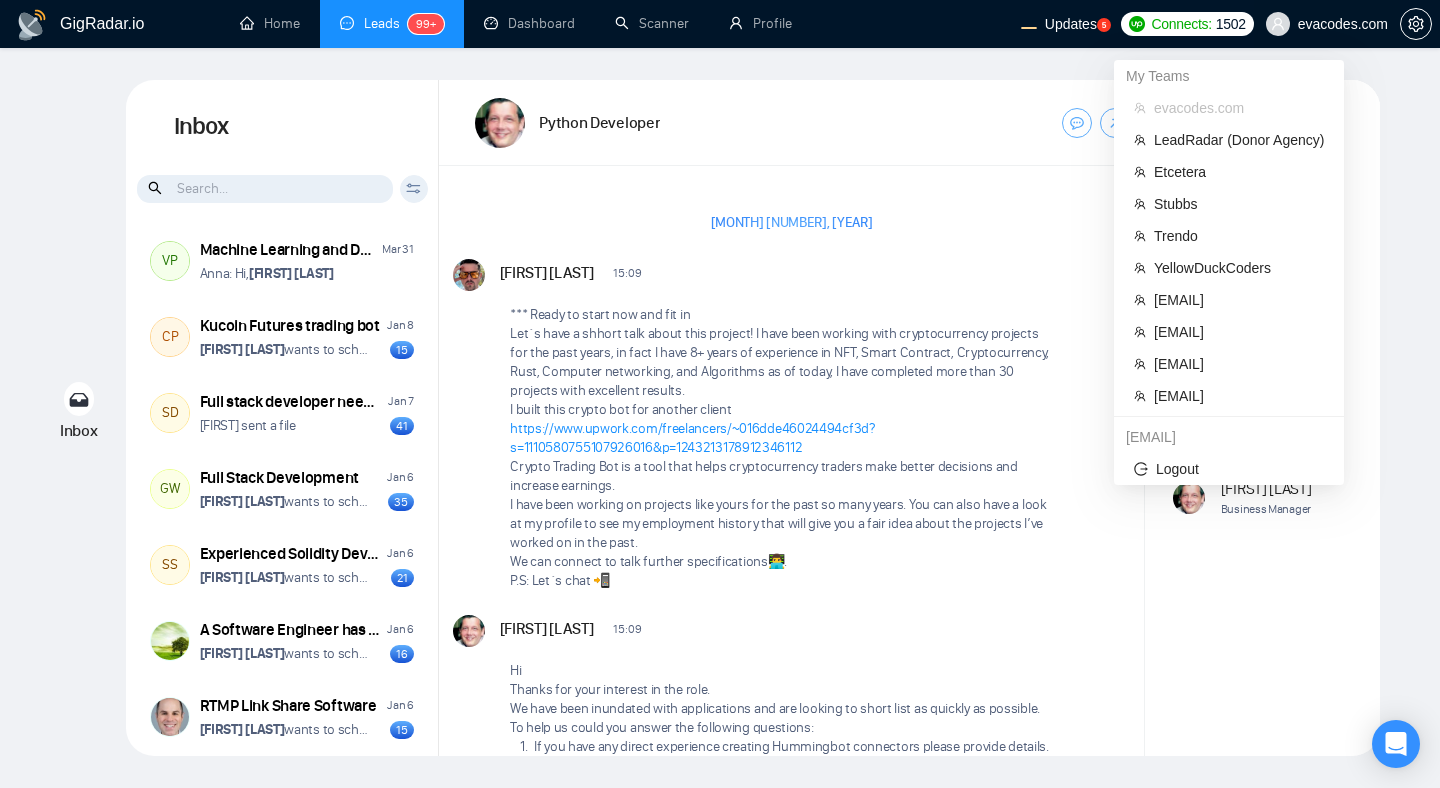 click on "evacodes.com" at bounding box center (1343, 24) 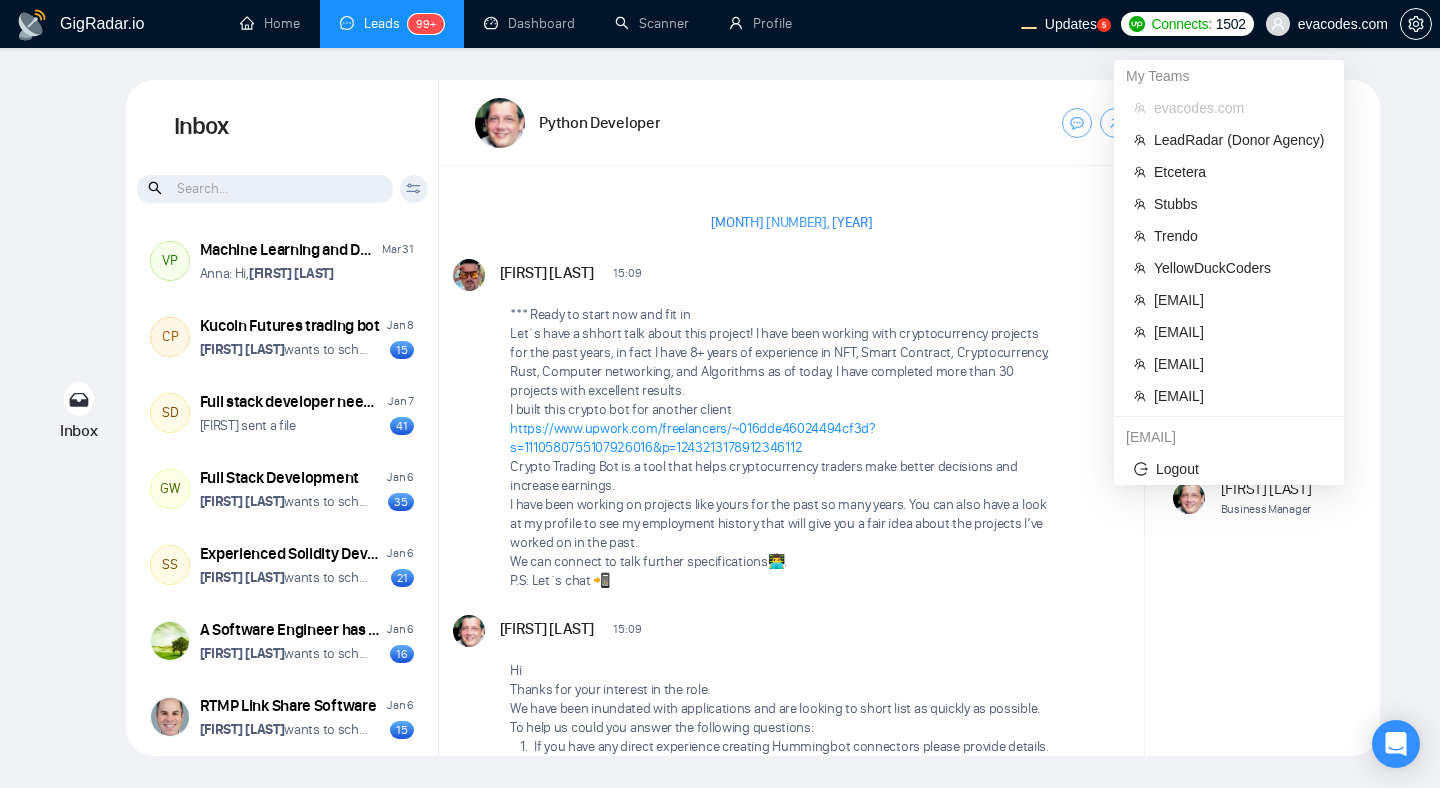 click on "[EMAIL]" at bounding box center (1229, 437) 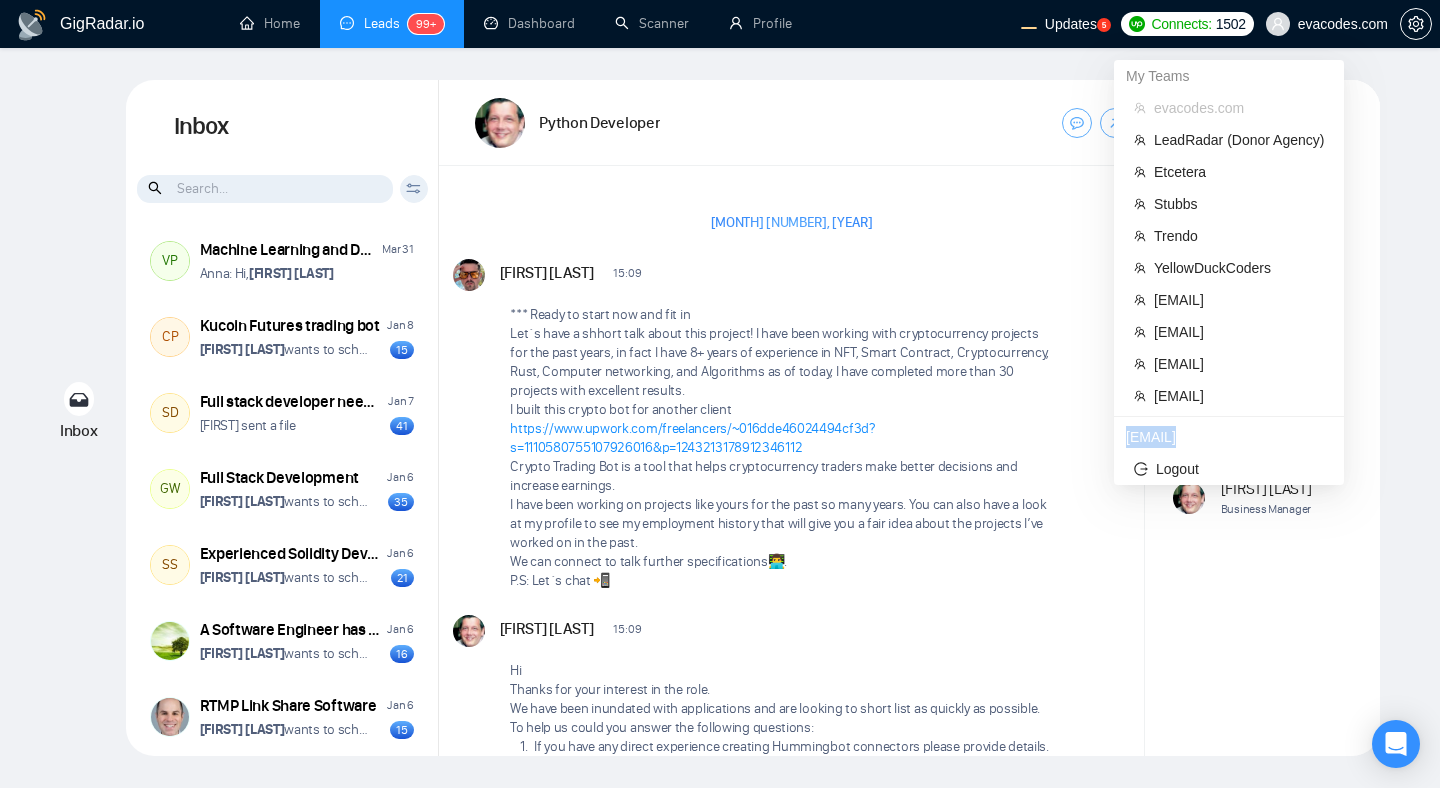 click on "salman.fatih@gigradar.io" at bounding box center (1229, 437) 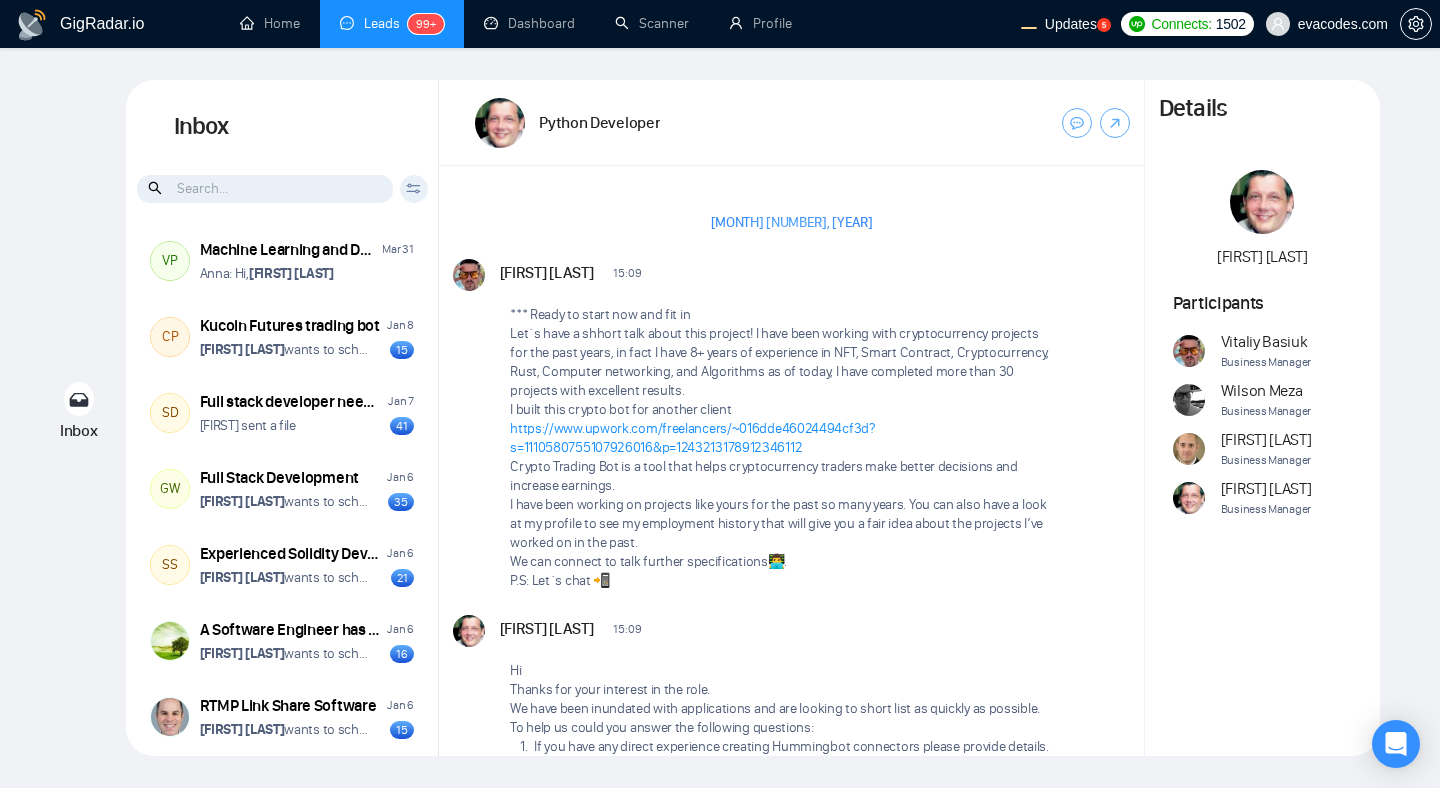 click on "Inbox Inbox Client Reset Date Reset Reset Apply Aptos Blockchain Developer [MONTH] [DAY] [FIRST]: Hi,  [FIRST] [LAST] Need an expert in chatbot-ui and deploying it inside Docker inside Microsoft Azure [MONTH] [DAY] [FIRST]: Hi,  [FIRST] [LAST] [MONTH] [DAY] [FIRST] [LAST] CP Kucoin Futures trading bot [MONTH] [DAY] [FIRST] [LAST]  wants to schedule a 60-minute meeting 15 SD Full stack developer needed to build simple but professional ios/android app  [MONTH] [DAY] [FIRST]  sent a file 41 GW Full Stack Development [MONTH] [DAY] [FIRST] [LAST]  wants to schedule a 60-minute meeting 35 SS Experienced Solidity Developer [MONTH] [DAY] [FIRST] [LAST]  wants to schedule a 60-minute meeting 21 A Software Engineer has got Social Media application development experience with Spring Boot [MONTH] [DAY] [FIRST] [LAST]  wants to schedule a 60-minute meeting 16 RTMP Link Share Software [MONTH] [DAY] [FIRST] [LAST]  wants to schedule a 60-minute meeting 15 Full Stack Developer - Java/Spring/Angular JS [MONTH] [DAY] [FIRST] 18 Python Developer [MONTH] [DAY]" at bounding box center (720, 418) 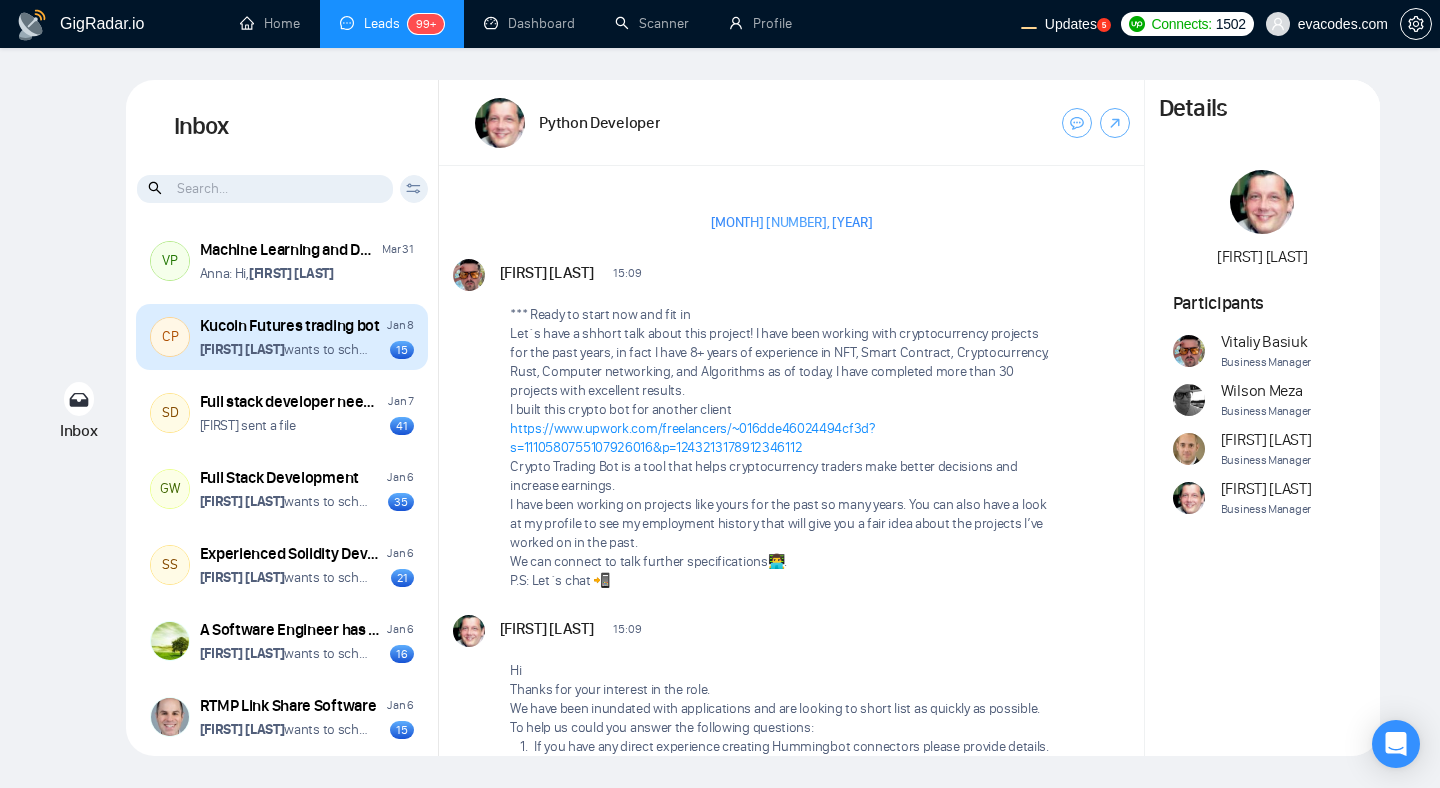 click on "Vitaliy Basiuk  wants to schedule a 60-minute meeting" at bounding box center (285, 349) 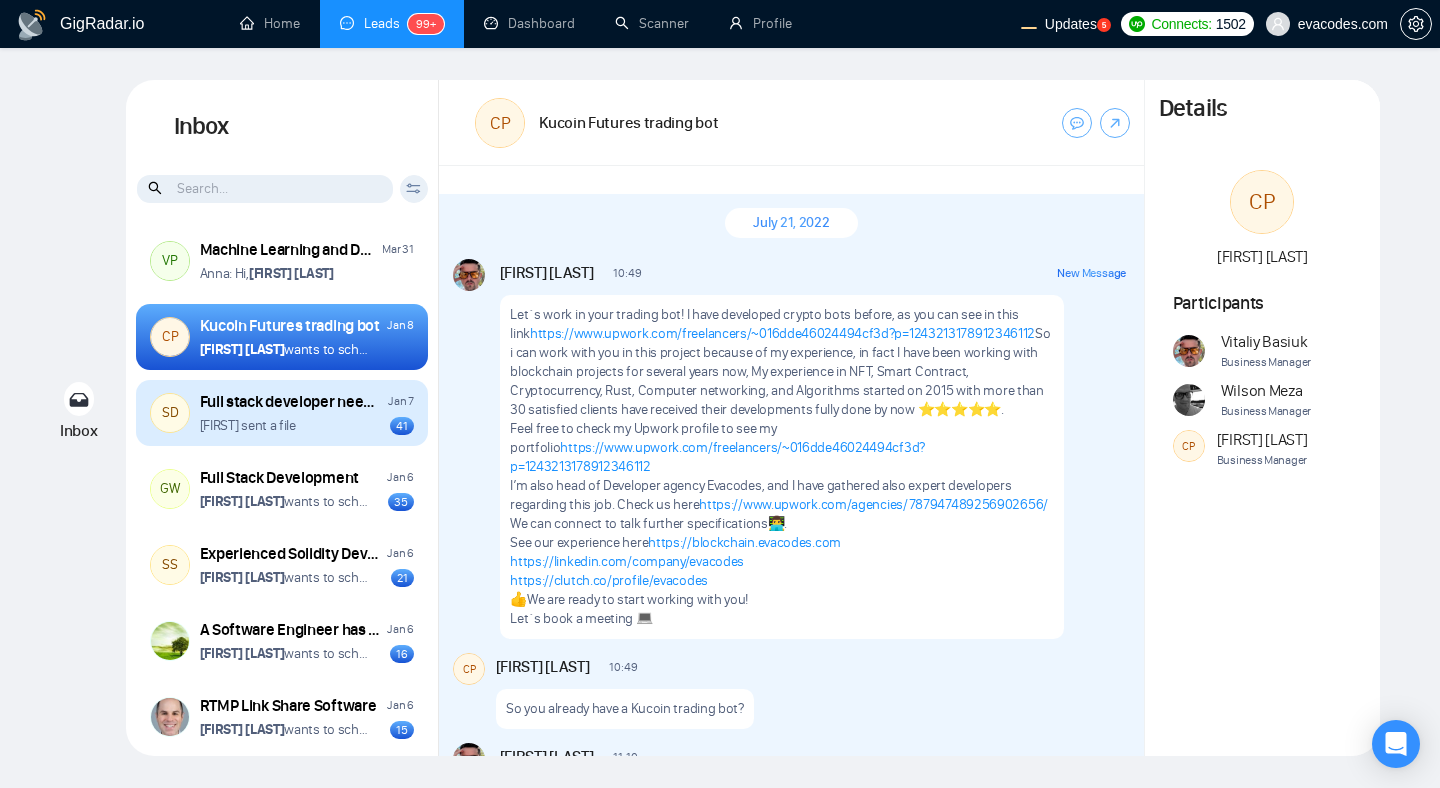 click on "Ruslan  sent a file 41" at bounding box center (307, 425) 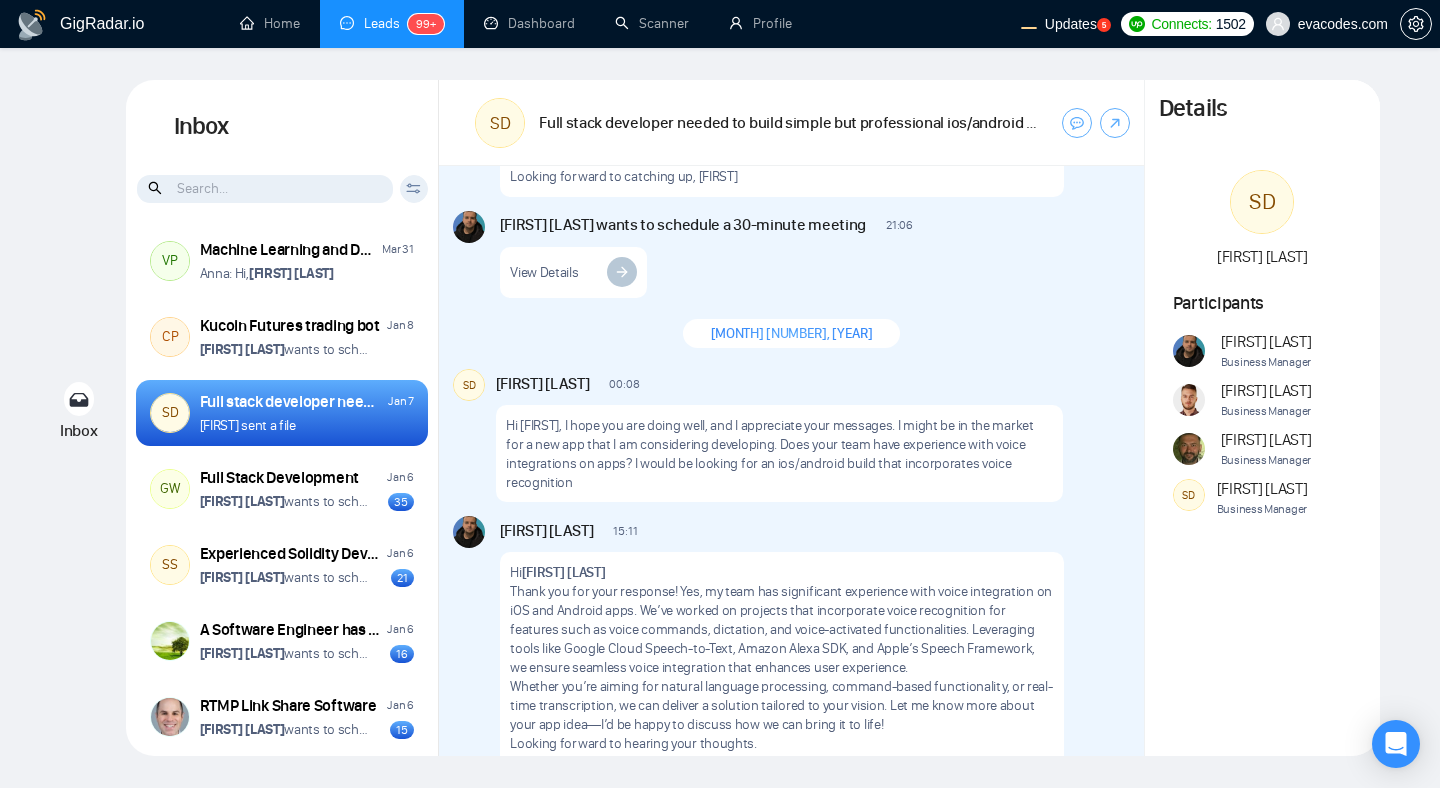 scroll, scrollTop: 3466, scrollLeft: 0, axis: vertical 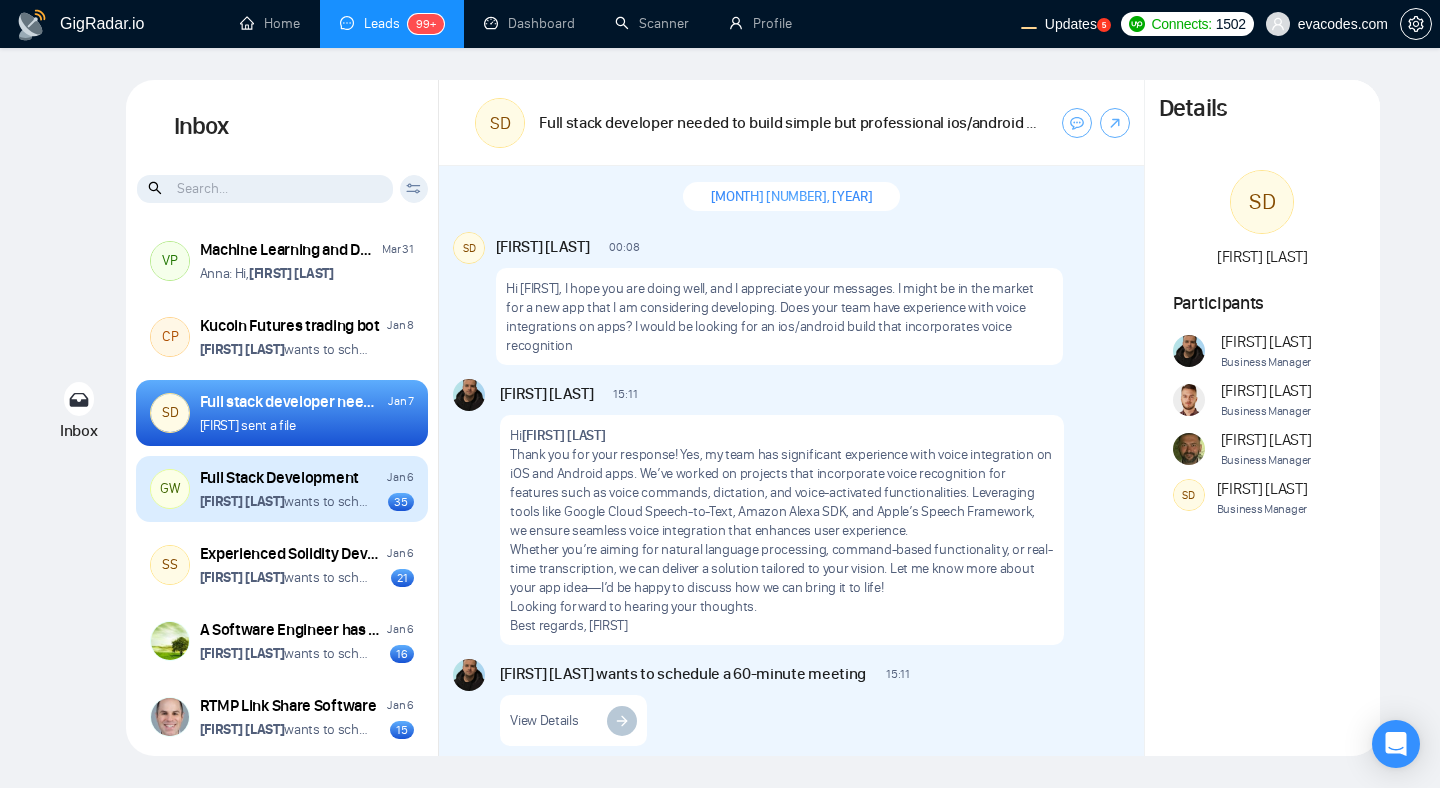 click on "GW Full Stack Development Jan 6 Vitaliy Basiuk  wants to schedule a 60-minute meeting 35" at bounding box center [282, 489] 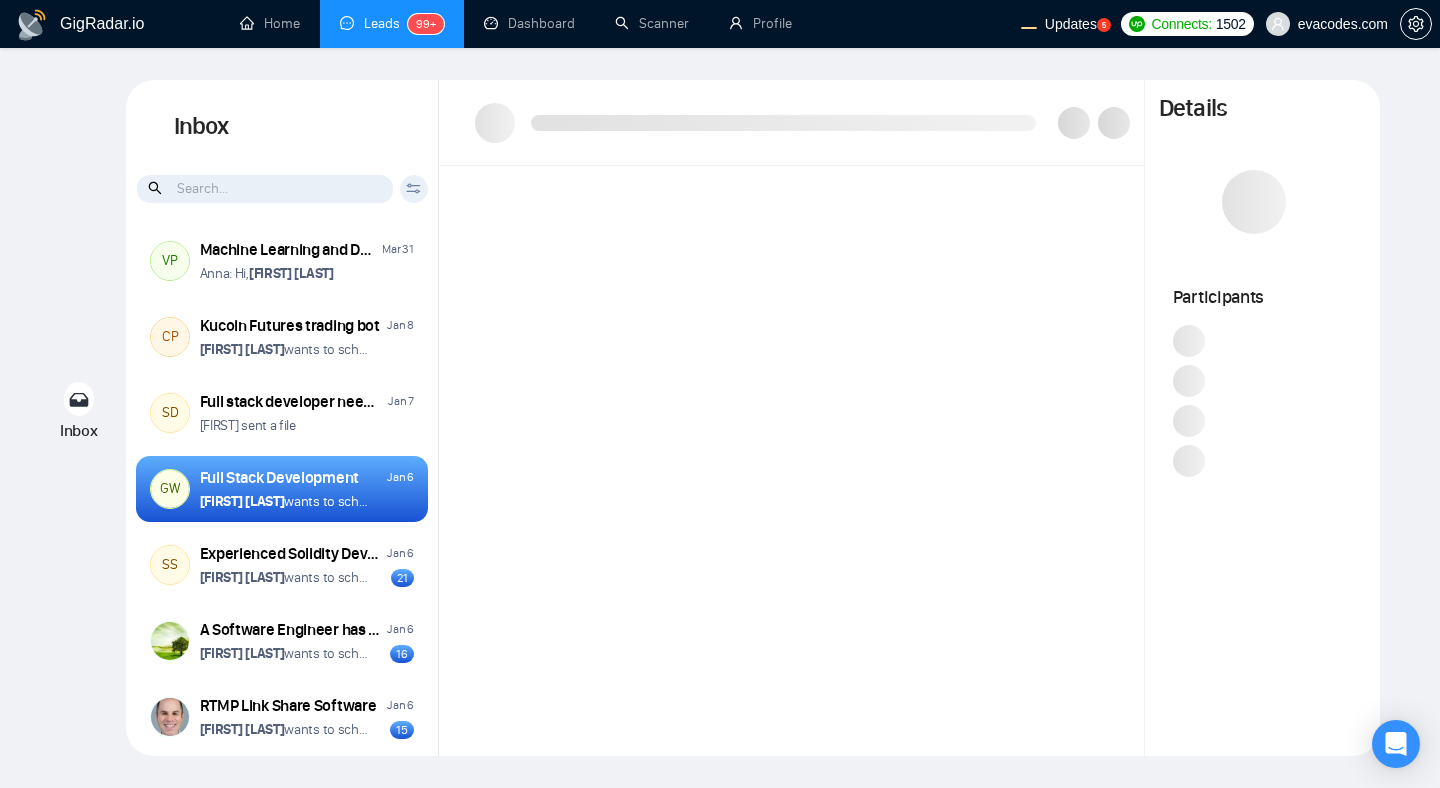 scroll, scrollTop: 0, scrollLeft: 0, axis: both 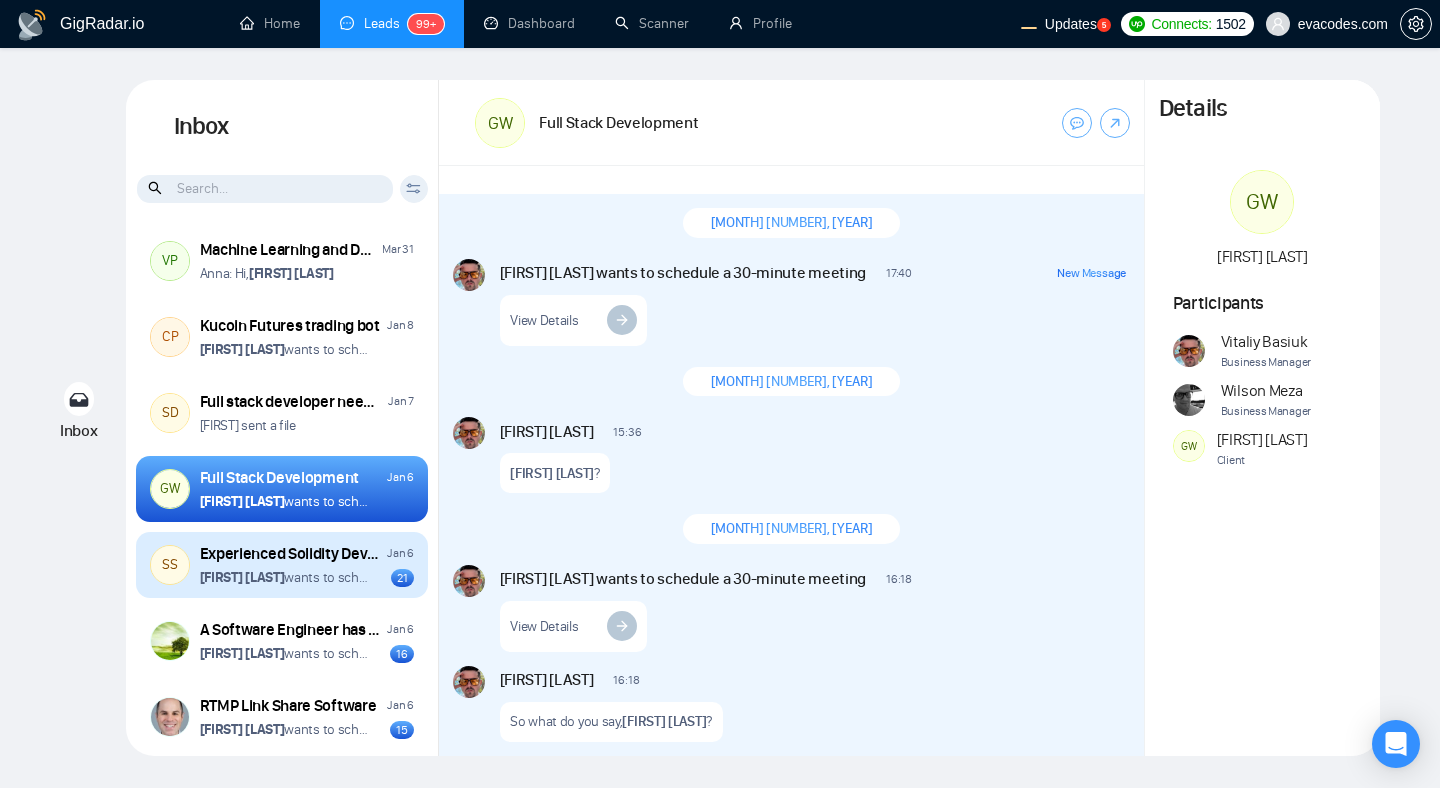 click on "Experienced Solidity Developer" at bounding box center (291, 554) 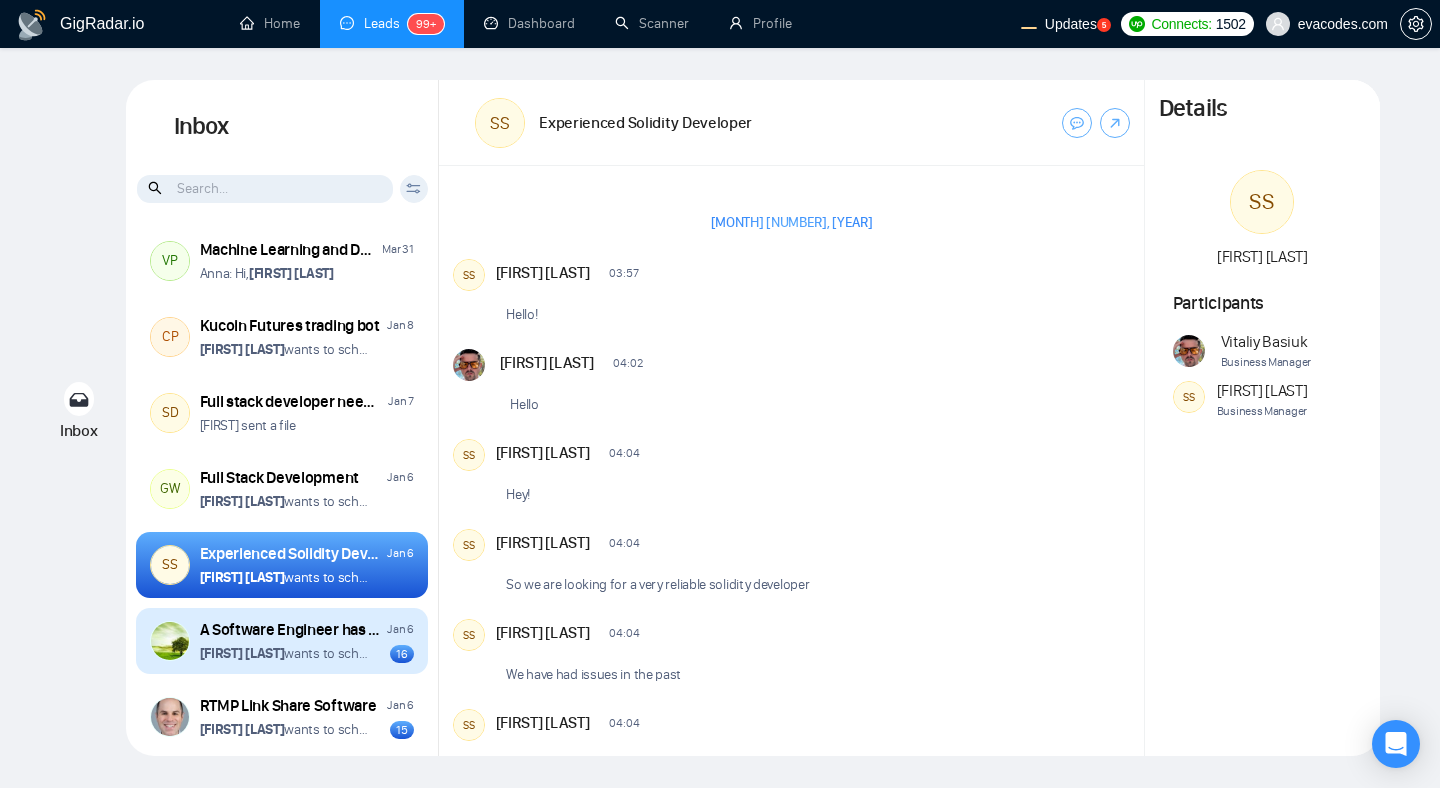 click on "A Software Engineer has got Social Media application development experience with Spring Boot" at bounding box center (291, 630) 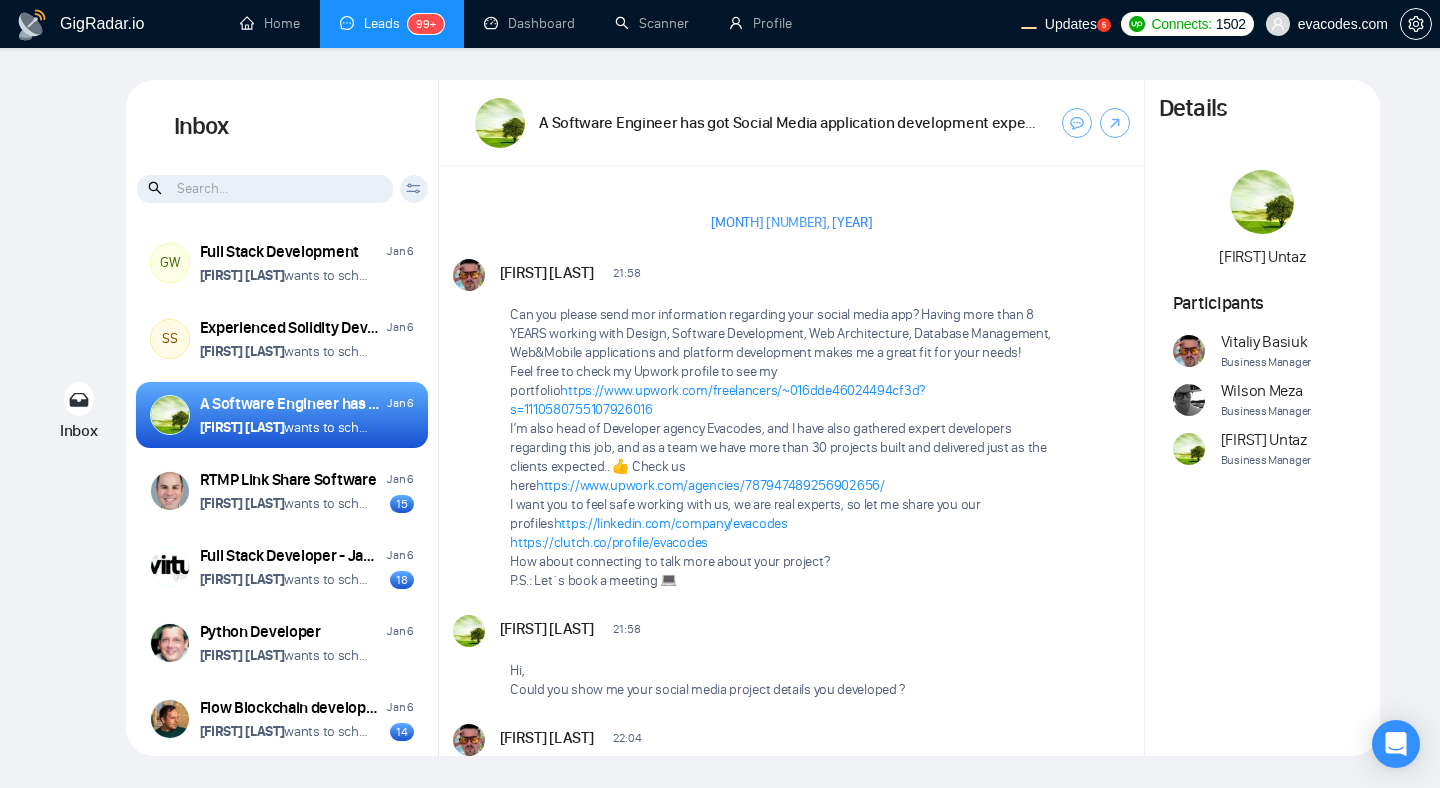 scroll, scrollTop: 449, scrollLeft: 0, axis: vertical 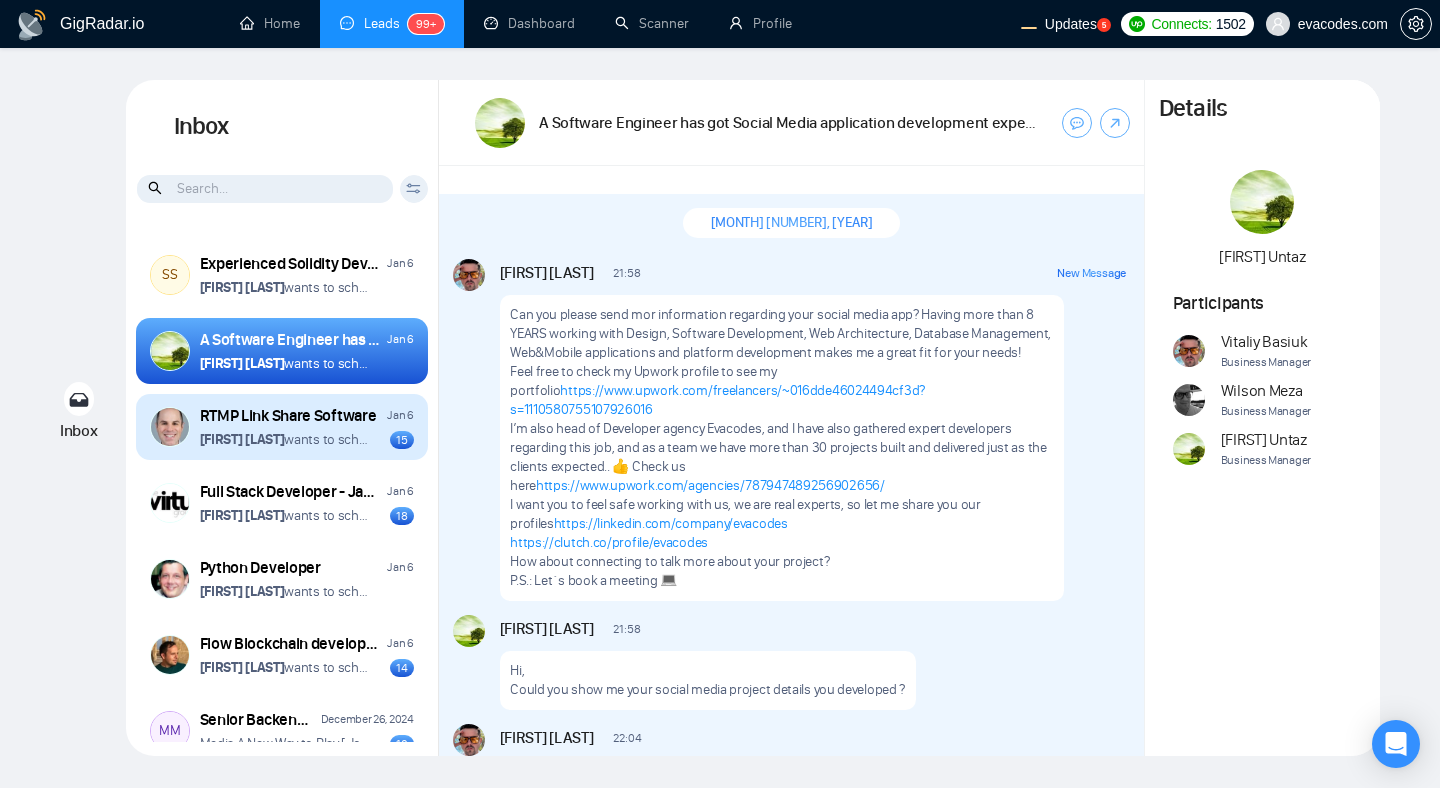 click on "Vitaliy Basiuk  wants to schedule a 60-minute meeting" at bounding box center [285, 439] 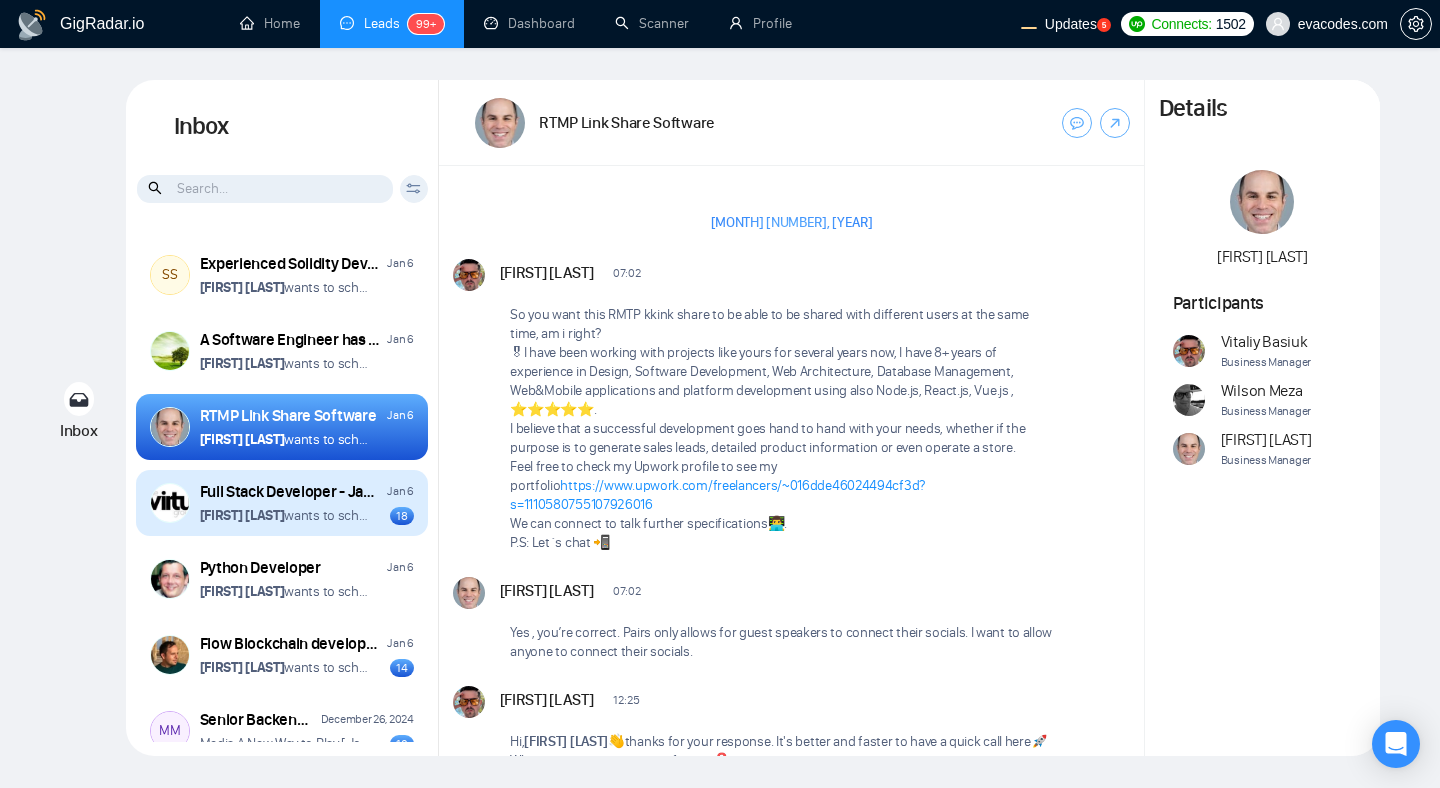 click on "Full Stack Developer - Java/Spring/Angular JS" at bounding box center (291, 492) 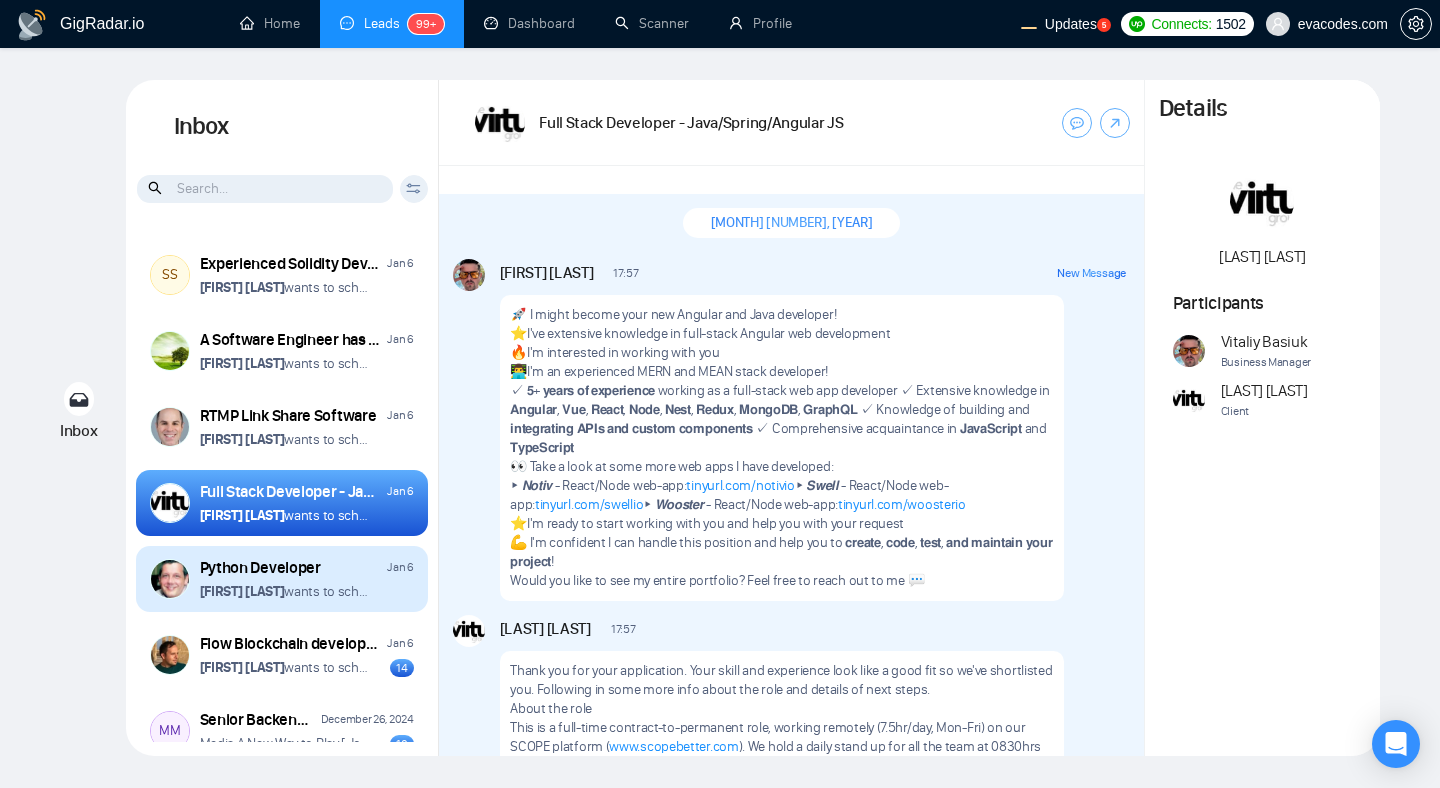 click on "Vitaliy Basiuk  wants to schedule a 60-minute meeting" at bounding box center (285, 591) 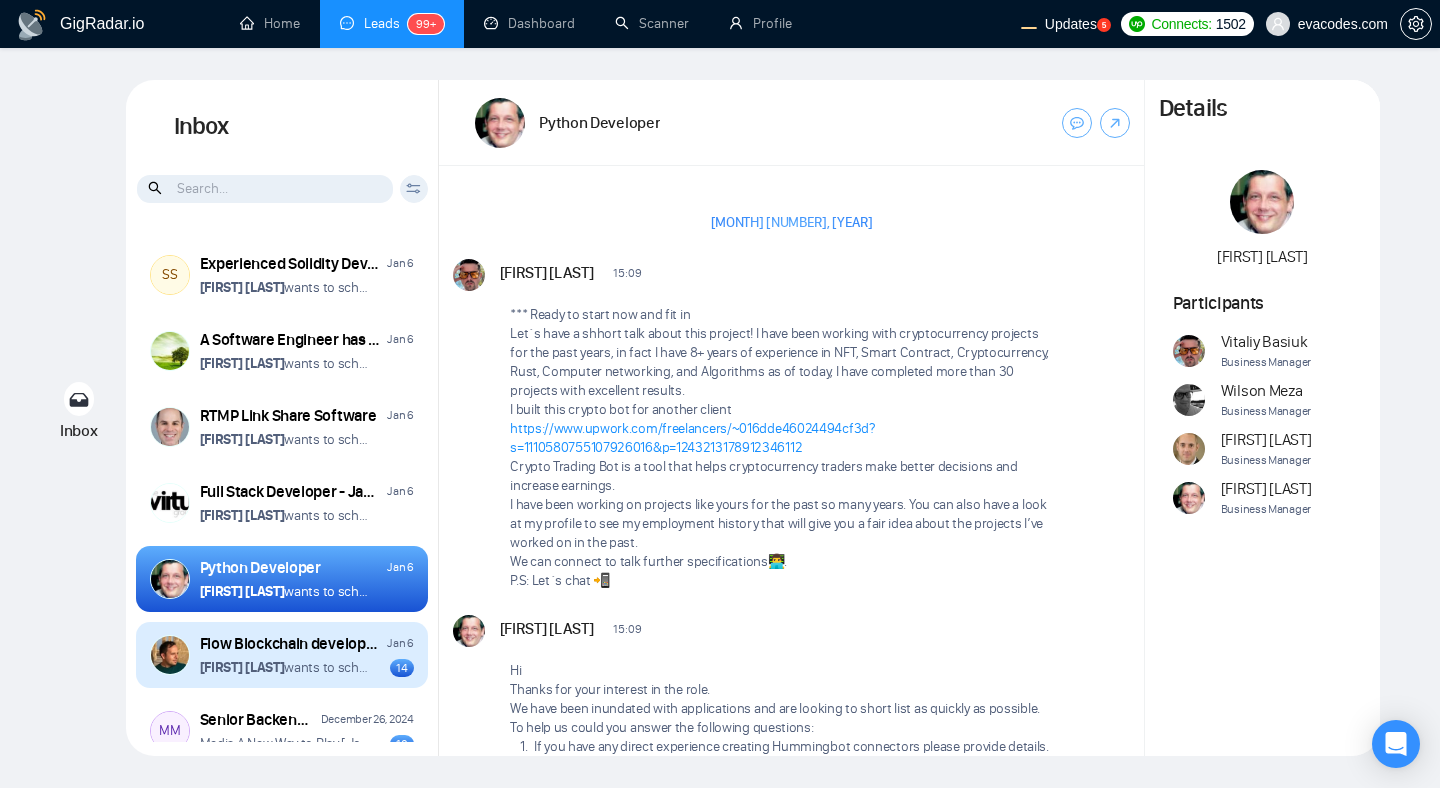 scroll, scrollTop: 3010, scrollLeft: 0, axis: vertical 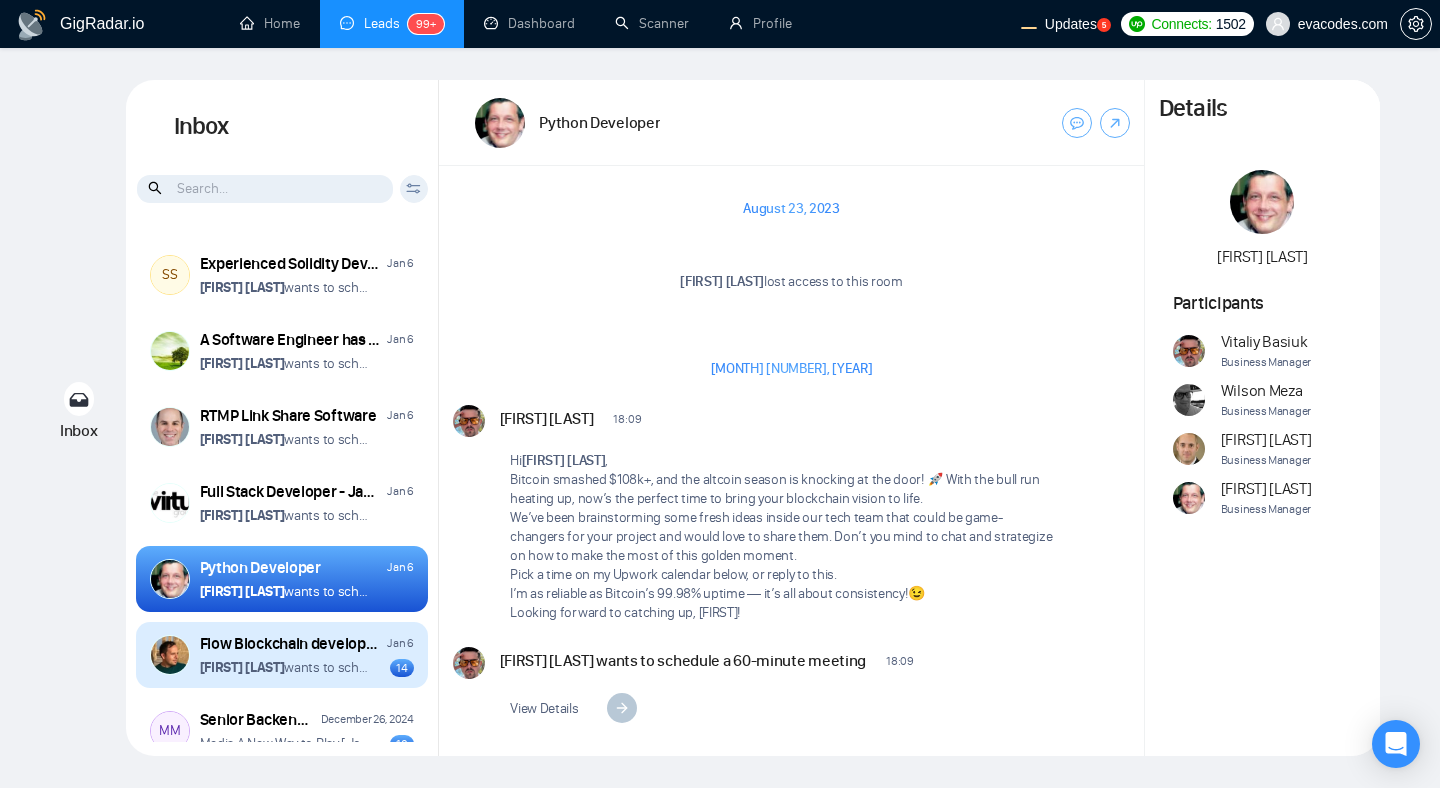click on "Vitaliy Basiuk  wants to schedule a 60-minute meeting" at bounding box center (285, 667) 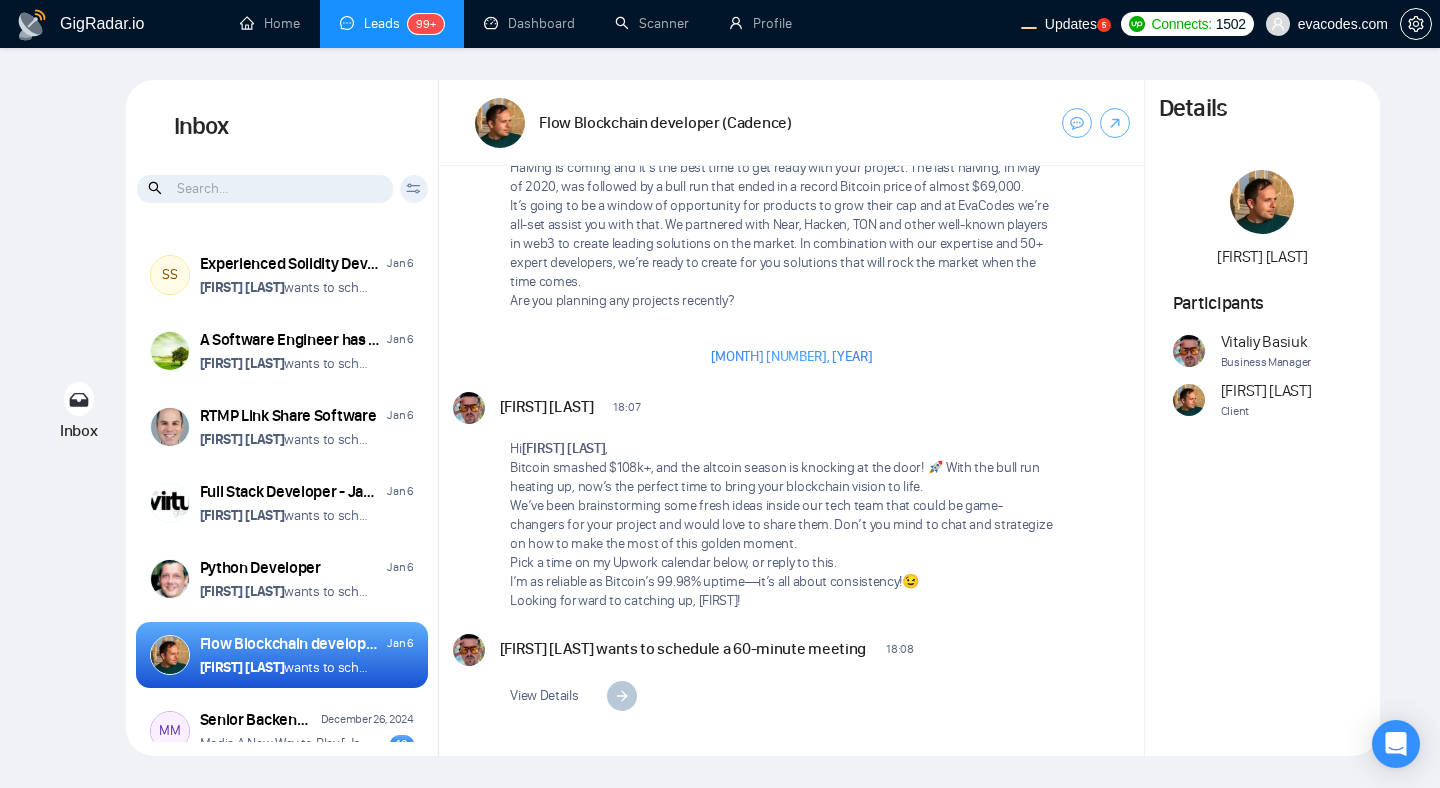scroll, scrollTop: 0, scrollLeft: 0, axis: both 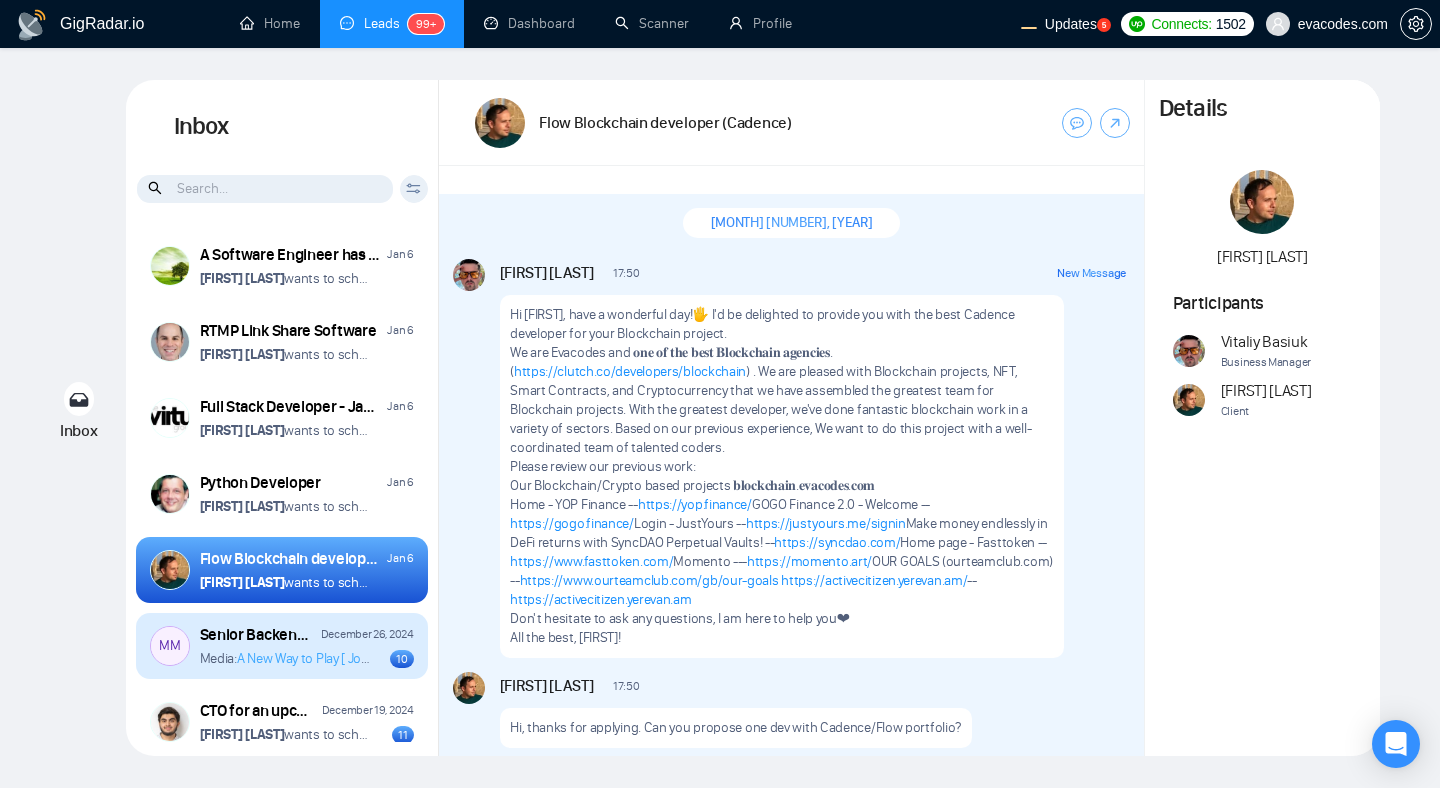 click on "A New Way to Play [ Join the Challenge ]" at bounding box center [348, 658] 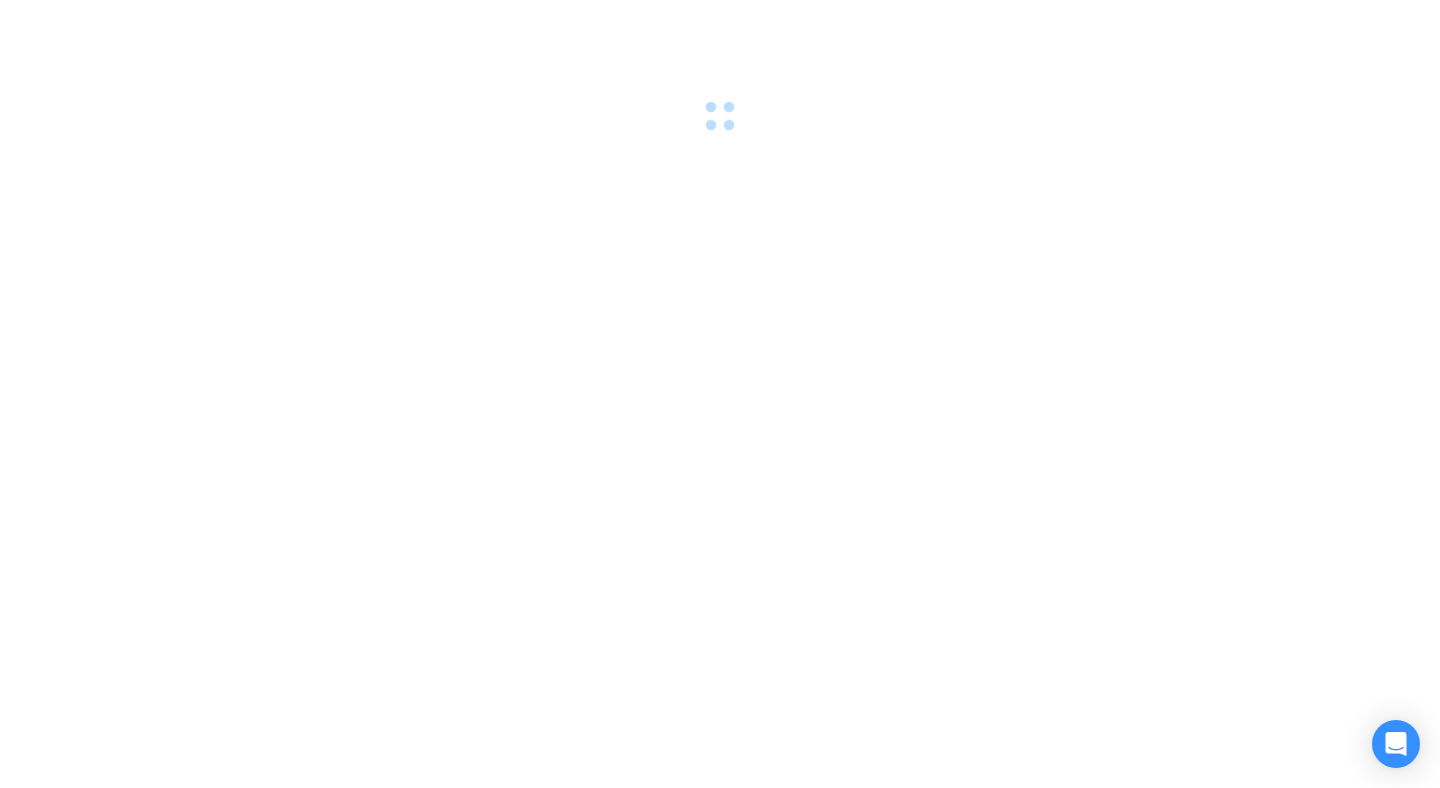 scroll, scrollTop: 0, scrollLeft: 0, axis: both 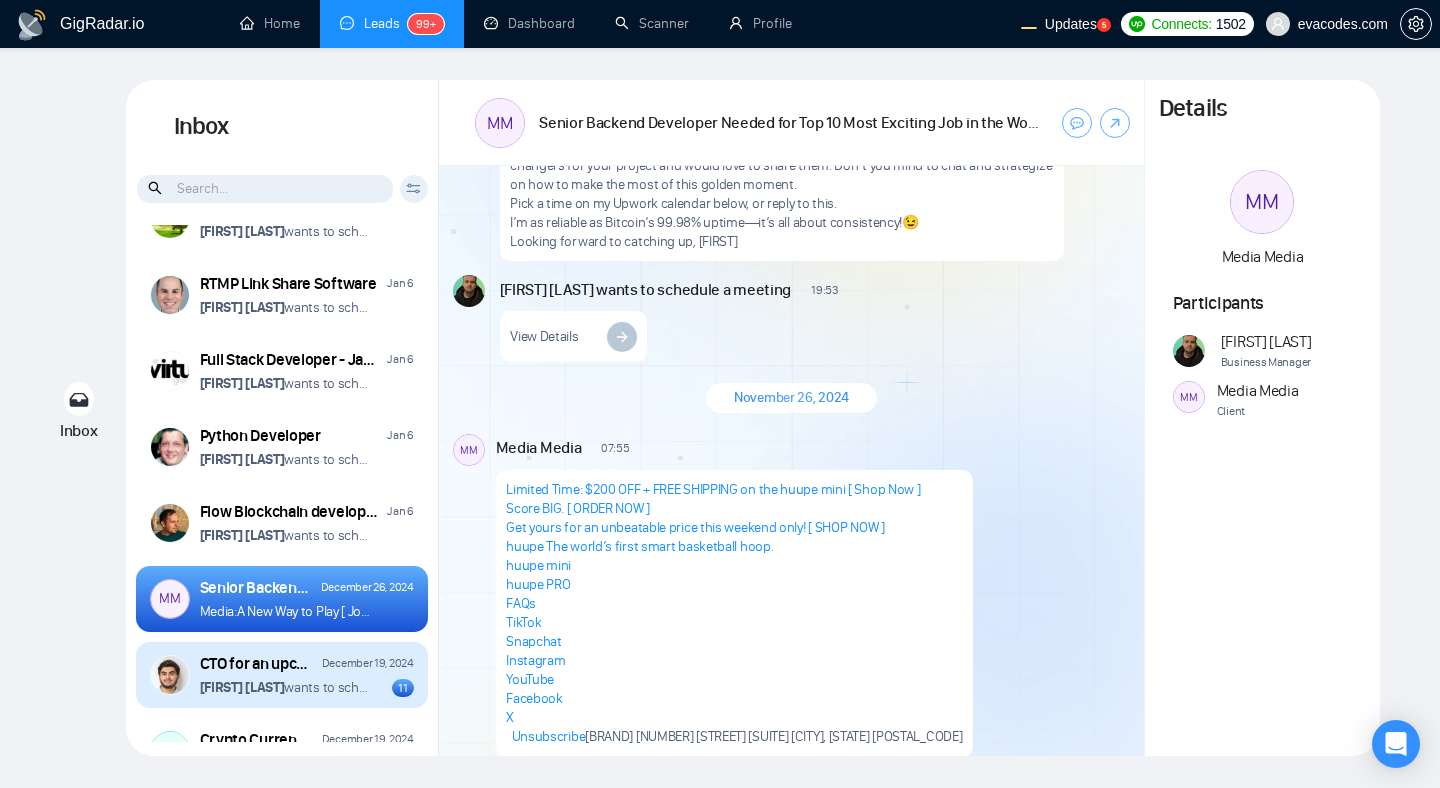 click on "[FIRST] [LAST] wants to schedule a 60-minute meeting" at bounding box center (285, 687) 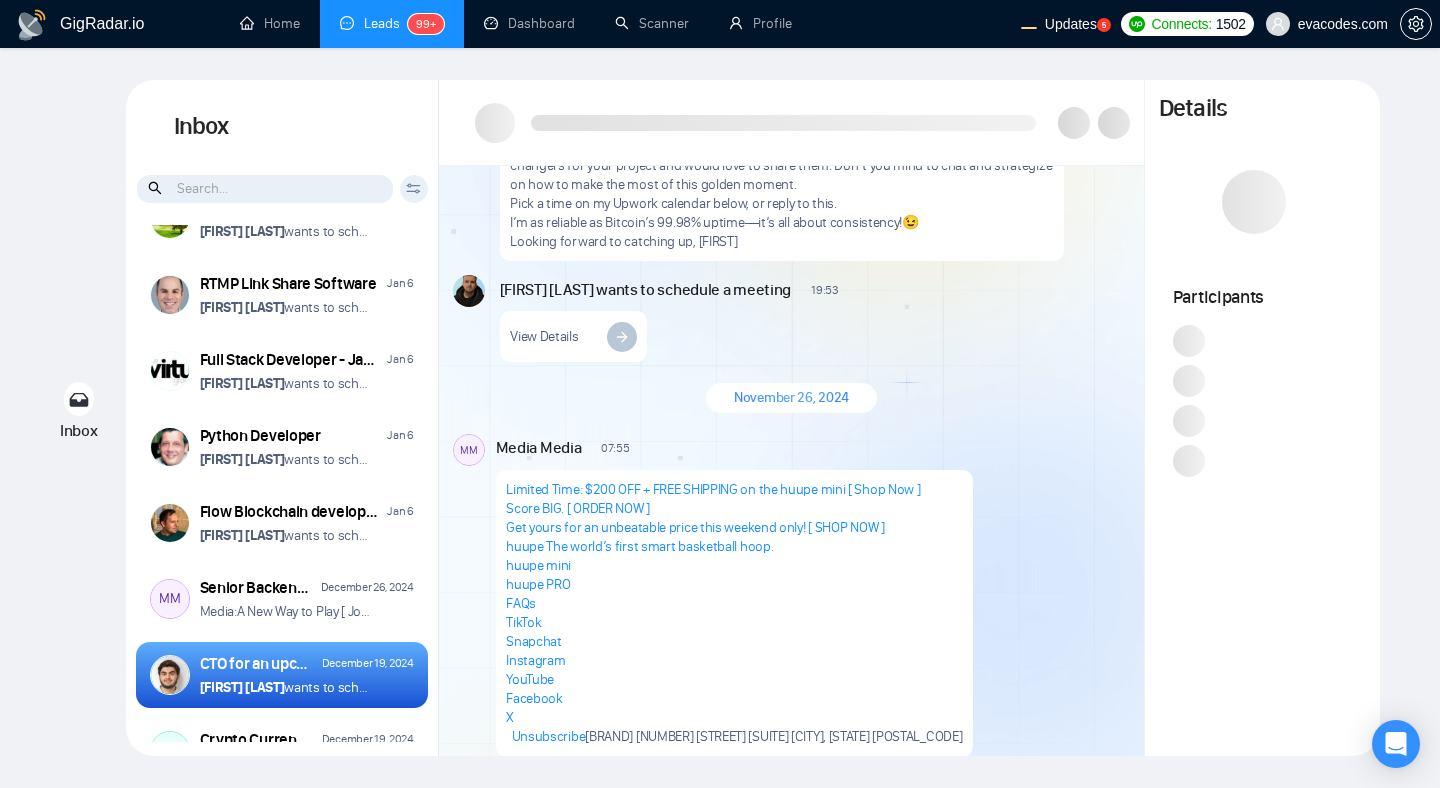 scroll, scrollTop: 0, scrollLeft: 0, axis: both 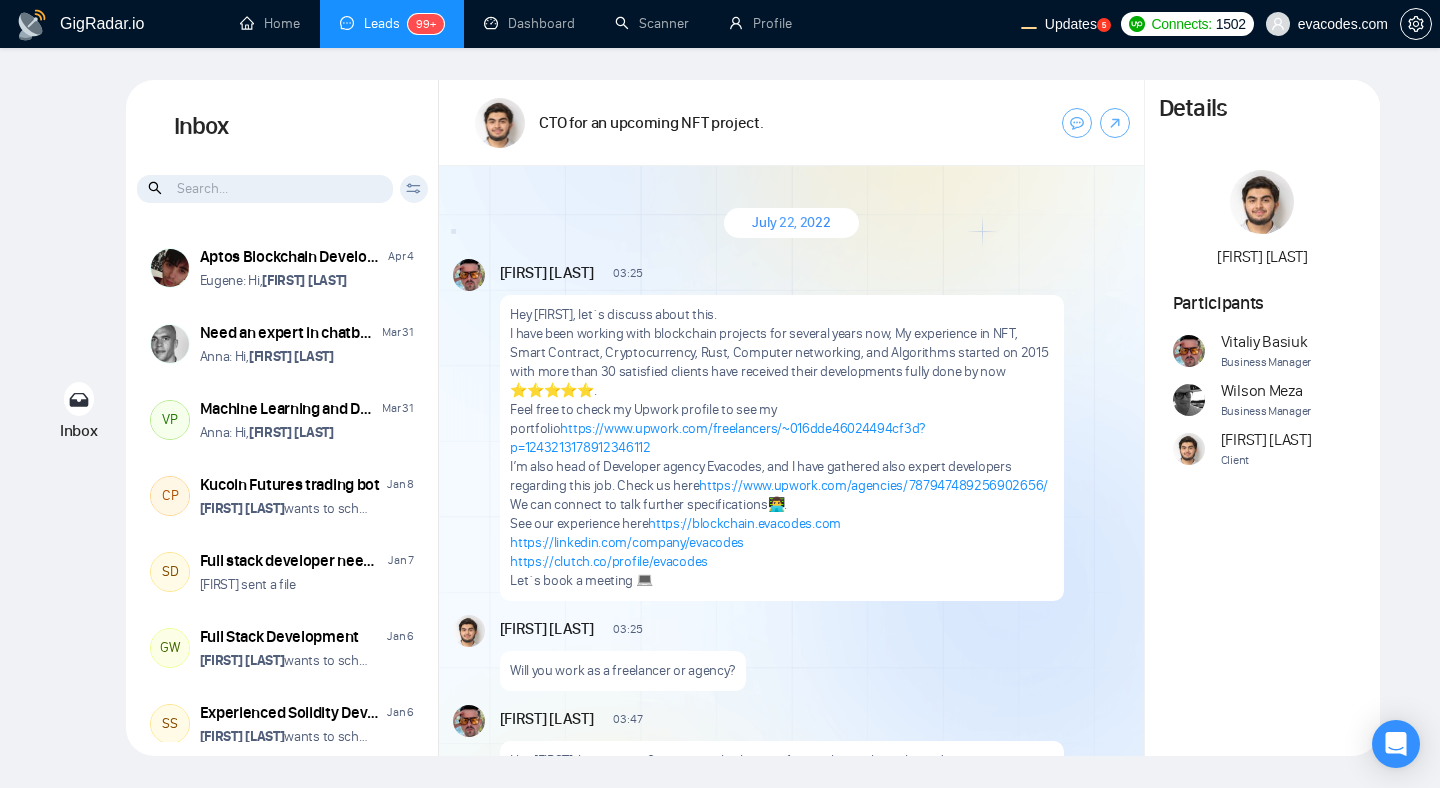 click on "July 22, 2022" at bounding box center [791, 223] 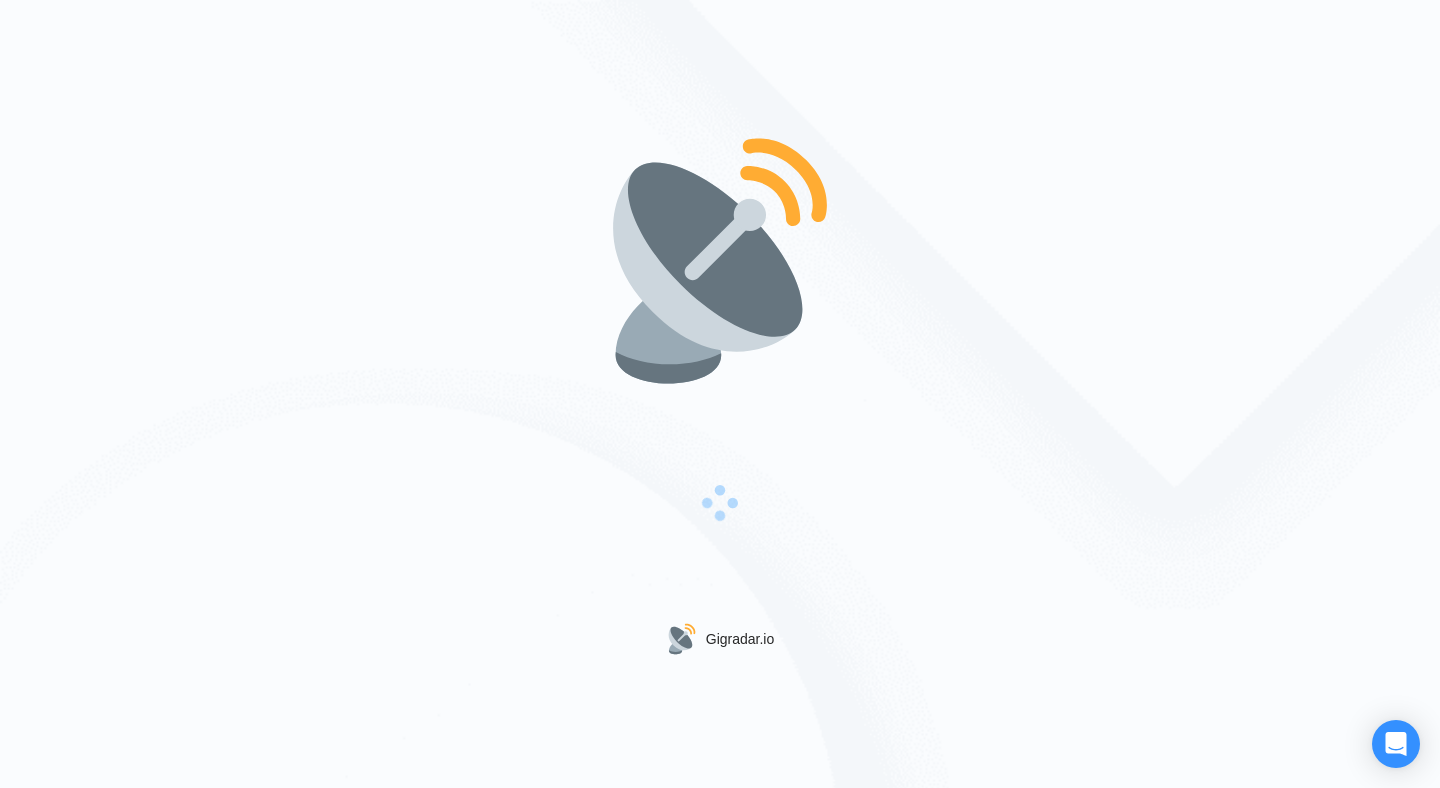 scroll, scrollTop: 0, scrollLeft: 0, axis: both 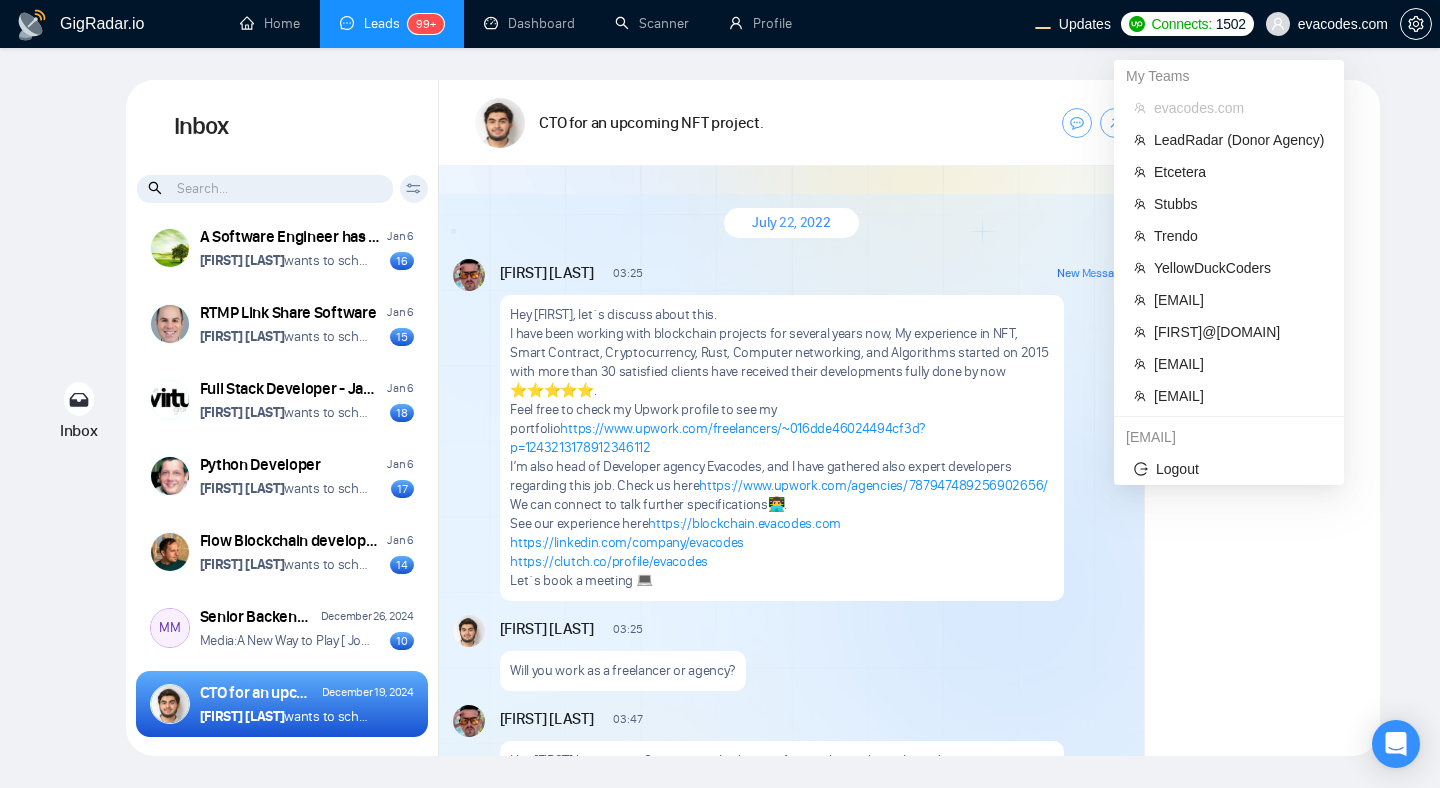 click on "[EMAIL]" at bounding box center (1229, 437) 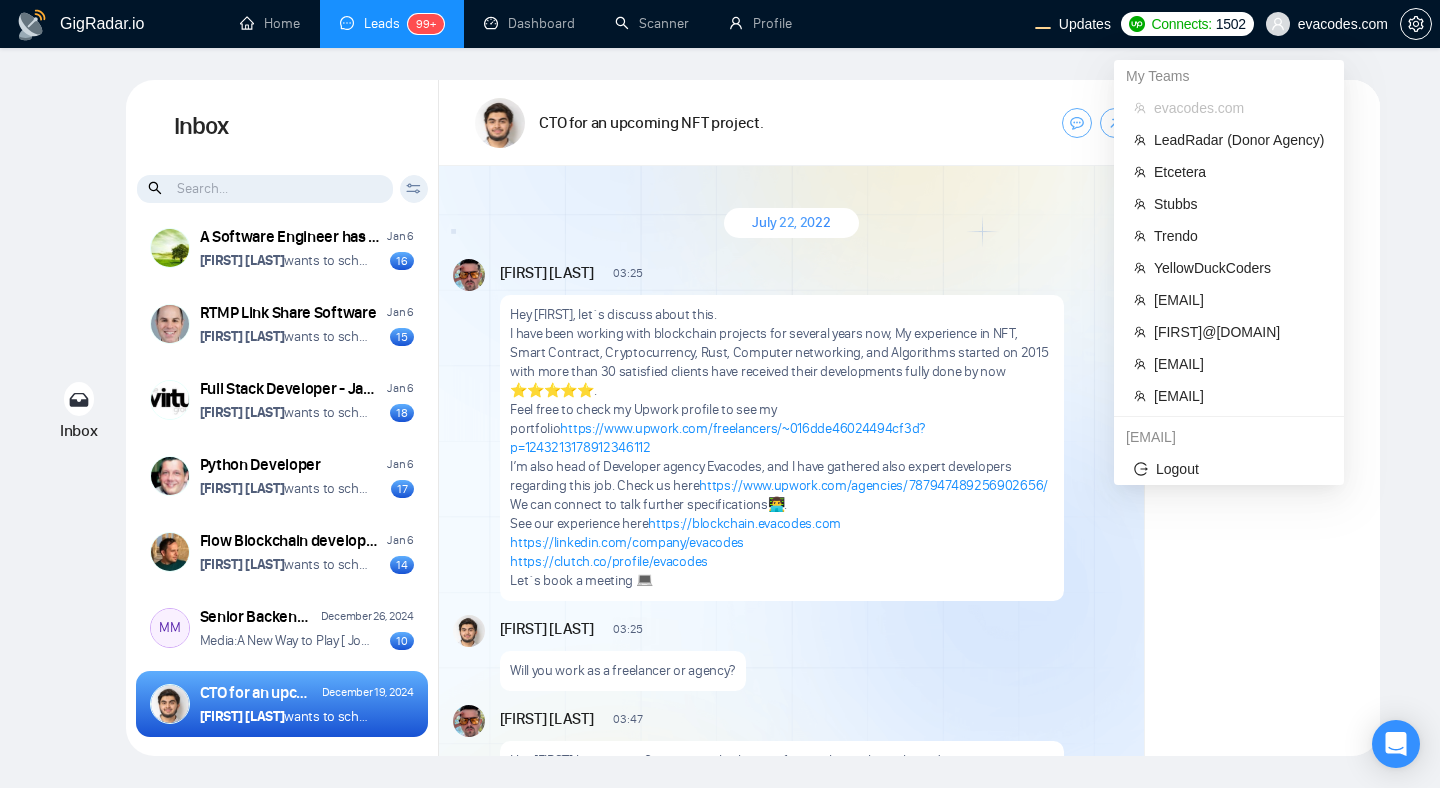 click on "[EMAIL]" at bounding box center (1229, 437) 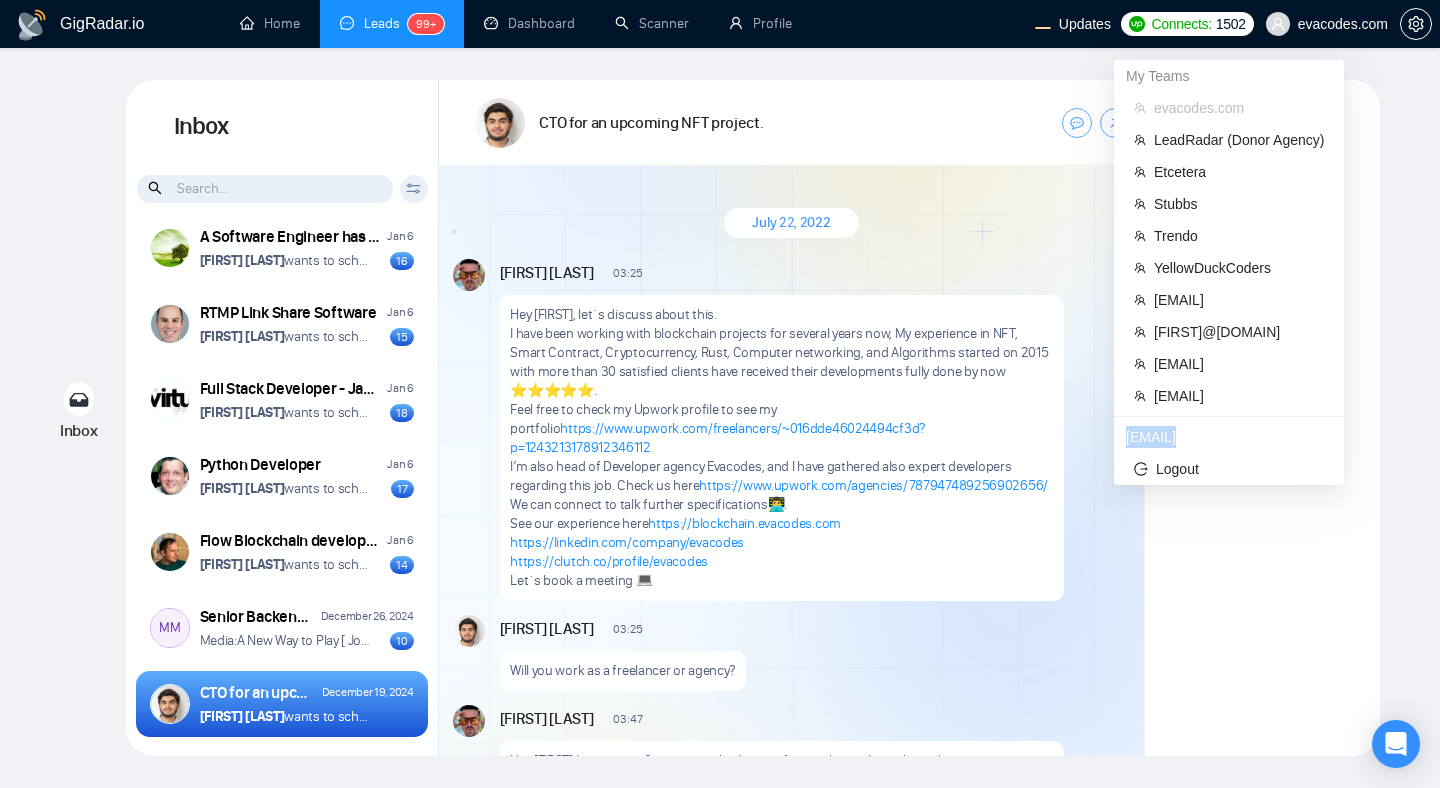 click on "[EMAIL]" at bounding box center (1229, 437) 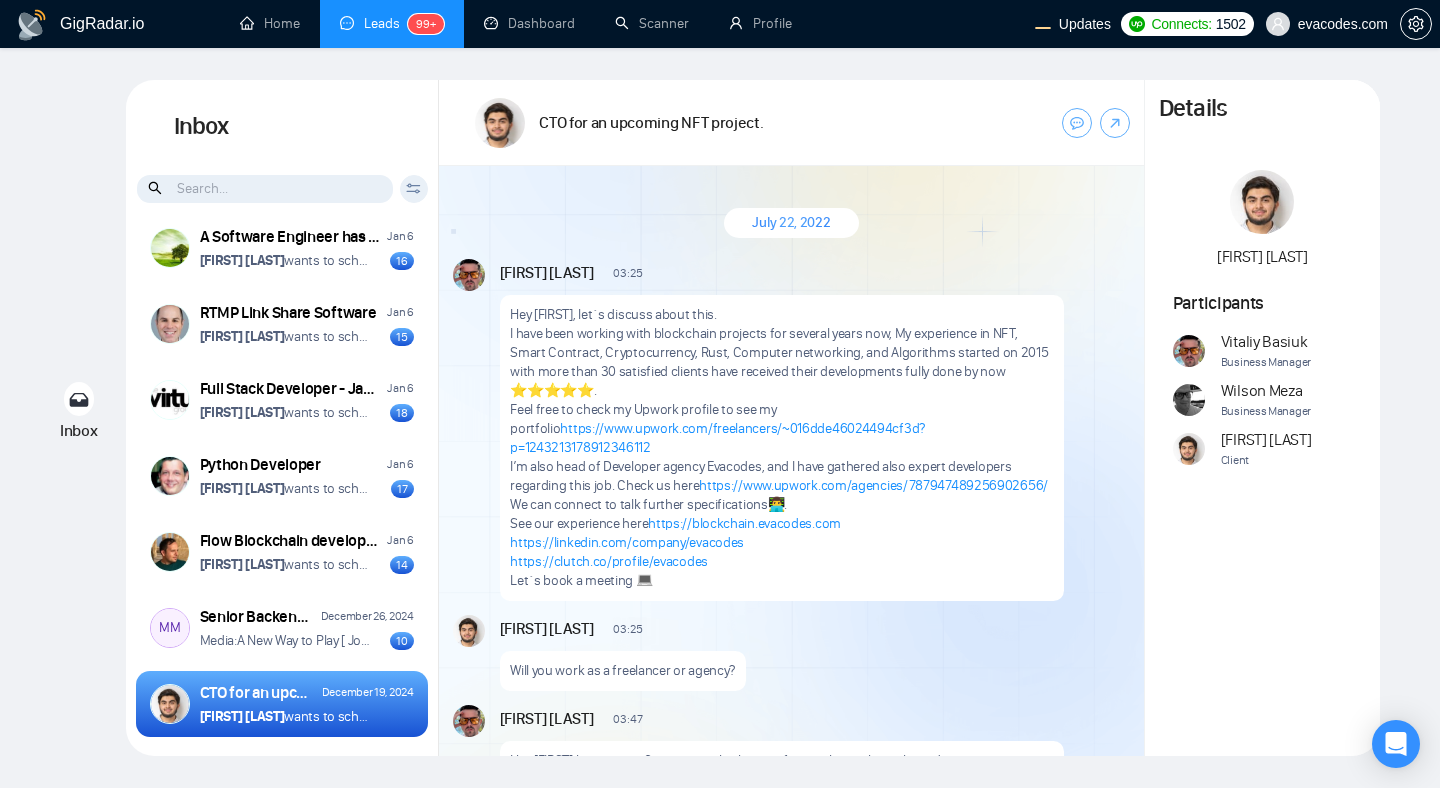 click on "Inbox Inbox Client Reset Date Reset Reset Apply Aptos Blockchain Developer [MONTH] [DAY] [FIRST]: Hi,  [FIRST] [LAST] Need an expert in chatbot-ui and deploying it inside Docker inside Microsoft Azure [MONTH] [DAY] [FIRST]: Hi,  [FIRST] [LAST] [MONTH] [DAY] [FIRST] [LAST] CP Kucoin Futures trading bot [MONTH] [DAY] [FIRST] [LAST]  wants to schedule a 60-minute meeting 15 SD Full stack developer needed to build simple but professional ios/android app  [MONTH] [DAY] [FIRST]  sent a file 41 GW Full Stack Development [MONTH] [DAY] [FIRST] [LAST]  wants to schedule a 60-minute meeting 35 SS Experienced Solidity Developer [MONTH] [DAY] [FIRST] [LAST]  wants to schedule a 60-minute meeting 21 A Software Engineer has got Social Media application development experience with Spring Boot [MONTH] [DAY] [FIRST] [LAST]  wants to schedule a 60-minute meeting 16 RTMP Link Share Software [MONTH] [DAY] [FIRST] [LAST]  wants to schedule a 60-minute meeting 15 Full Stack Developer - Java/Spring/Angular JS [MONTH] [DAY] [FIRST] 18 Python Developer [MONTH] [DAY]" at bounding box center (720, 418) 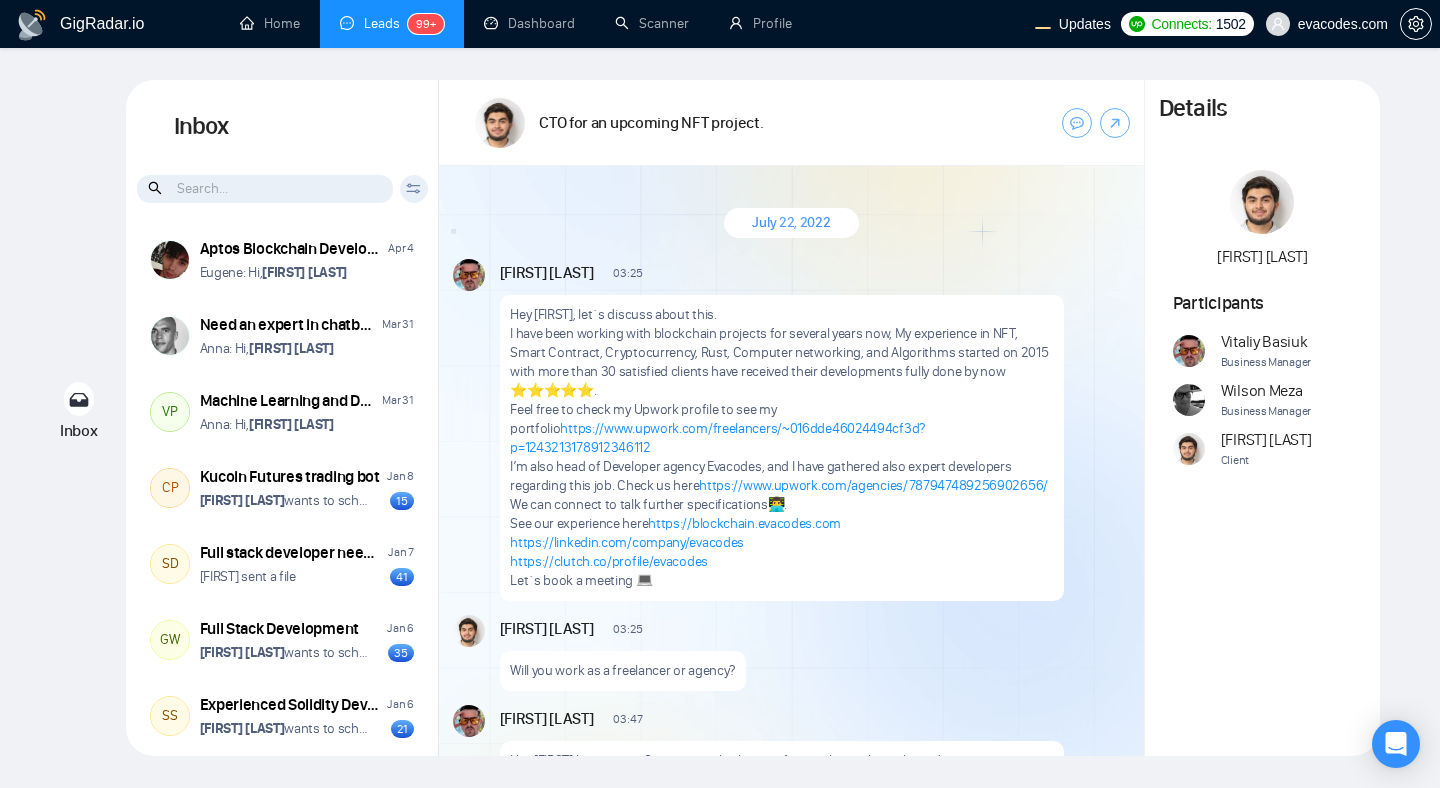 scroll, scrollTop: 0, scrollLeft: 0, axis: both 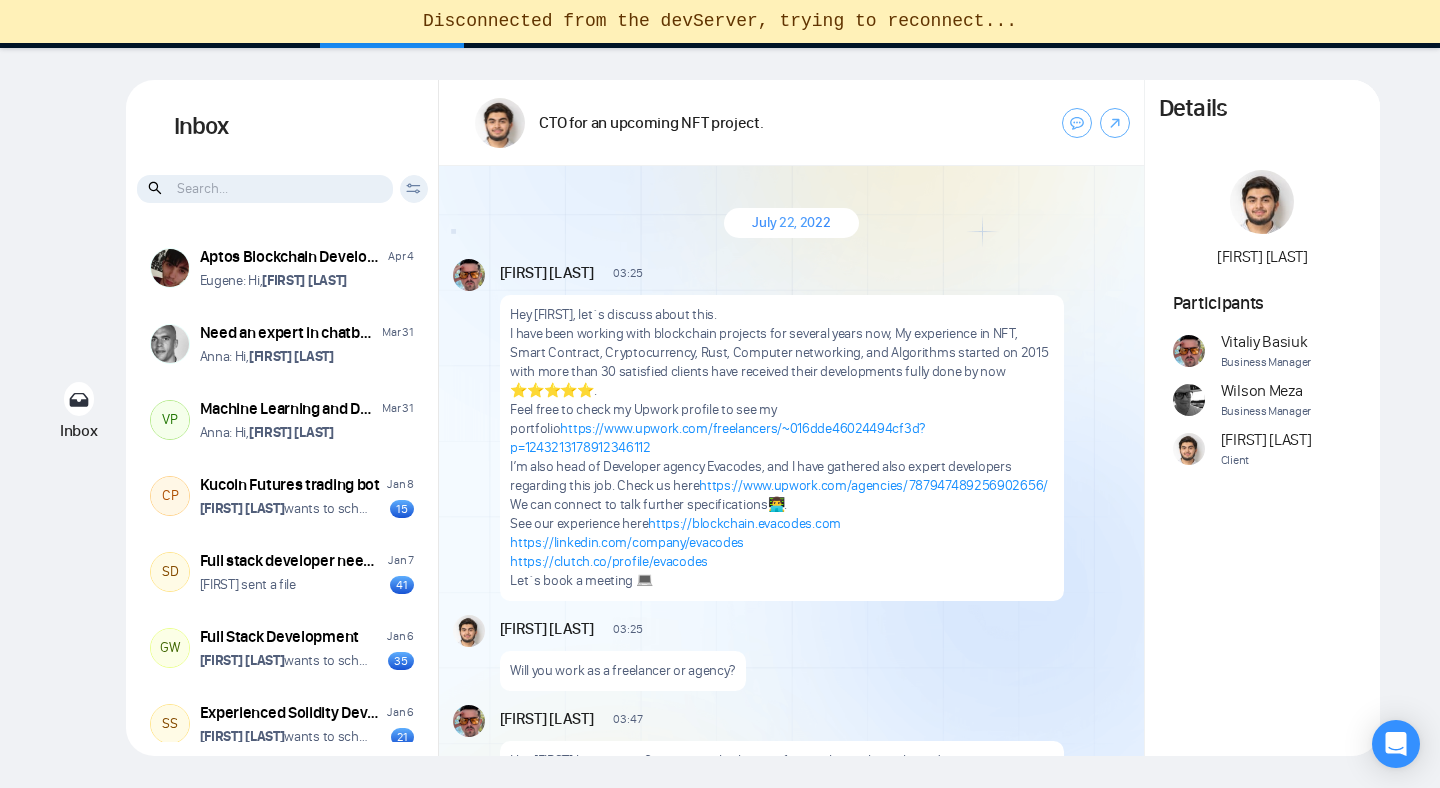 click on "Inbox Inbox Client Reset Date Reset Reset Apply Aptos Blockchain Developer [MONTH] [DAY] [FIRST]: Hi,  [FIRST] [LAST] Need an expert in chatbot-ui and deploying it inside Docker inside Microsoft Azure [MONTH] [DAY] [FIRST]: Hi,  [FIRST] [LAST] [MONTH] [DAY] [FIRST] [LAST] CP Kucoin Futures trading bot [MONTH] [DAY] [FIRST] [LAST]  wants to schedule a 60-minute meeting 15 SD Full stack developer needed to build simple but professional ios/android app  [MONTH] [DAY] [FIRST]  sent a file 41 GW Full Stack Development [MONTH] [DAY] [FIRST] [LAST]  wants to schedule a 60-minute meeting 35 SS Experienced Solidity Developer [MONTH] [DAY] [FIRST] [LAST]  wants to schedule a 60-minute meeting 21 A Software Engineer has got Social Media application development experience with Spring Boot [MONTH] [DAY] [FIRST] [LAST]  wants to schedule a 60-minute meeting 16 RTMP Link Share Software [MONTH] [DAY] [FIRST] [LAST]  wants to schedule a 60-minute meeting 15 Full Stack Developer - Java/Spring/Angular JS [MONTH] [DAY] [FIRST] 18 Python Developer [MONTH] [DAY]" at bounding box center [720, 418] 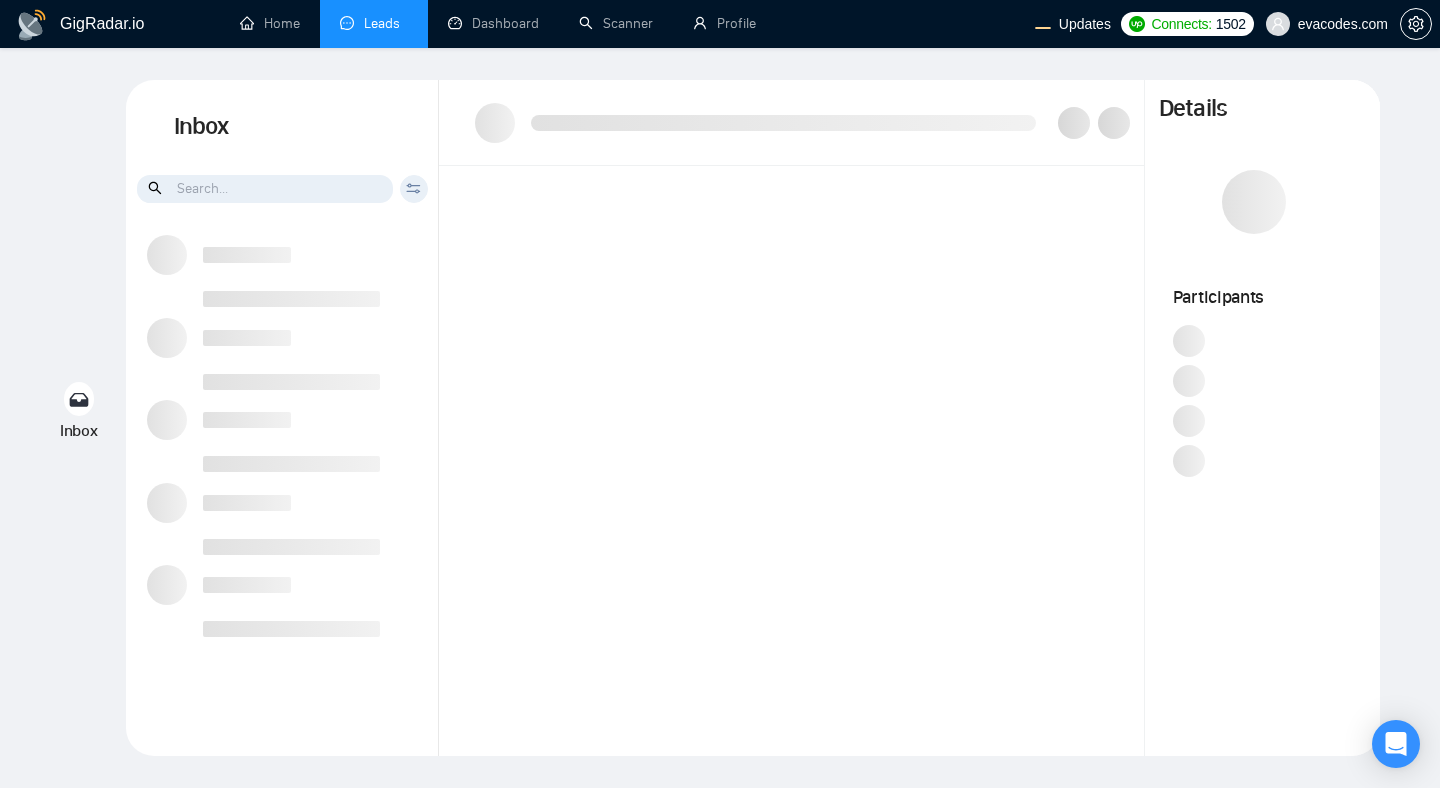 scroll, scrollTop: 0, scrollLeft: 0, axis: both 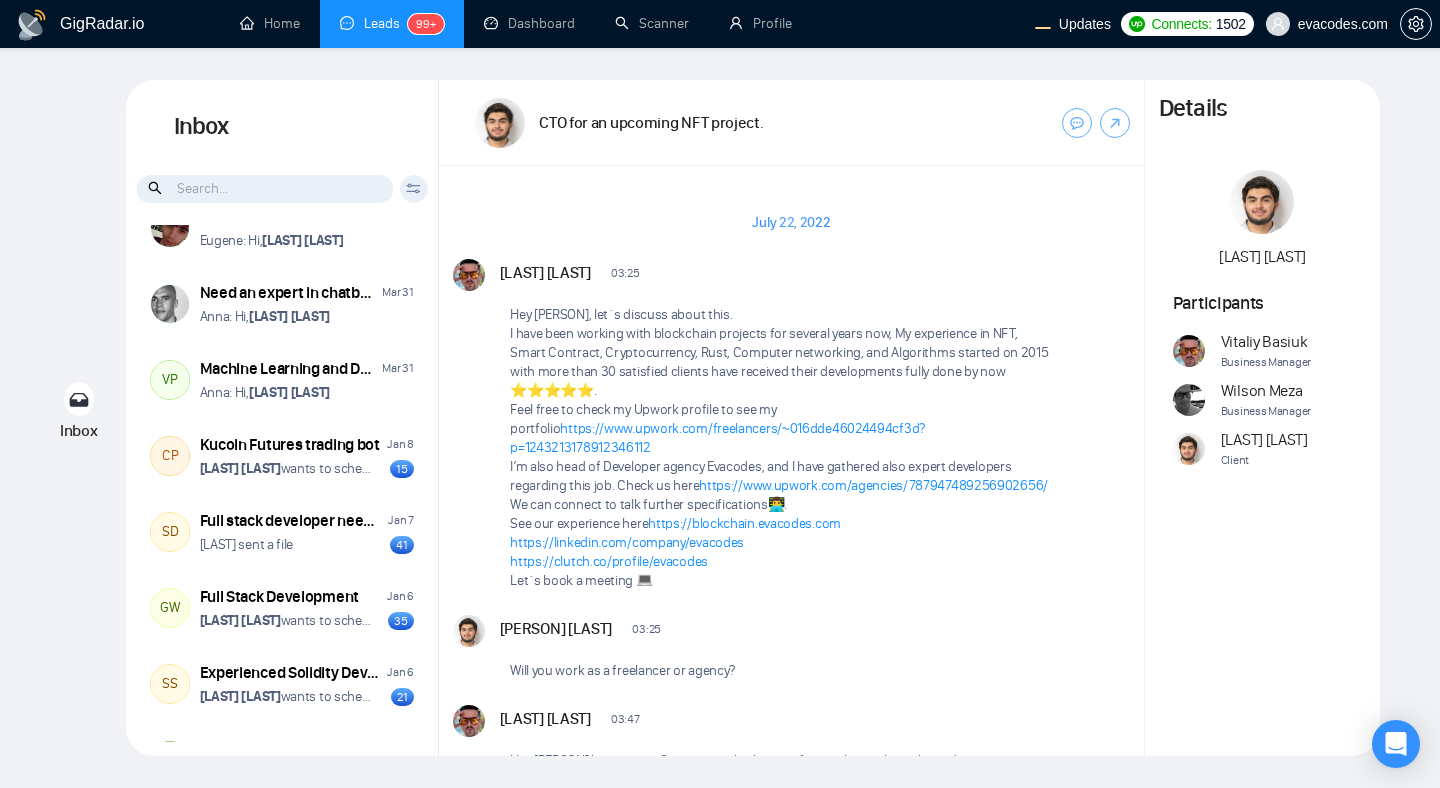 click at bounding box center [265, 189] 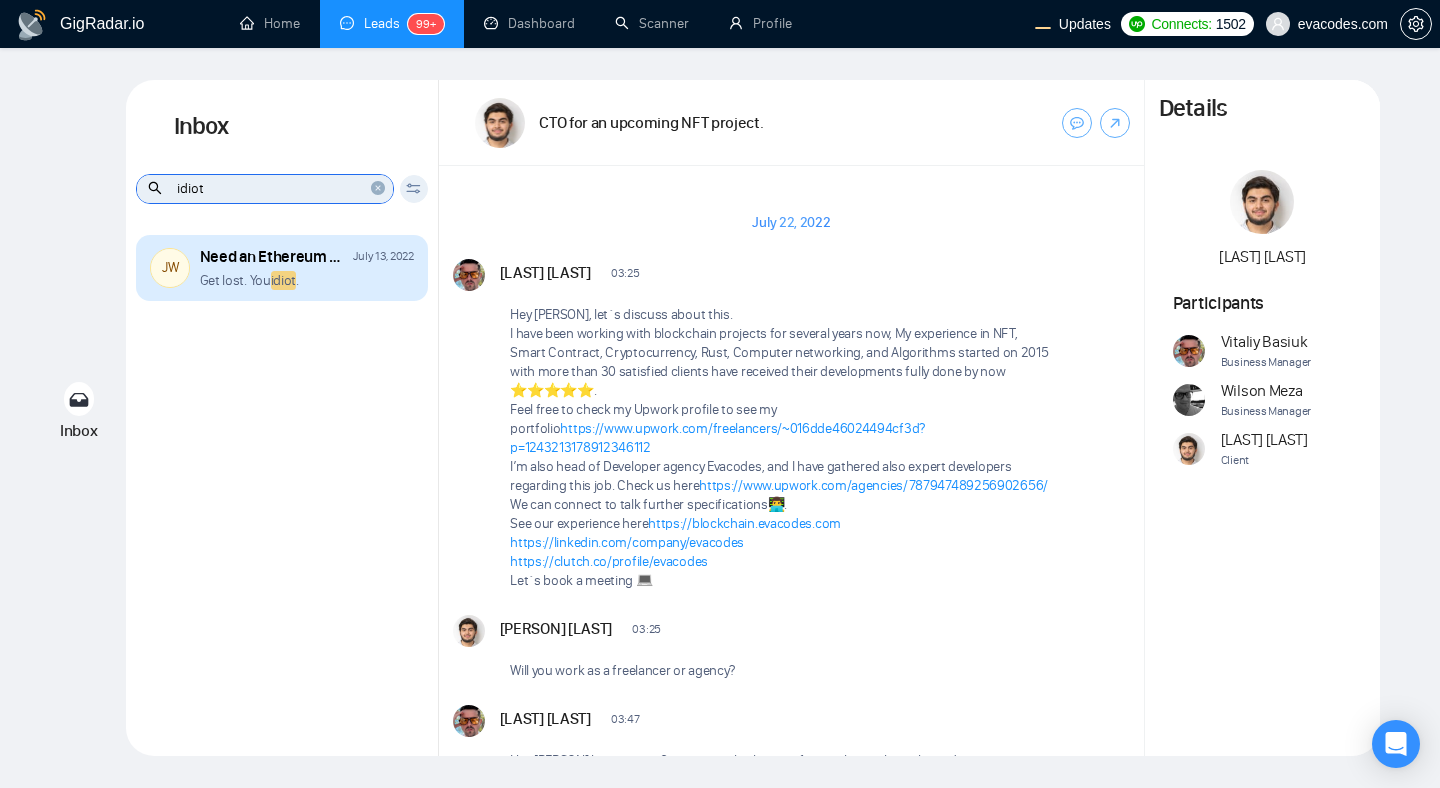 type on "idiot" 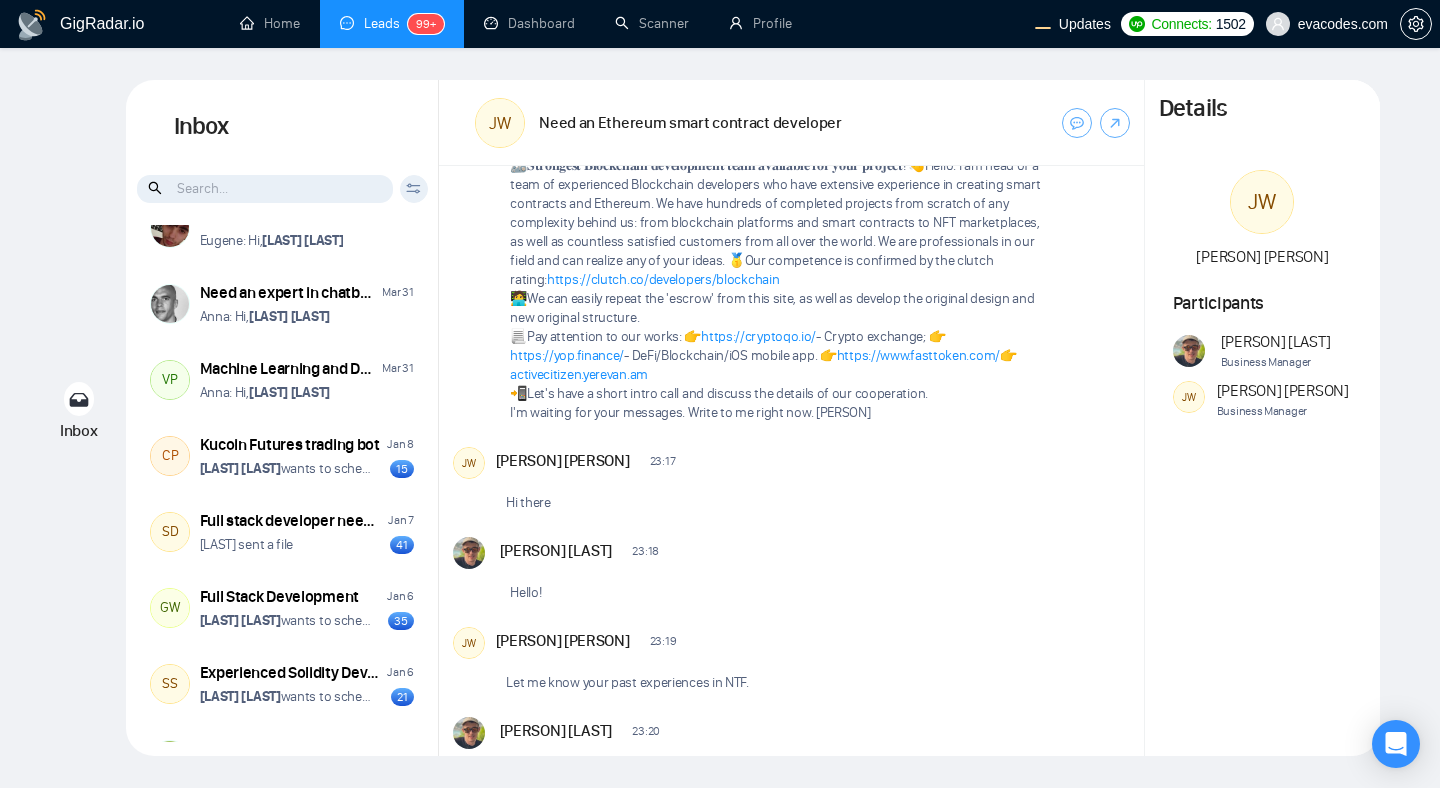 scroll, scrollTop: 0, scrollLeft: 0, axis: both 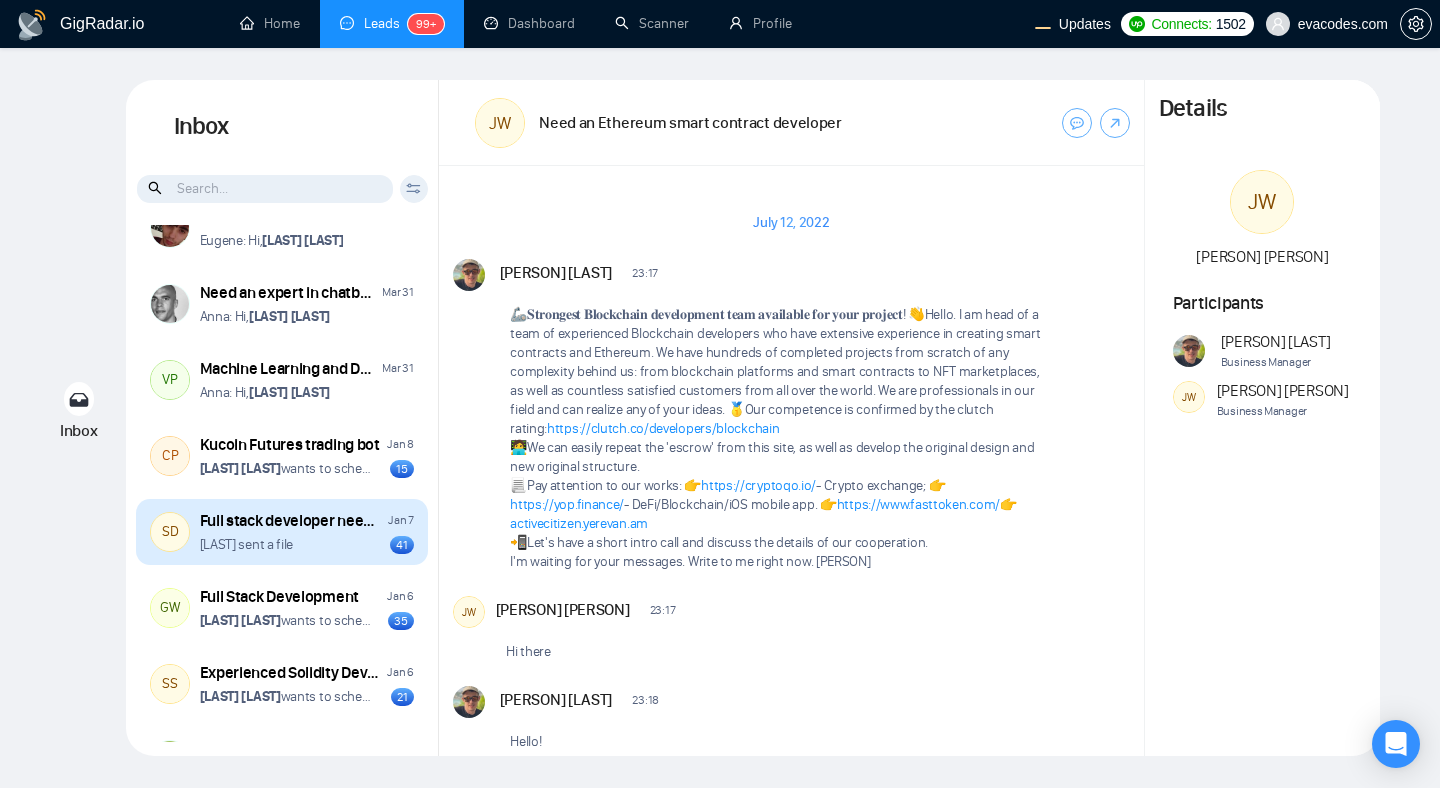 click on "Full stack developer needed to build simple but professional ios/android app" at bounding box center [291, 521] 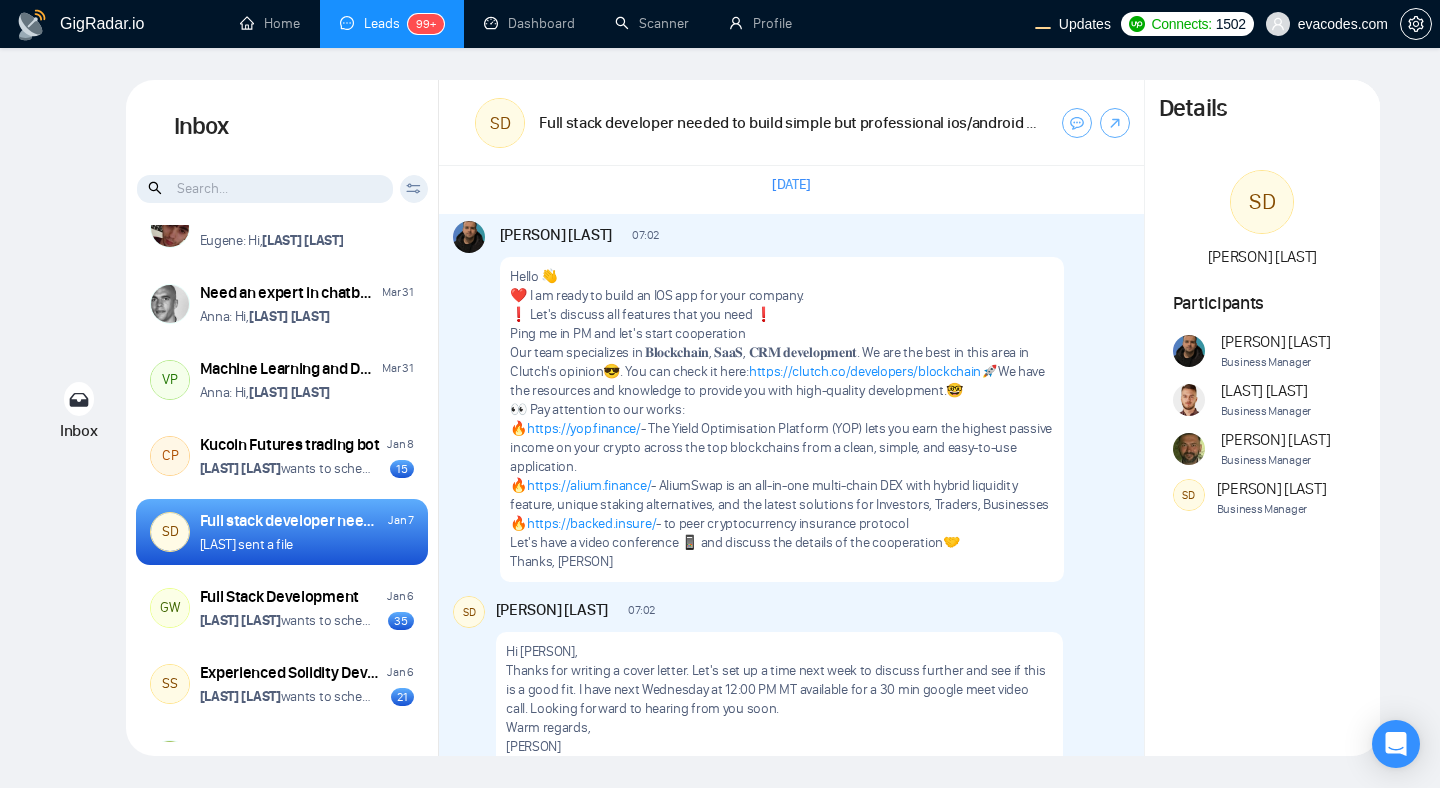 scroll, scrollTop: 0, scrollLeft: 0, axis: both 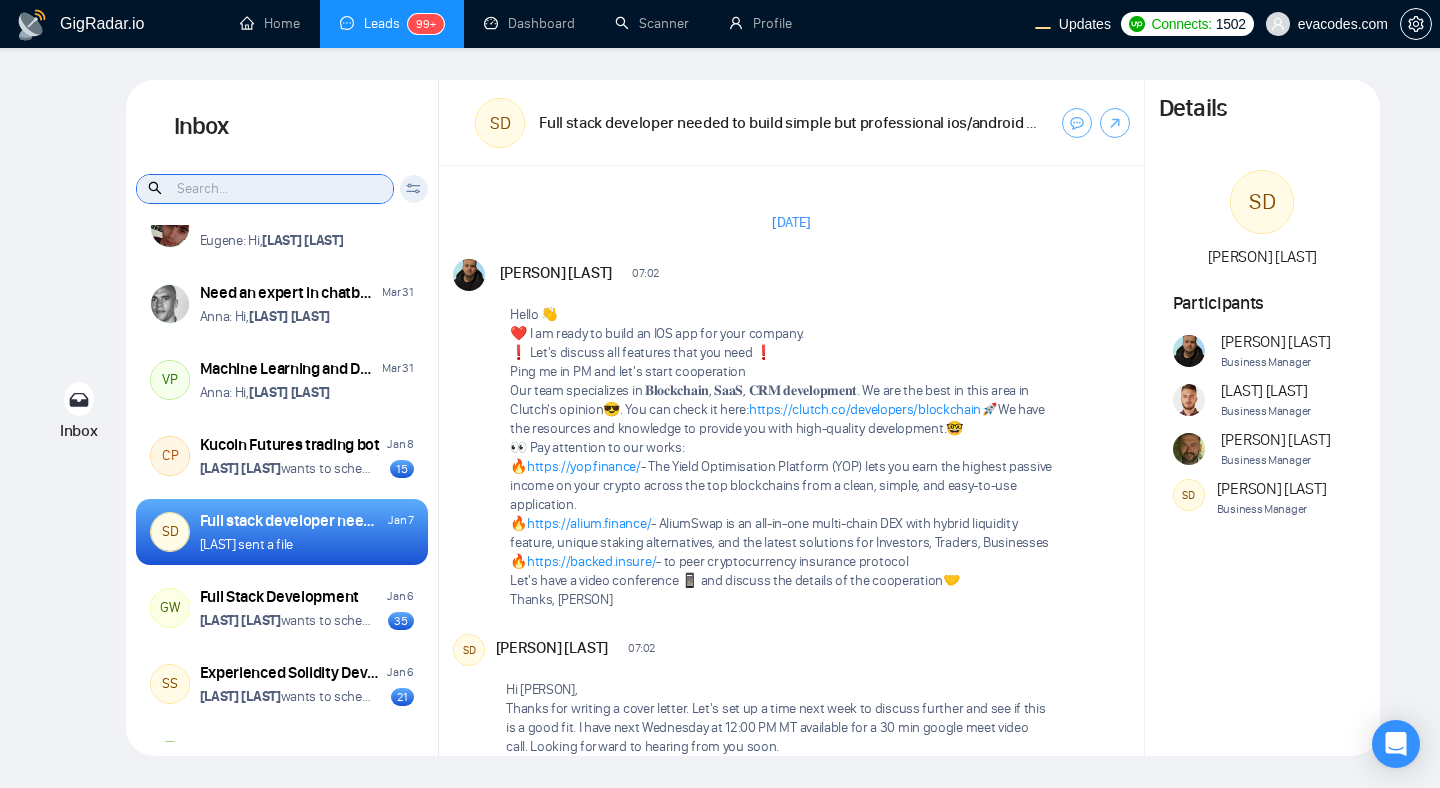 click at bounding box center [265, 189] 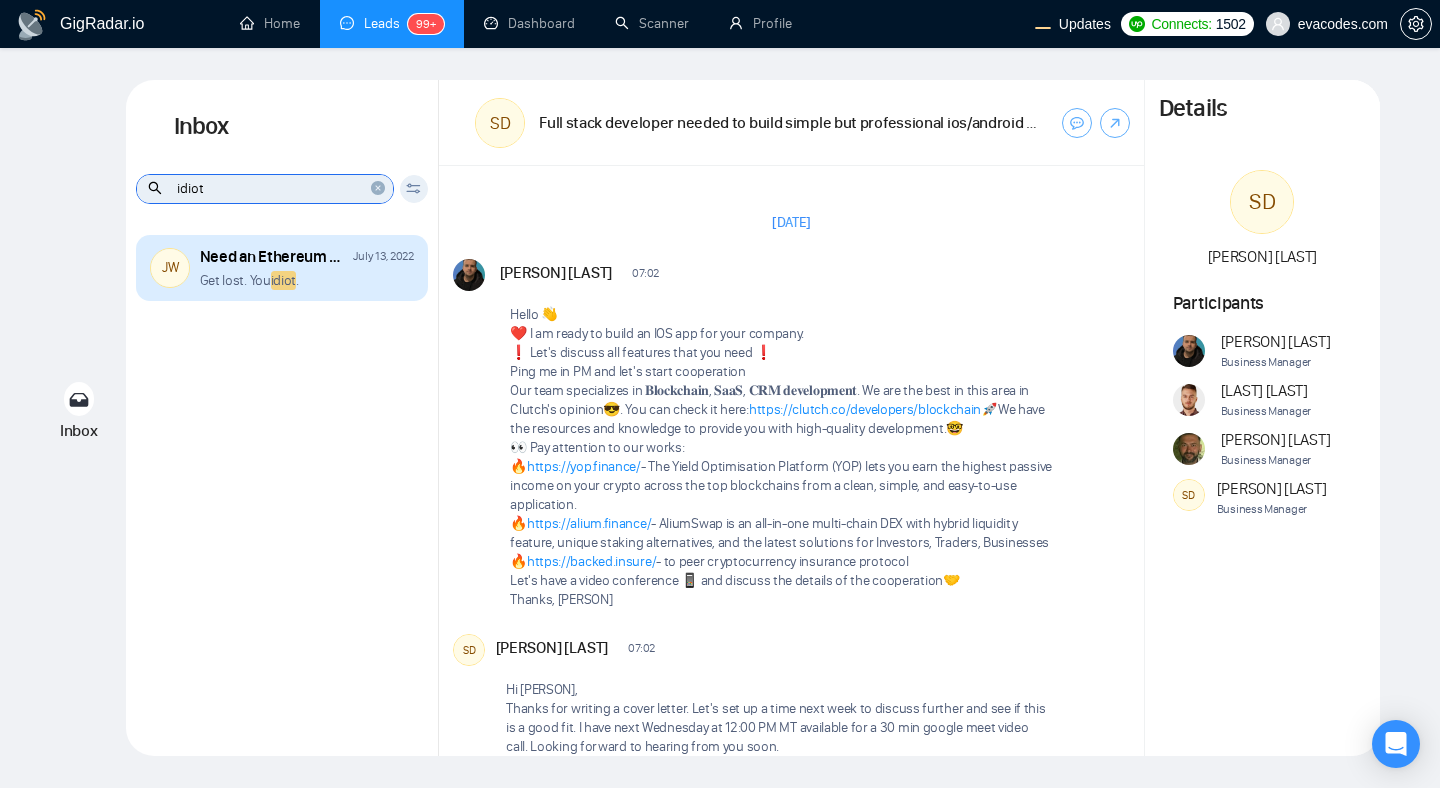 type on "idiot" 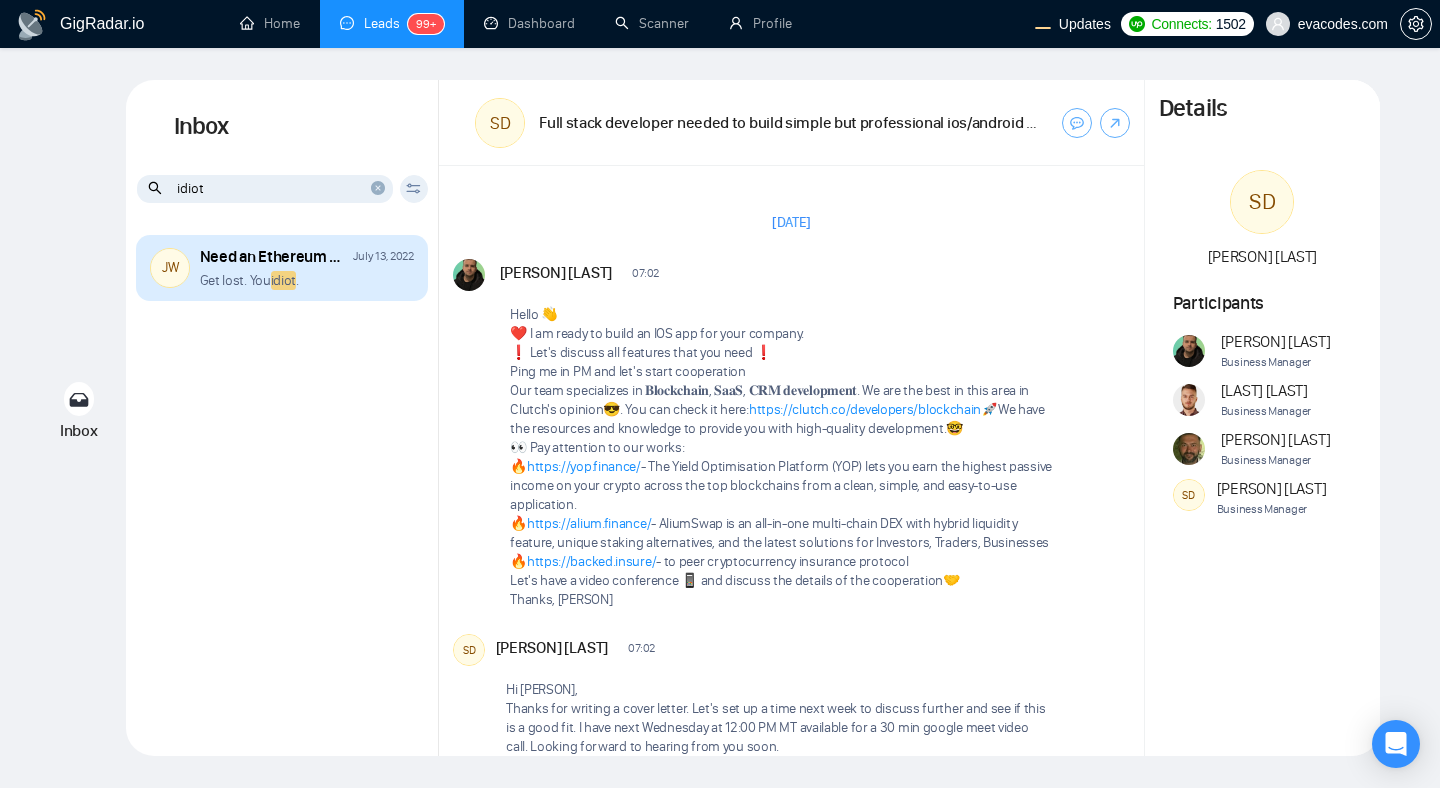 click on "Get lost. You idiot ." at bounding box center [307, 280] 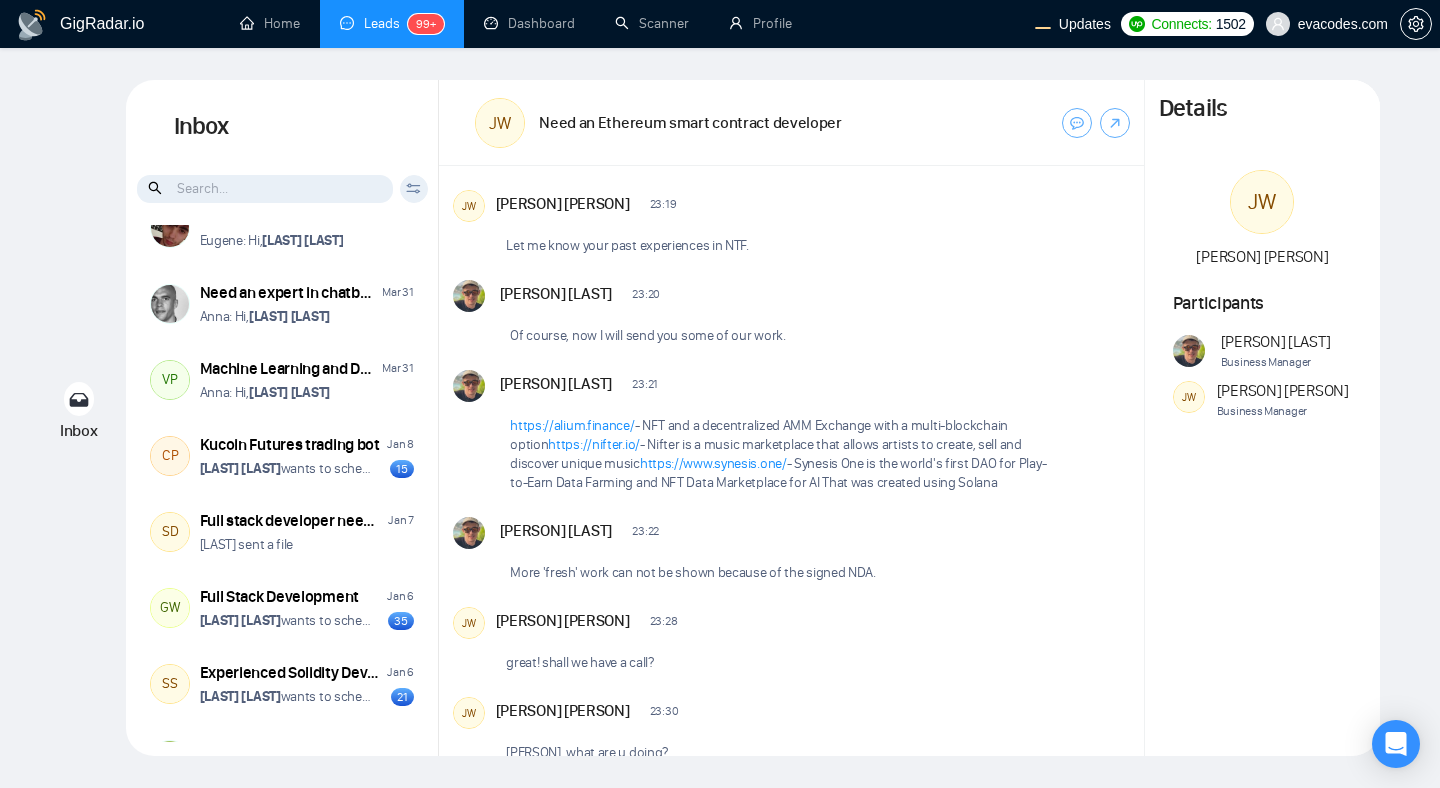 scroll, scrollTop: 585, scrollLeft: 0, axis: vertical 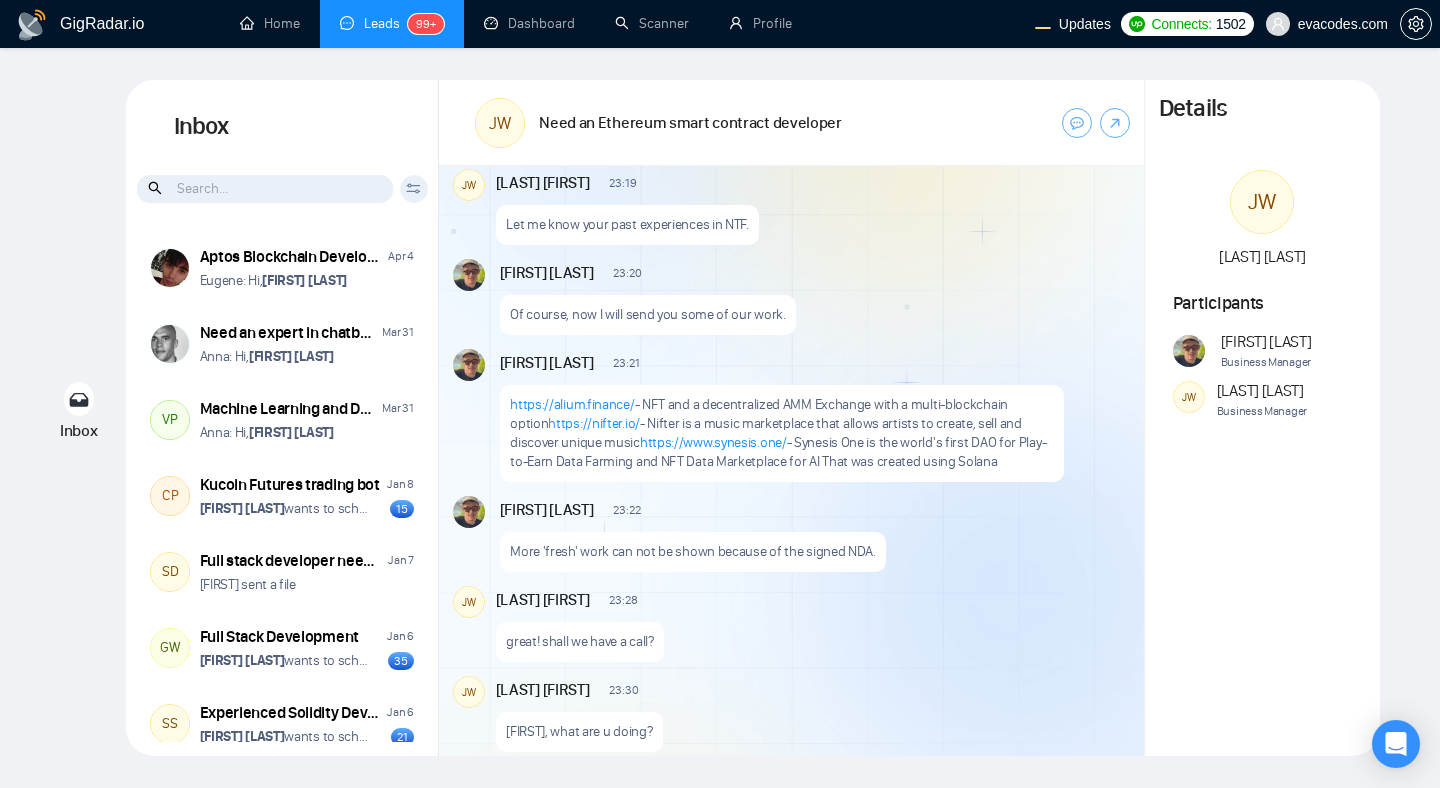 click on "https://alium.finance/  - NFT and a decentralized AMM Exchange with a multi-blockchain option
https://nifter.io/  - Nifter is a music marketplace that allows artists to create, sell and discover unique music
https://www.synesis.one/  - Synesis One is the world's first DAO for Play-to-Earn Data Farming and NFT Data Marketplace for AI That was created using Solana" at bounding box center (781, 433) 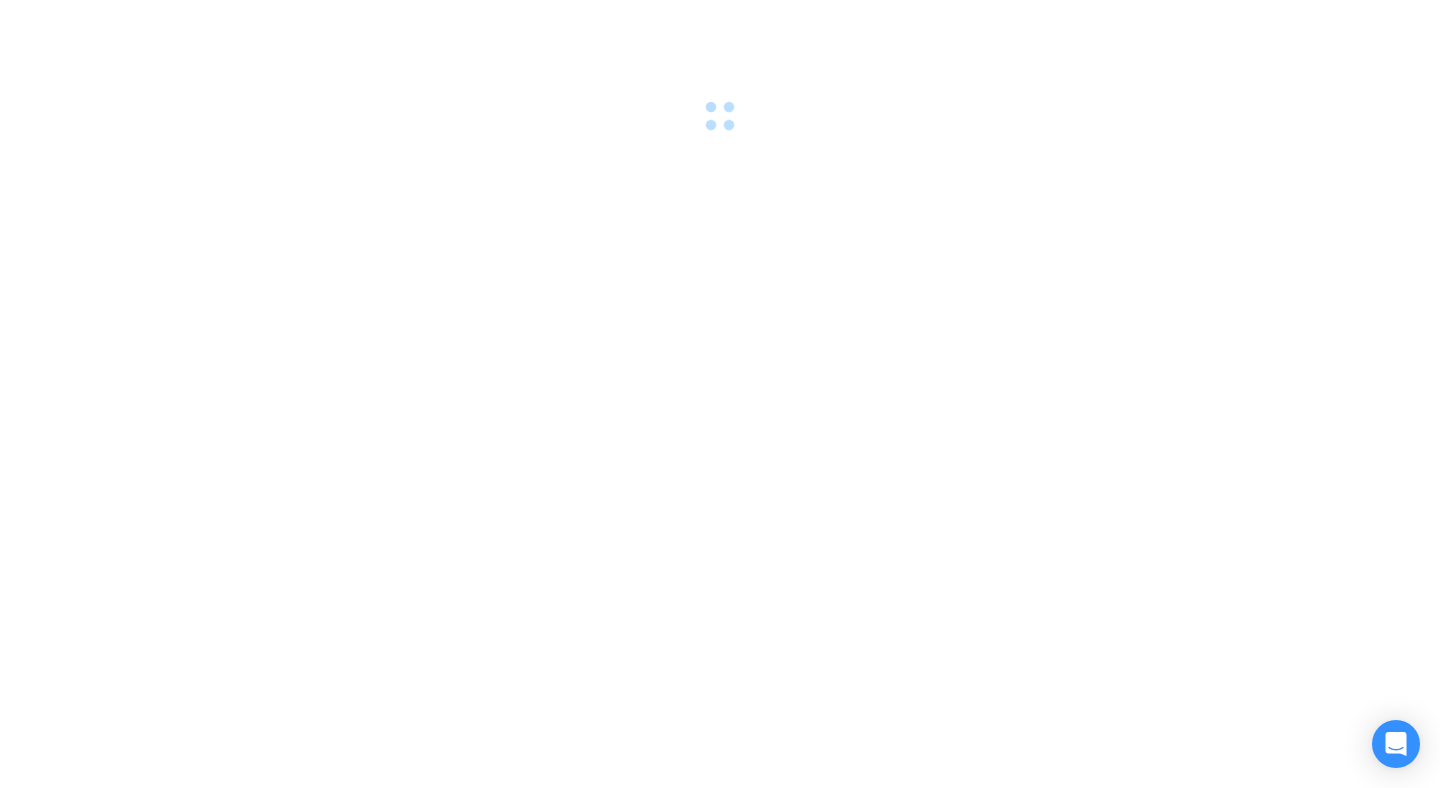 scroll, scrollTop: 0, scrollLeft: 0, axis: both 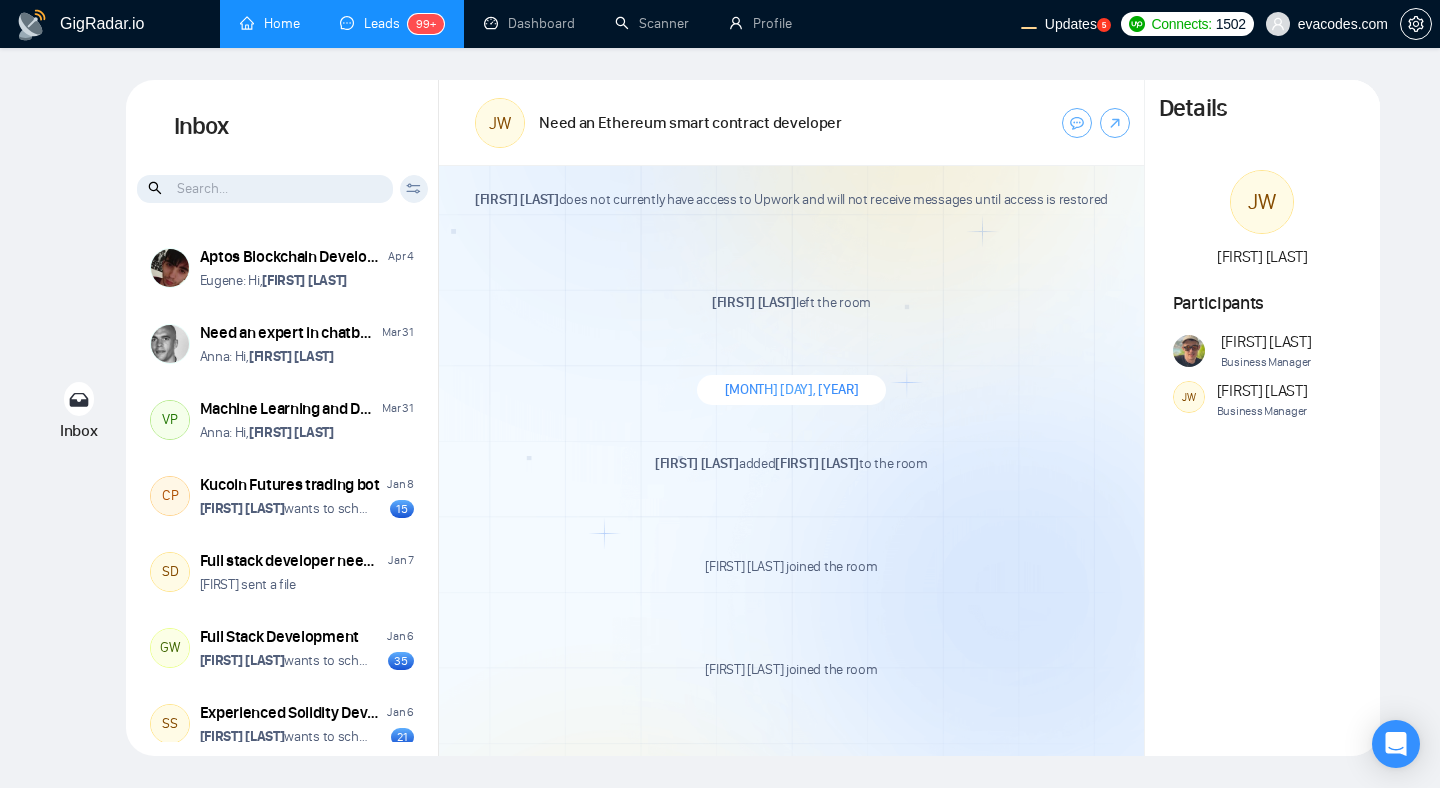 click on "Home" at bounding box center [270, 23] 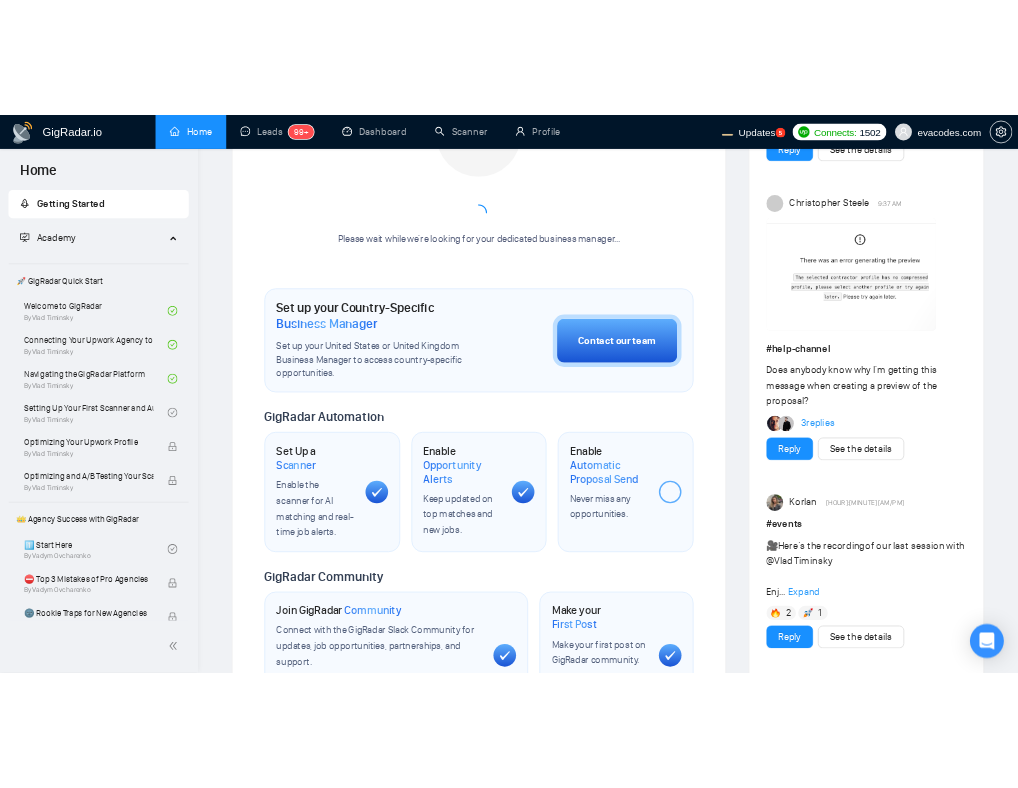 scroll, scrollTop: 0, scrollLeft: 0, axis: both 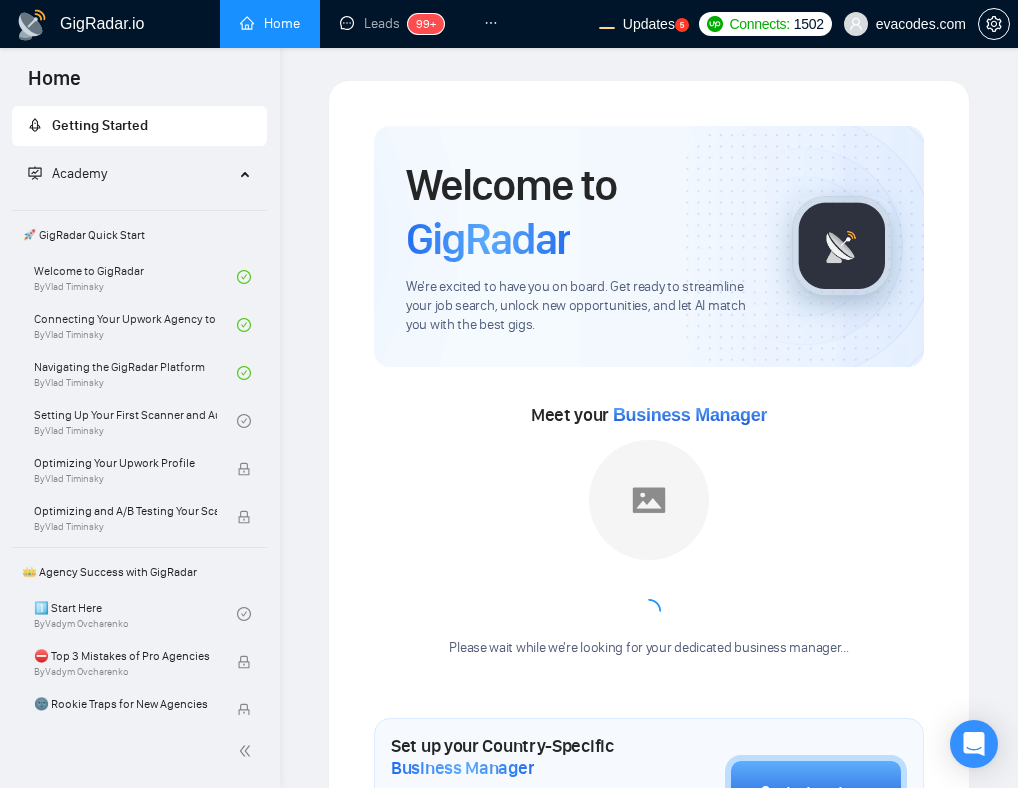 click on "Welcome to  GigRadar We're excited to have you on board. Get ready to streamline your job search, unlock new opportunities, and let AI match you with the best gigs. Meet your   Business Manager   Please wait while we're looking for your dedicated business manager... Set up your Country-Specific  Business Manager Set up your United States or United Kingdom Business Manager to access country-specific opportunities. Contact our team GigRadar Automation Set Up a   Scanner Enable the scanner for AI matching and real-time job alerts. Enable   Opportunity Alerts Keep updated on top matches and new jobs. Enable   Automatic Proposal Send Never miss any opportunities. GigRadar Community Join GigRadar   Community Connect with the GigRadar Slack Community for updates, job opportunities, partnerships, and support. Make your   First Post Make your first post on GigRadar community. Level Up Your Skill Explore   Academy Open the Academy and open the first lesson. Finish Your First   Academy Lesson" at bounding box center (649, 935) 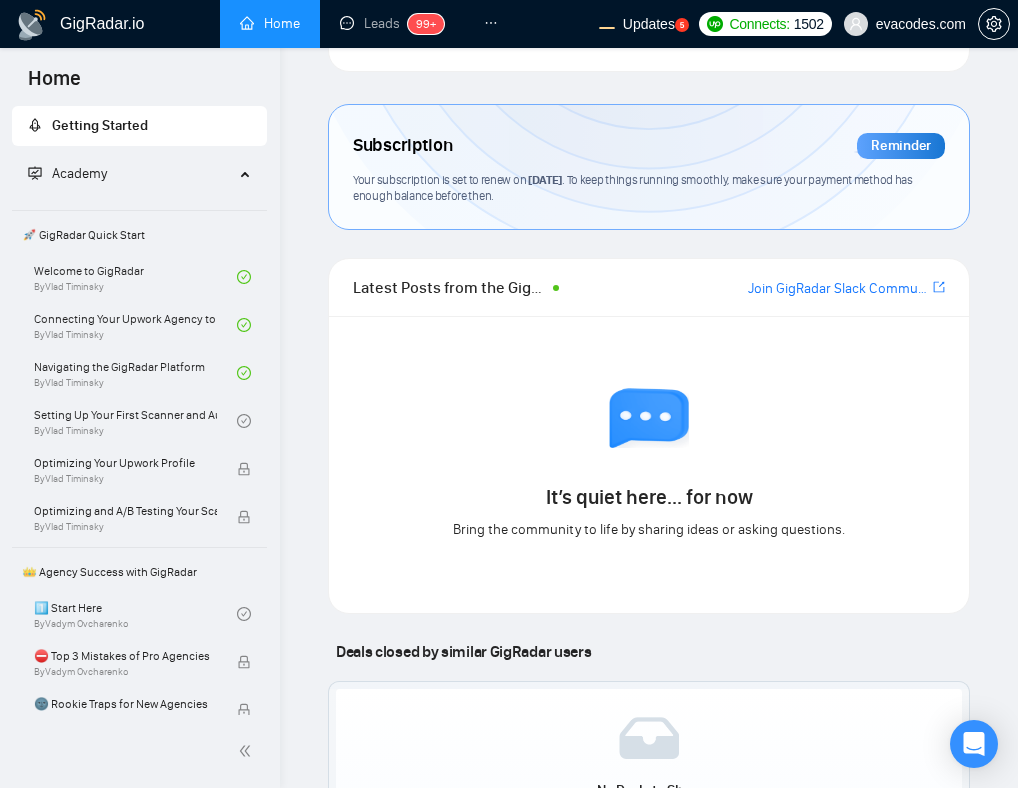 scroll, scrollTop: 1714, scrollLeft: 0, axis: vertical 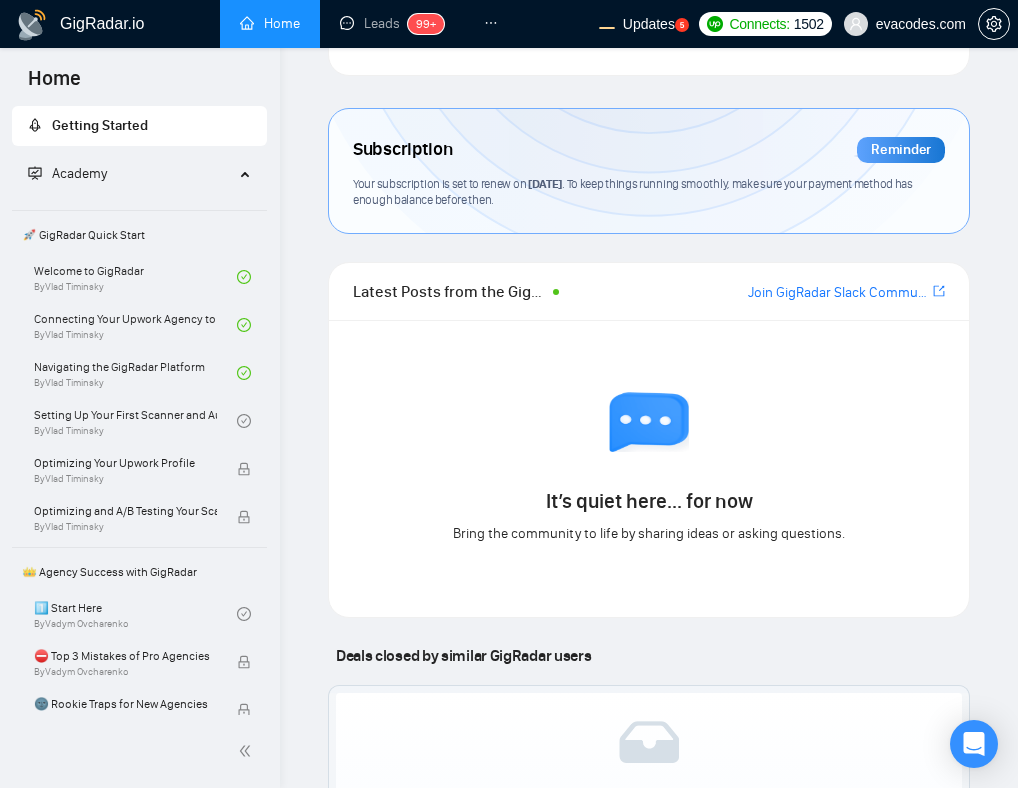 click on "Subscription Reminder Your subscription is set to renew on   [DATE] . To keep things running smoothly, make sure your payment method has enough balance before then. Latest Posts from the GigRadar Community Join GigRadar Slack Community It’s quiet here... for now Bring the community to life by sharing ideas or asking questions.   Deals closed by similar GigRadar users No Deals to Show We couldn’t load recent deals right now or none have been closed in the last 30 days." at bounding box center [649, 484] 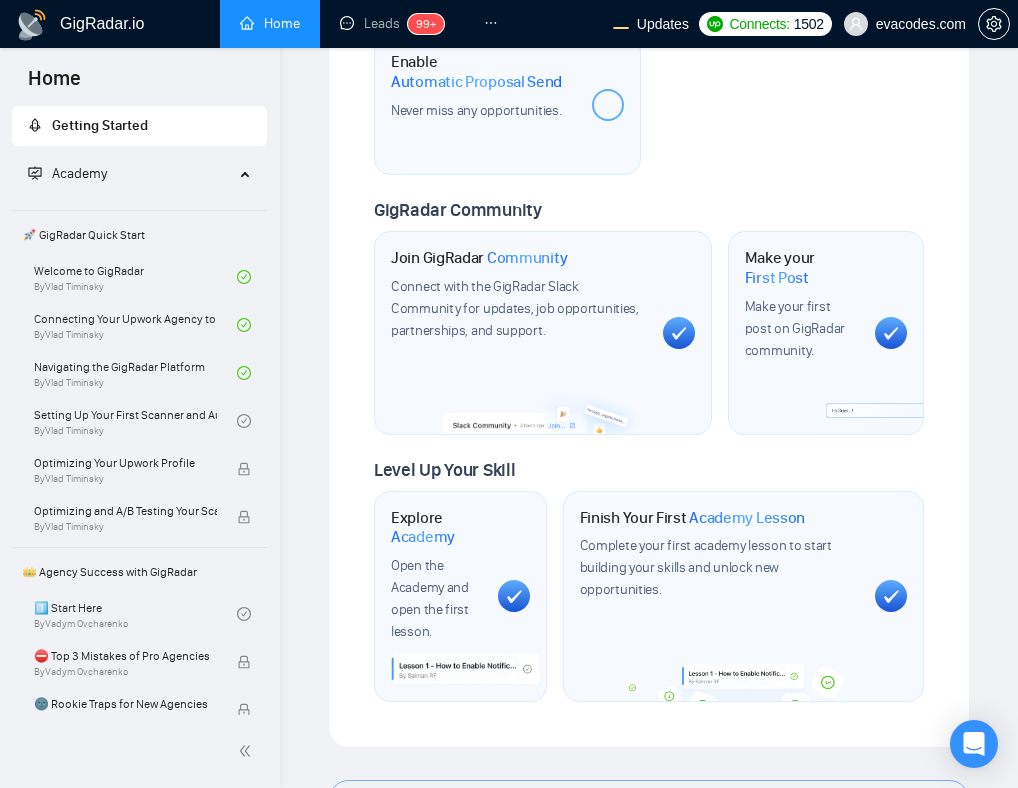 scroll, scrollTop: 959, scrollLeft: 0, axis: vertical 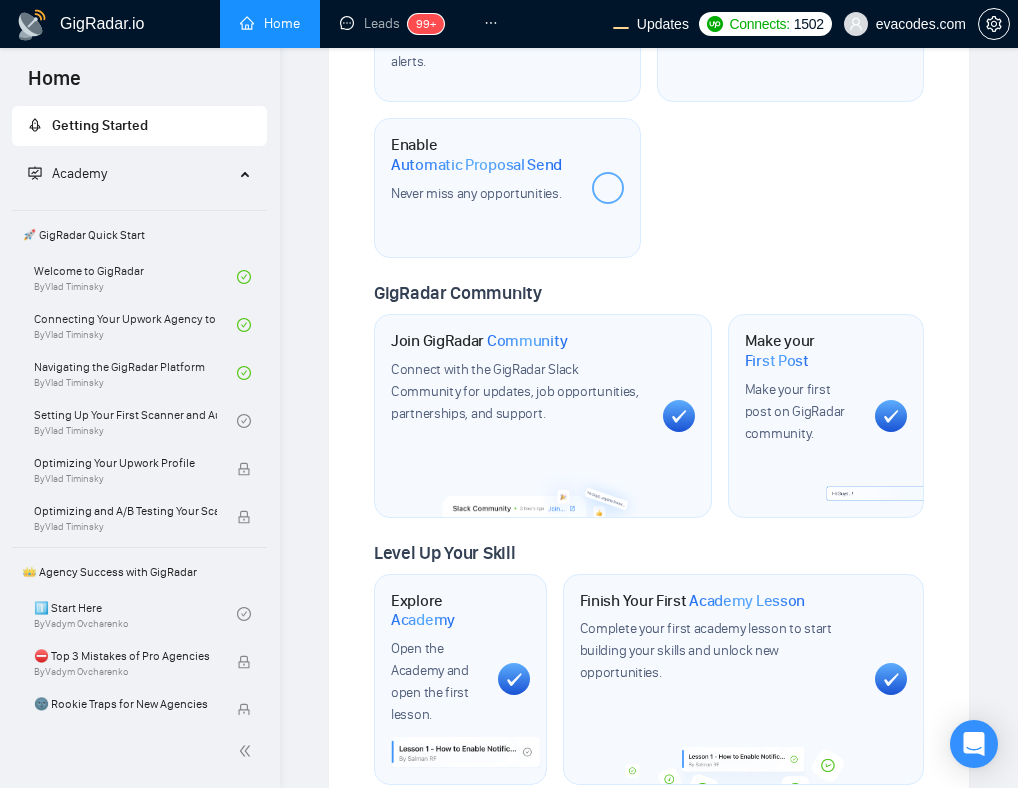 click on "Welcome to  GigRadar We're excited to have you on board. Get ready to streamline your job search, unlock new opportunities, and let AI match you with the best gigs. Meet your   Business Manager   Please wait while we're looking for your dedicated business manager... Set up your Country-Specific  Business Manager Set up your United States or United Kingdom Business Manager to access country-specific opportunities. Contact our team GigRadar Automation Set Up a   Scanner Enable the scanner for AI matching and real-time job alerts. Enable   Opportunity Alerts Keep updated on top matches and new jobs. Enable   Automatic Proposal Send Never miss any opportunities. GigRadar Community Join GigRadar   Community Connect with the GigRadar Slack Community for updates, job opportunities, partnerships, and support. Make your   First Post Make your first post on GigRadar community. Level Up Your Skill Explore   Academy Open the Academy and open the first lesson. Finish Your First   Academy Lesson" at bounding box center (649, -24) 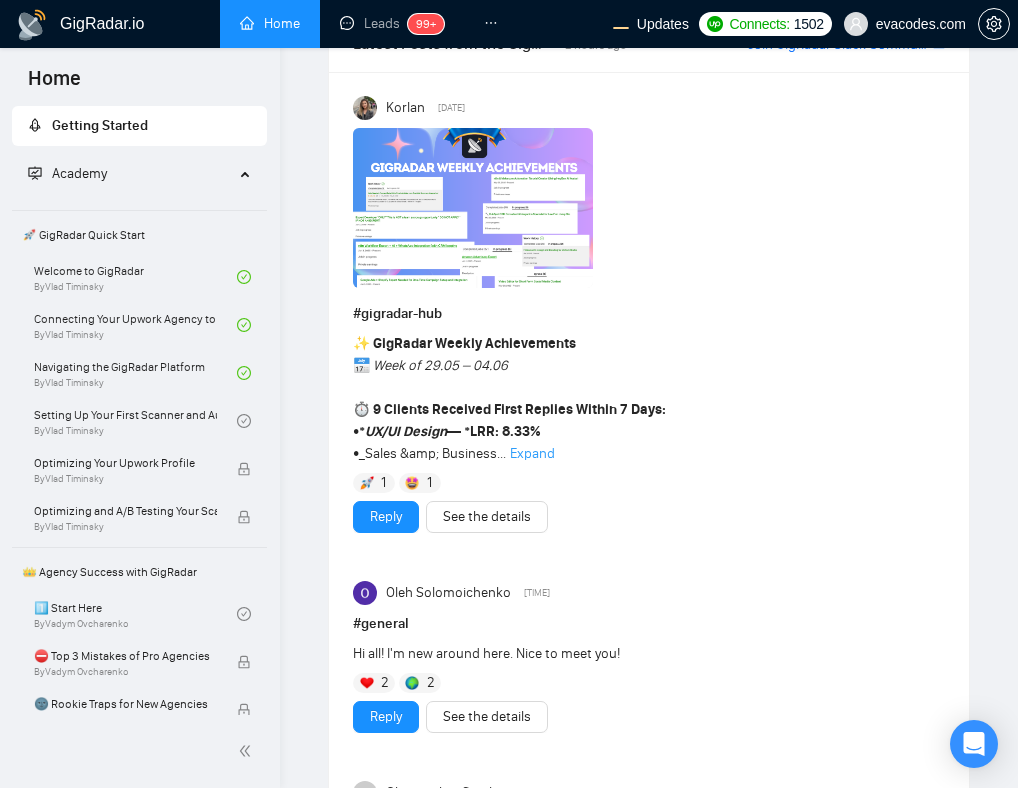 scroll, scrollTop: 1840, scrollLeft: 0, axis: vertical 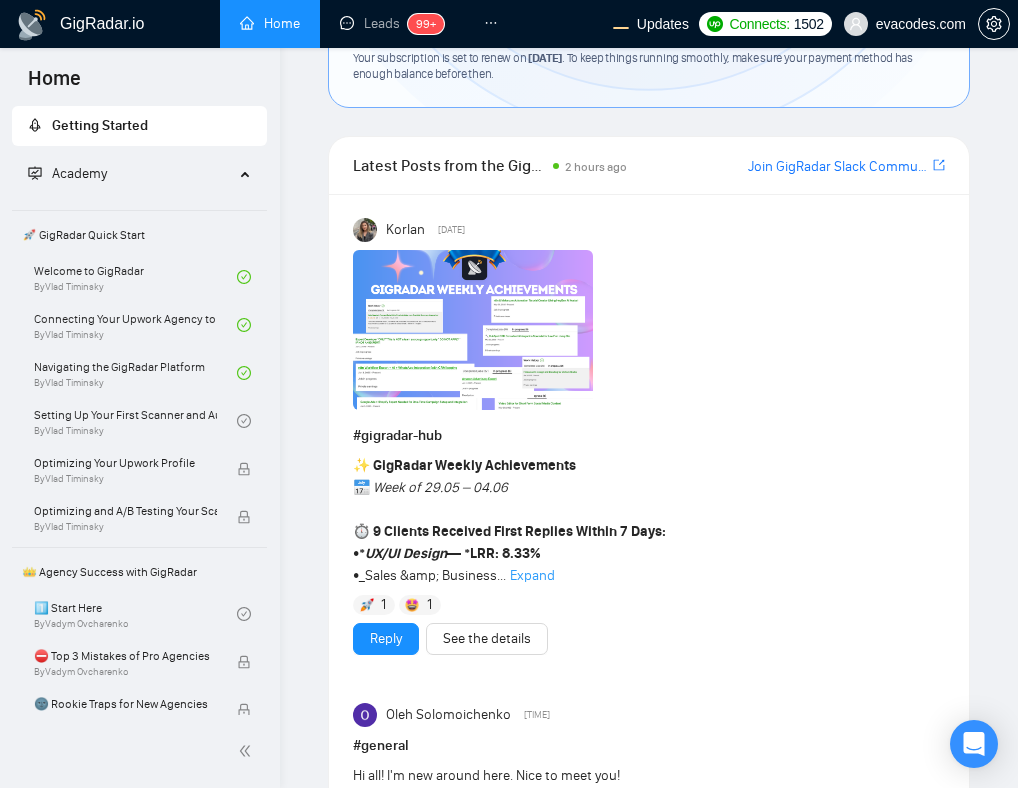 click on "Expand" at bounding box center (532, 575) 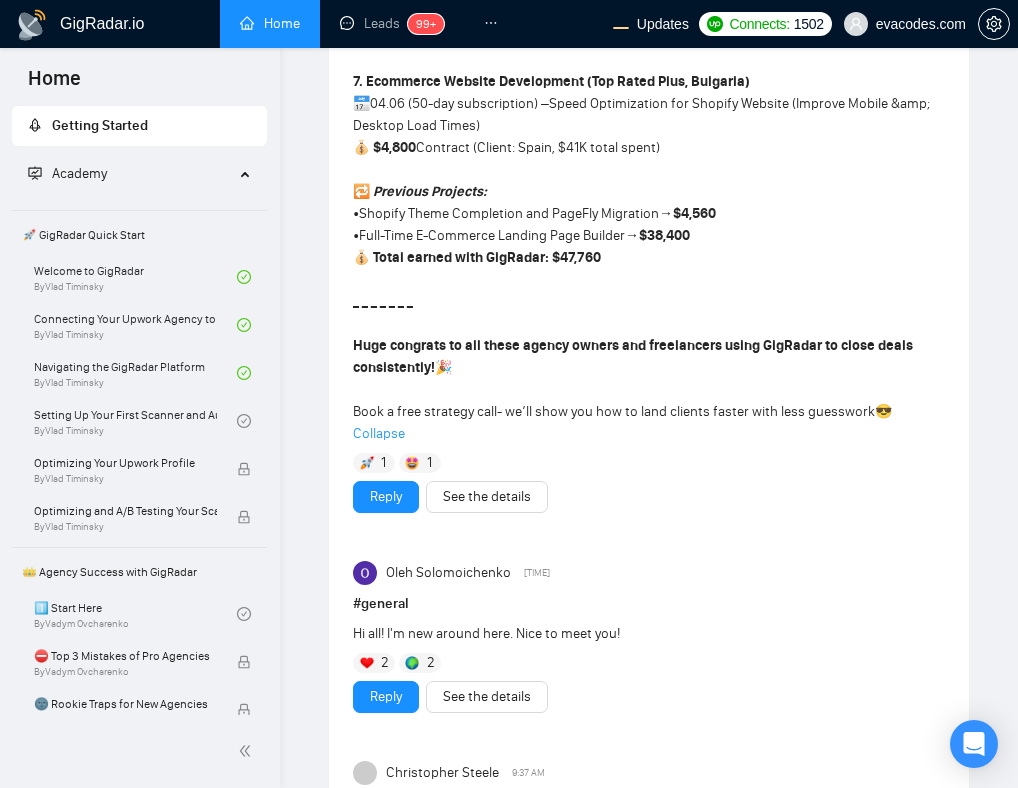 scroll, scrollTop: 3671, scrollLeft: 0, axis: vertical 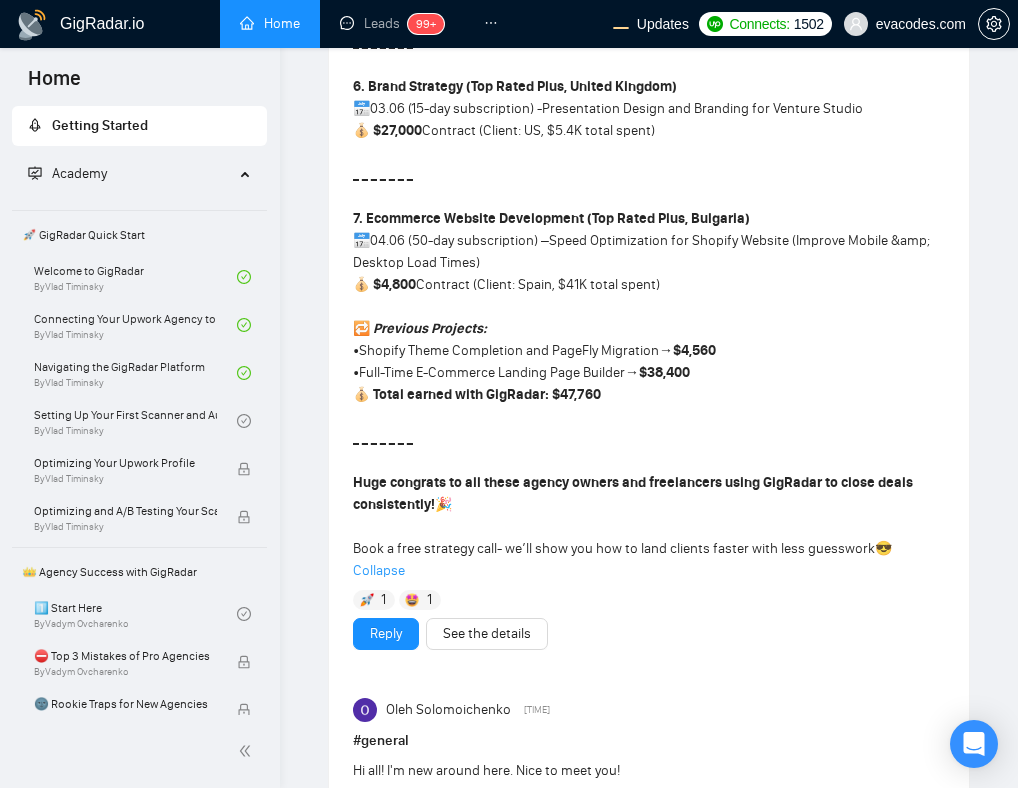 click on "Collapse" at bounding box center [649, 571] 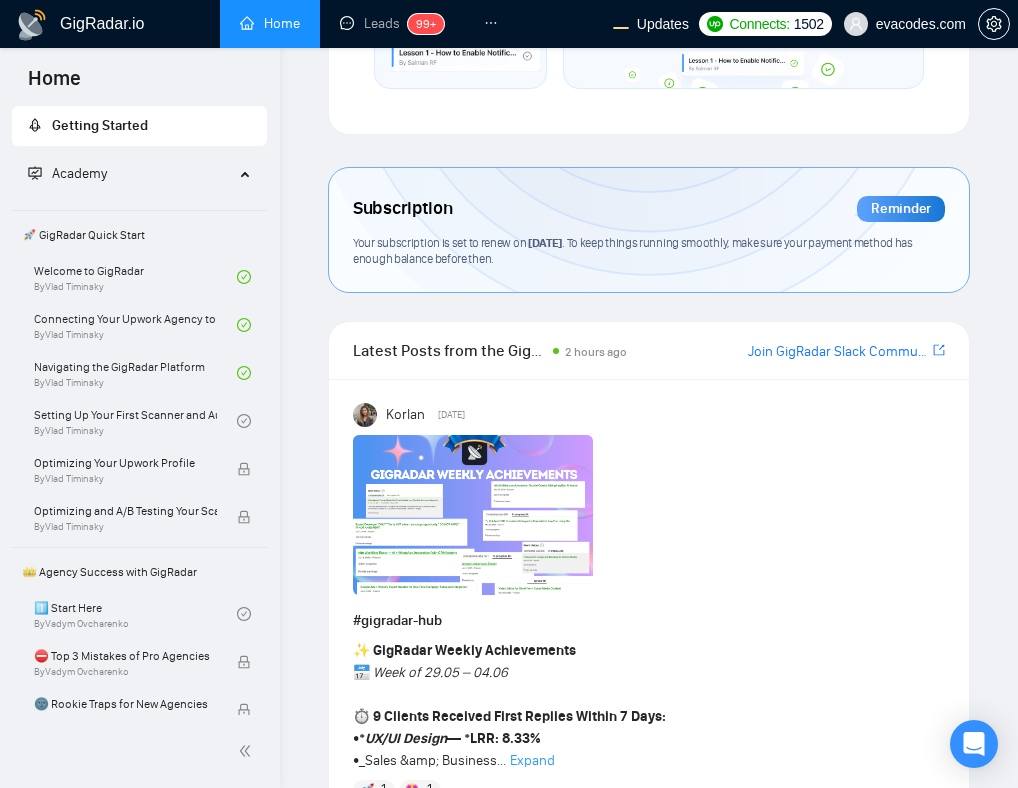 scroll, scrollTop: 1653, scrollLeft: 0, axis: vertical 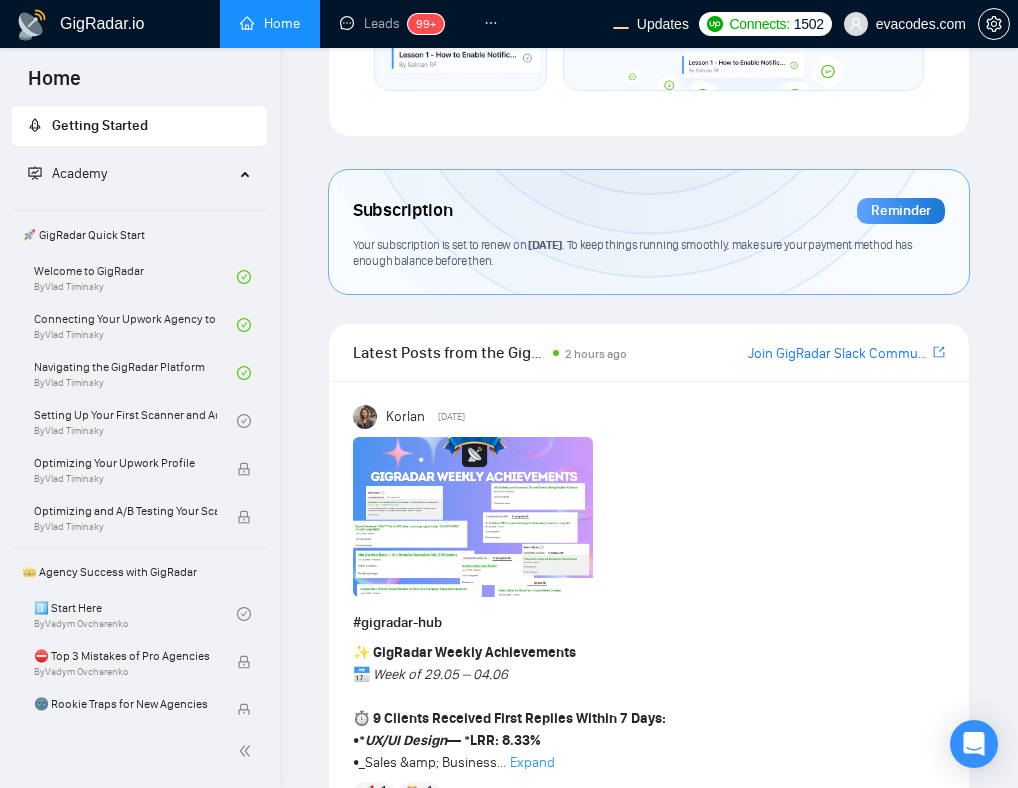 click on "[FIRST] [DATE]" at bounding box center [649, 417] 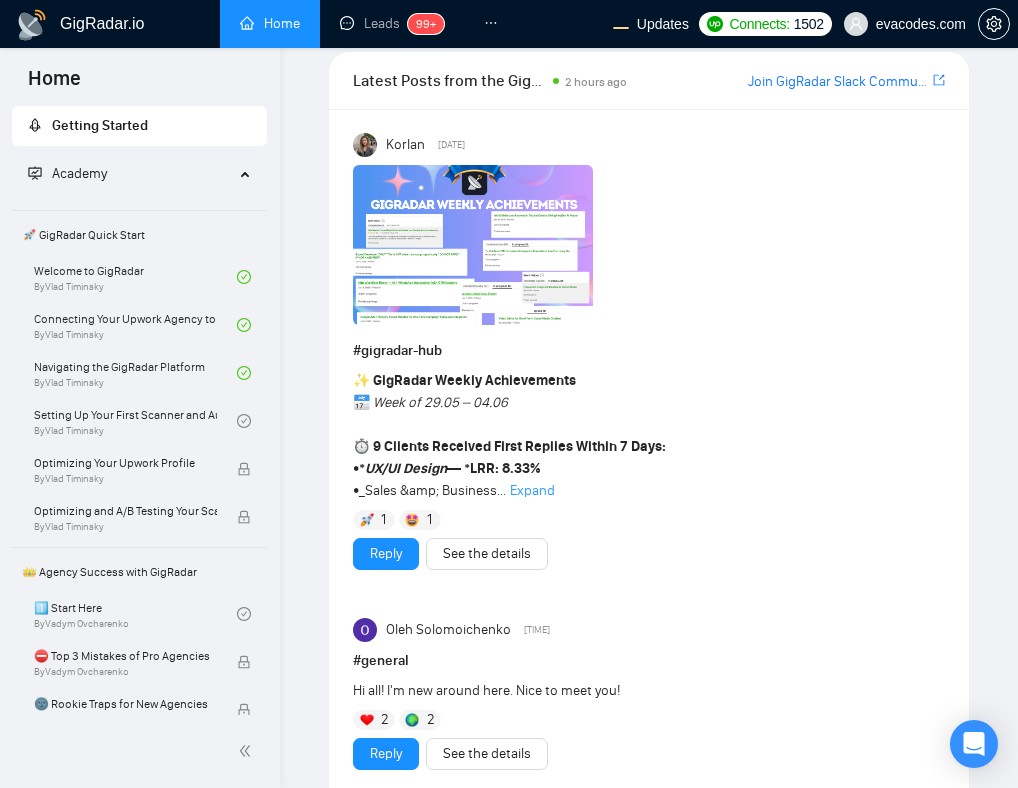 scroll, scrollTop: 1992, scrollLeft: 0, axis: vertical 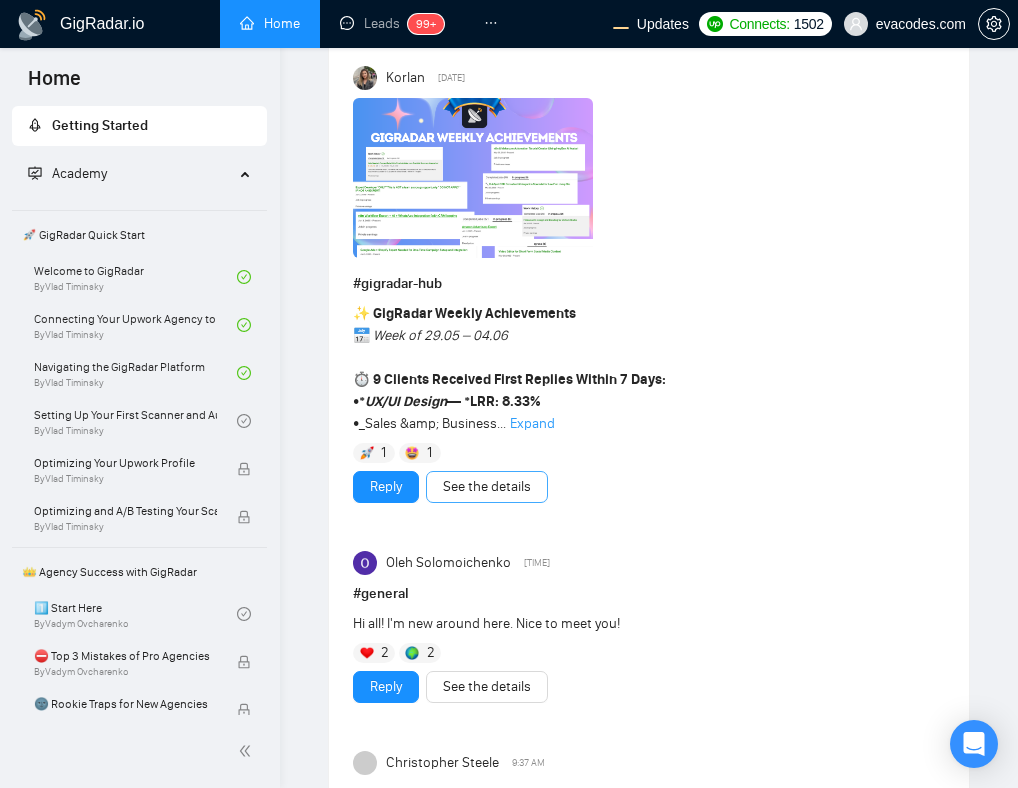 click on "See the details" at bounding box center [487, 487] 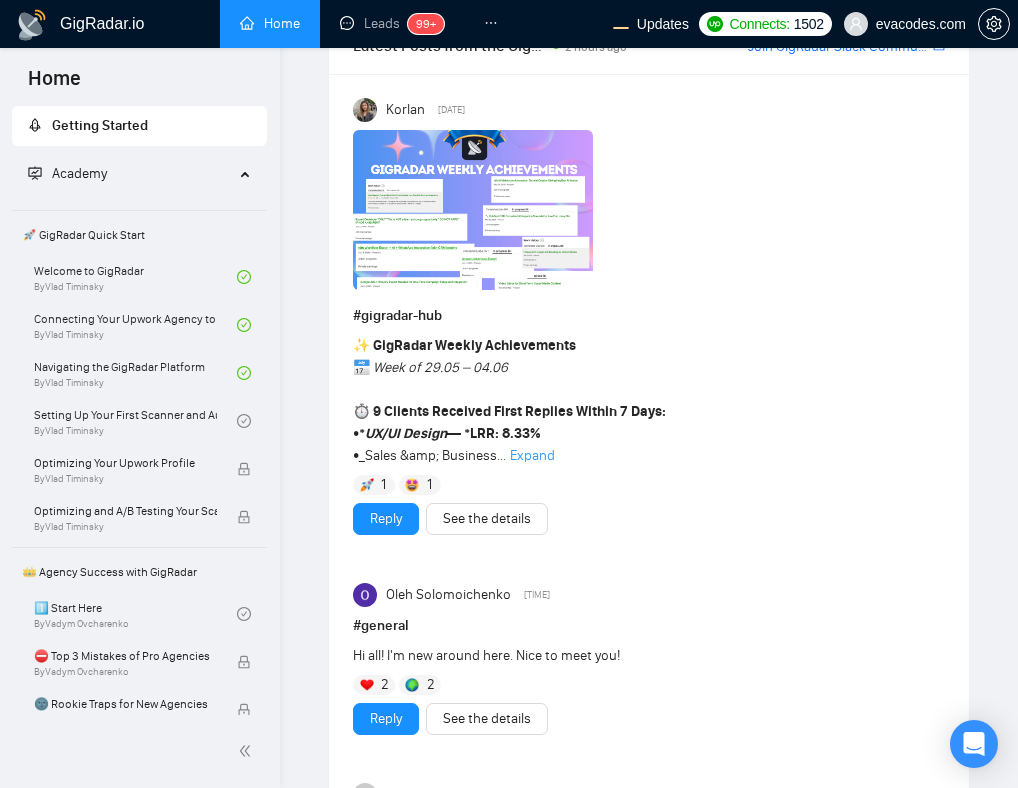 scroll, scrollTop: 1959, scrollLeft: 0, axis: vertical 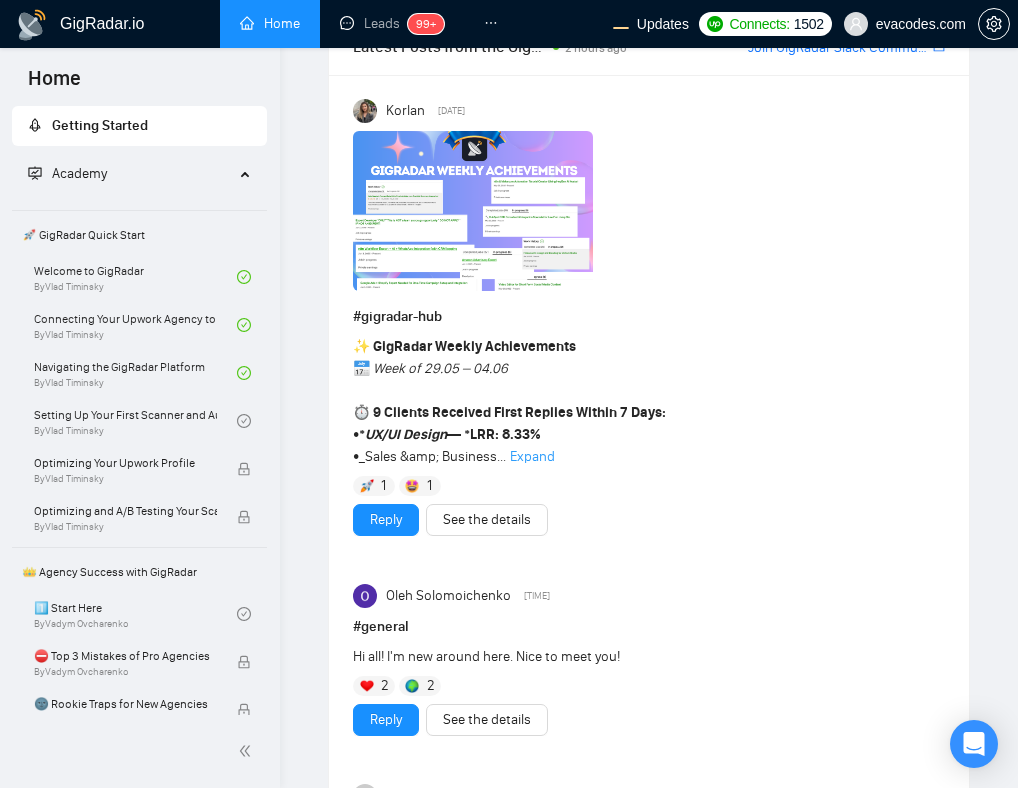click at bounding box center [649, 214] 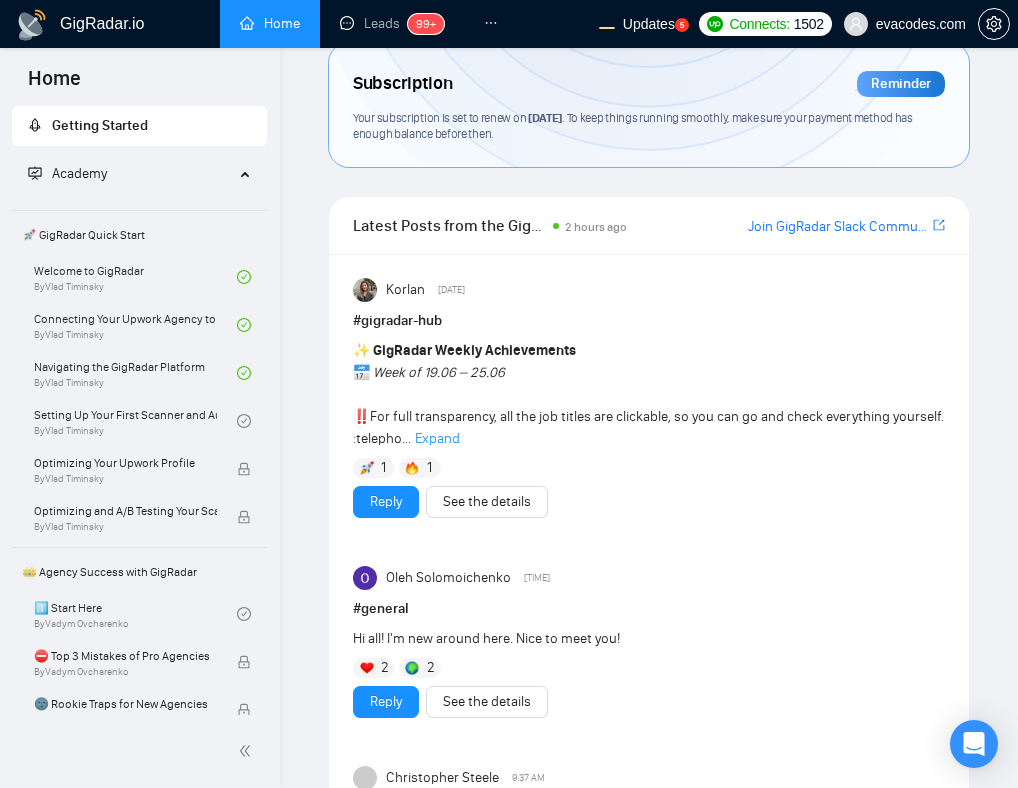 scroll, scrollTop: 1782, scrollLeft: 0, axis: vertical 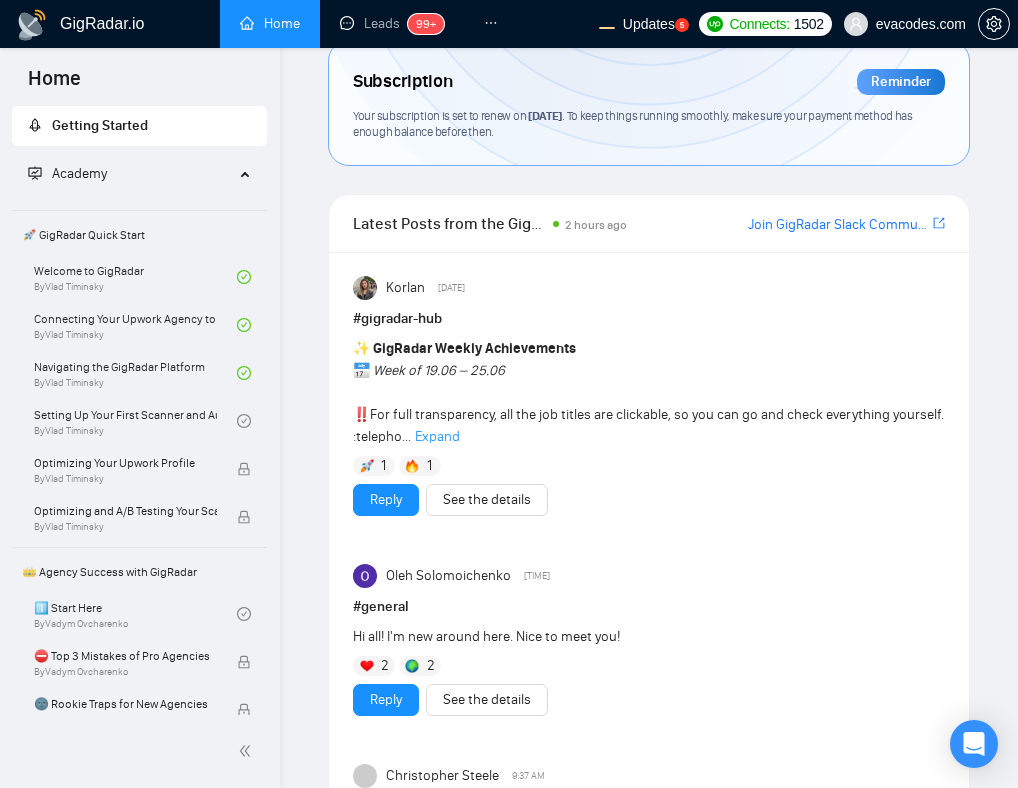 click on "Expand" at bounding box center (437, 436) 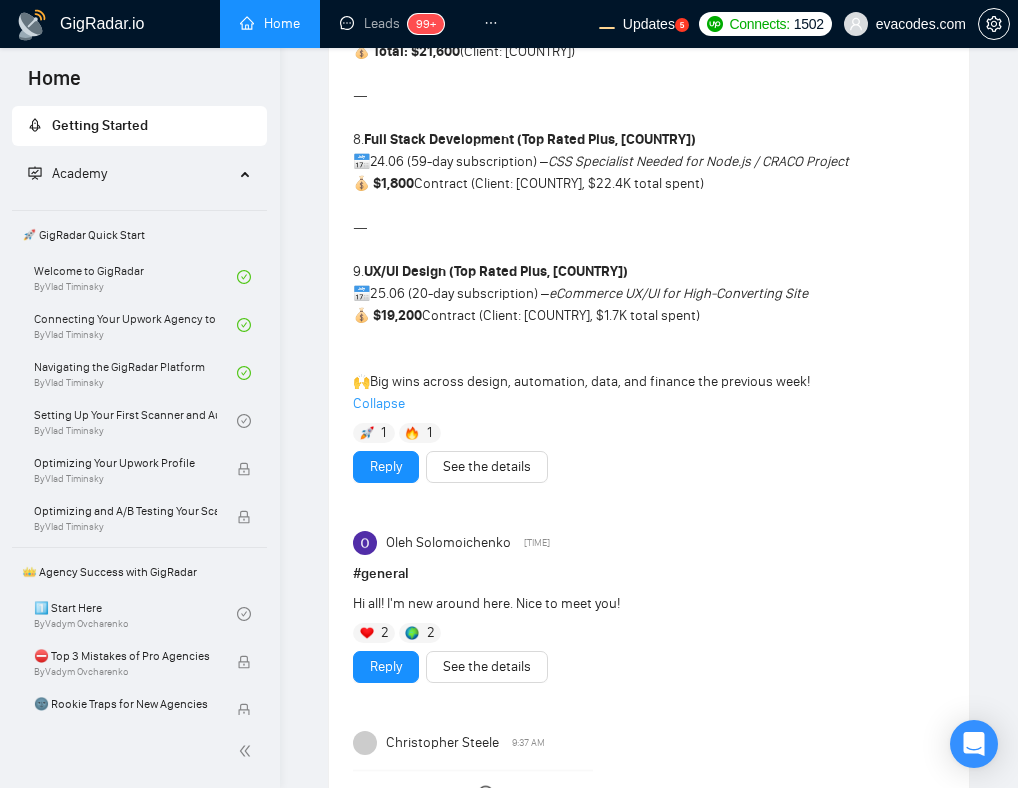 scroll, scrollTop: 3653, scrollLeft: 0, axis: vertical 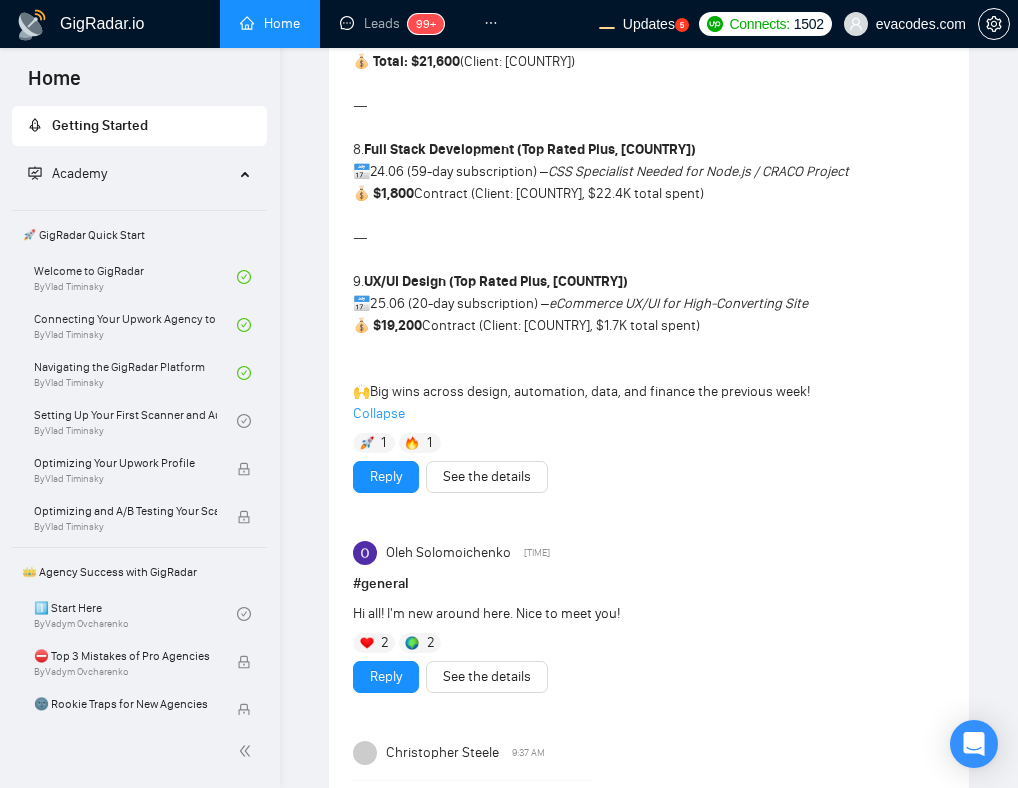 click on "Collapse" at bounding box center (649, 414) 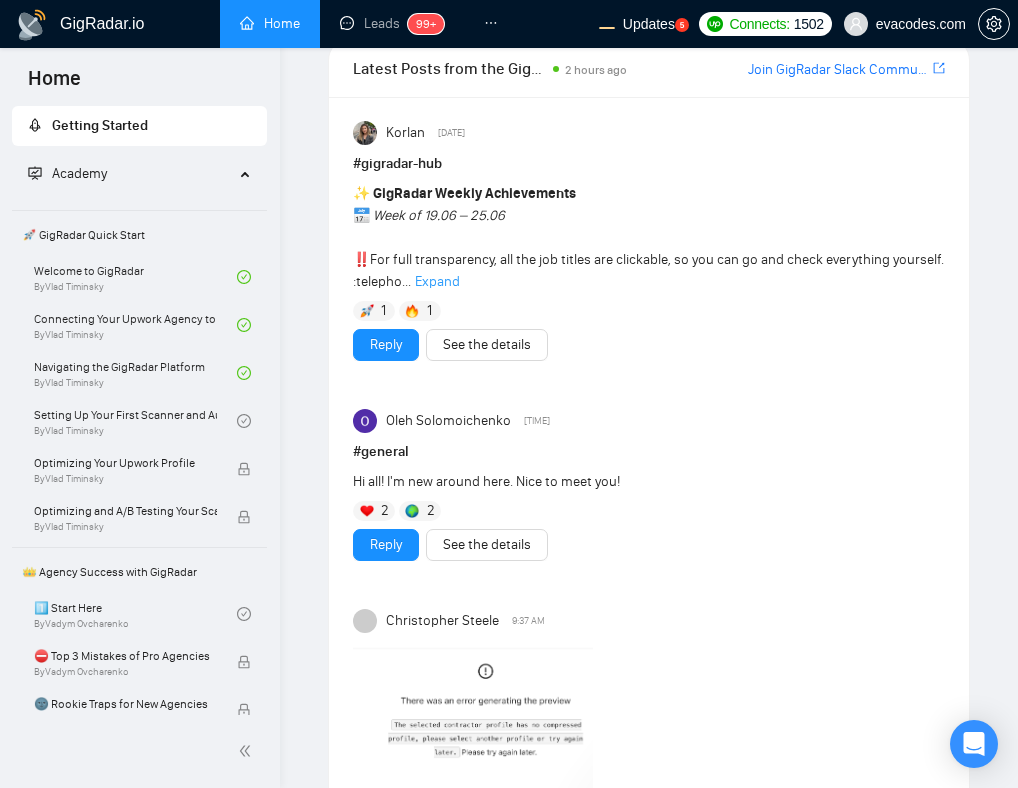 scroll, scrollTop: 1932, scrollLeft: 0, axis: vertical 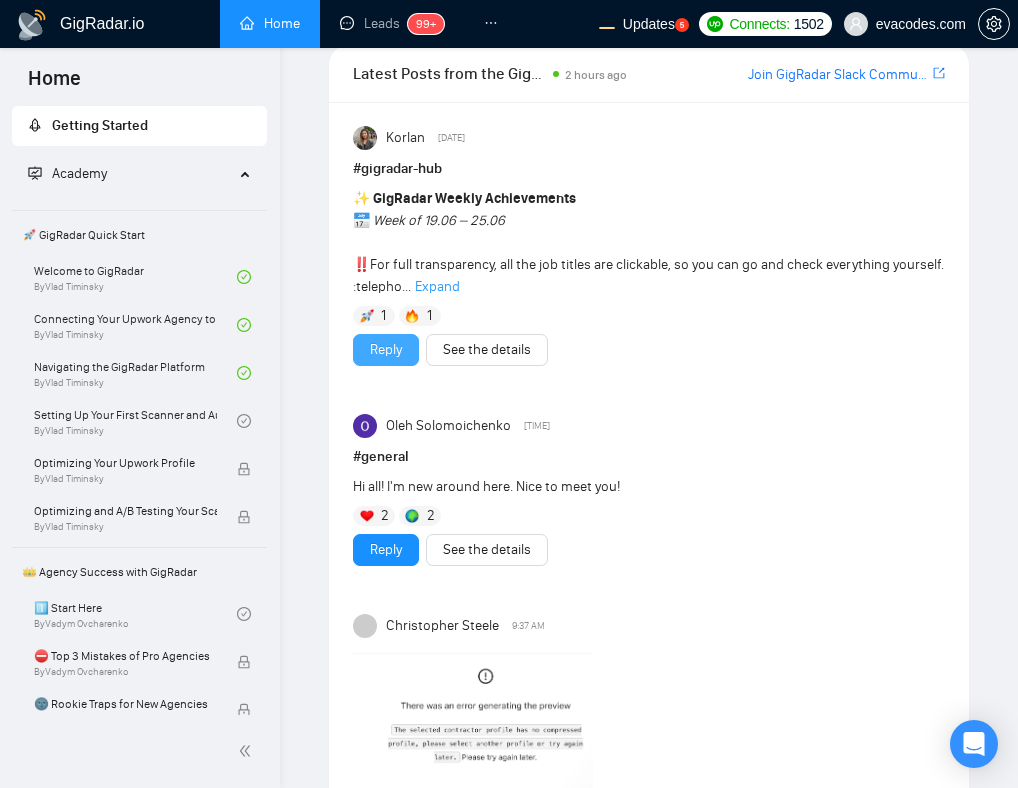 click on "Reply" at bounding box center [386, 350] 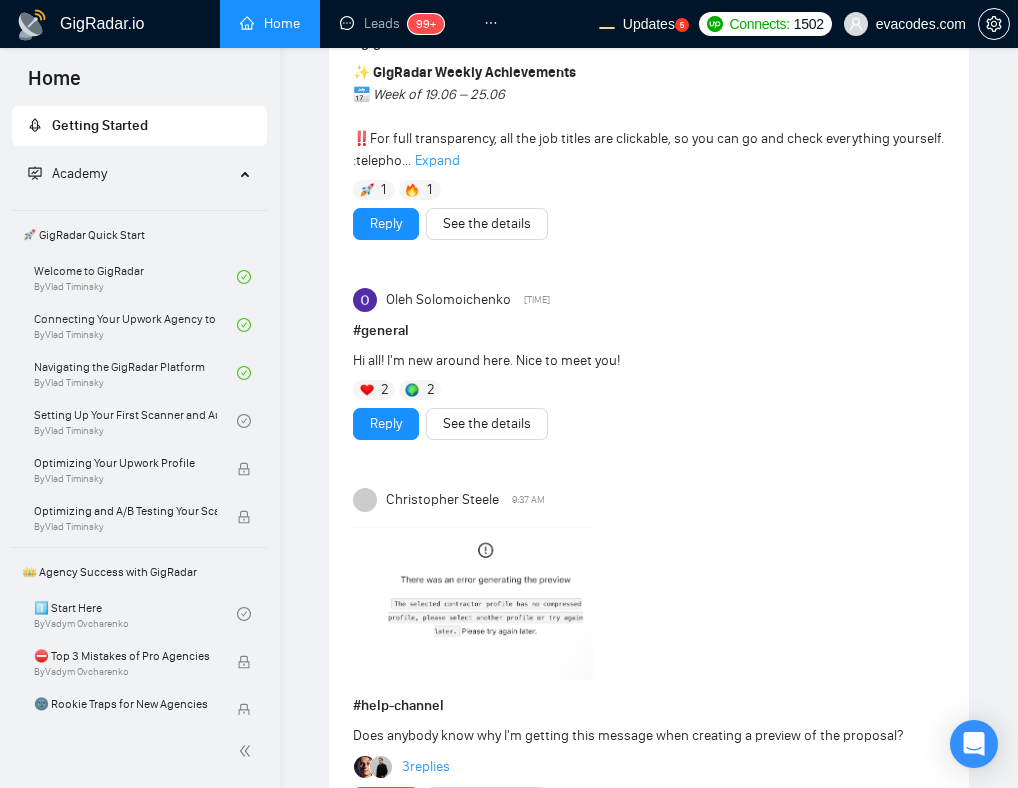 scroll, scrollTop: 2086, scrollLeft: 0, axis: vertical 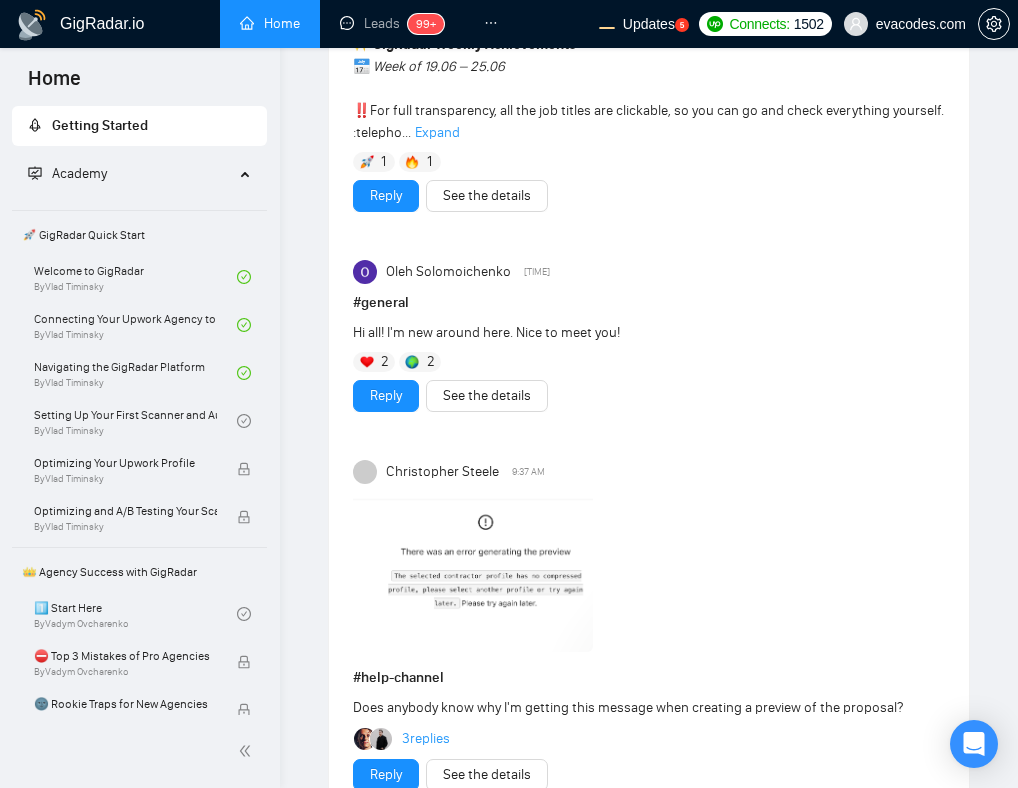 click on "2 2" at bounding box center [649, 362] 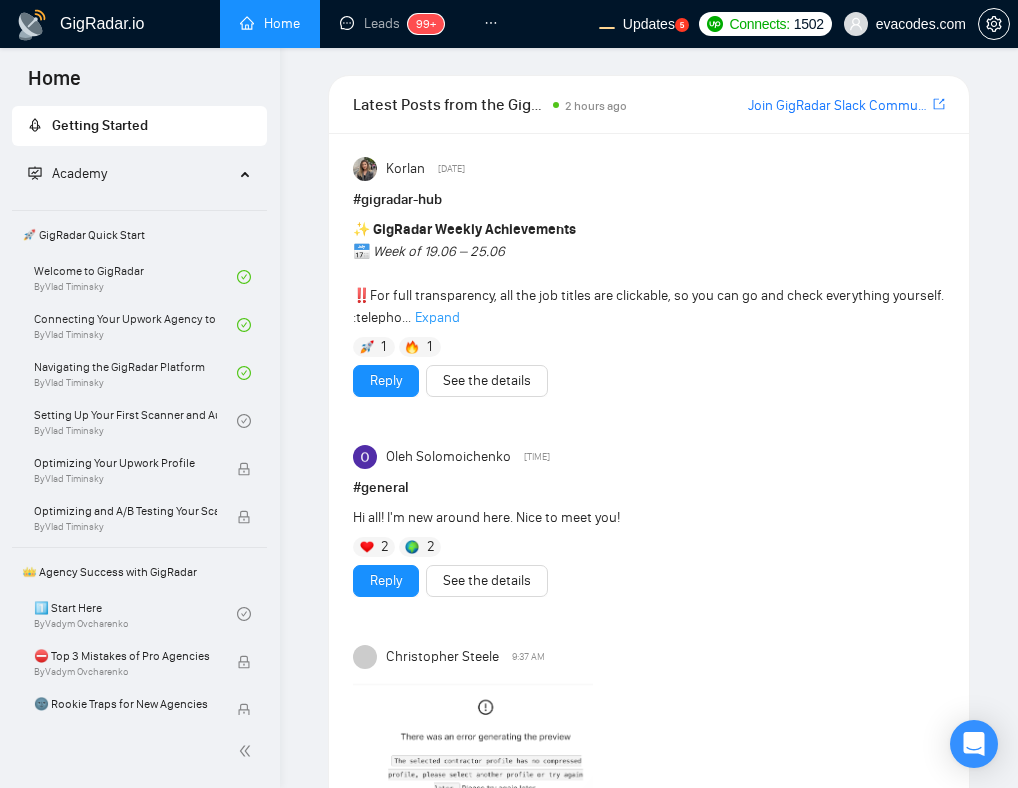 scroll, scrollTop: 1764, scrollLeft: 0, axis: vertical 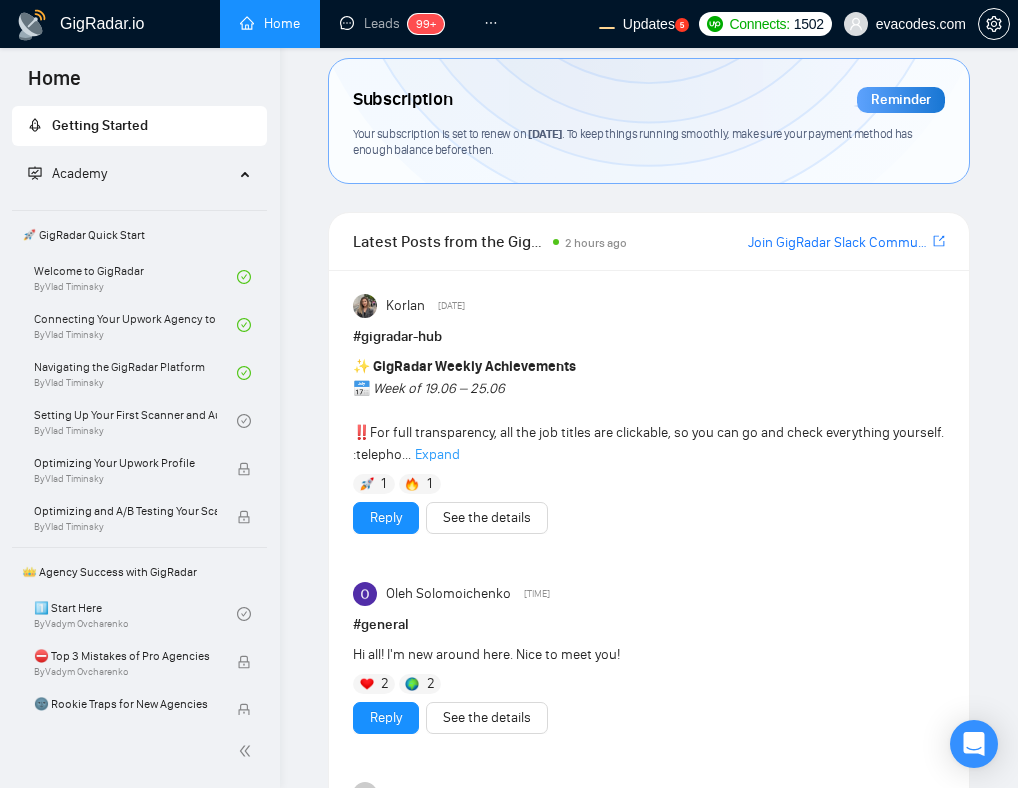 click on "✨   GigRadar Weekly Achievements 📅   Week of 19.06 – 25.06 ‼️  For full transparency, all the job titles are clickable, so you can go and check everything yourself. :telepho... Expand" at bounding box center [649, 411] 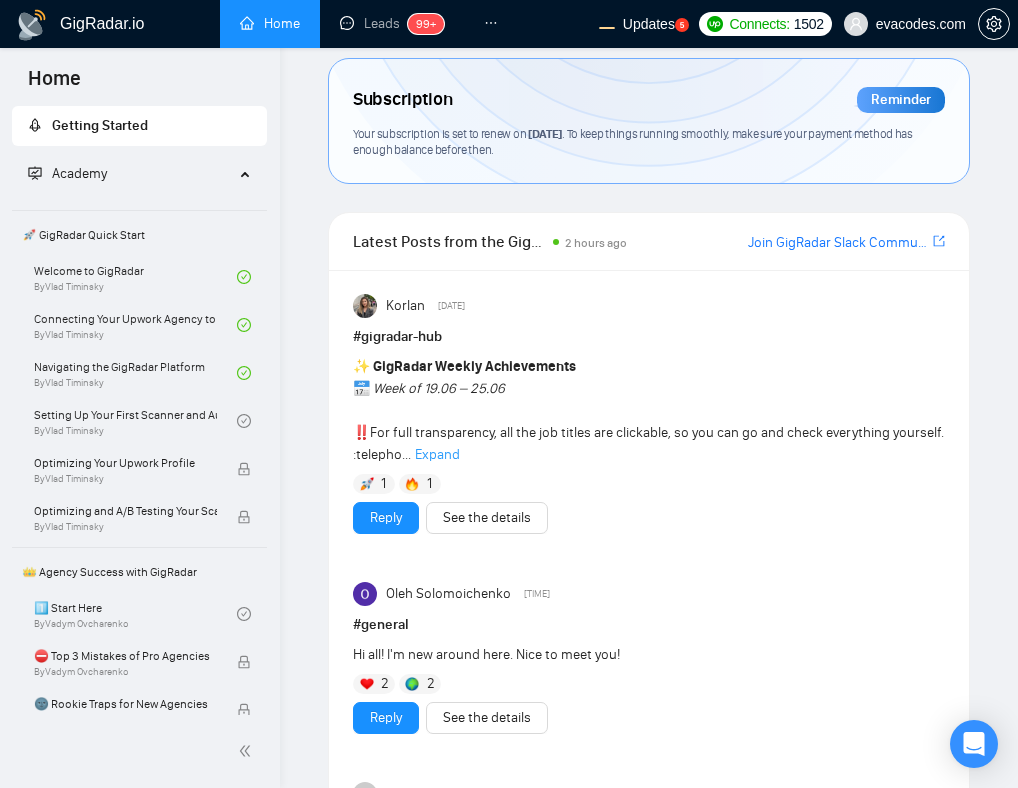 click on "Expand" at bounding box center (437, 454) 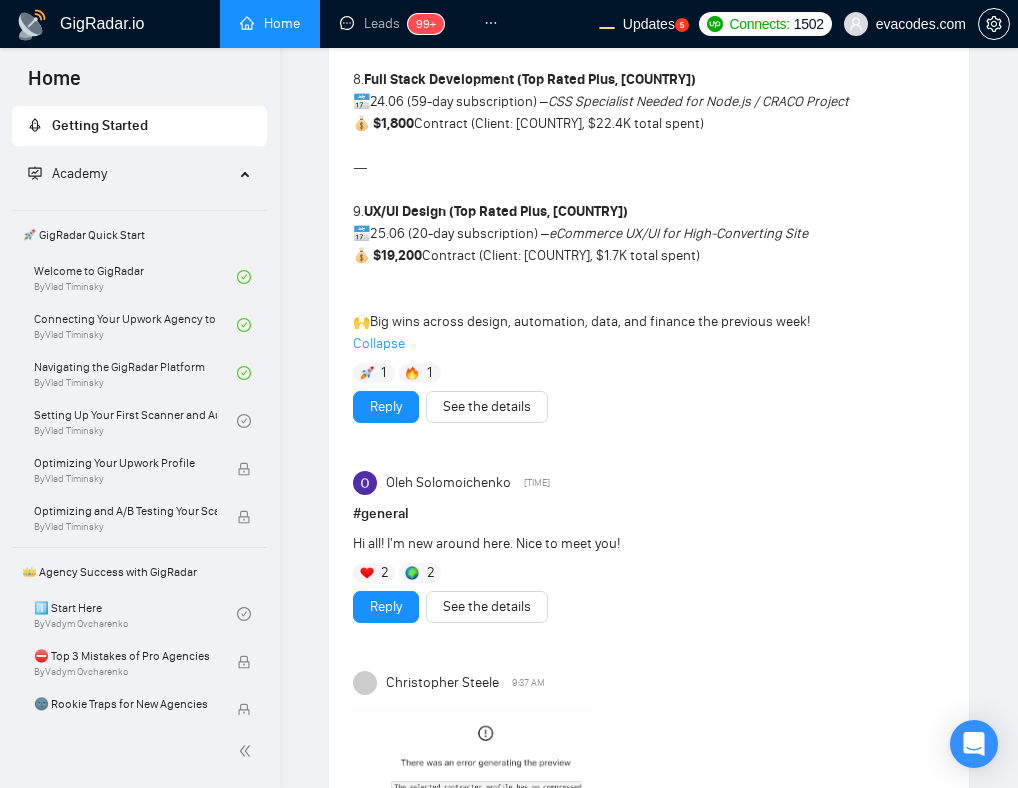 click on "Collapse" at bounding box center (649, 344) 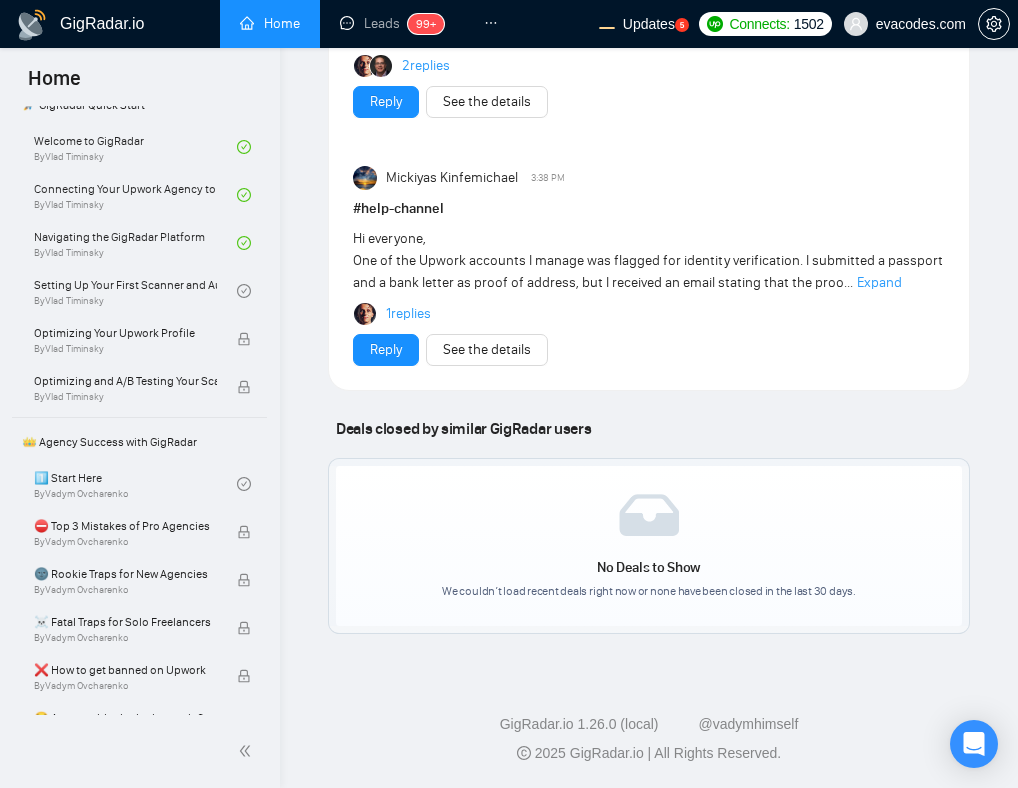 scroll, scrollTop: 164, scrollLeft: 0, axis: vertical 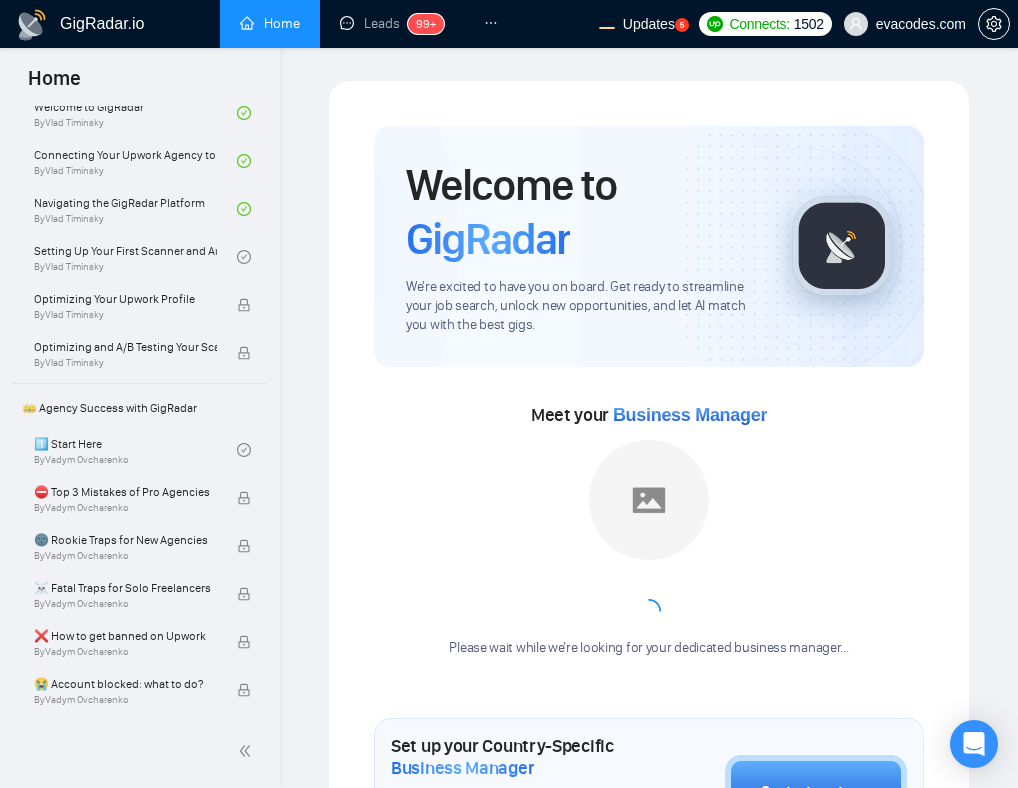 click on "Welcome to  GigRadar We're excited to have you on board. Get ready to streamline your job search, unlock new opportunities, and let AI match you with the best gigs. Meet your   Business Manager   Please wait while we're looking for your dedicated business manager... Set up your Country-Specific  Business Manager Set up your United States or United Kingdom Business Manager to access country-specific opportunities. Contact our team GigRadar Automation Set Up a   Scanner Enable the scanner for AI matching and real-time job alerts. Enable   Opportunity Alerts Keep updated on top matches and new jobs. Enable   Automatic Proposal Send Never miss any opportunities. GigRadar Community Join GigRadar   Community Connect with the GigRadar Slack Community for updates, job opportunities, partnerships, and support. Make your   First Post Make your first post on GigRadar community. Level Up Your Skill Explore   Academy Open the Academy and open the first lesson. Finish Your First   Academy Lesson" at bounding box center [649, 935] 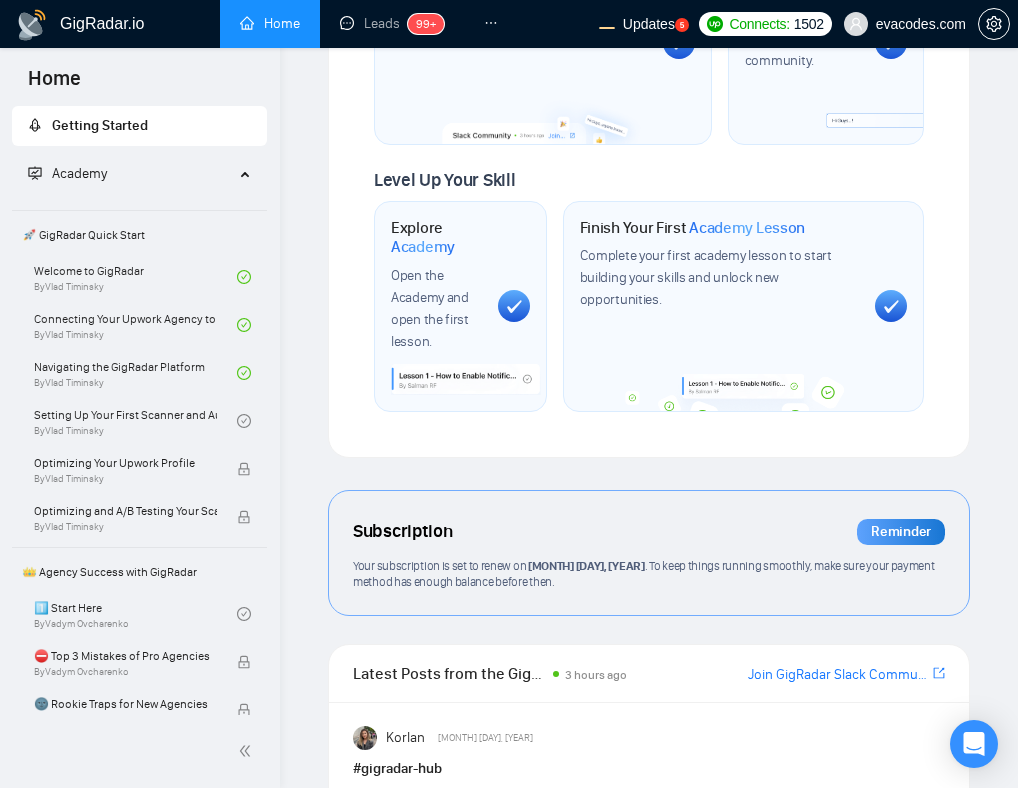 scroll, scrollTop: 1772, scrollLeft: 0, axis: vertical 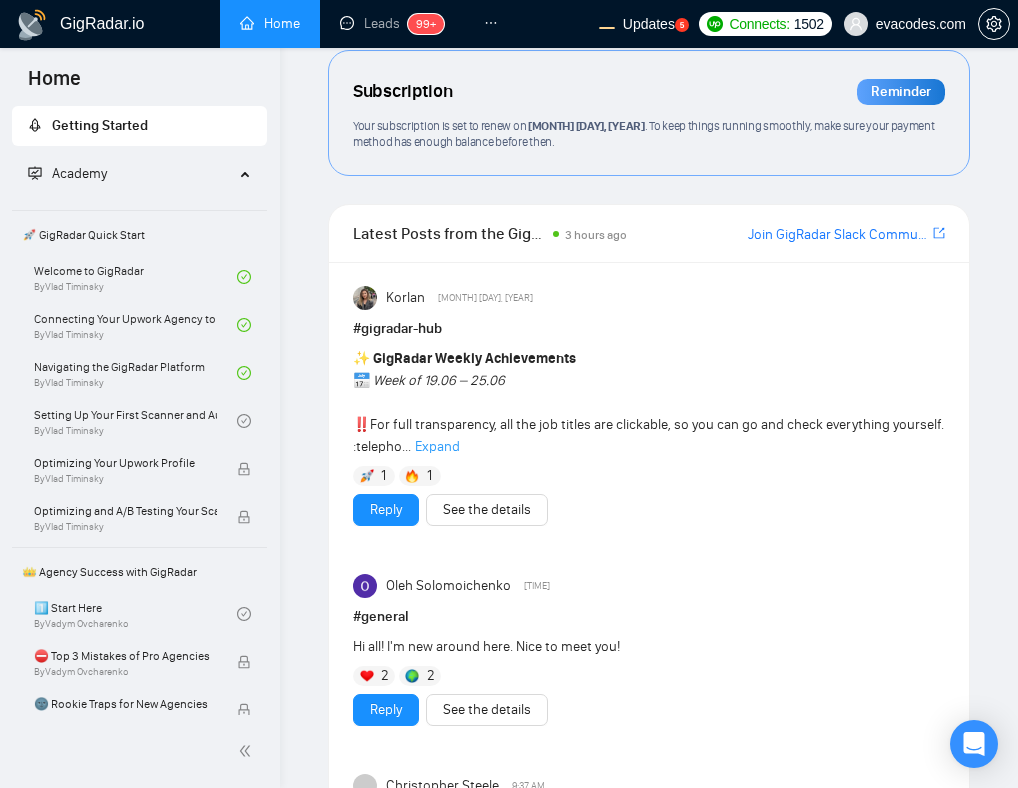 click on "✨   GigRadar Weekly Achievements 📅   Week of 19.06 – 25.06 ‼️  For full transparency, all the job titles are clickable, so you can go and check everything yourself. :telepho... Expand" at bounding box center [649, 403] 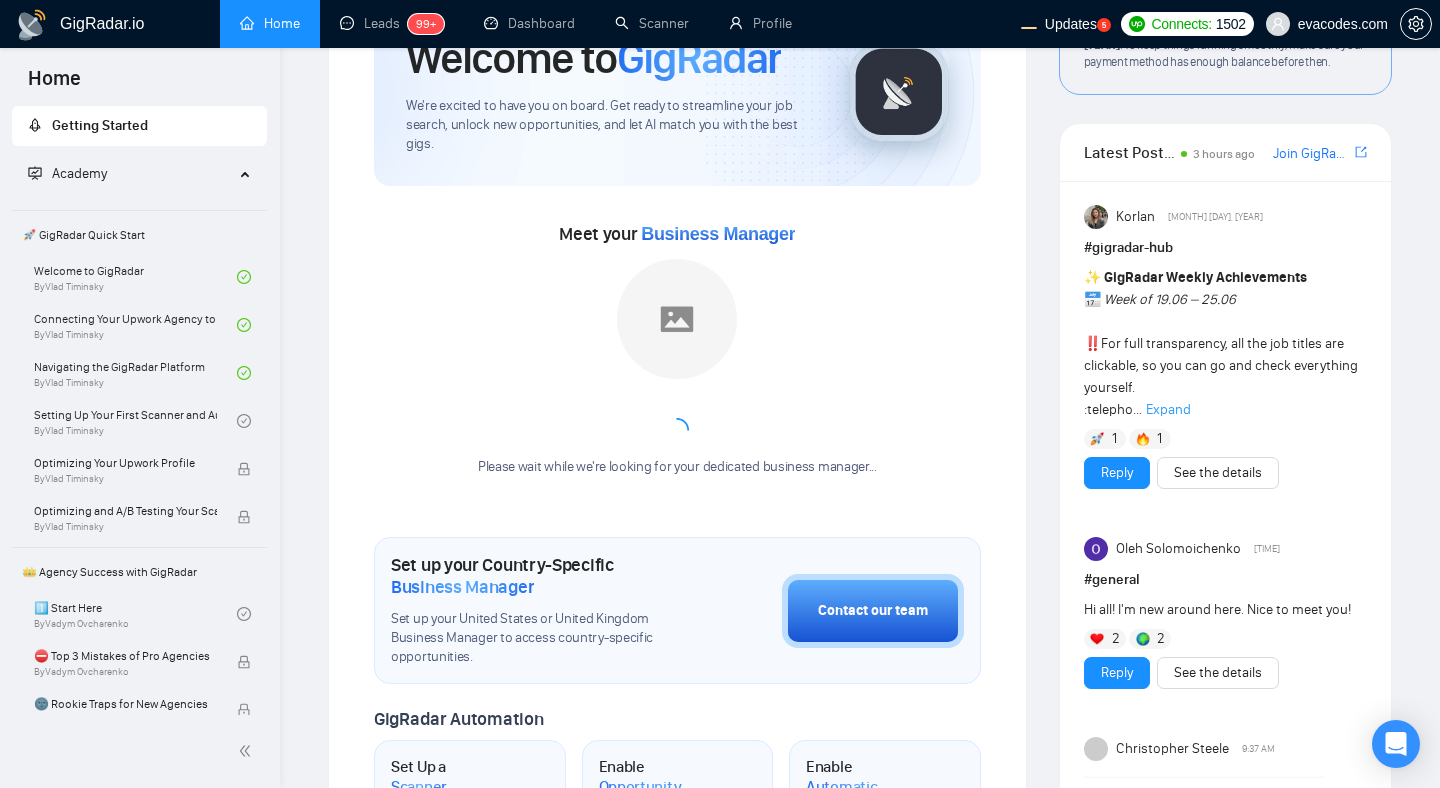 scroll, scrollTop: 185, scrollLeft: 0, axis: vertical 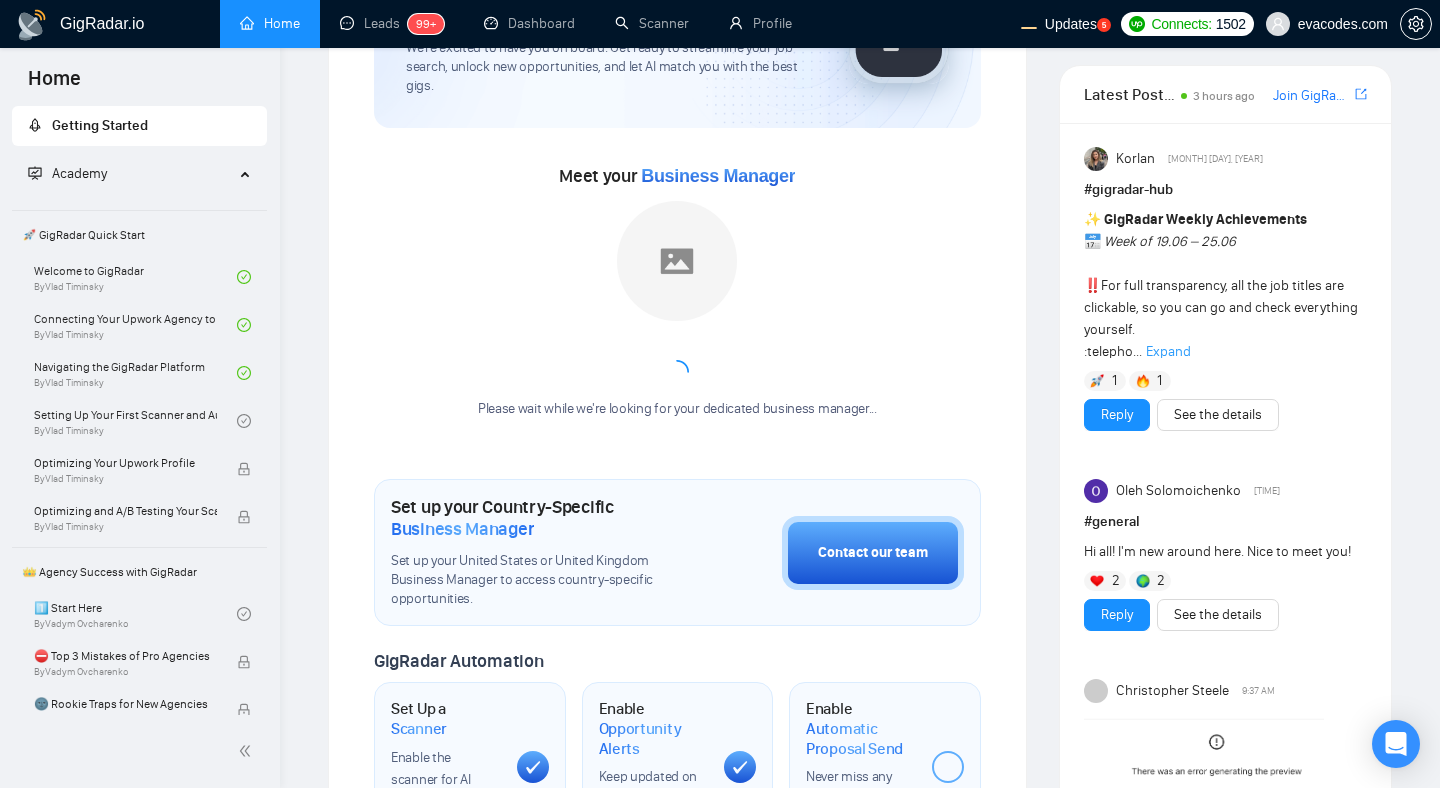 click on "# gigradar-hub" at bounding box center (1225, 190) 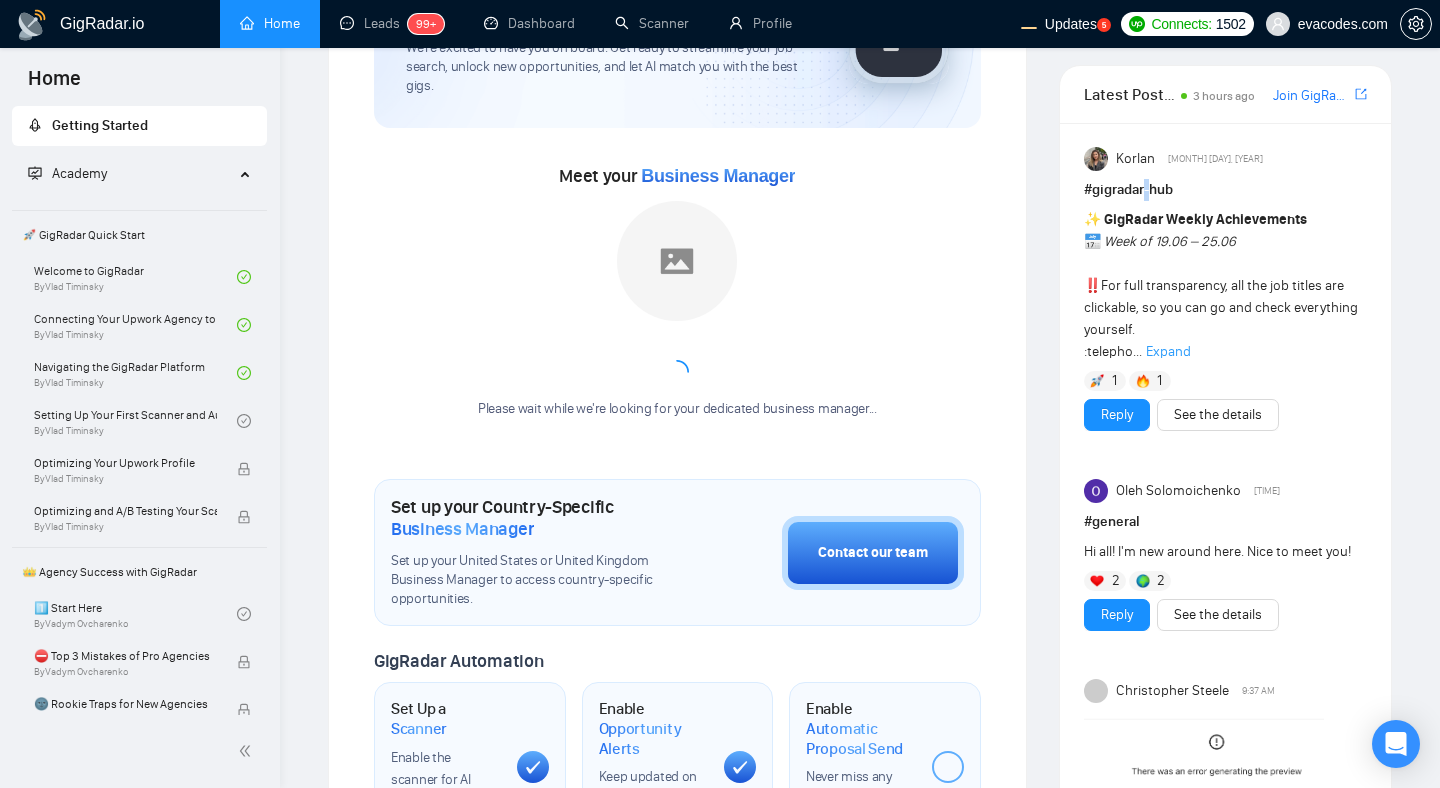 click on "# gigradar-hub" at bounding box center [1225, 190] 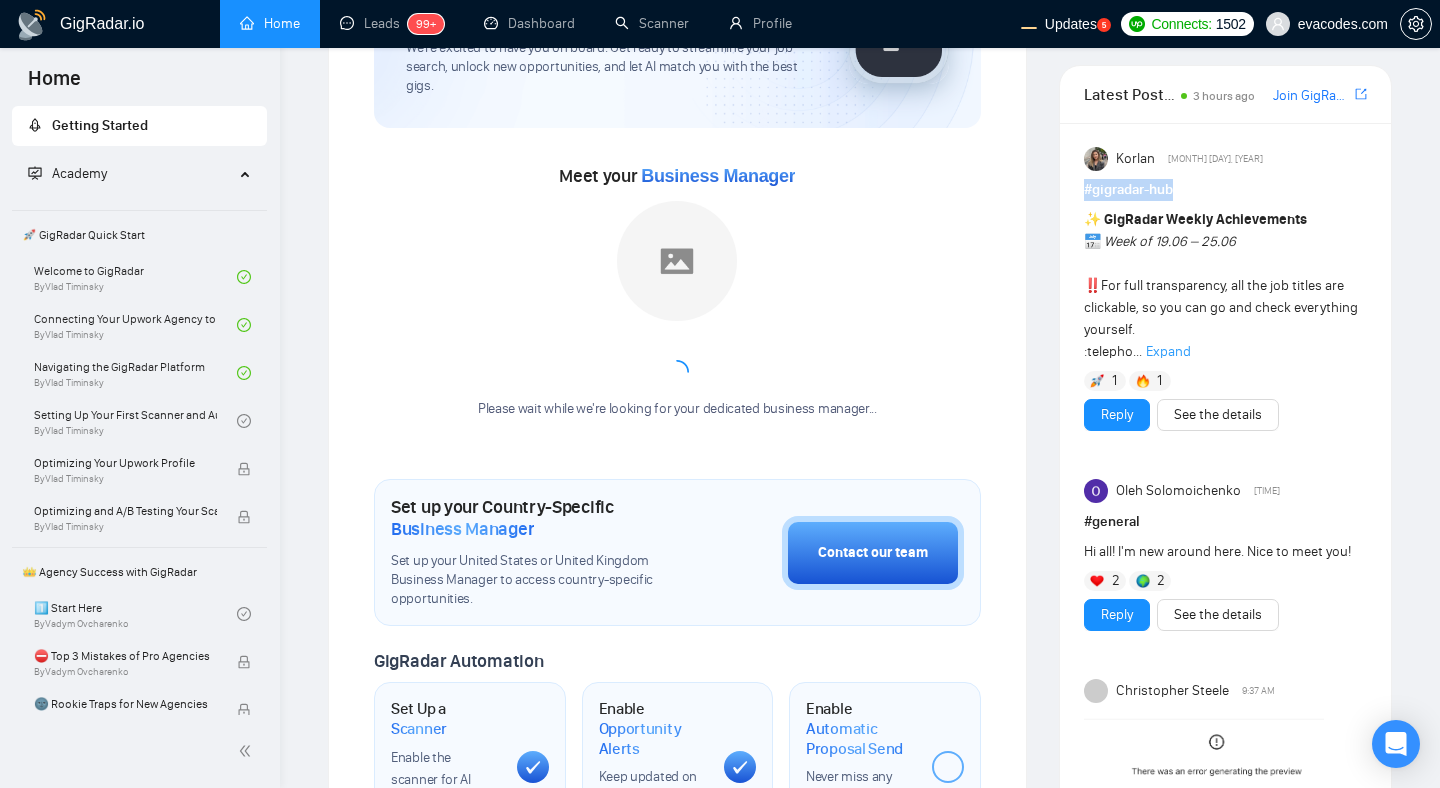 click on "✨   GigRadar Weekly Achievements 📅   Week of 19.06 – 25.06 ‼️  For full transparency, all the job titles are clickable, so you can go and check everything yourself. :telepho... Expand" at bounding box center [1225, 286] 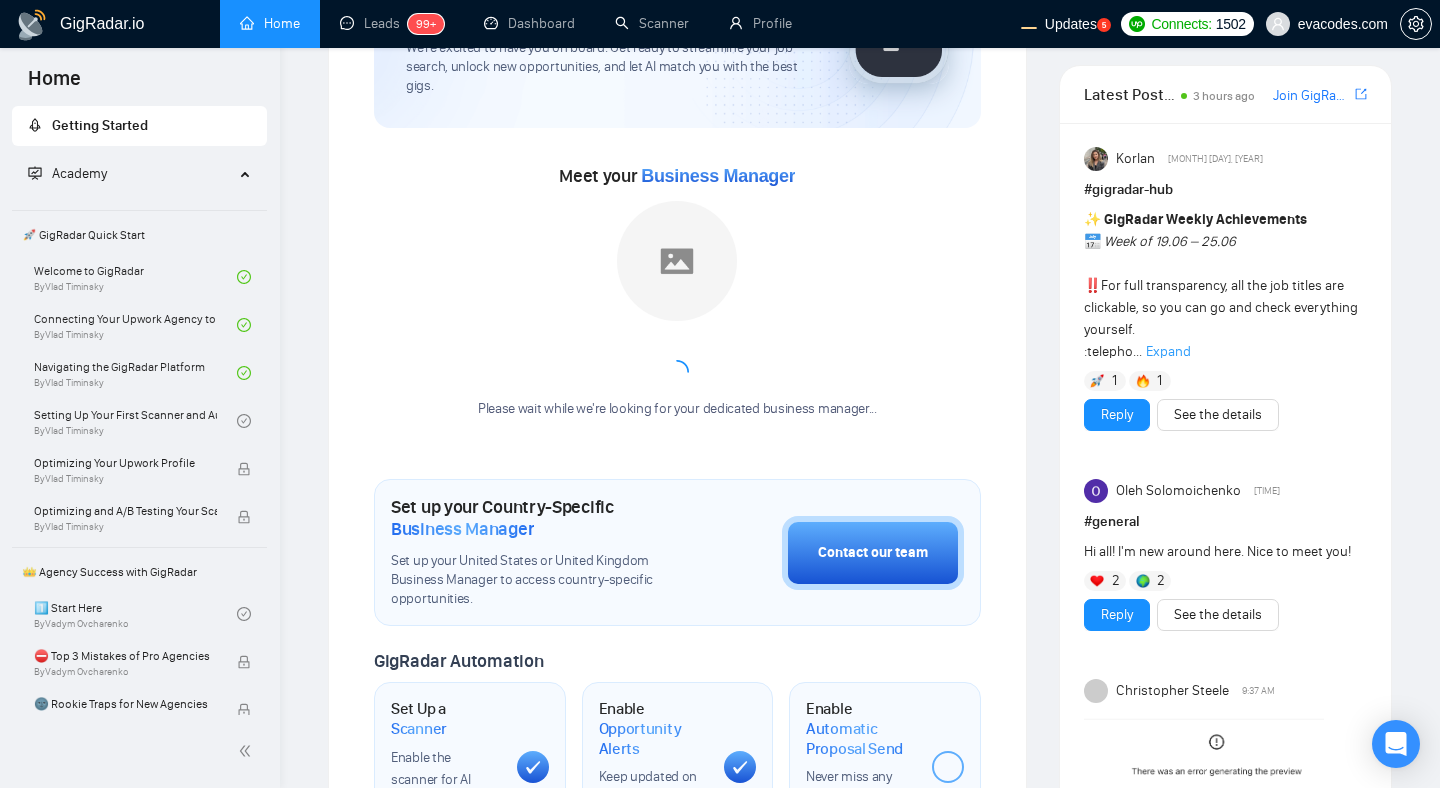click on "✨   GigRadar Weekly Achievements 📅   Week of [DATE] – [DATE] ‼️  For full transparency, all the job titles are clickable, so you can go and check everything yourself. :telepho..." at bounding box center [1221, 285] 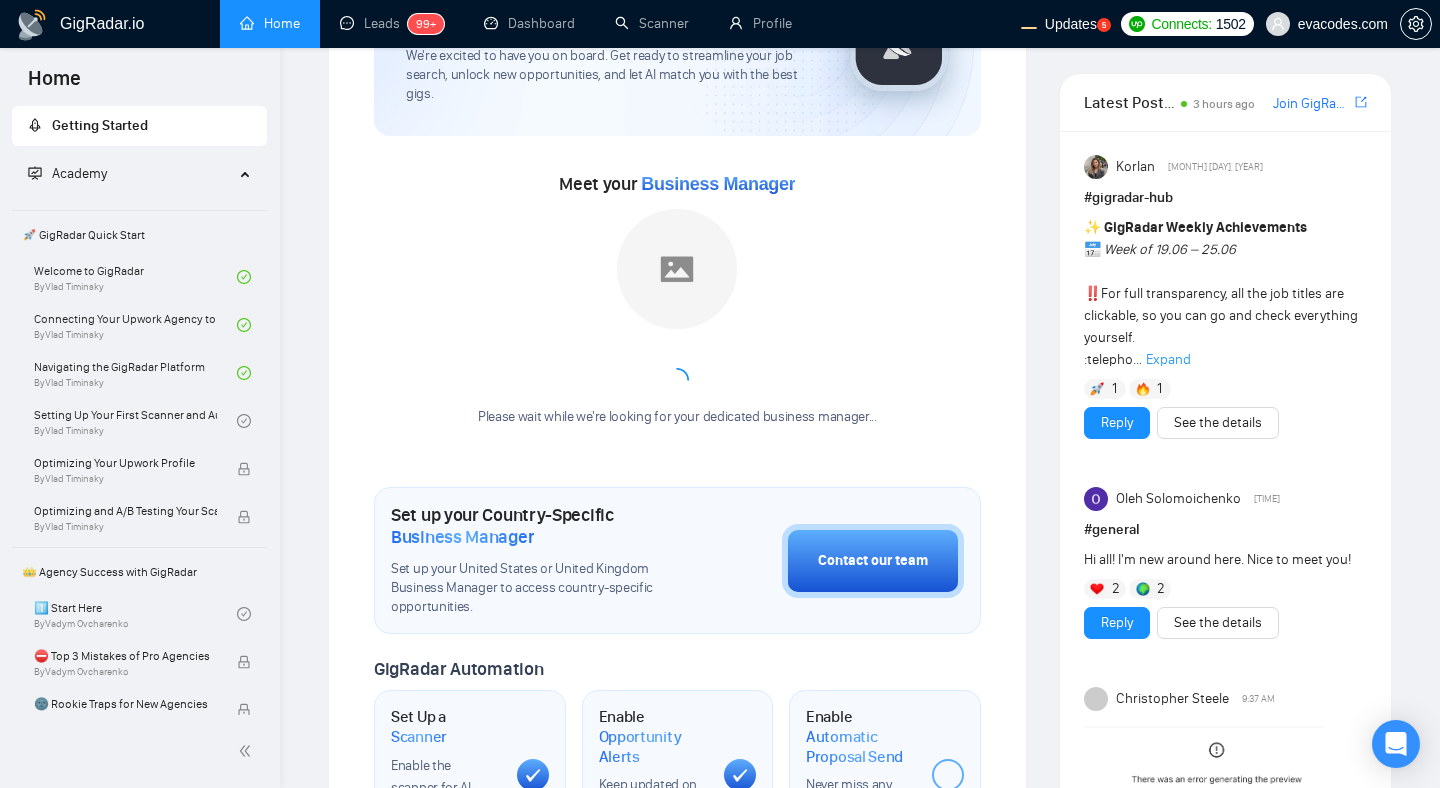 scroll, scrollTop: 176, scrollLeft: 0, axis: vertical 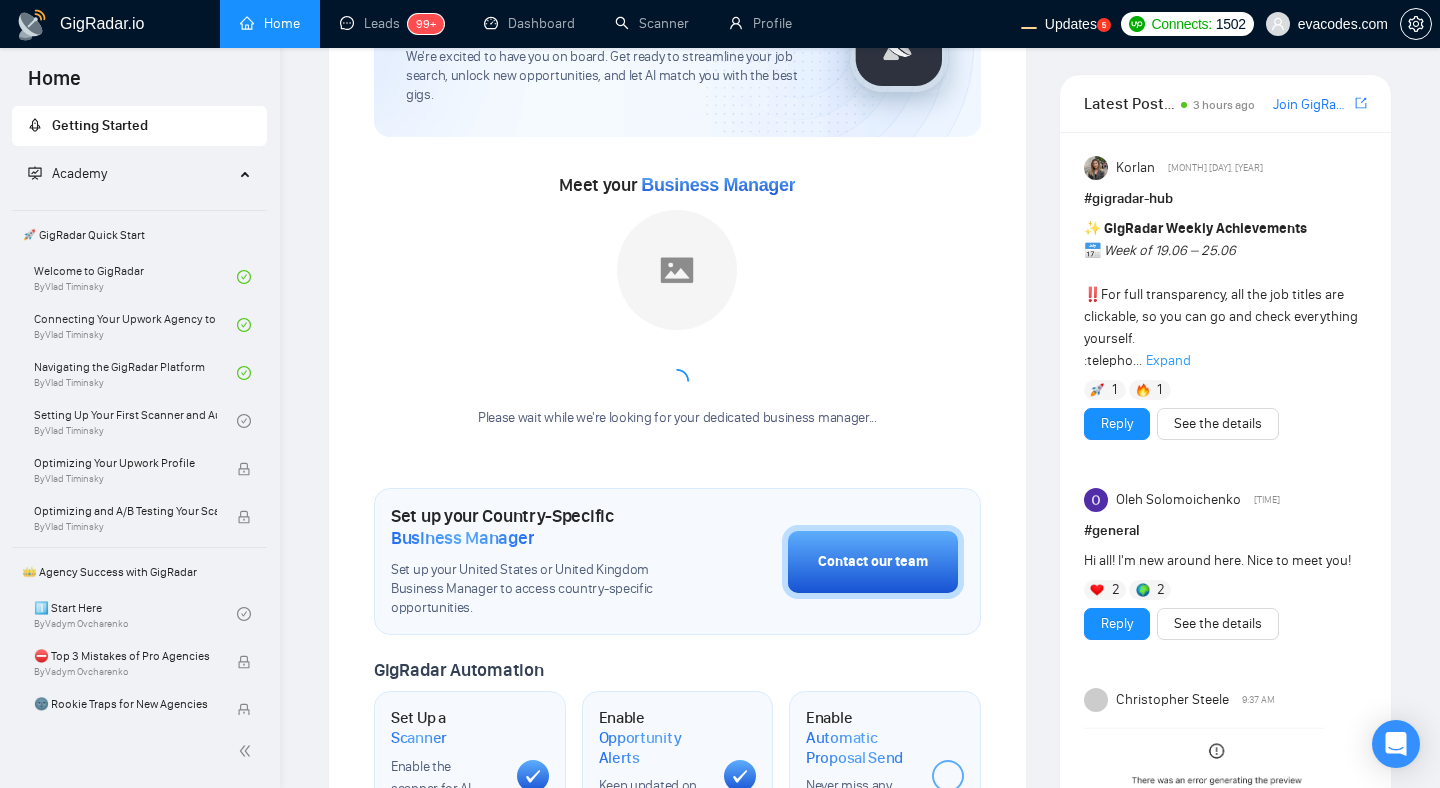 click on "✨   GigRadar Weekly Achievements 📅   Week of [DATE] – [DATE] ‼️  For full transparency, all the job titles are clickable, so you can go and check everything yourself. :telepho..." at bounding box center (1221, 294) 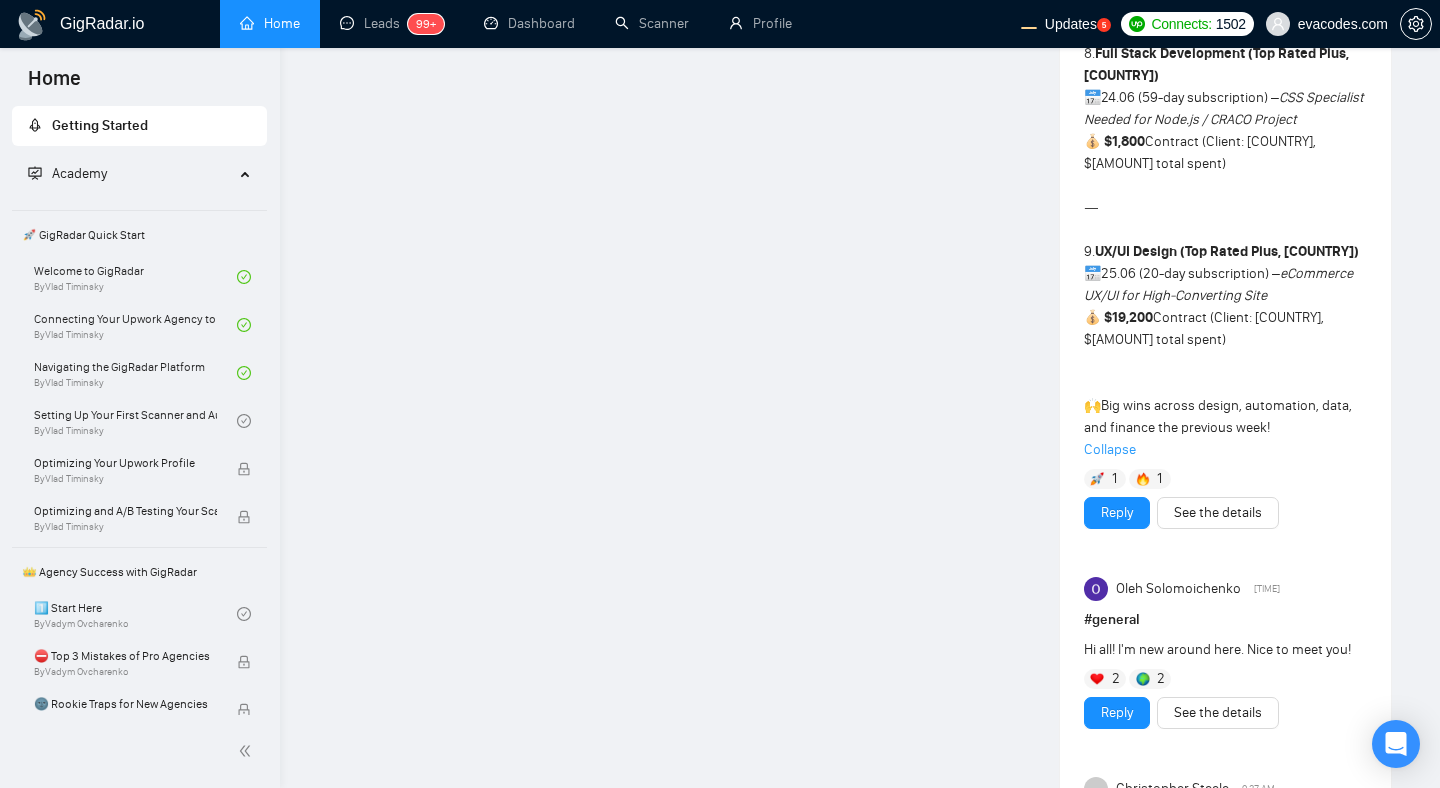 scroll, scrollTop: 2921, scrollLeft: 0, axis: vertical 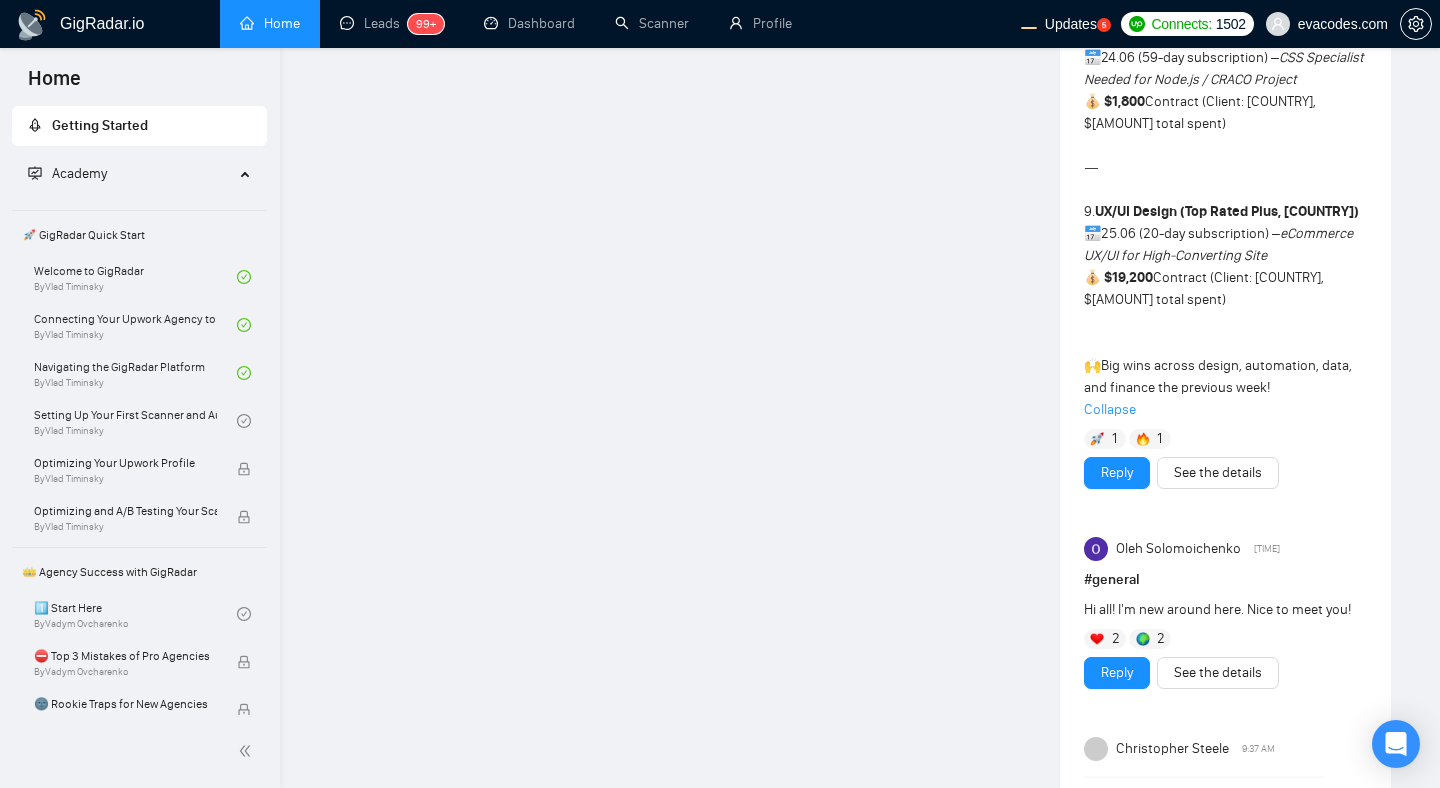 click on "Collapse" at bounding box center [1225, 410] 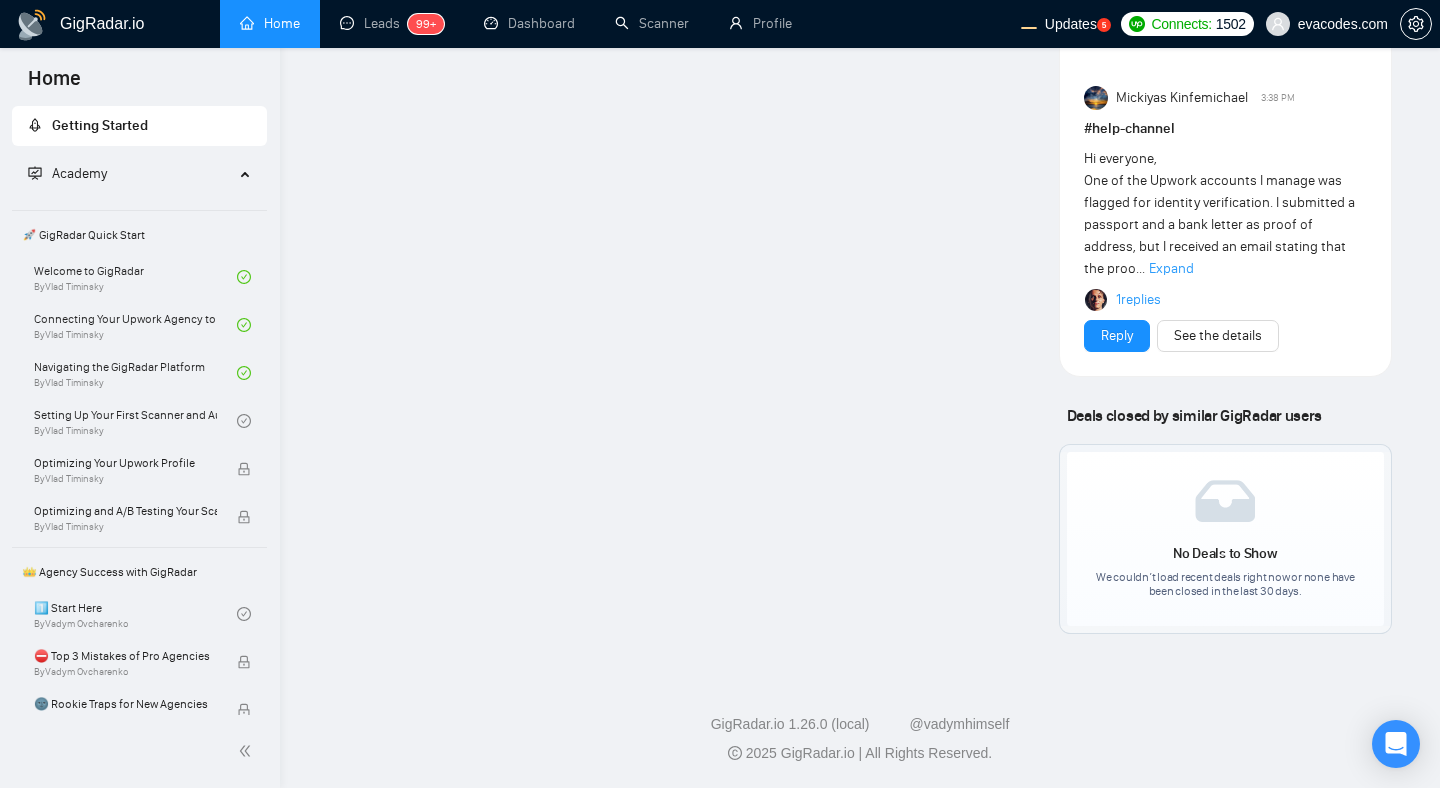 click on "Welcome to  GigRadar We're excited to have you on board. Get ready to streamline your job search, unlock new opportunities, and let AI match you with the best gigs. Meet your   Business Manager   Please wait while we're looking for your dedicated business manager... Set up your Country-Specific  Business Manager Set up your United States or United Kingdom Business Manager to access country-specific opportunities. Contact our team GigRadar Automation Set Up a   Scanner Enable the scanner for AI matching and real-time job alerts. Enable   Opportunity Alerts Keep updated on top matches and new jobs. Enable   Automatic Proposal Send Never miss any opportunities. GigRadar Community Join GigRadar   Community Connect with the GigRadar Slack Community for updates, job opportunities, partnerships, and support. Make your   First Post Make your first post on GigRadar community. Level Up Your Skill Explore   Academy Open the Academy and open the first lesson. Finish Your First   Academy Lesson" at bounding box center [677, -501] 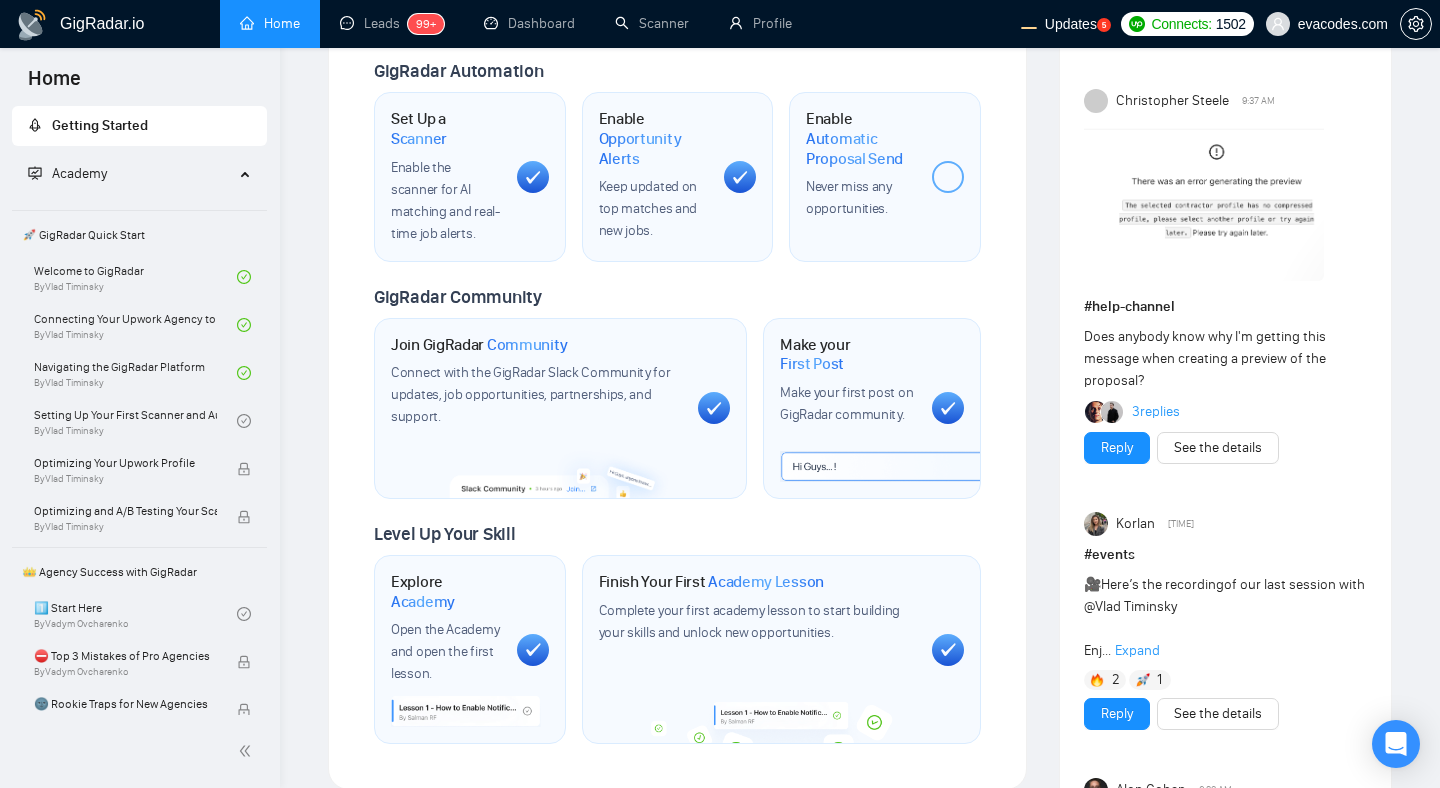 scroll, scrollTop: 777, scrollLeft: 0, axis: vertical 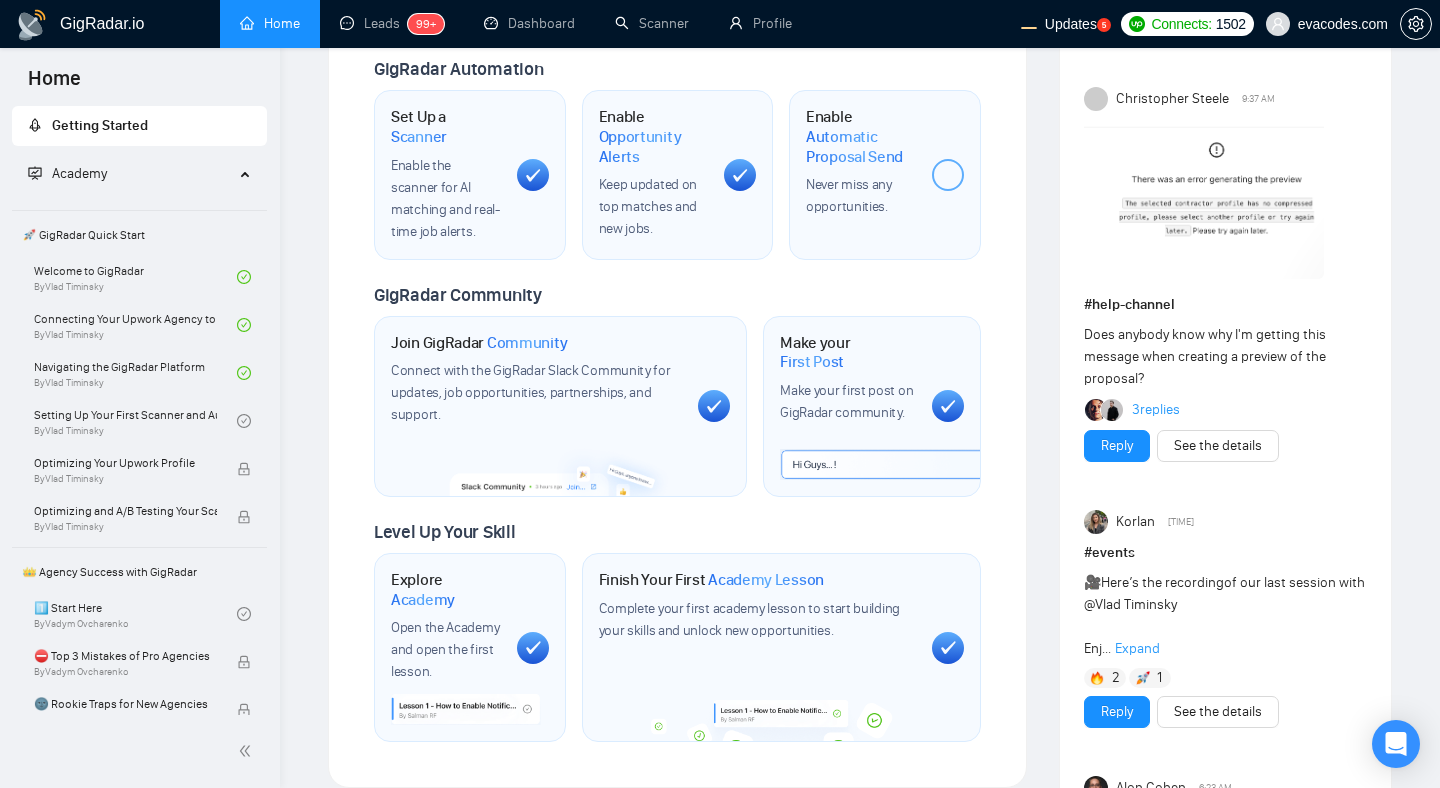 click on "Welcome to  GigRadar We're excited to have you on board. Get ready to streamline your job search, unlock new opportunities, and let AI match you with the best gigs. Meet your   Business Manager   Please wait while we're looking for your dedicated business manager... Set up your Country-Specific  Business Manager Set up your United States or United Kingdom Business Manager to access country-specific opportunities. Contact our team GigRadar Automation Set Up a   Scanner Enable the scanner for AI matching and real-time job alerts. Enable   Opportunity Alerts Keep updated on top matches and new jobs. Enable   Automatic Proposal Send Never miss any opportunities. GigRadar Community Join GigRadar   Community Connect with the GigRadar Slack Community for updates, job opportunities, partnerships, and support. Make your   First Post Make your first post on GigRadar community. Level Up Your Skill Explore   Academy Open the Academy and open the first lesson. Finish Your First   Academy Lesson" at bounding box center [677, 45] 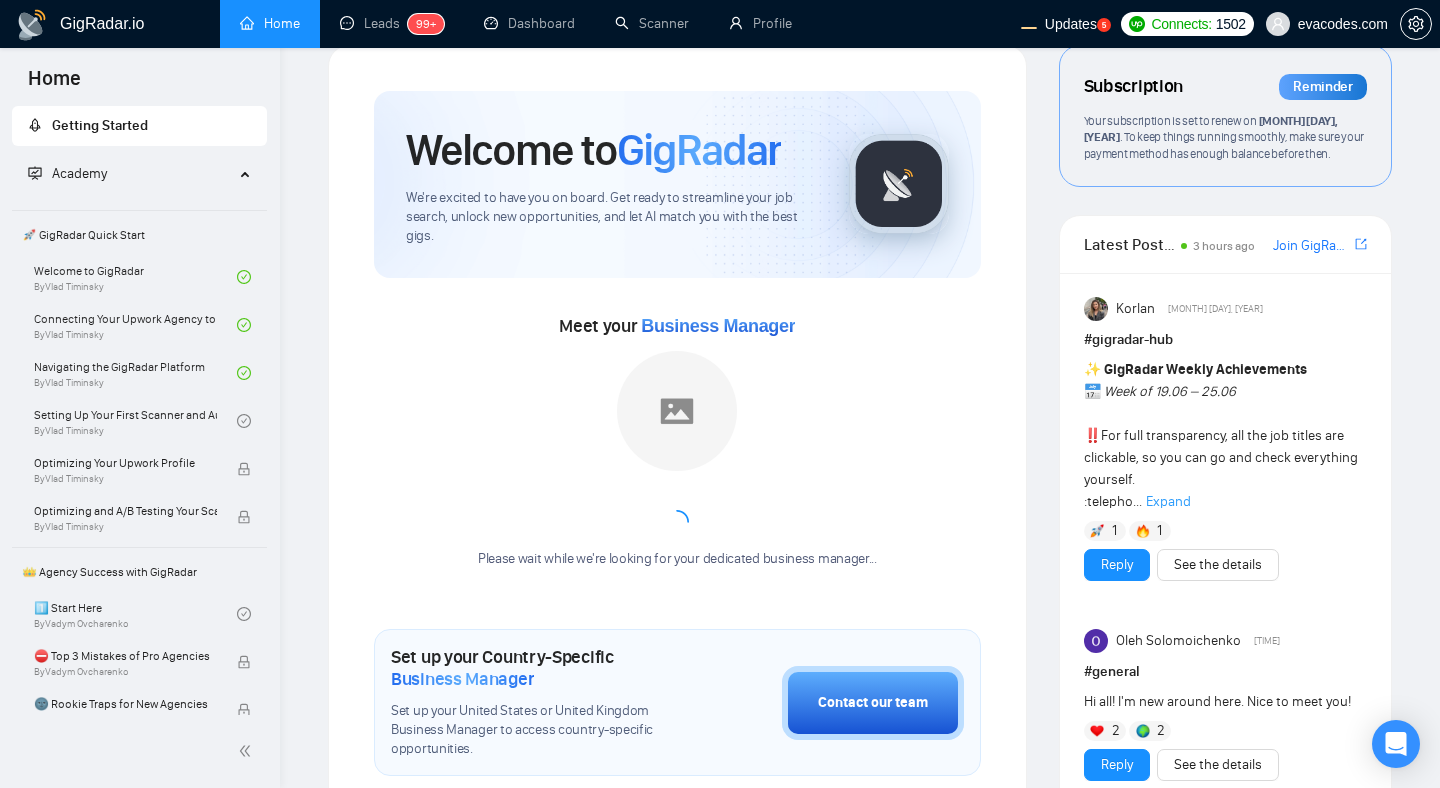 scroll, scrollTop: 0, scrollLeft: 0, axis: both 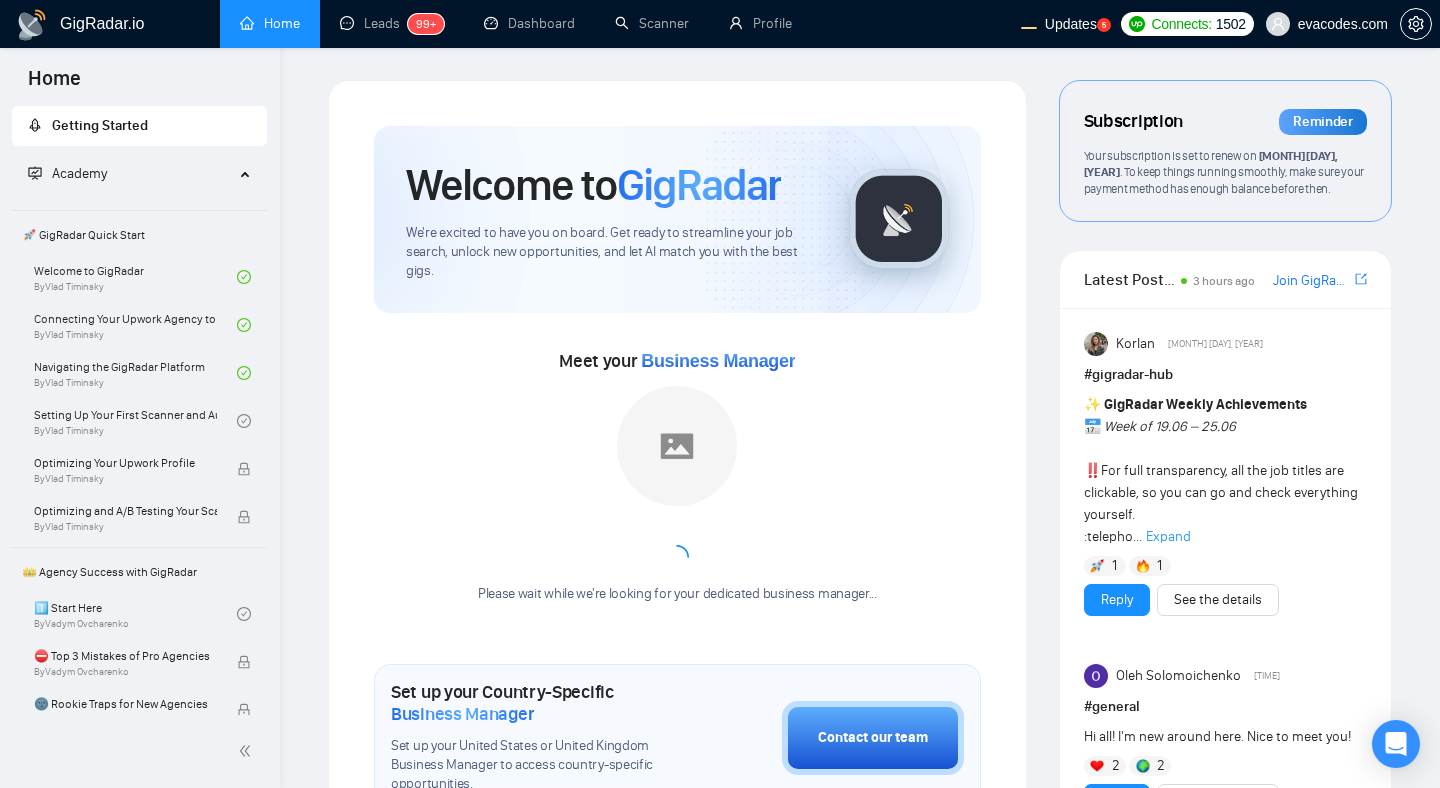 click on "Korlan Jul 7, 2025 # gigradar-hub ✨   GigRadar Weekly Achievements 📅   Week of 19.06 – 25.06 ‼️  For full transparency, all the job titles are clickable, so you can go and check everything yourself. :telepho... Expand 1 1 Reply See the details Oleh Solomoichenko 4:50 PM # general Hi all! I'm new around here. Nice to meet you! 2 2 Reply See the details Christopher Steele 9:37 AM # help-channel Does anybody know why I'm getting this message when creating a preview of the proposal? 3  replies Reply See the details Korlan 12:49 AM # events 🎥  Here’s the recording  of our last session with @Vlad Timinsky Enj... Expand 2 1 Reply See the details Alon Cohen 6:23 AM # help-channel I'm getting a few Internal Error messages when the scanner it trying to submit the bids today. Its in the Laziza AI if that helps 2  replies Reply See the details Mickiyas Kinfemichael 3:38 PM # help-channel Hi everyone, Expand 1  replies Reply See the details" at bounding box center [1225, 1199] 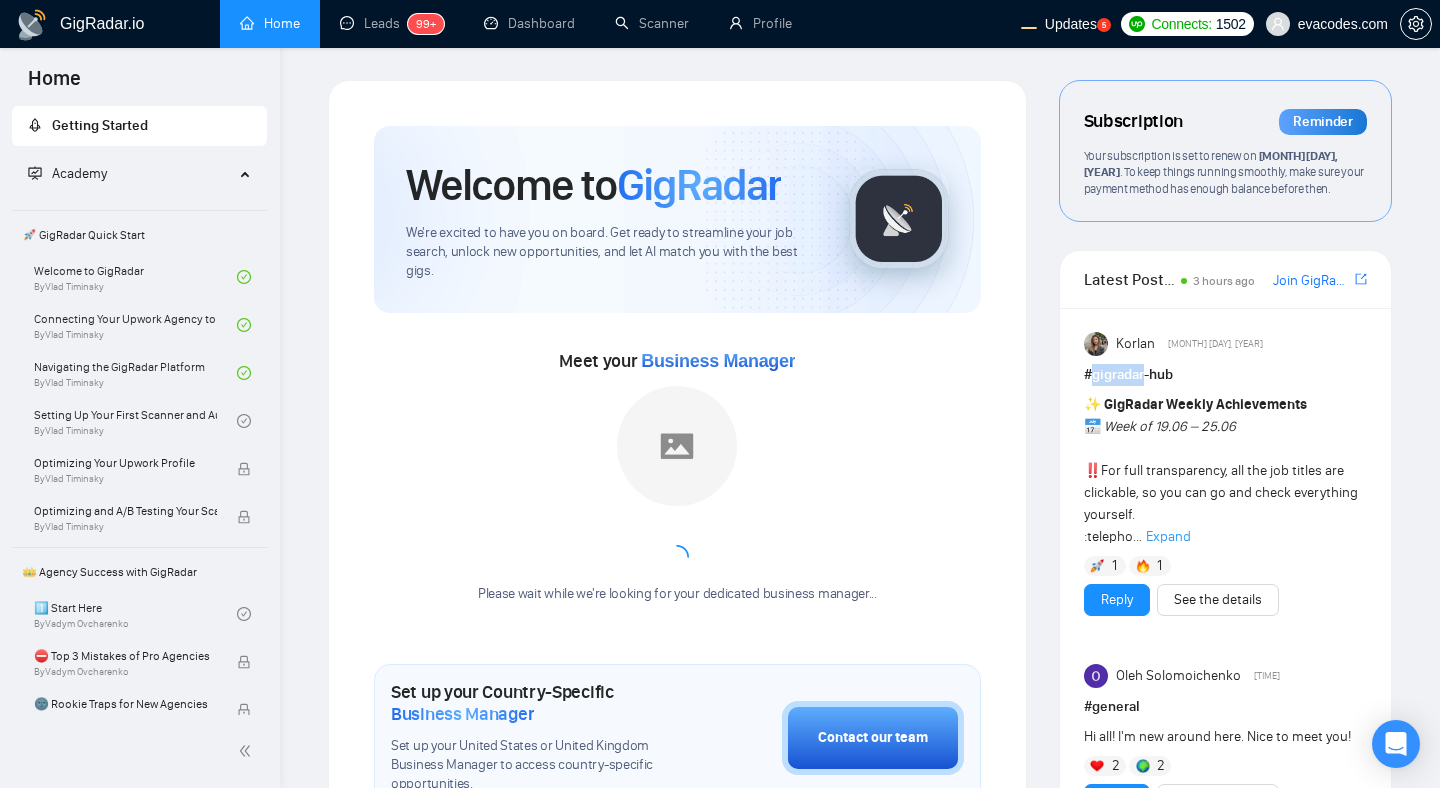 click on "# gigradar-hub" at bounding box center (1225, 375) 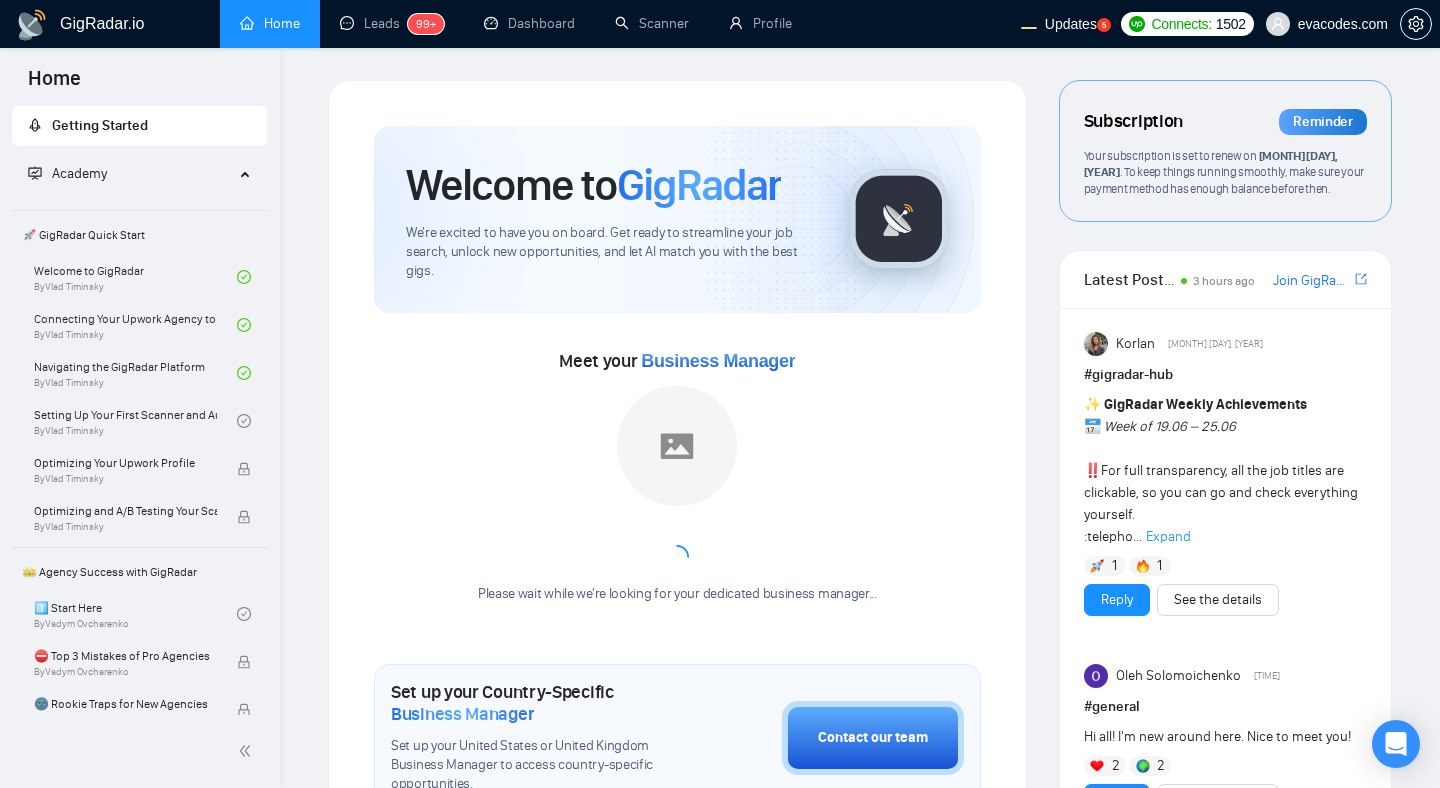 click on "# gigradar-hub" at bounding box center (1225, 375) 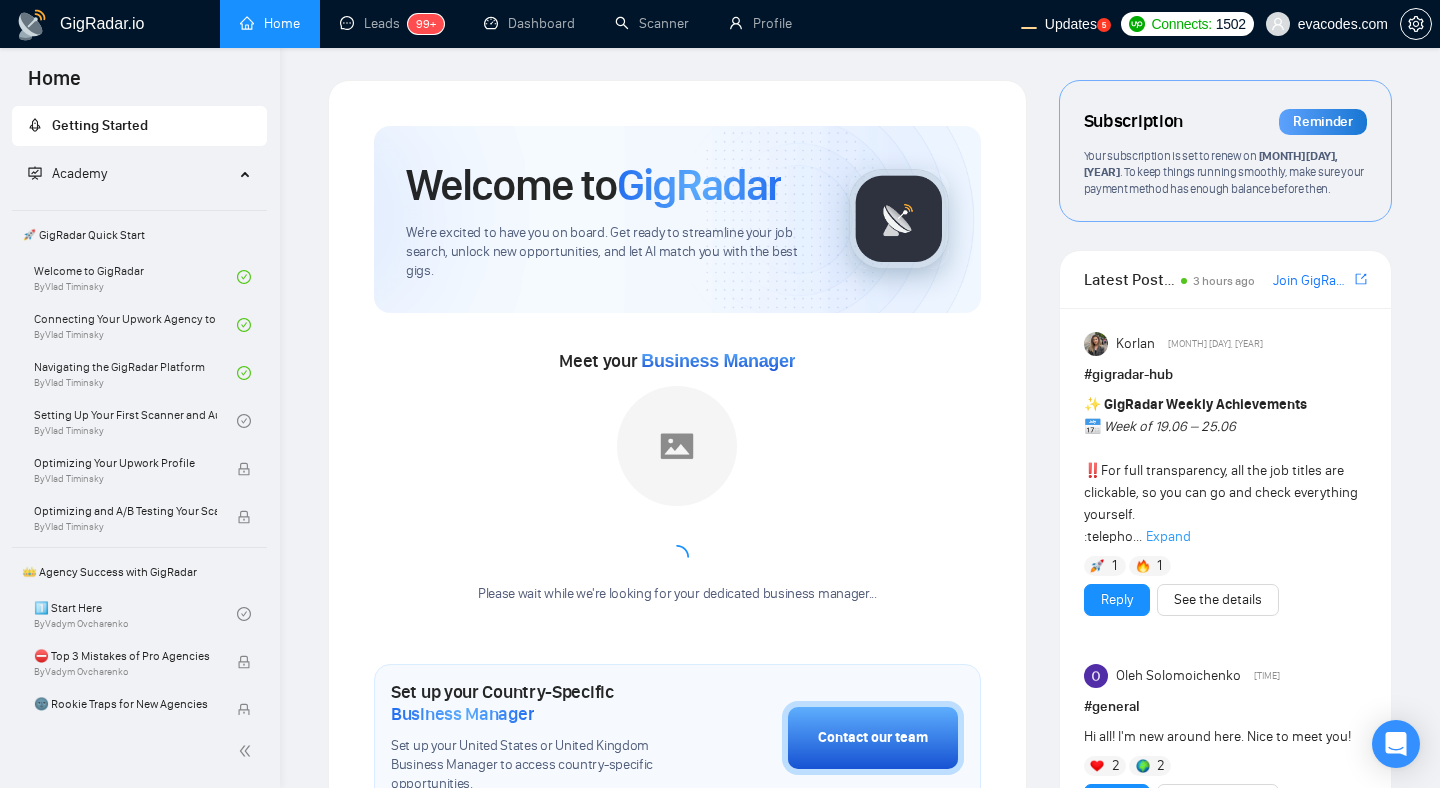 scroll, scrollTop: 104, scrollLeft: 0, axis: vertical 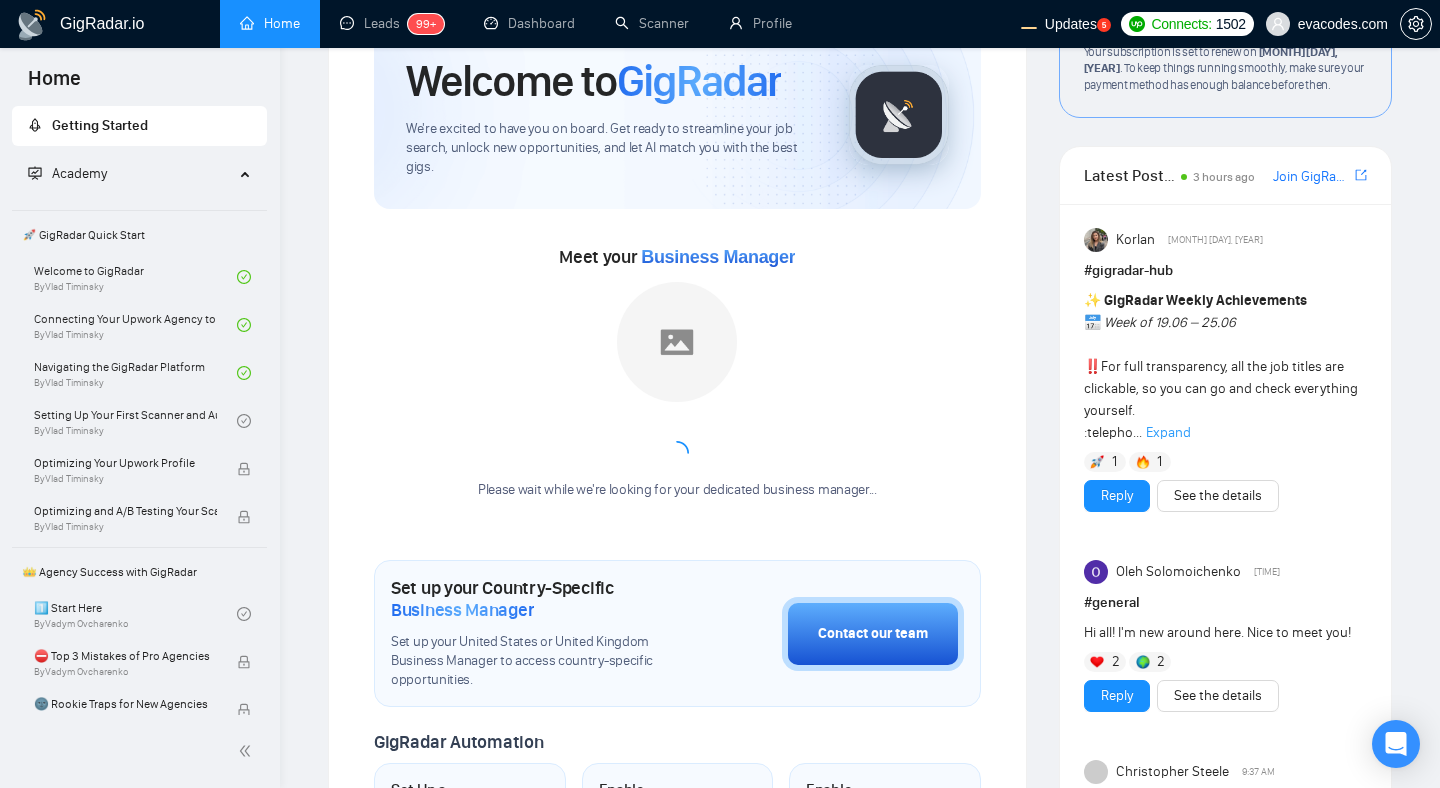 click on "✨   GigRadar Weekly Achievements 📅   Week of 19.06 – 25.06 ‼️  For full transparency, all the job titles are clickable, so you can go and check everything yourself. :telepho..." at bounding box center [1221, 366] 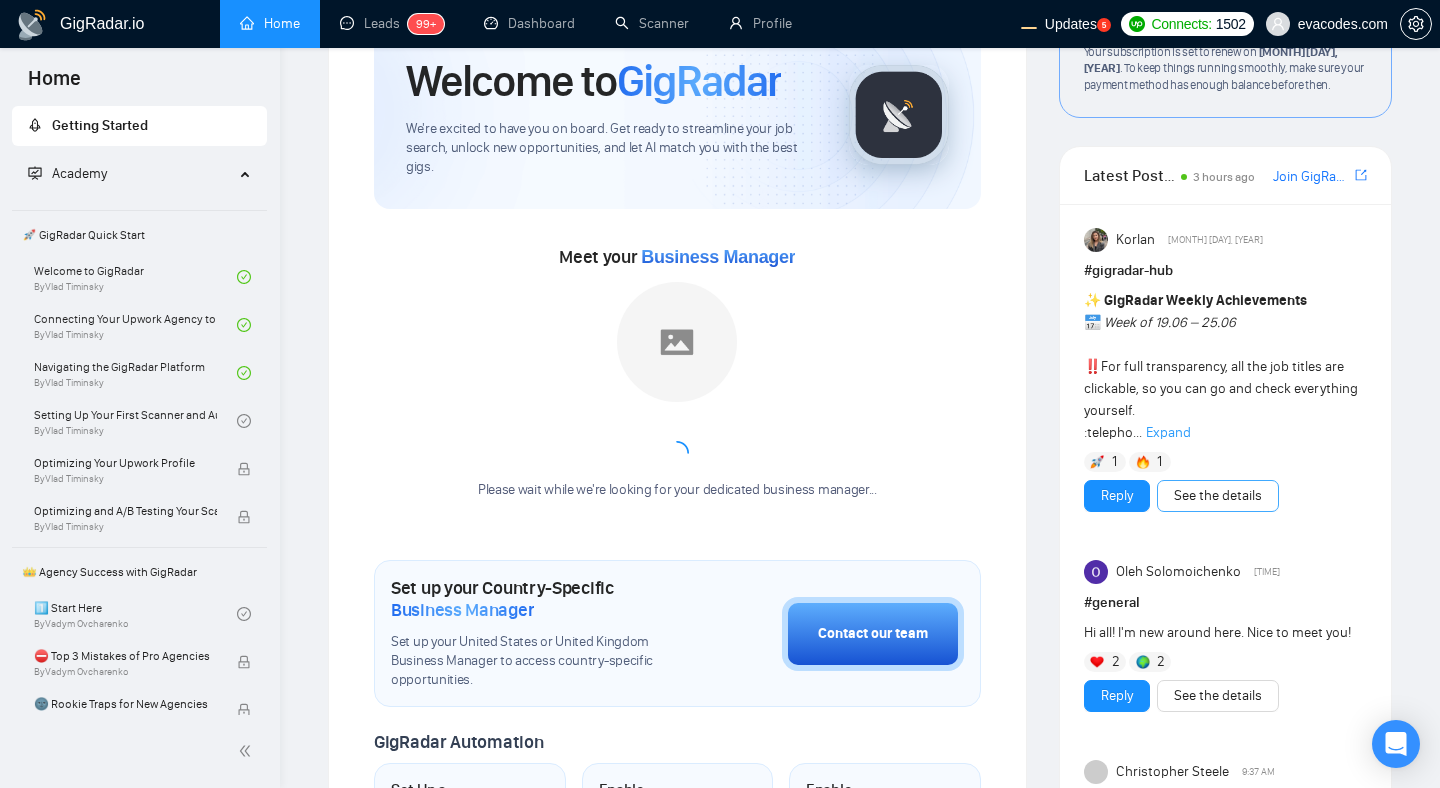 click on "See the details" at bounding box center (1218, 496) 